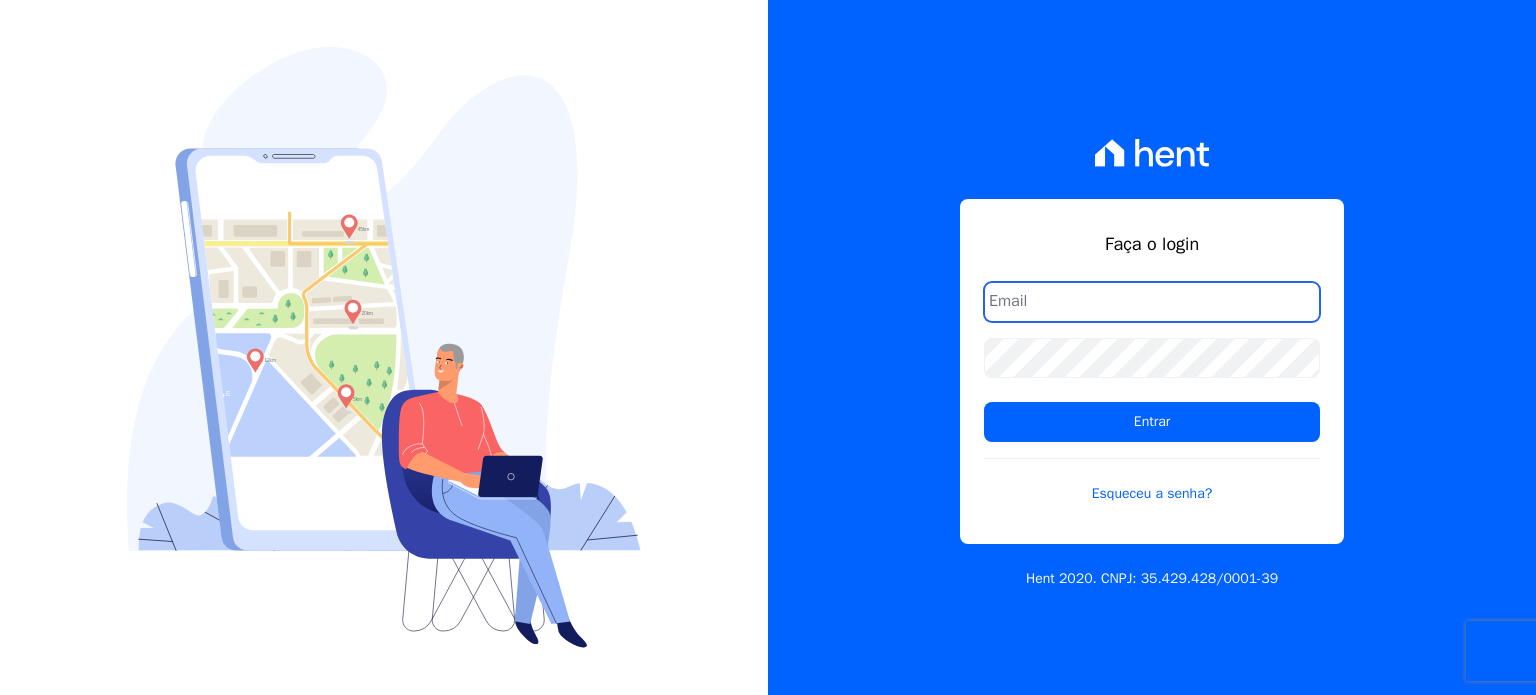 scroll, scrollTop: 0, scrollLeft: 0, axis: both 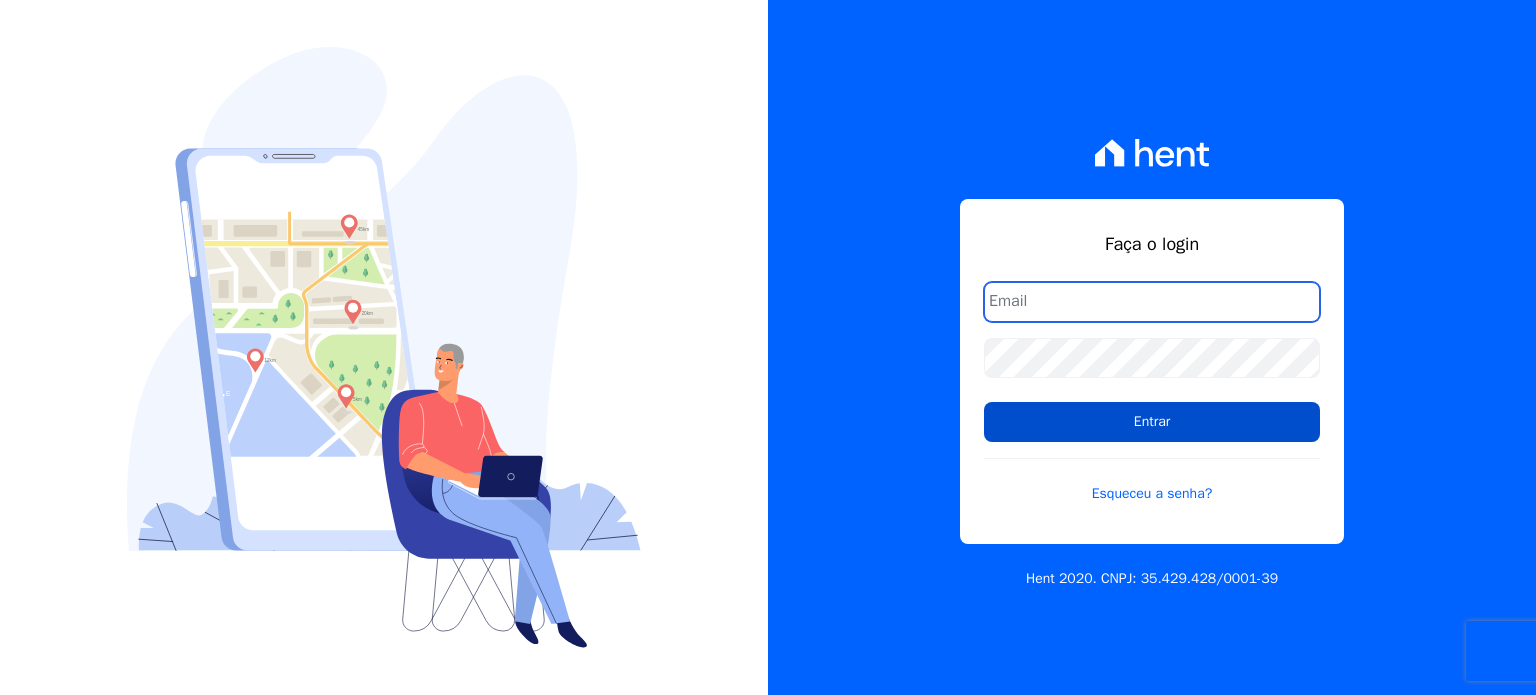 type on "financeiro@bonelliconstrutora.com.br" 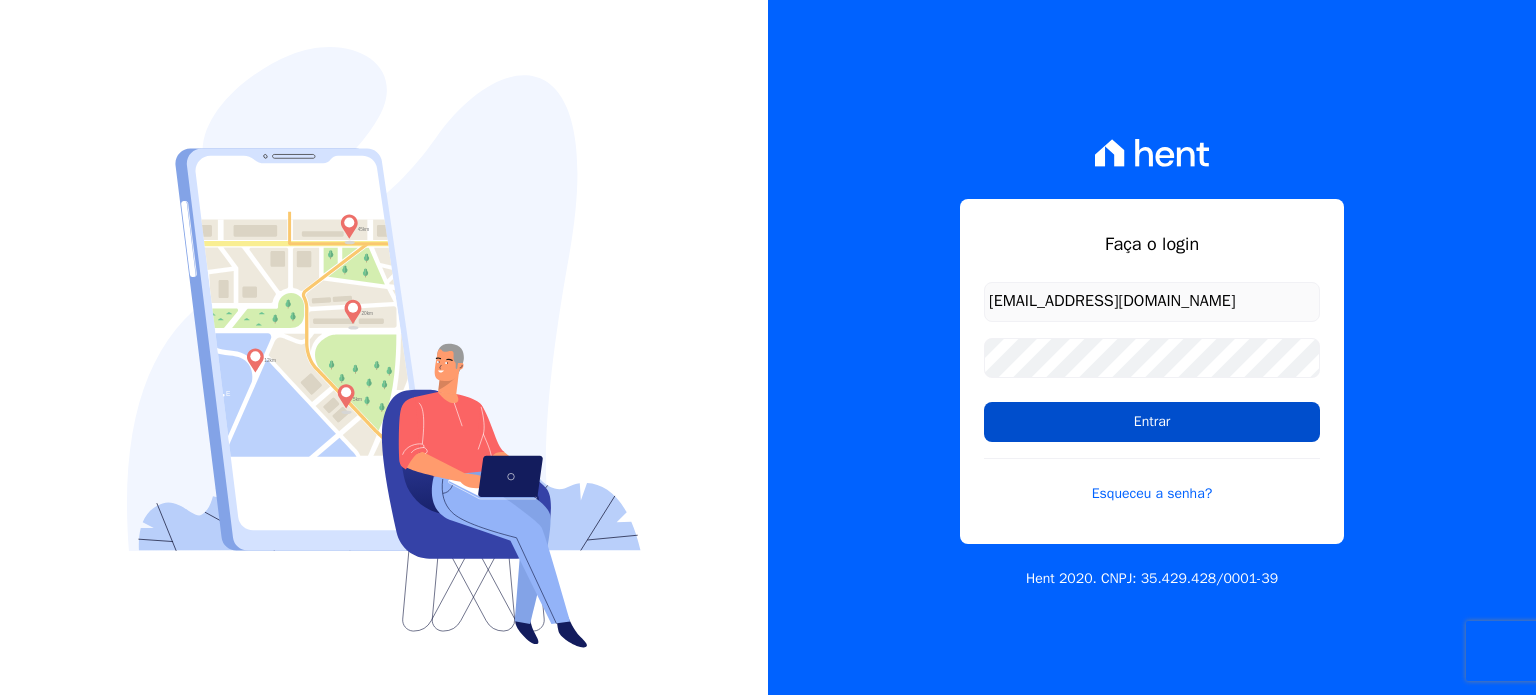 click on "Entrar" at bounding box center (1152, 422) 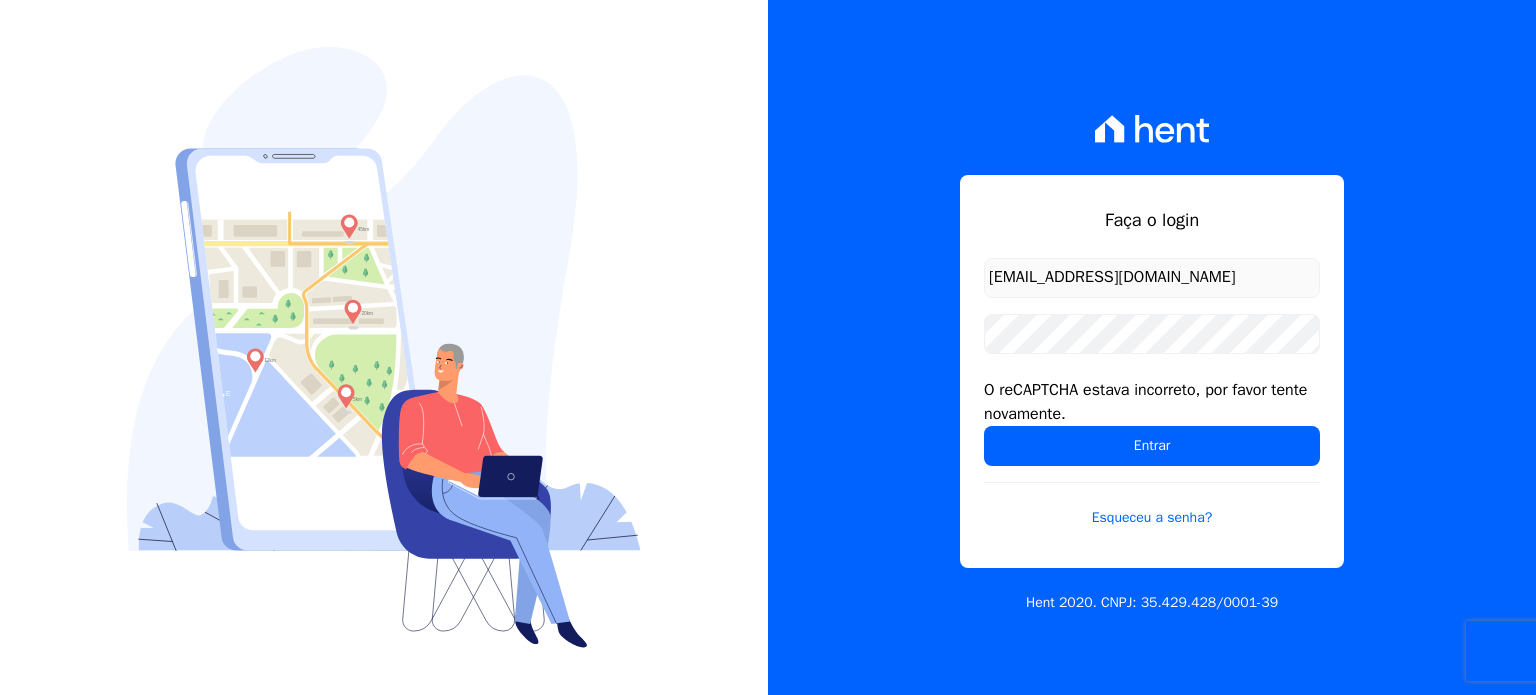 scroll, scrollTop: 0, scrollLeft: 0, axis: both 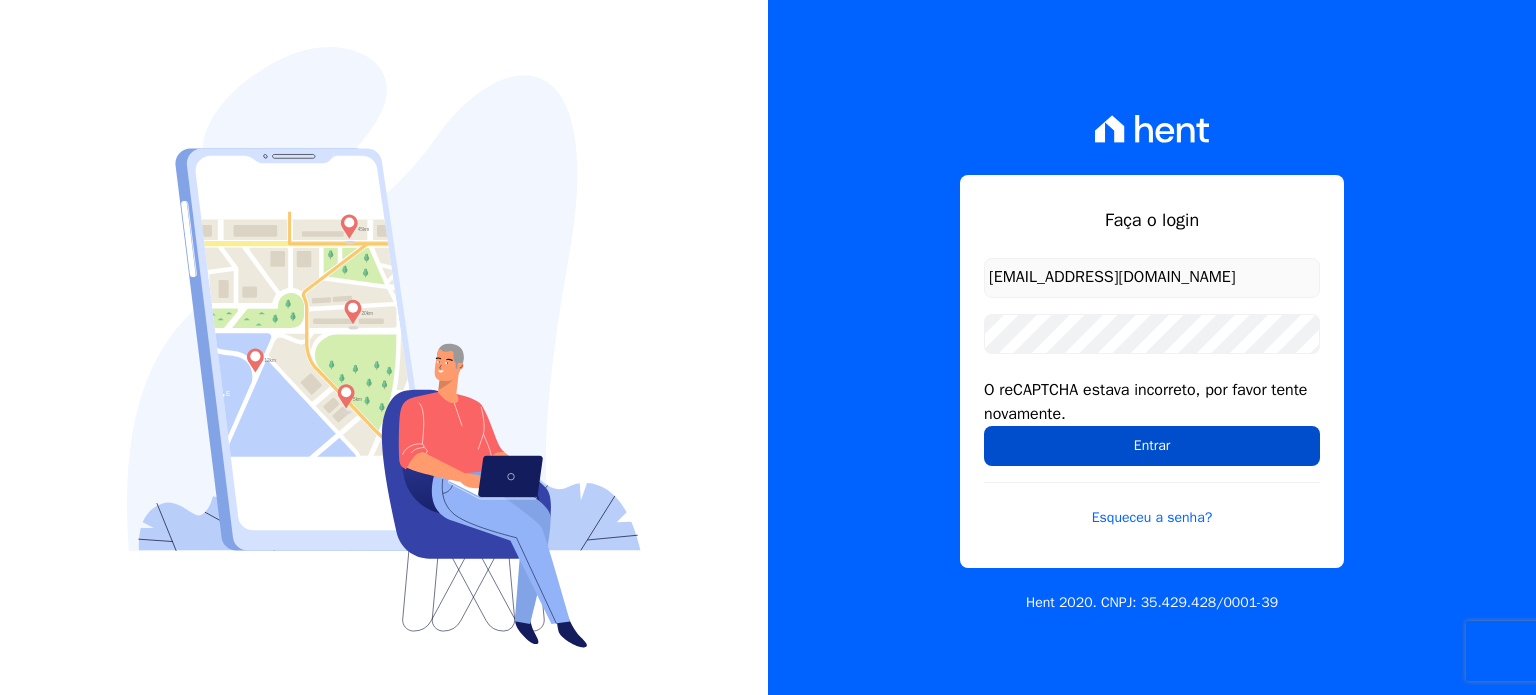 click on "Entrar" at bounding box center [1152, 446] 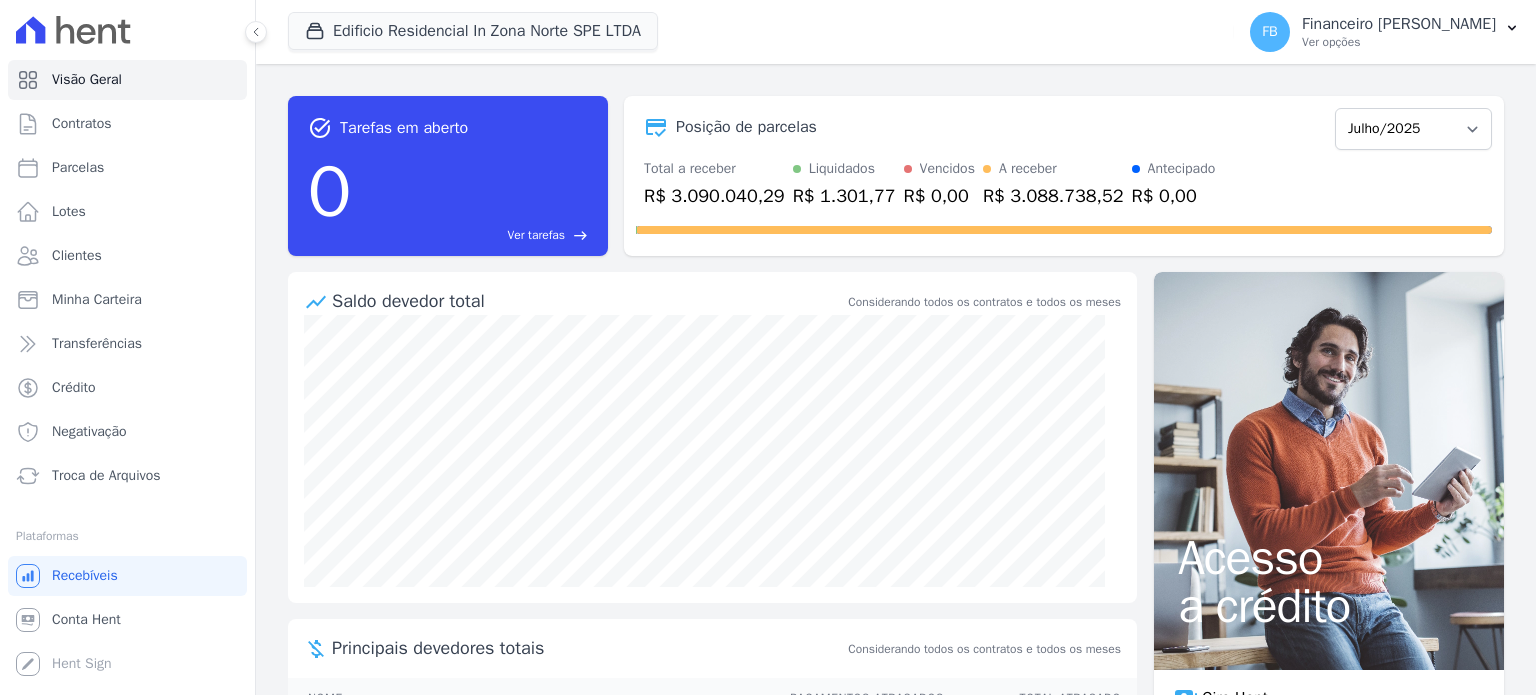 scroll, scrollTop: 0, scrollLeft: 0, axis: both 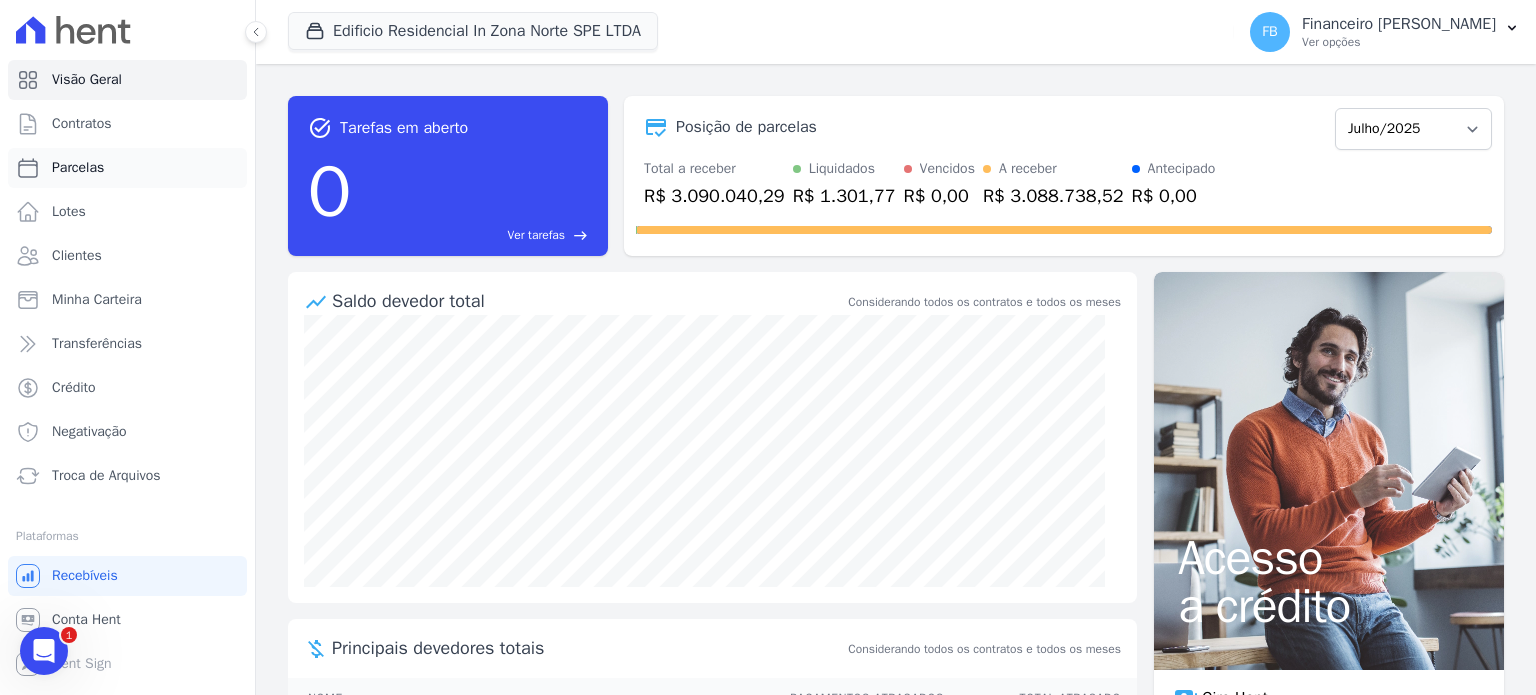 click on "Parcelas" at bounding box center (127, 168) 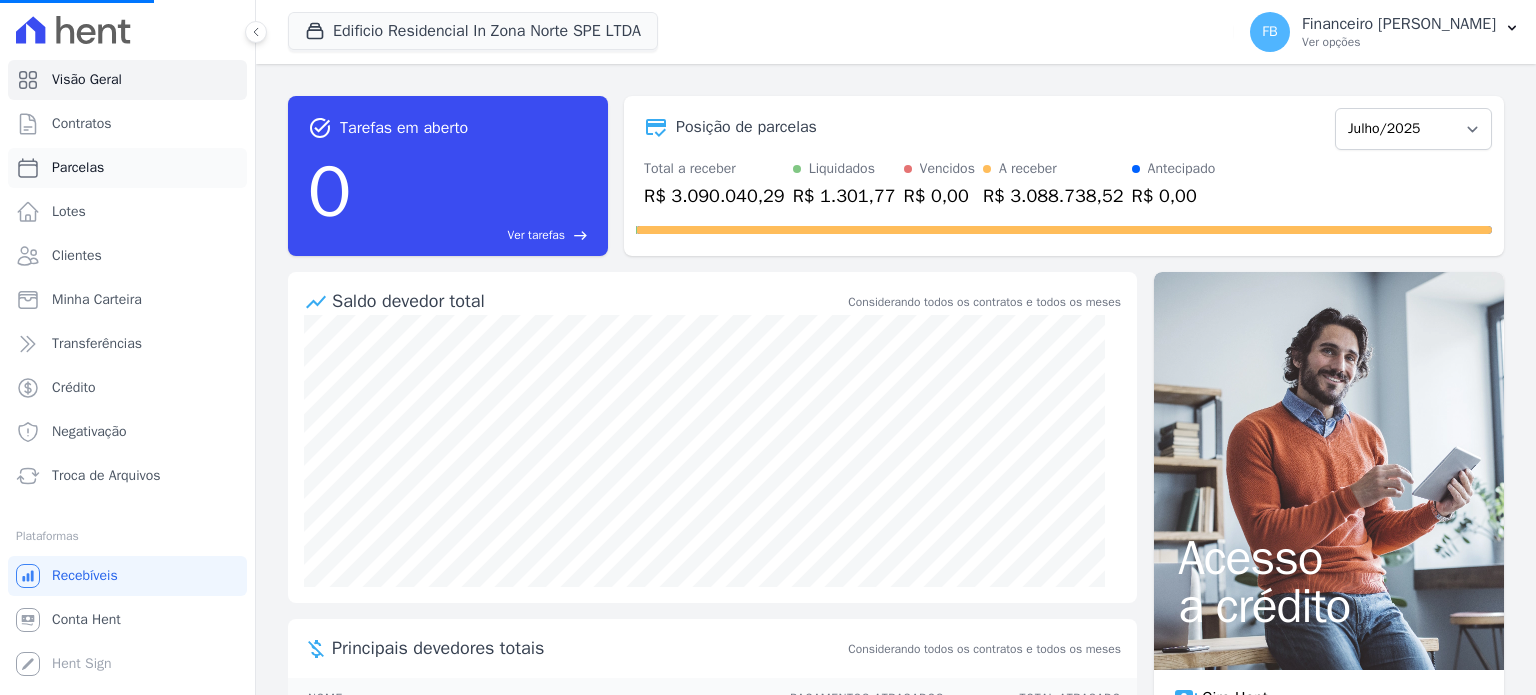select 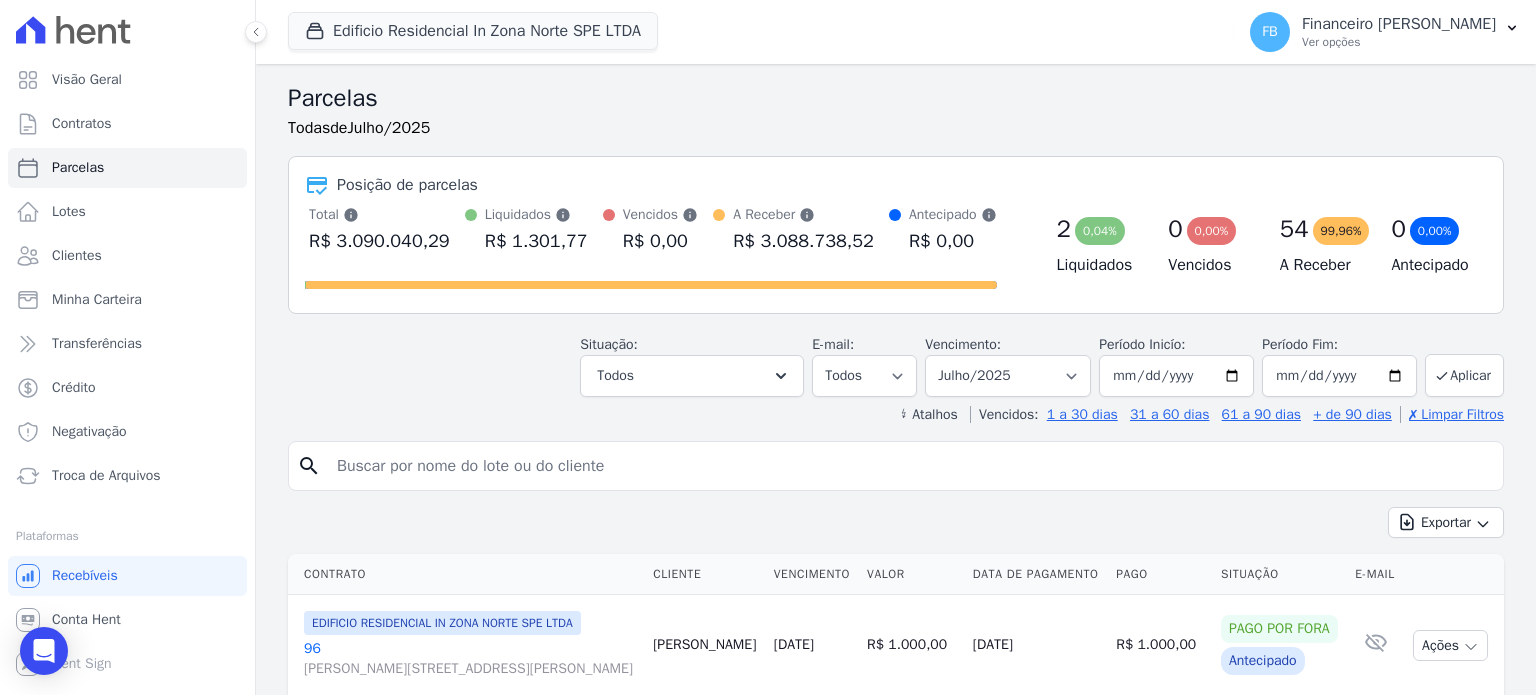 click at bounding box center (910, 466) 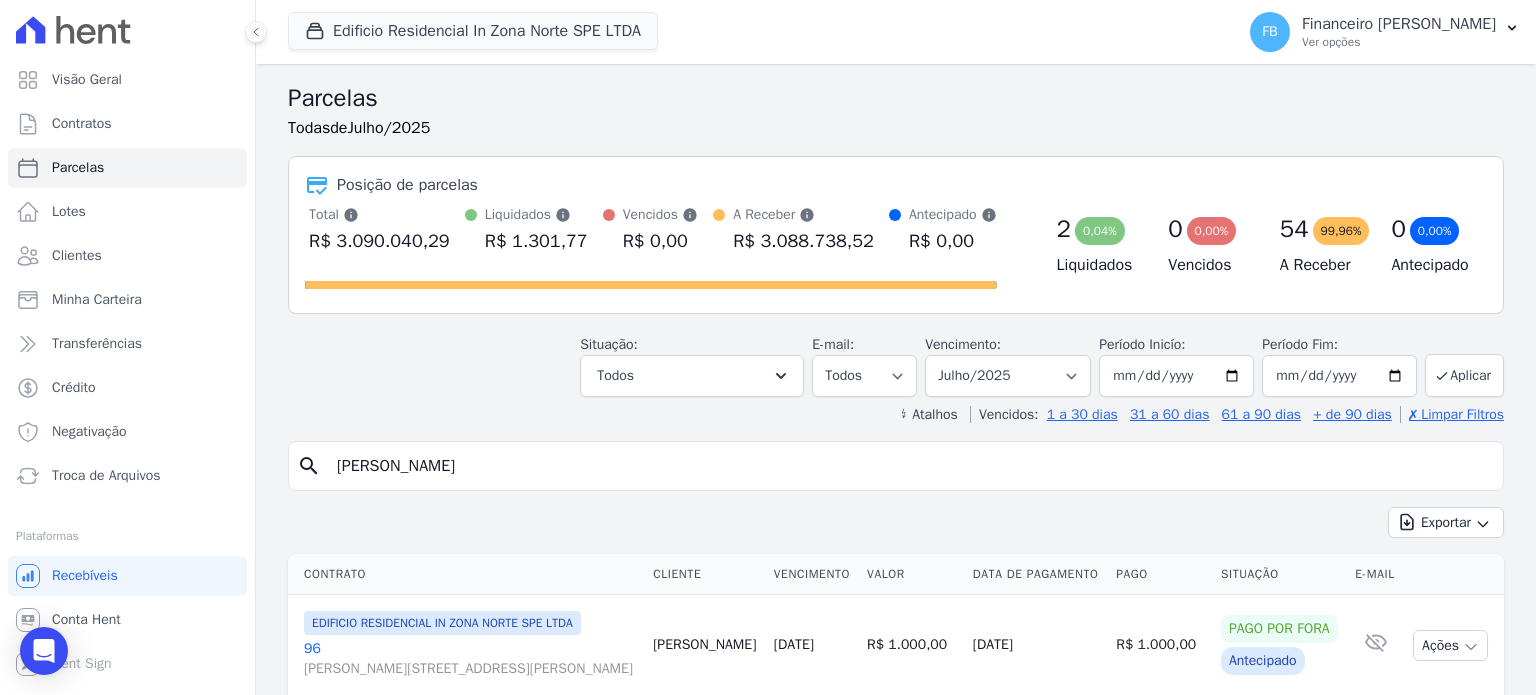 type on "danilo" 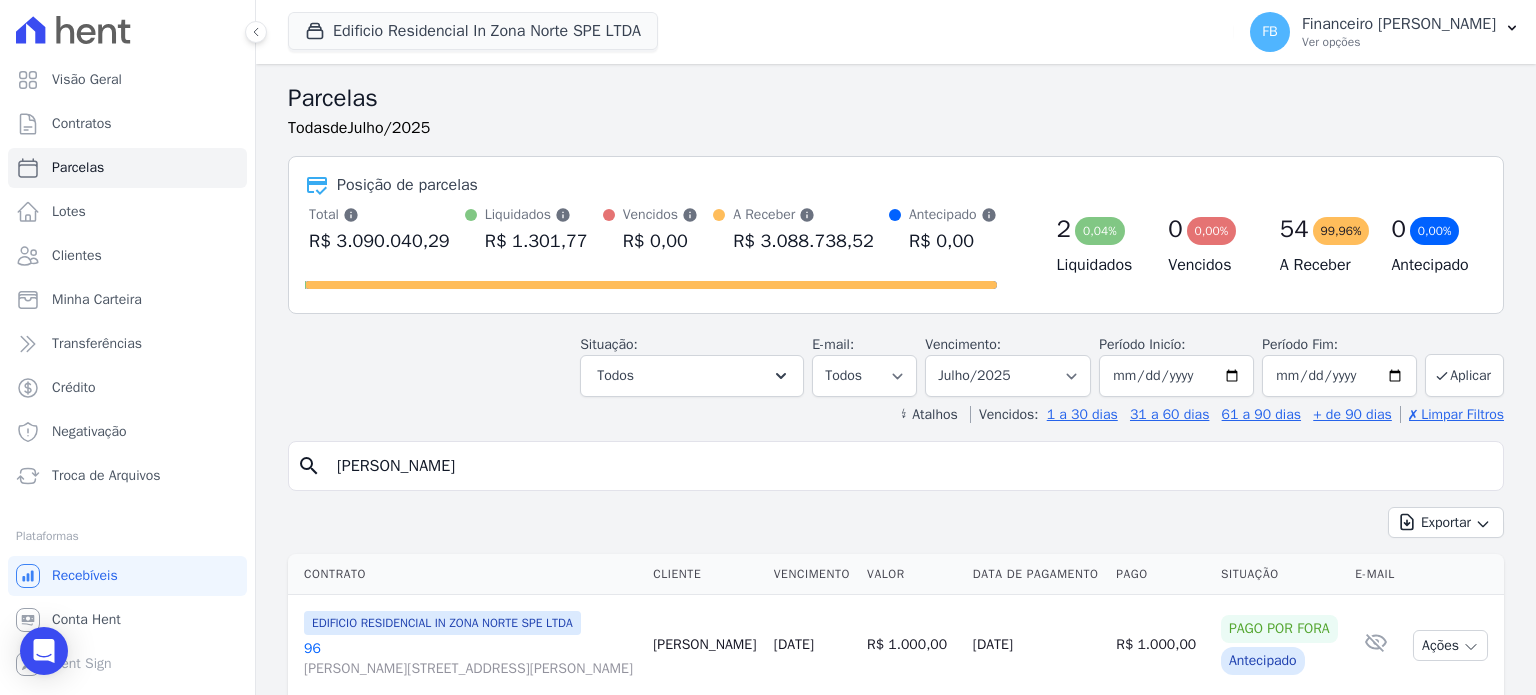 select 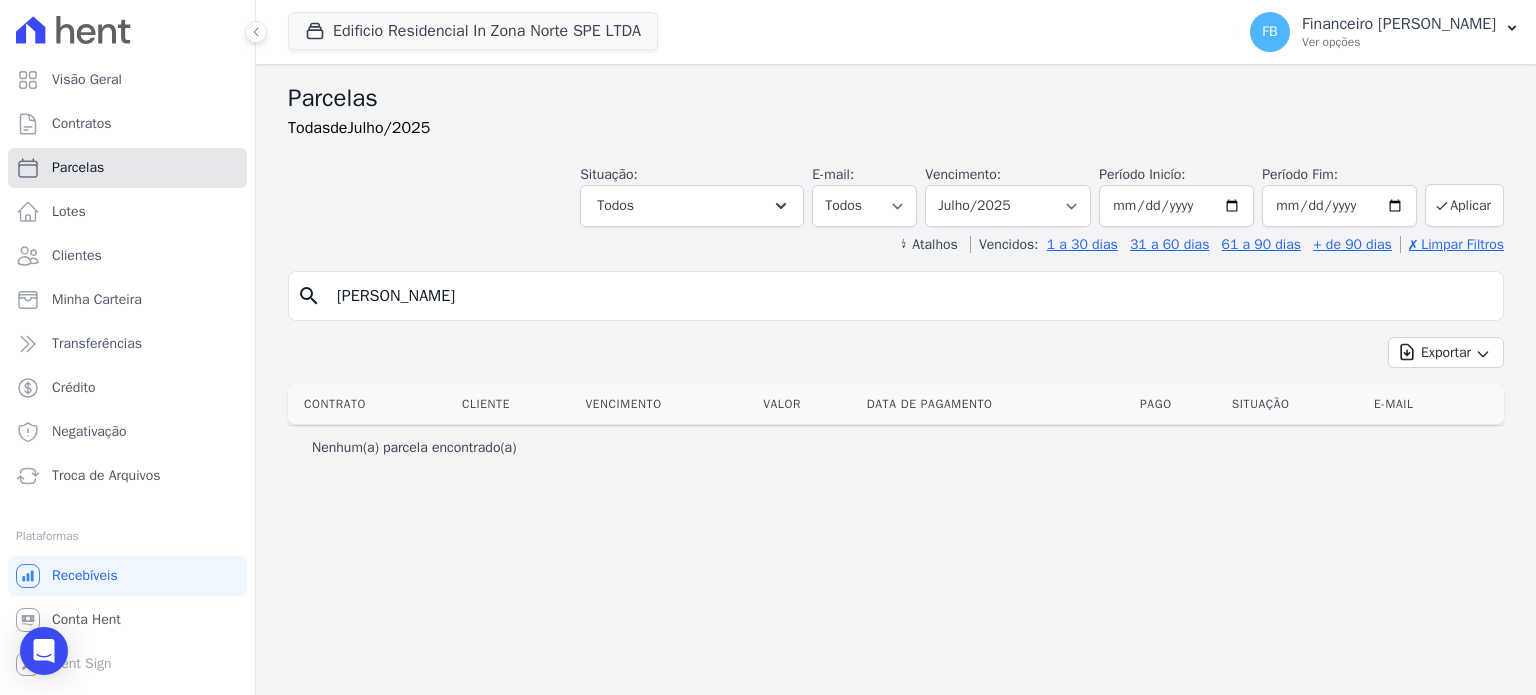 click on "Parcelas" at bounding box center (127, 168) 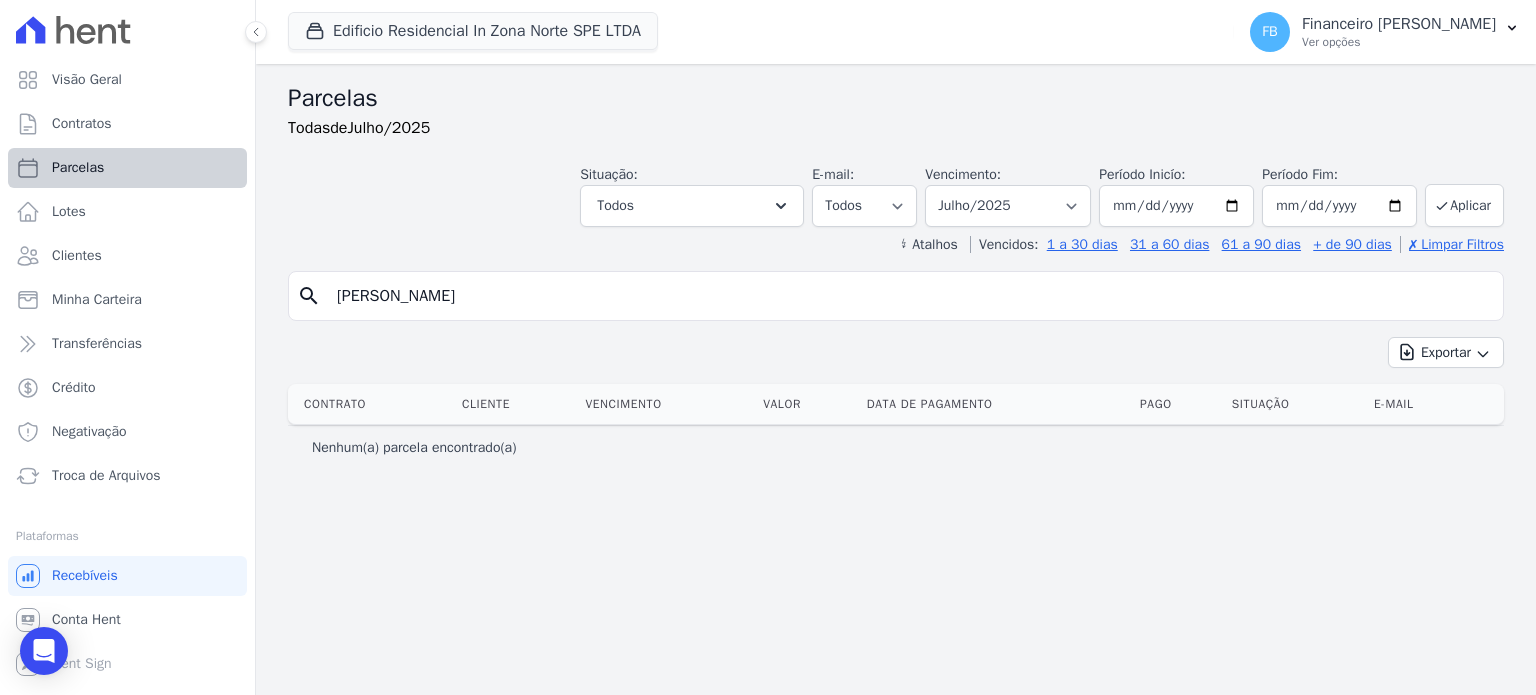 select 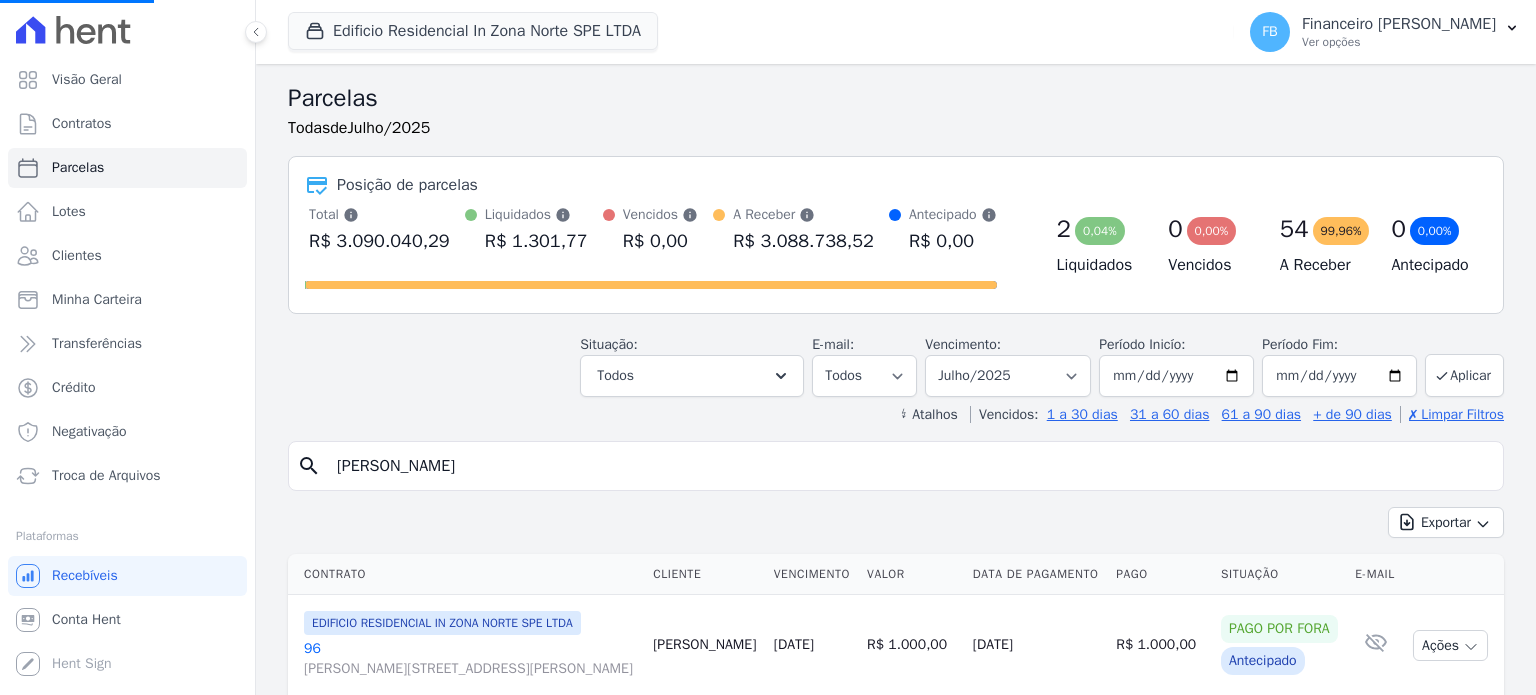 select 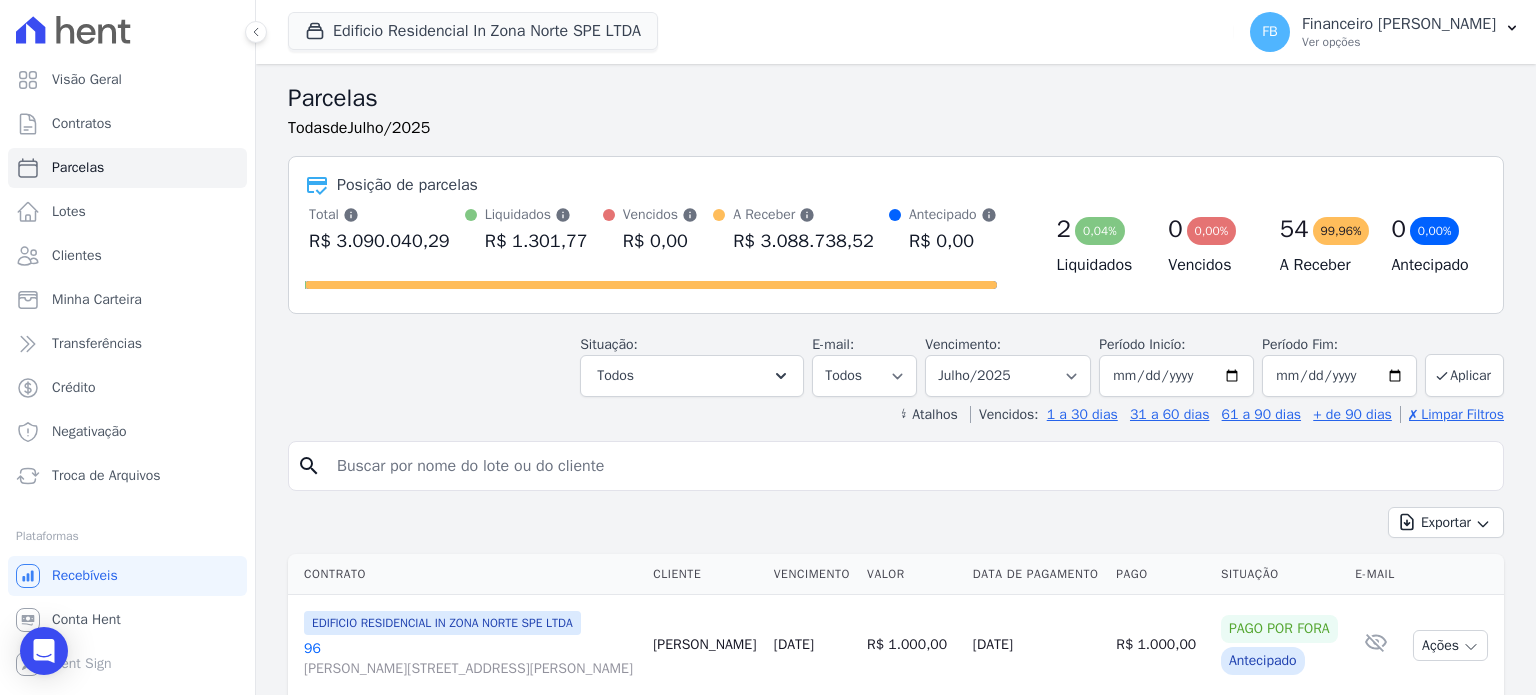 click at bounding box center (910, 466) 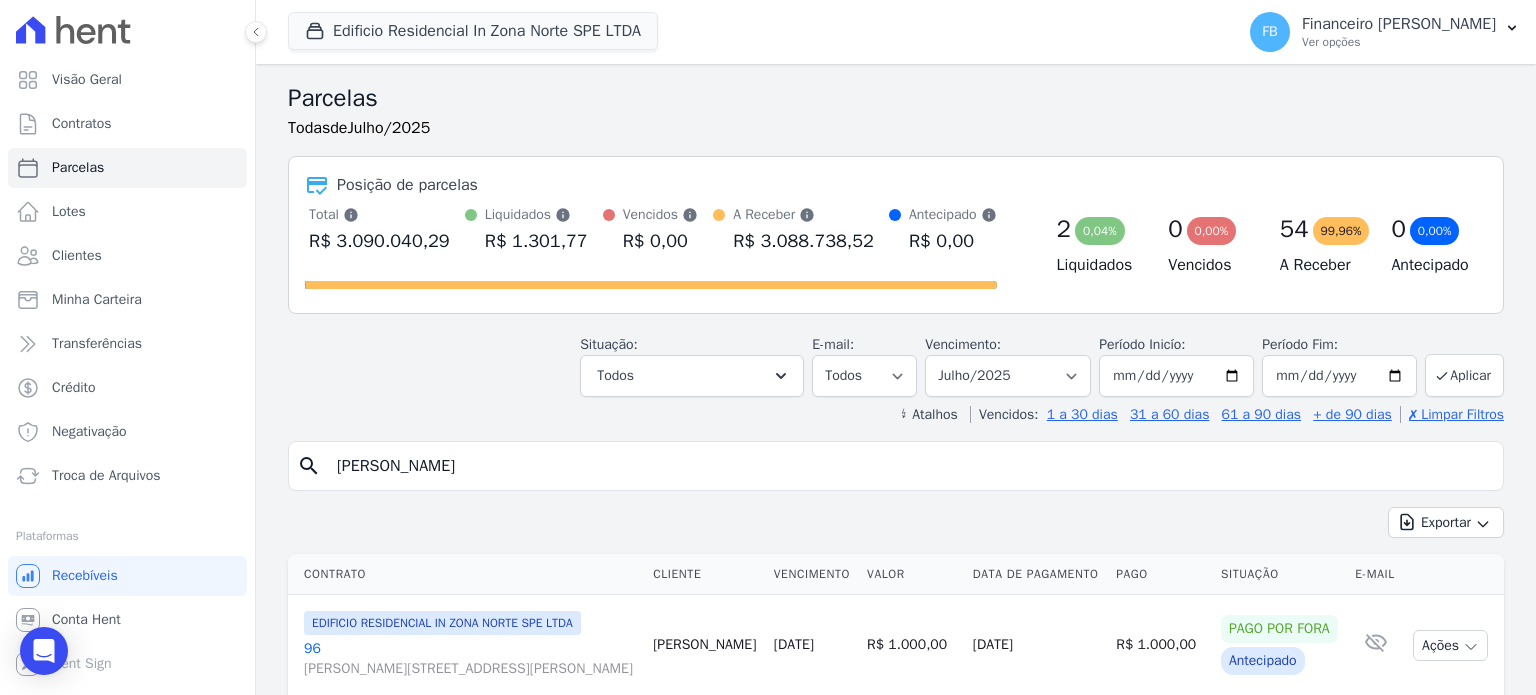 type on "isabelle" 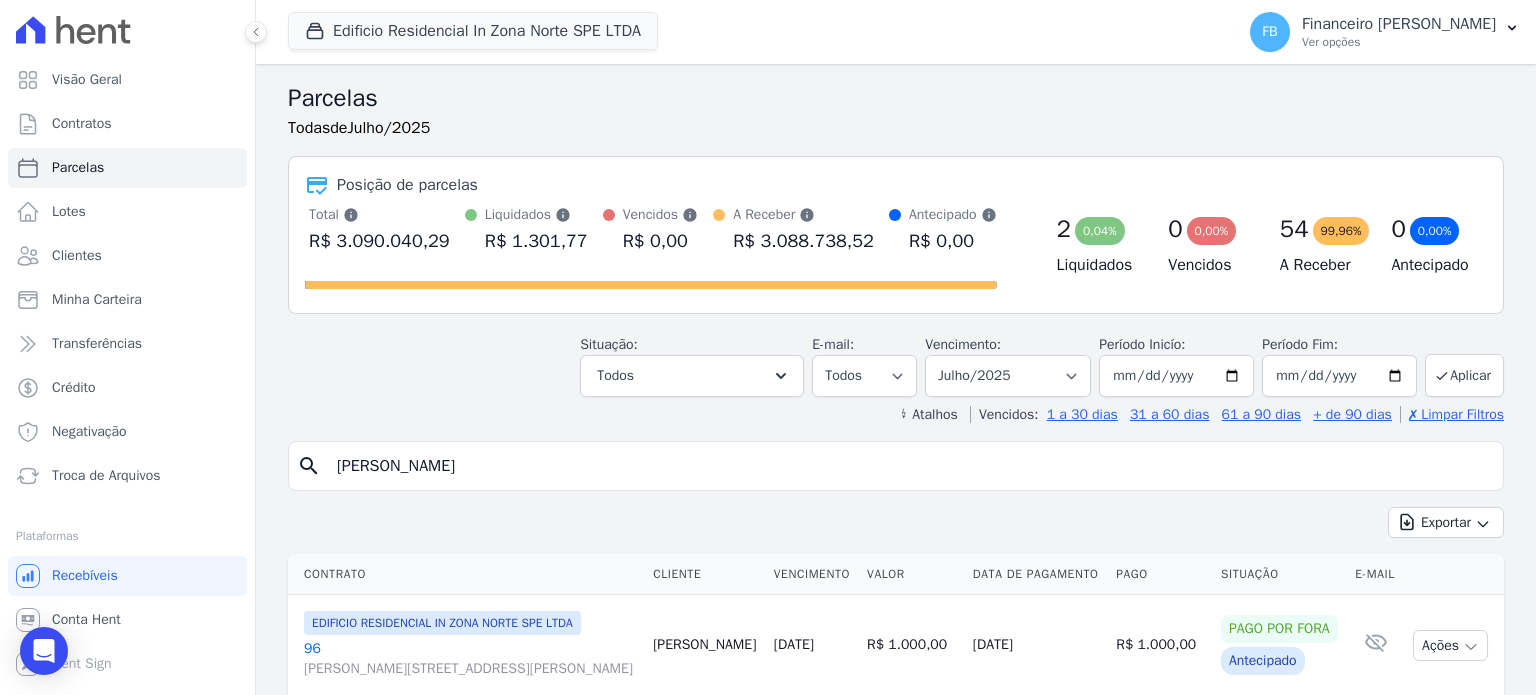 select 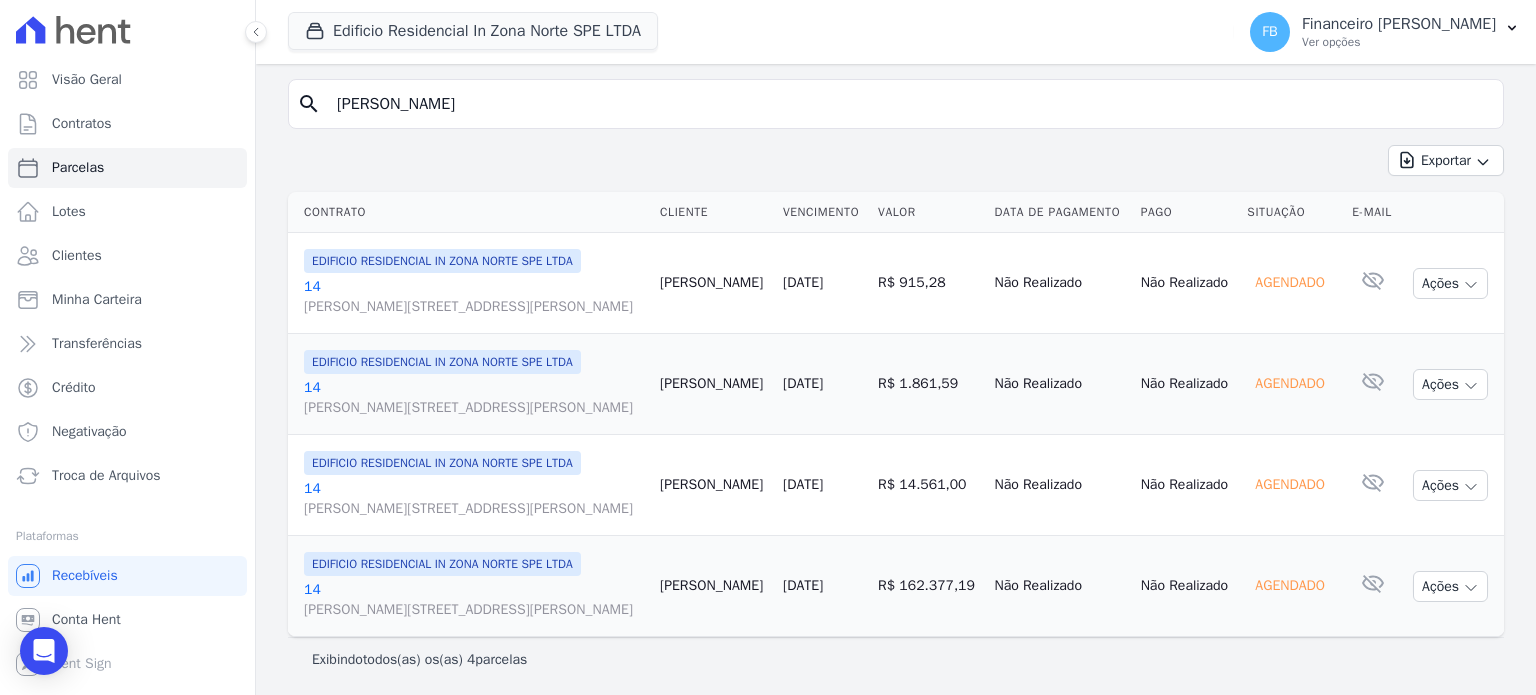 scroll, scrollTop: 0, scrollLeft: 0, axis: both 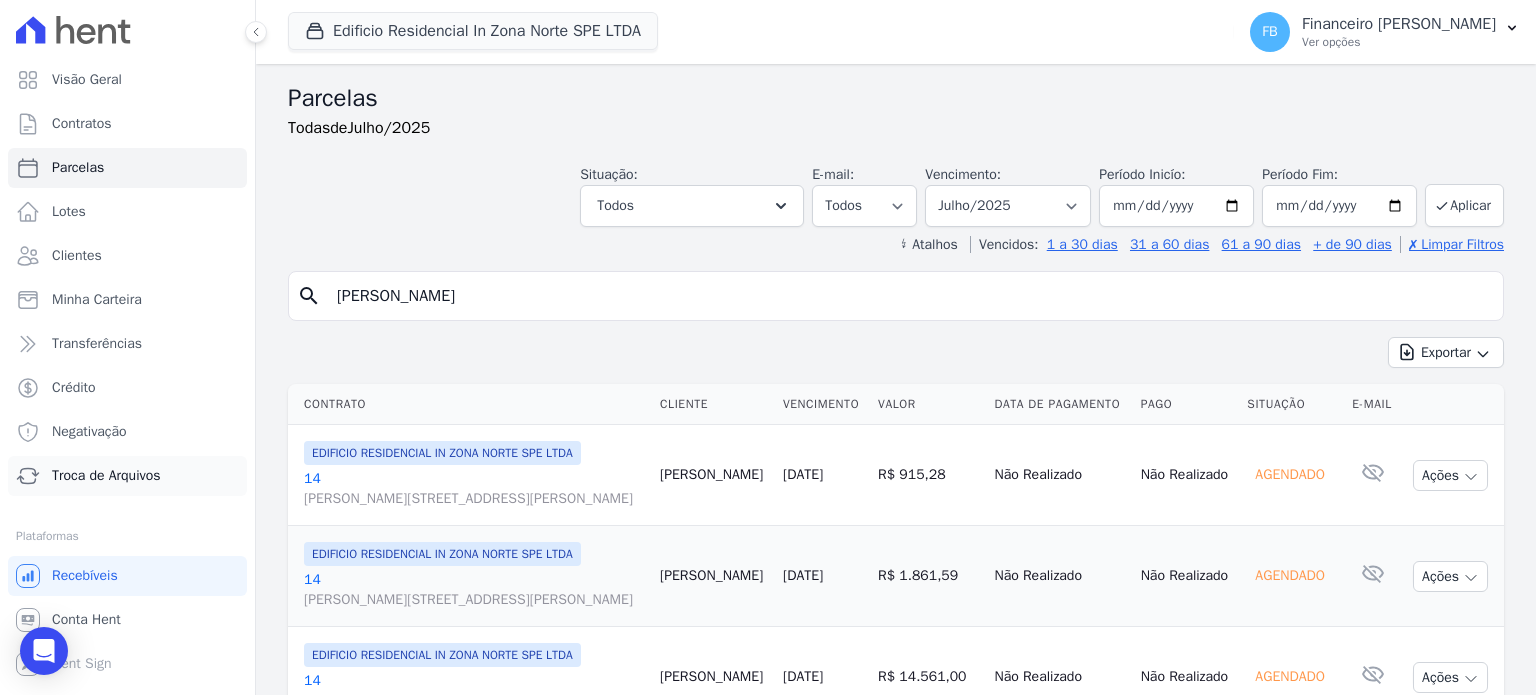 click on "Troca de Arquivos" at bounding box center (127, 476) 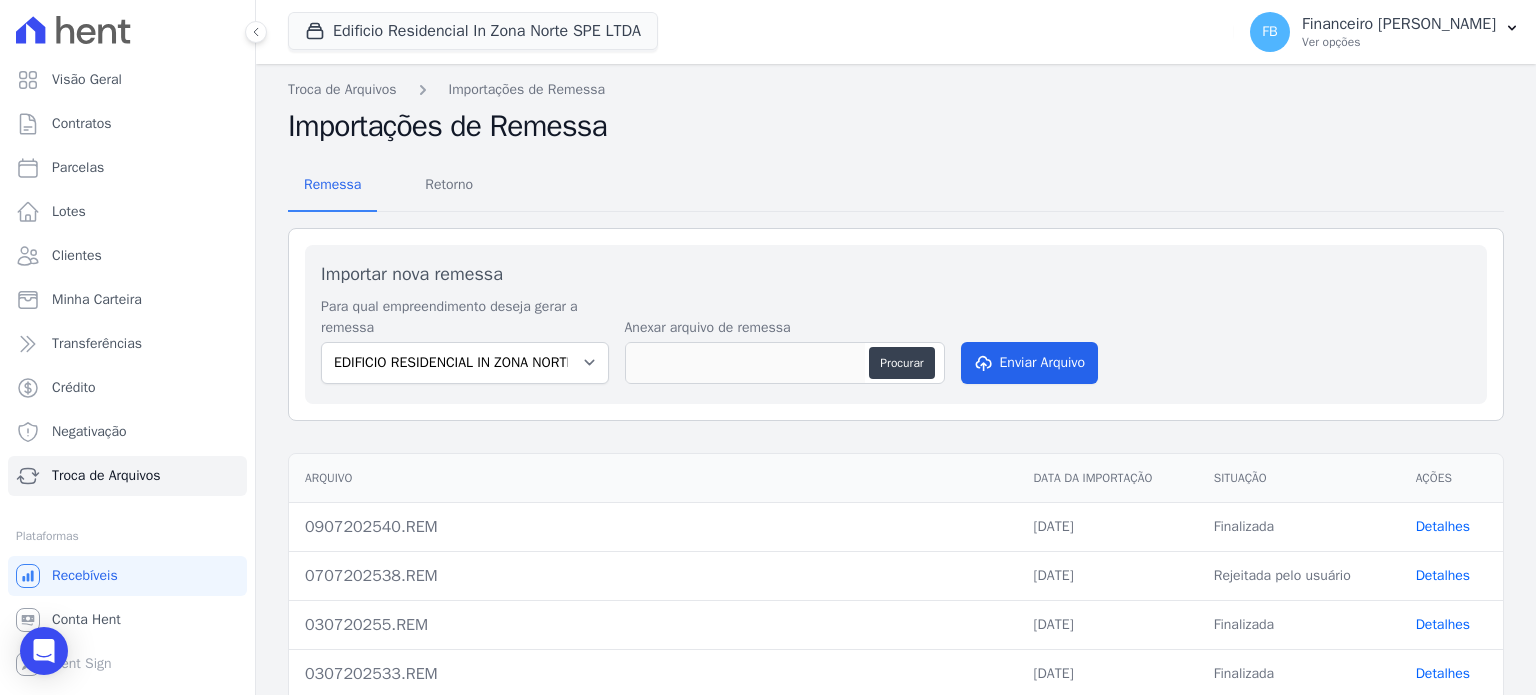 scroll, scrollTop: 0, scrollLeft: 0, axis: both 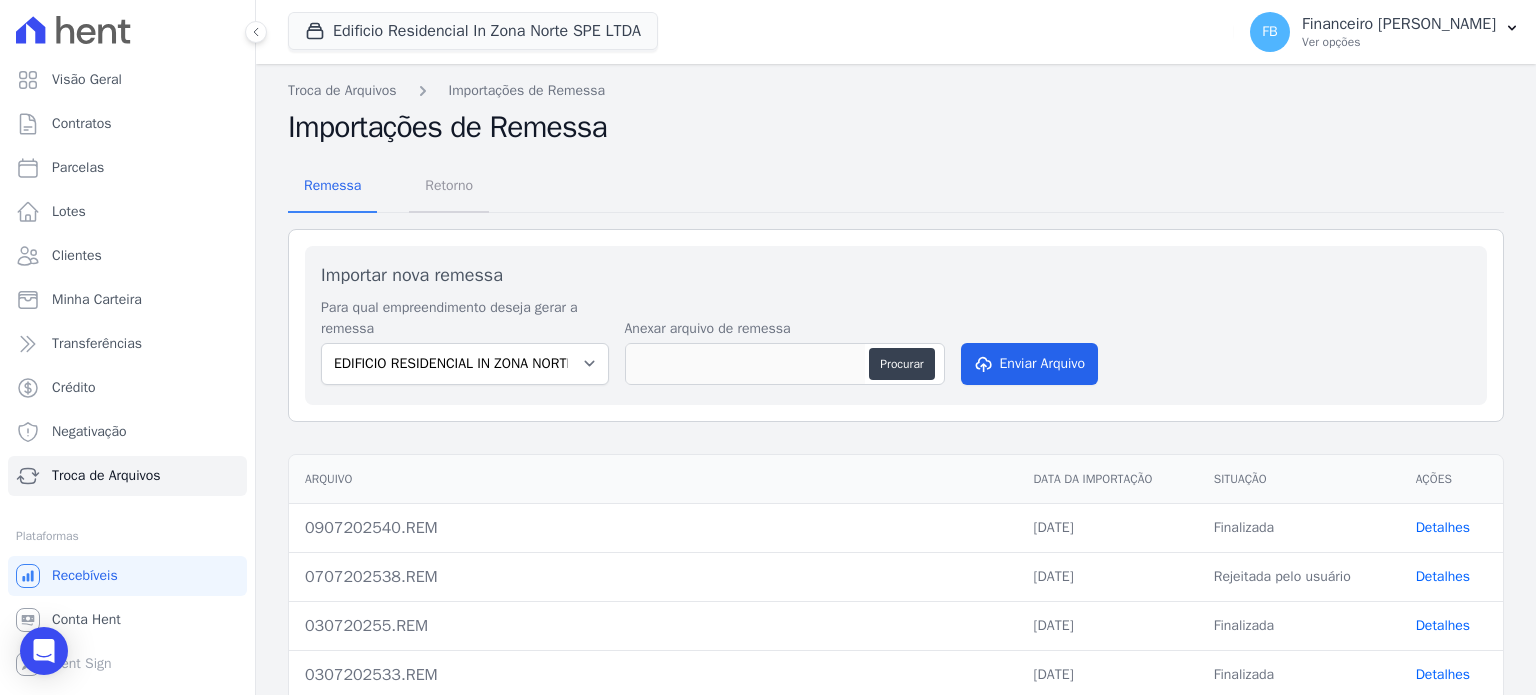 click on "Retorno" at bounding box center (449, 185) 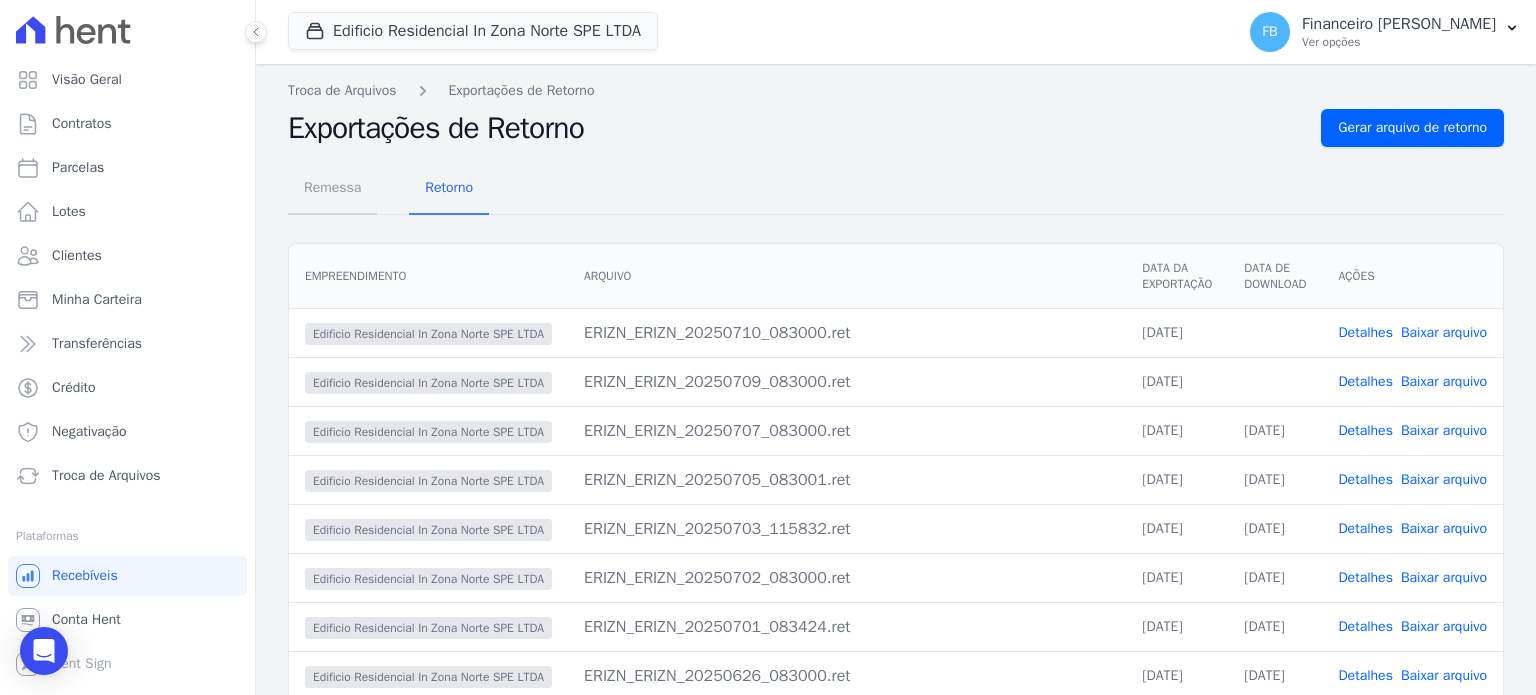 click on "Remessa" at bounding box center (332, 187) 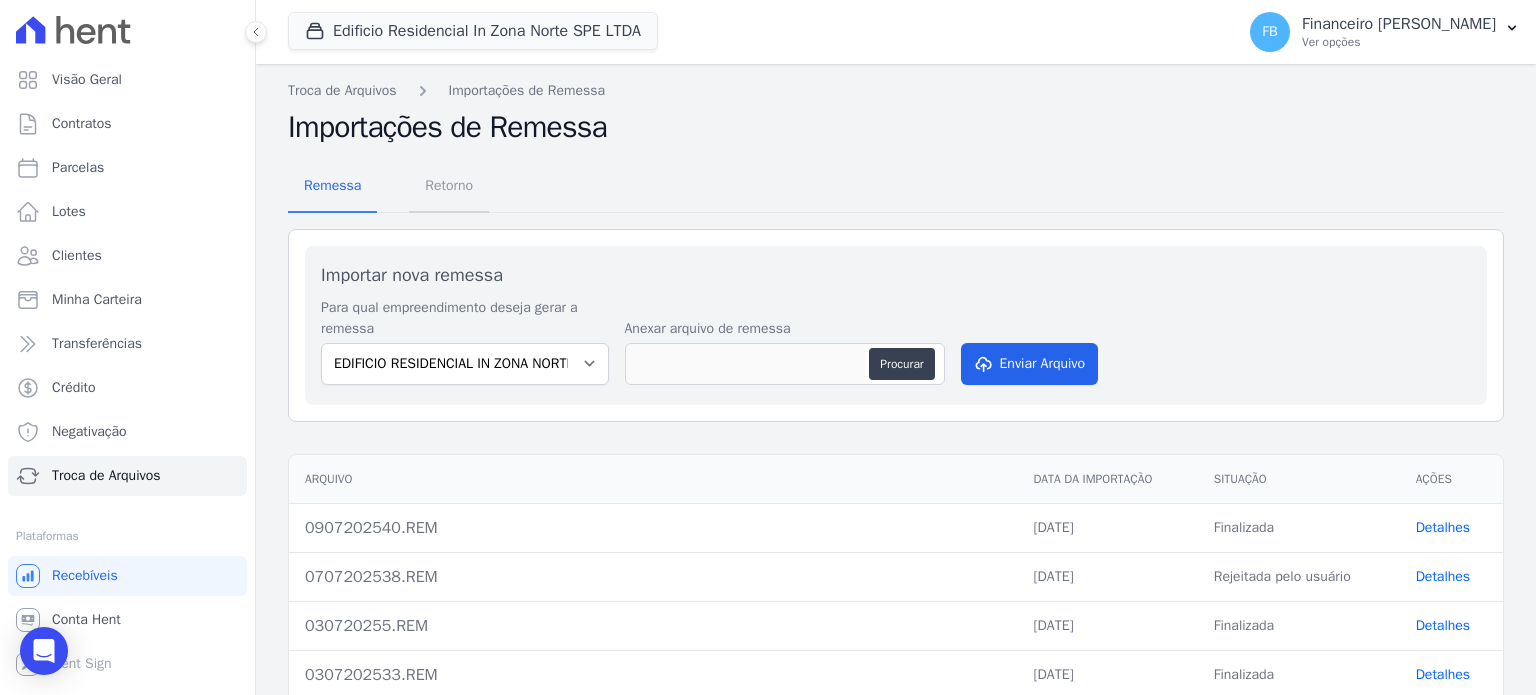 click on "Retorno" at bounding box center [449, 185] 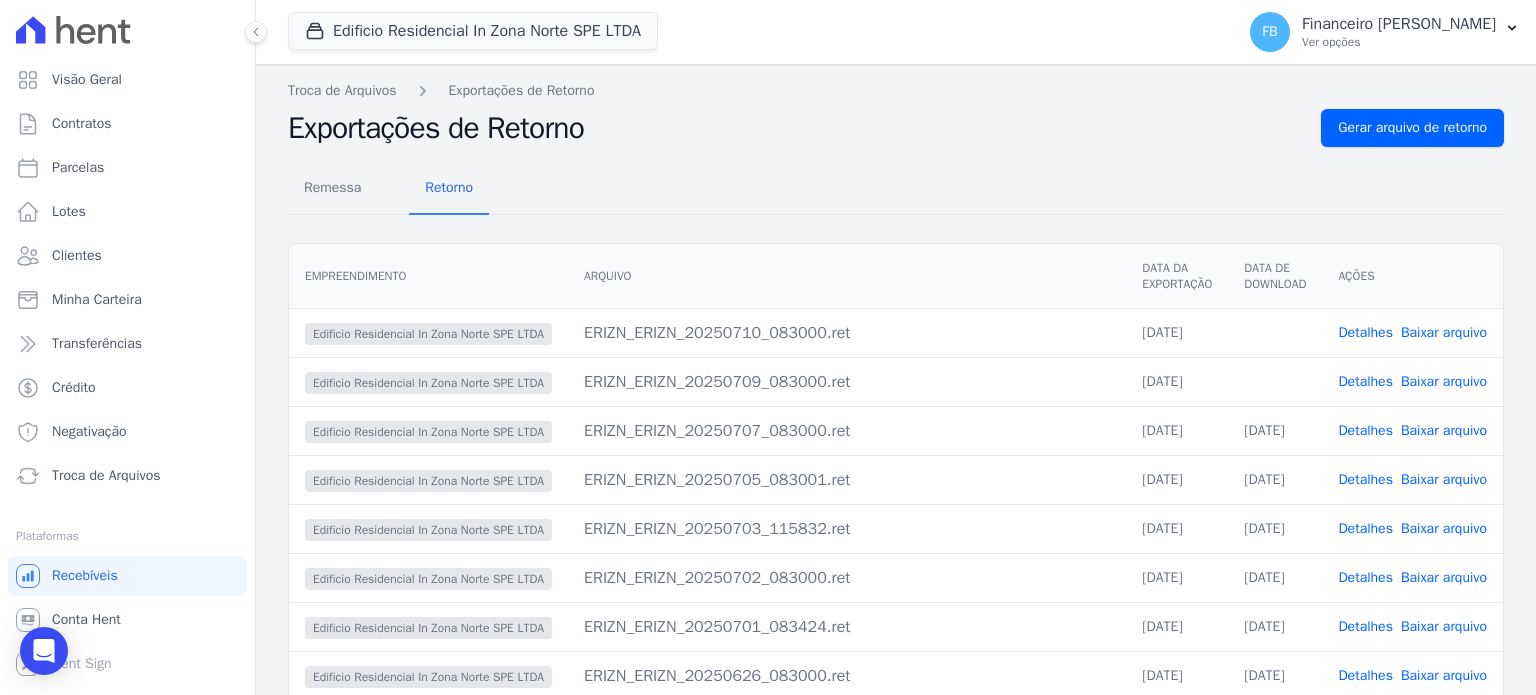 click on "Baixar arquivo" at bounding box center [1444, 381] 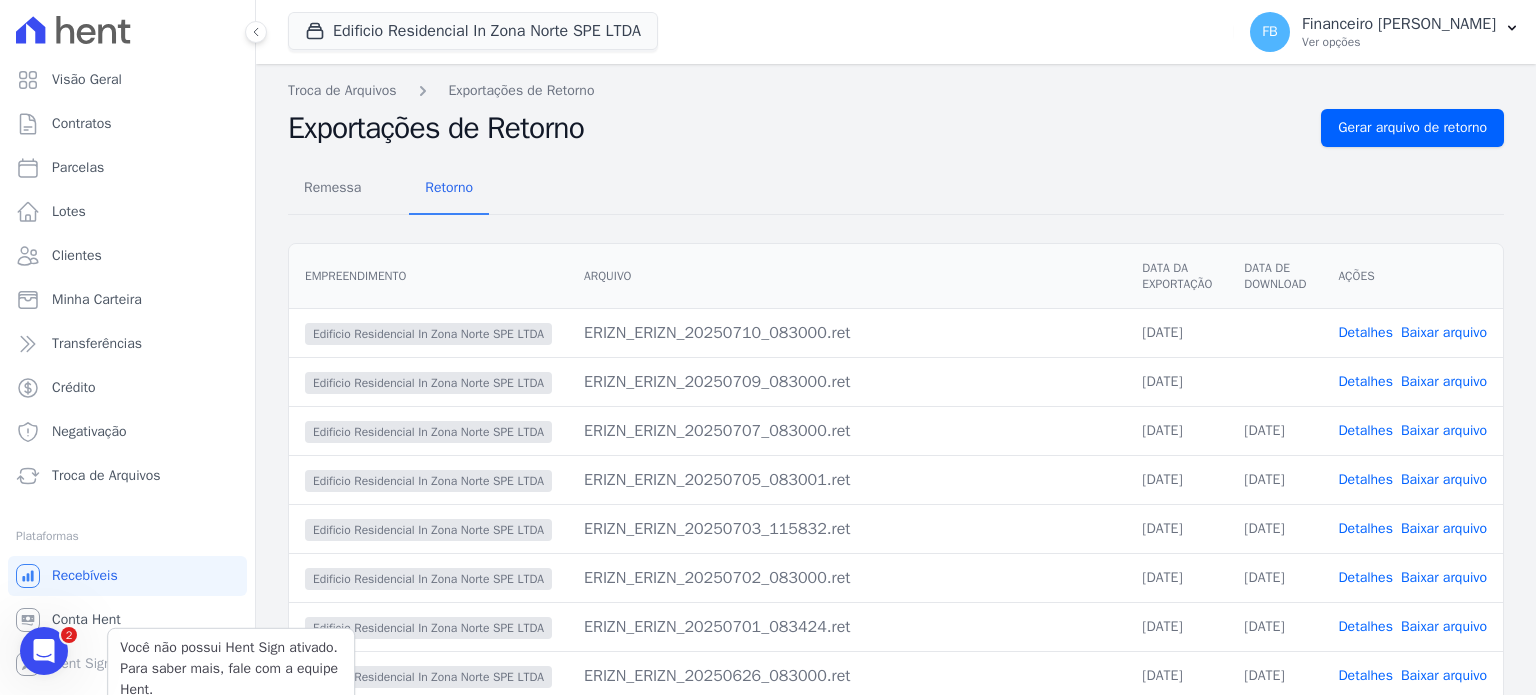 scroll, scrollTop: 0, scrollLeft: 0, axis: both 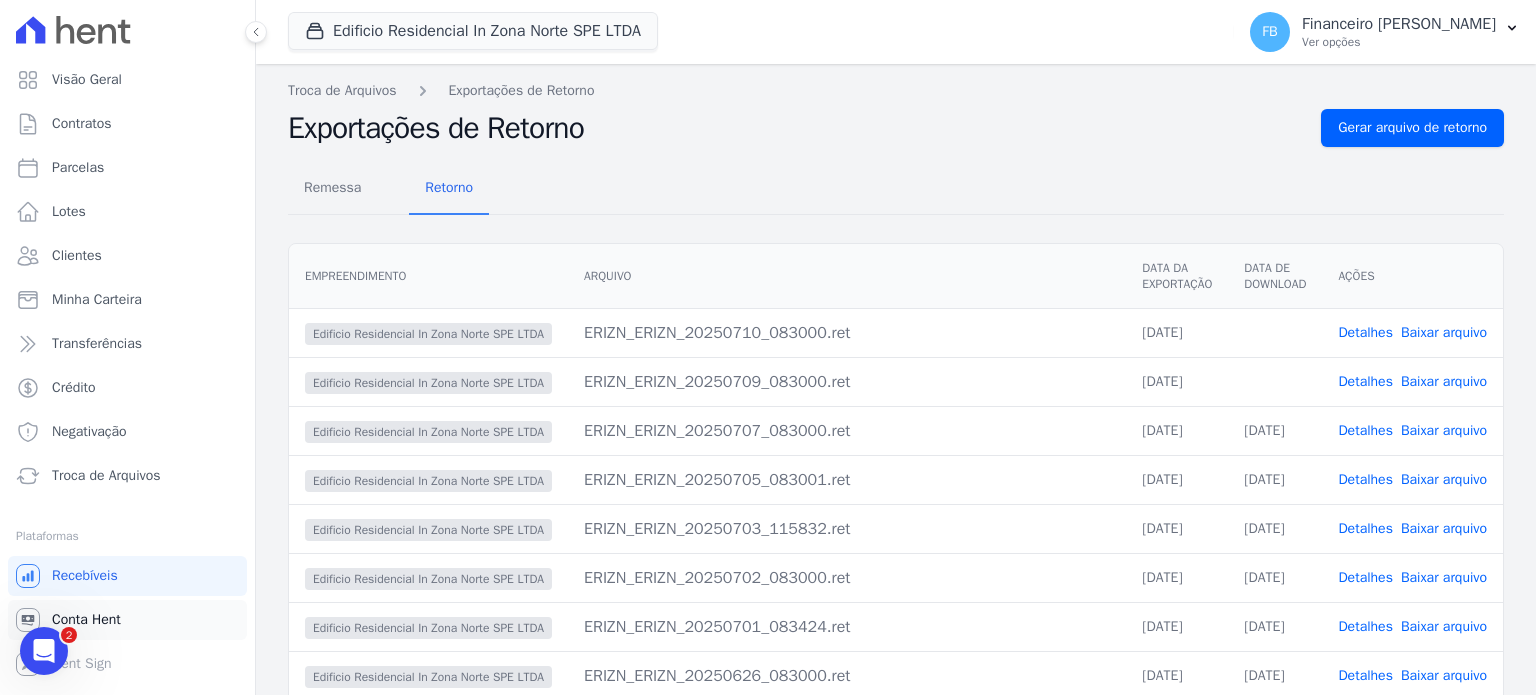 click on "Conta Hent" at bounding box center [86, 620] 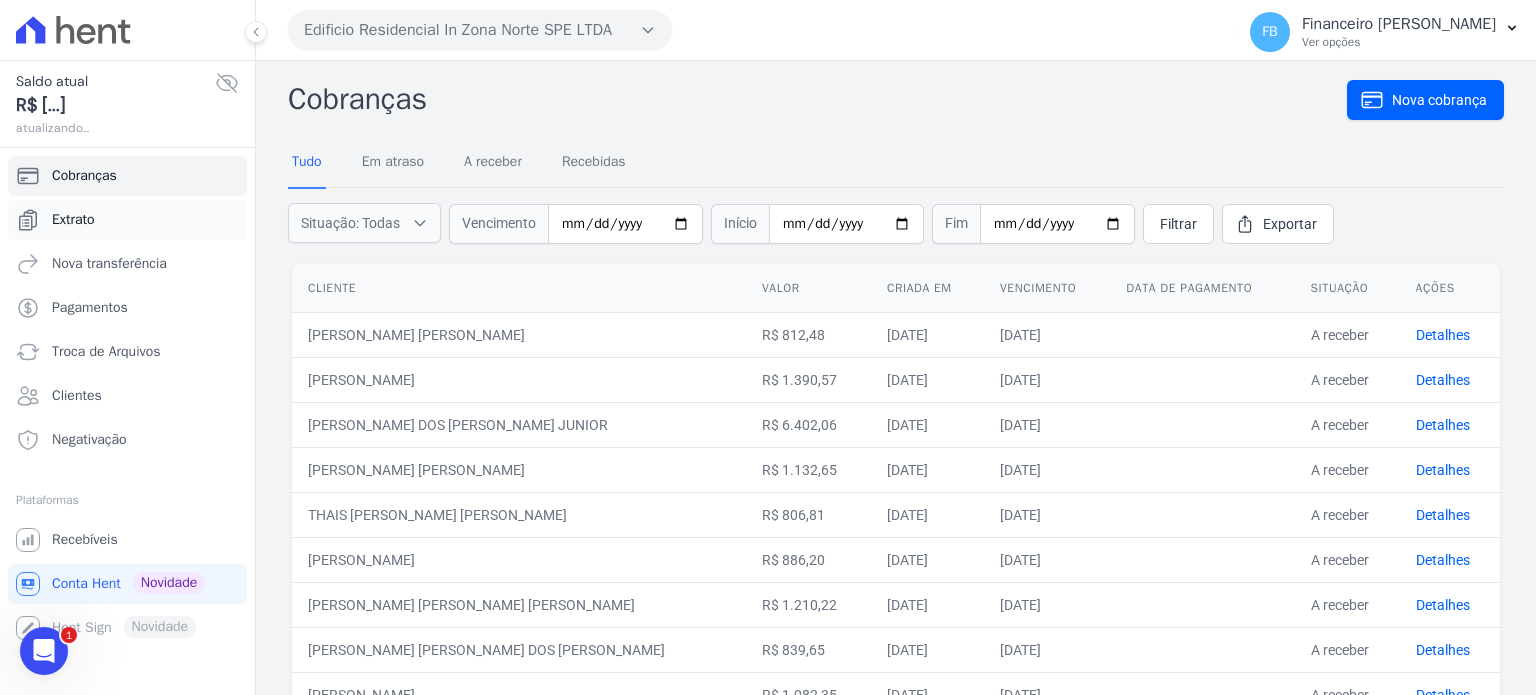 scroll, scrollTop: 0, scrollLeft: 0, axis: both 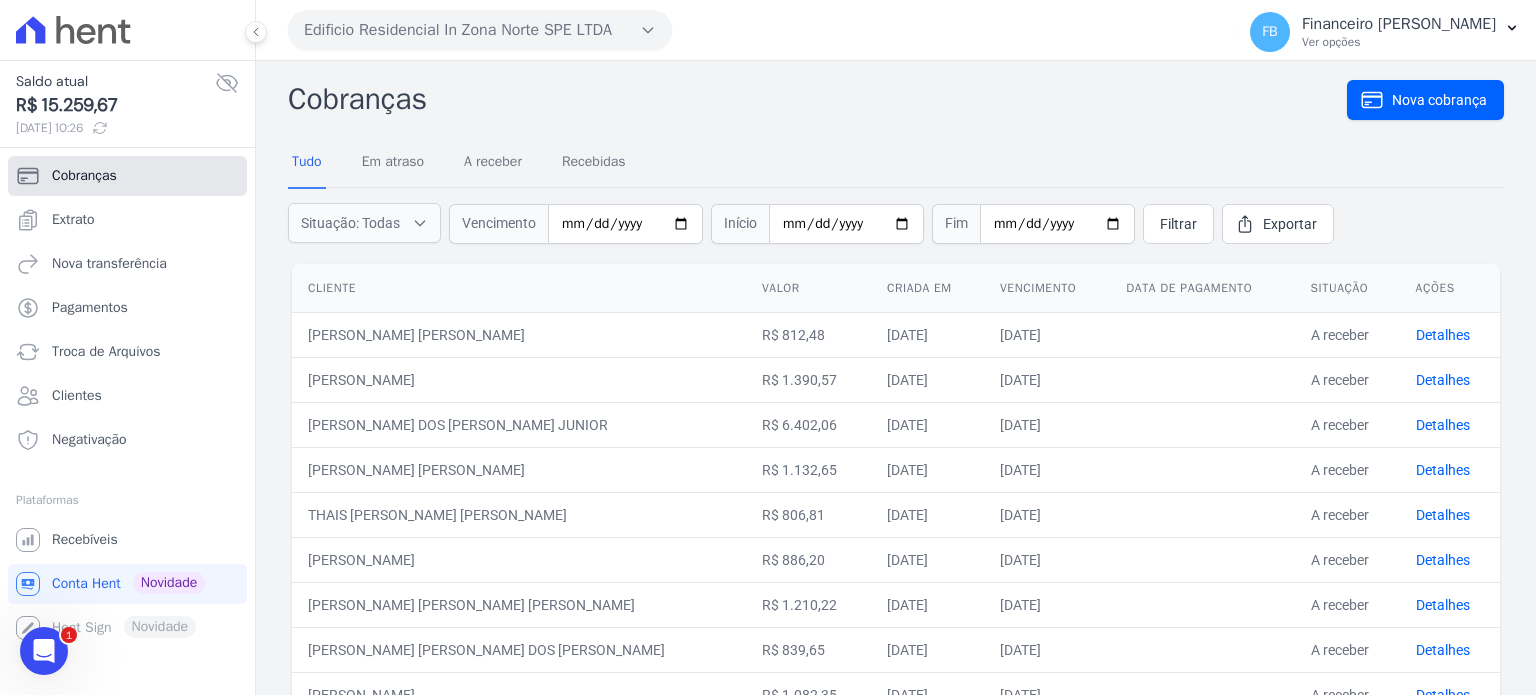 click on "Cobranças" at bounding box center (127, 176) 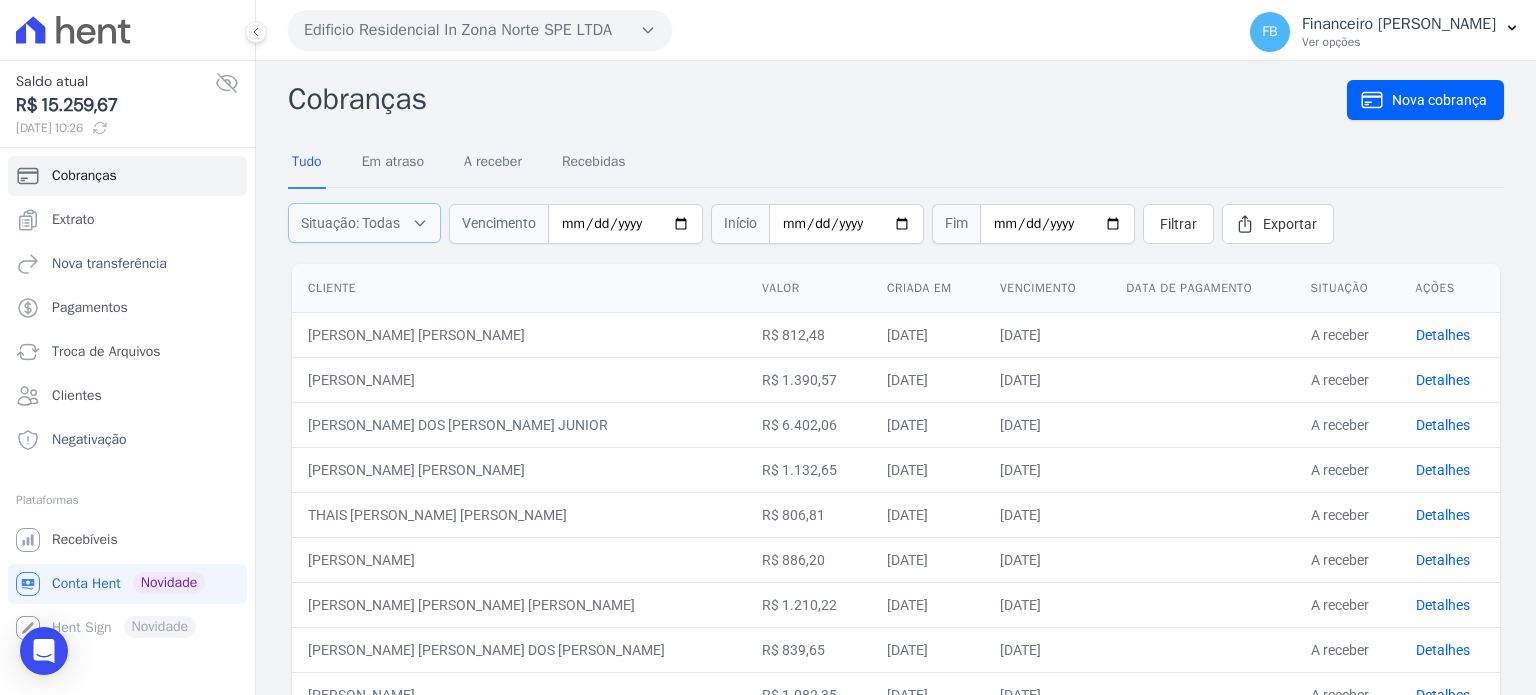 click 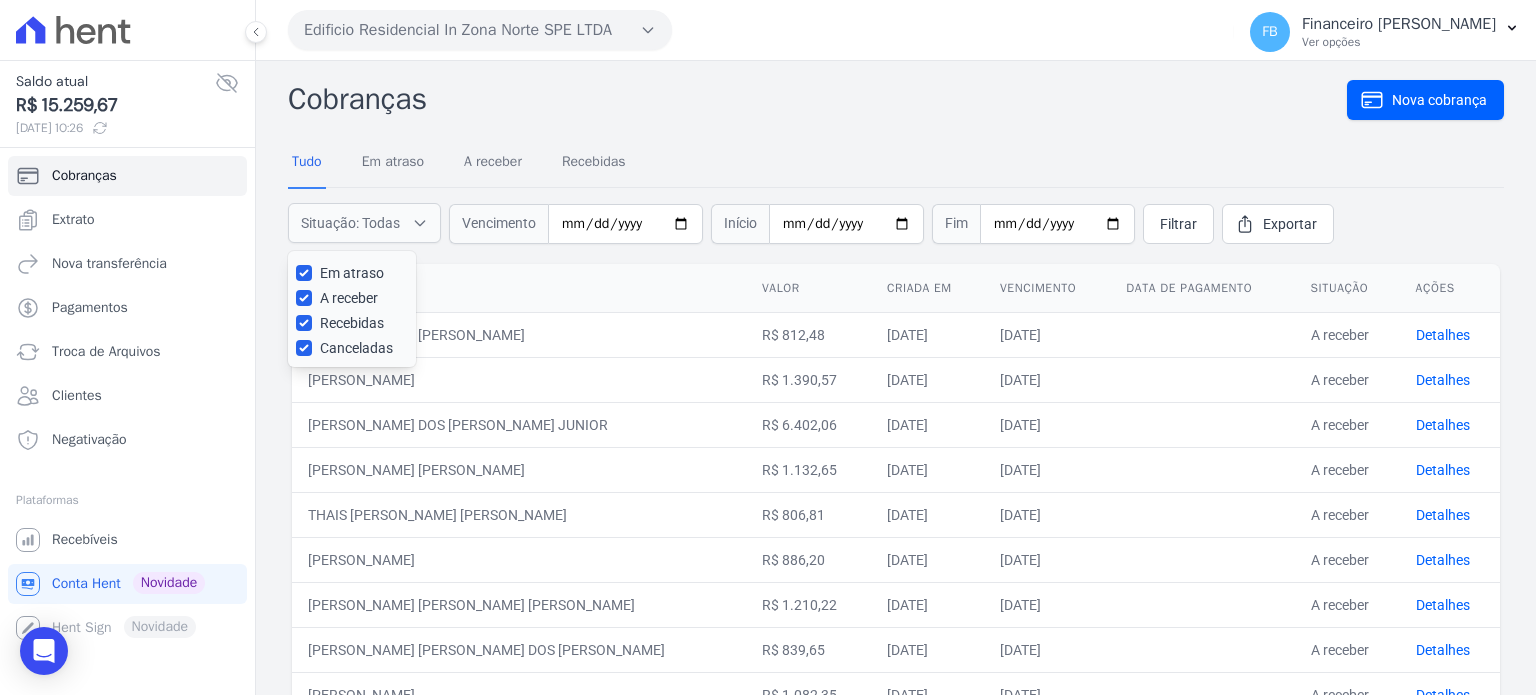 click on "Em atraso" at bounding box center [352, 273] 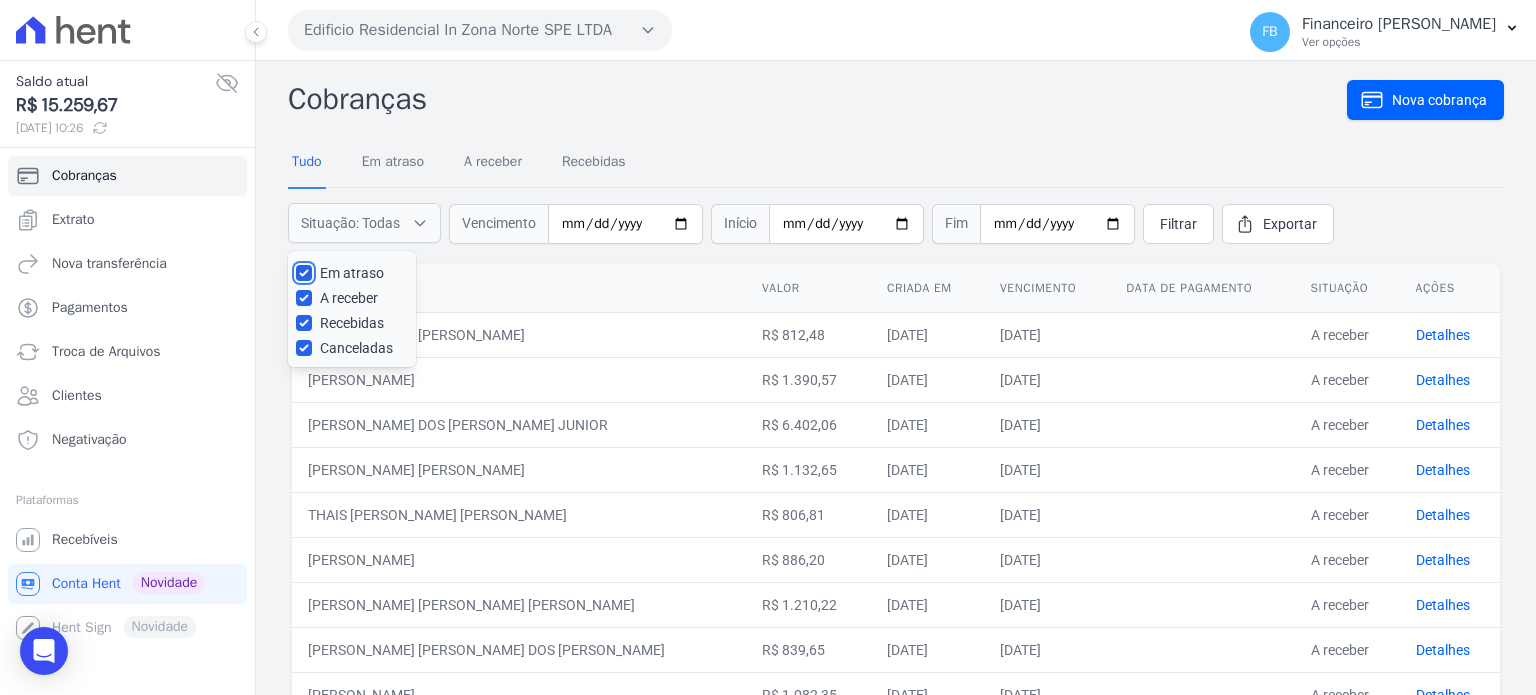checkbox on "false" 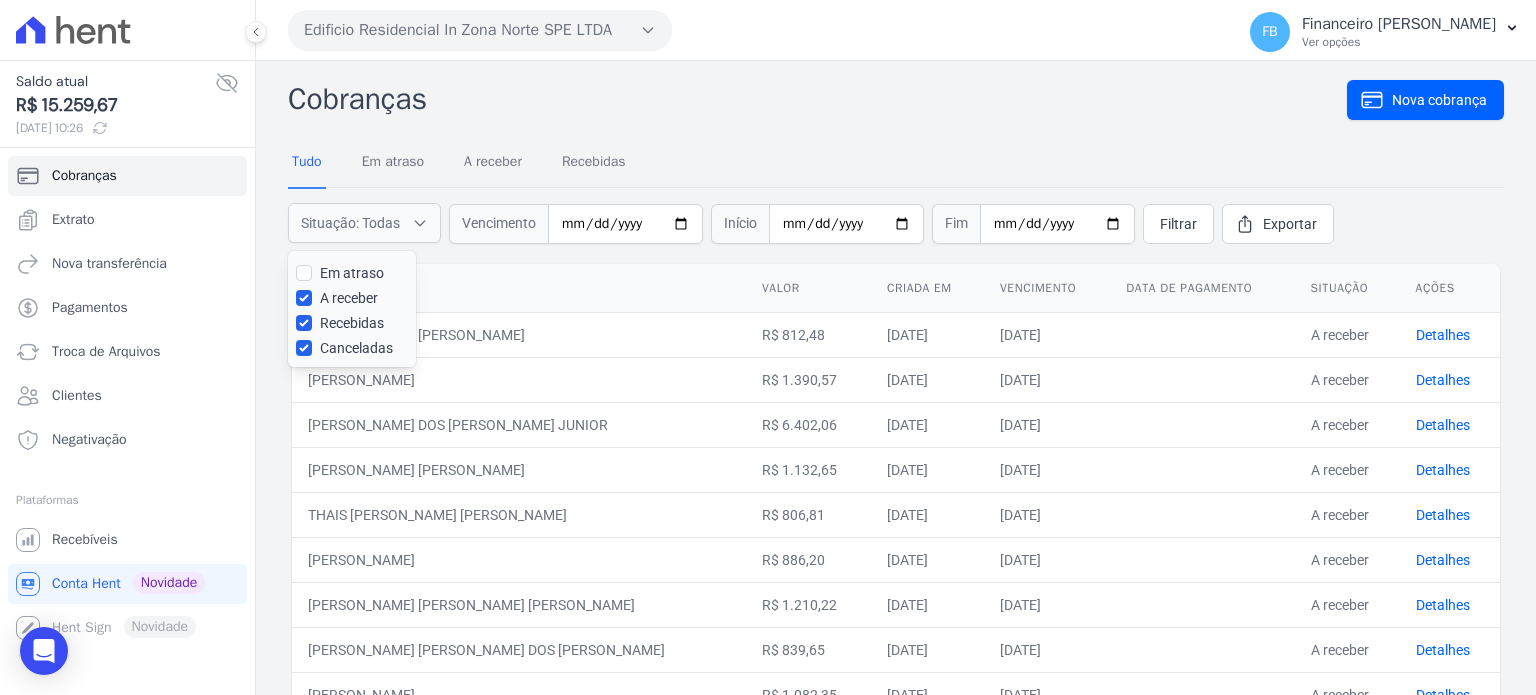 click on "A receber" at bounding box center [349, 298] 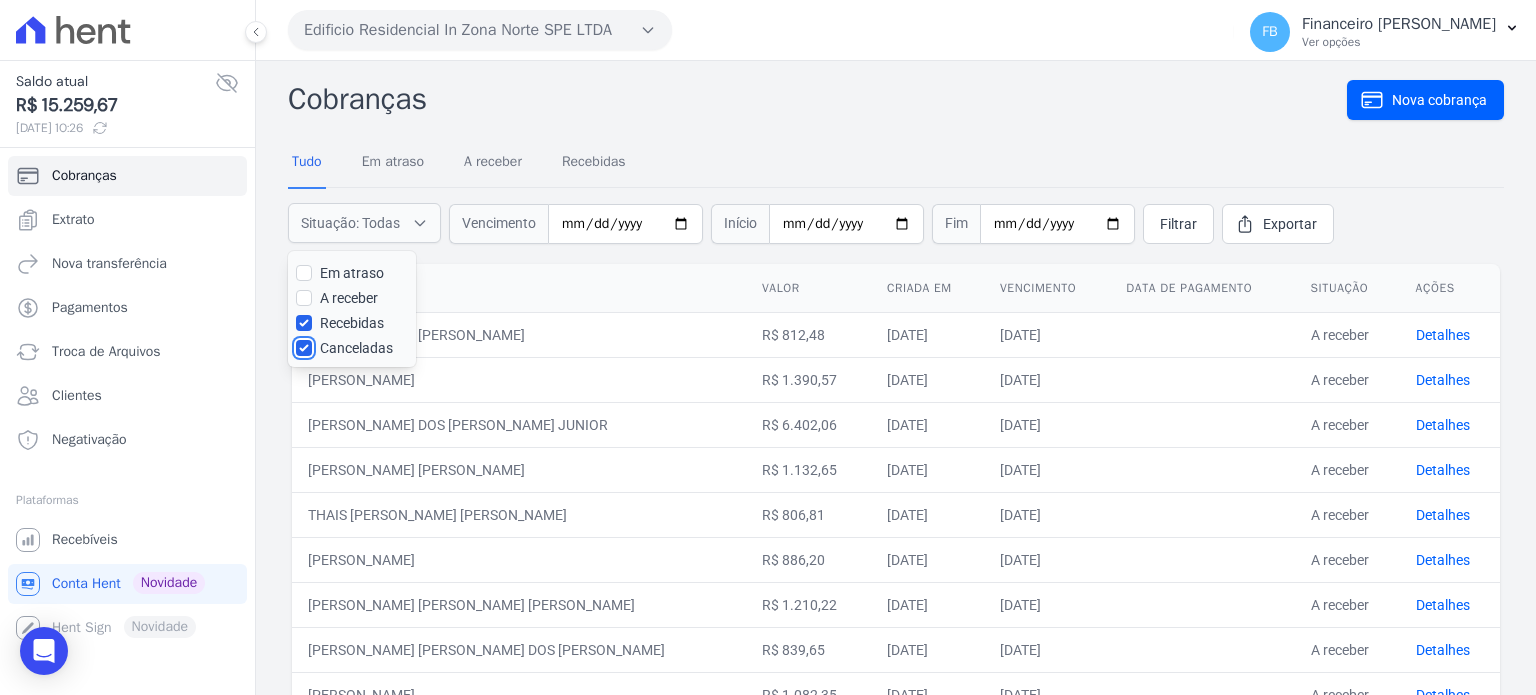 click on "Canceladas" at bounding box center (304, 348) 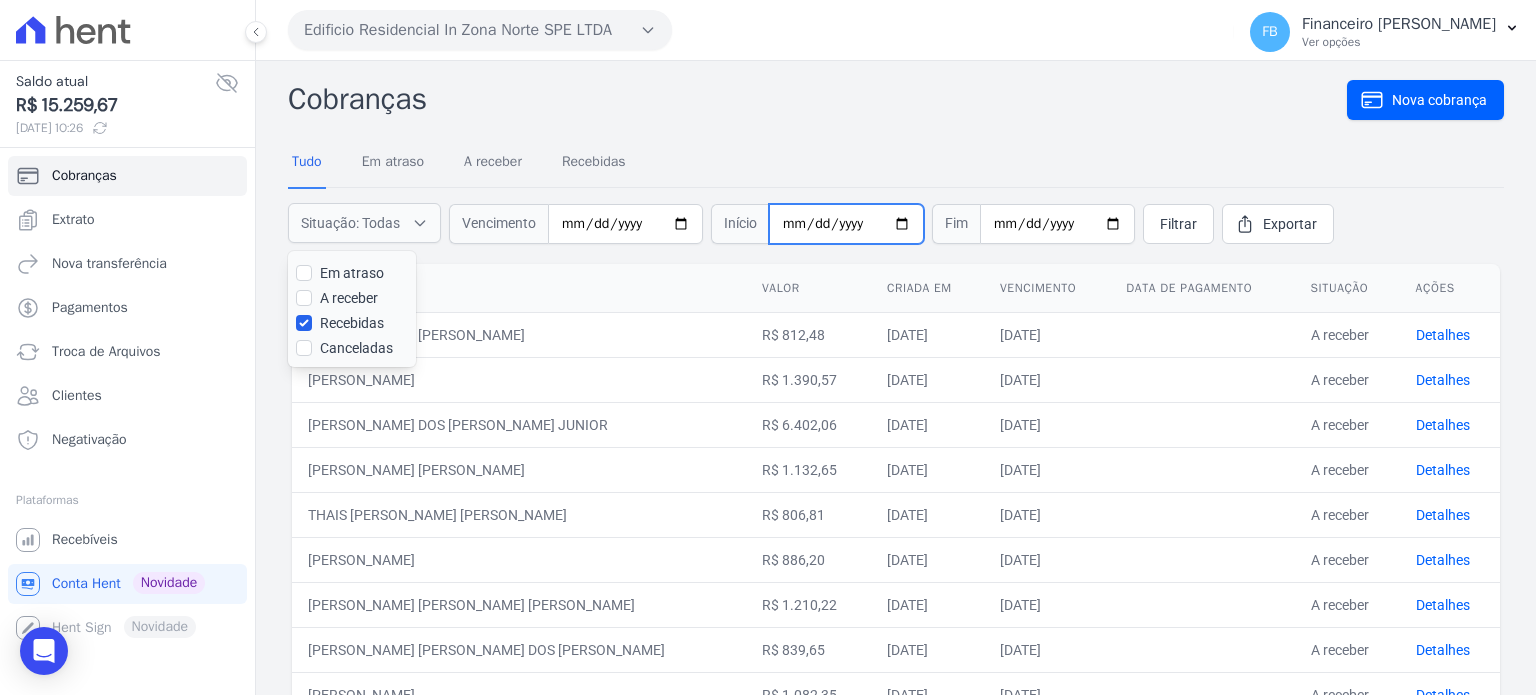 click at bounding box center [846, 224] 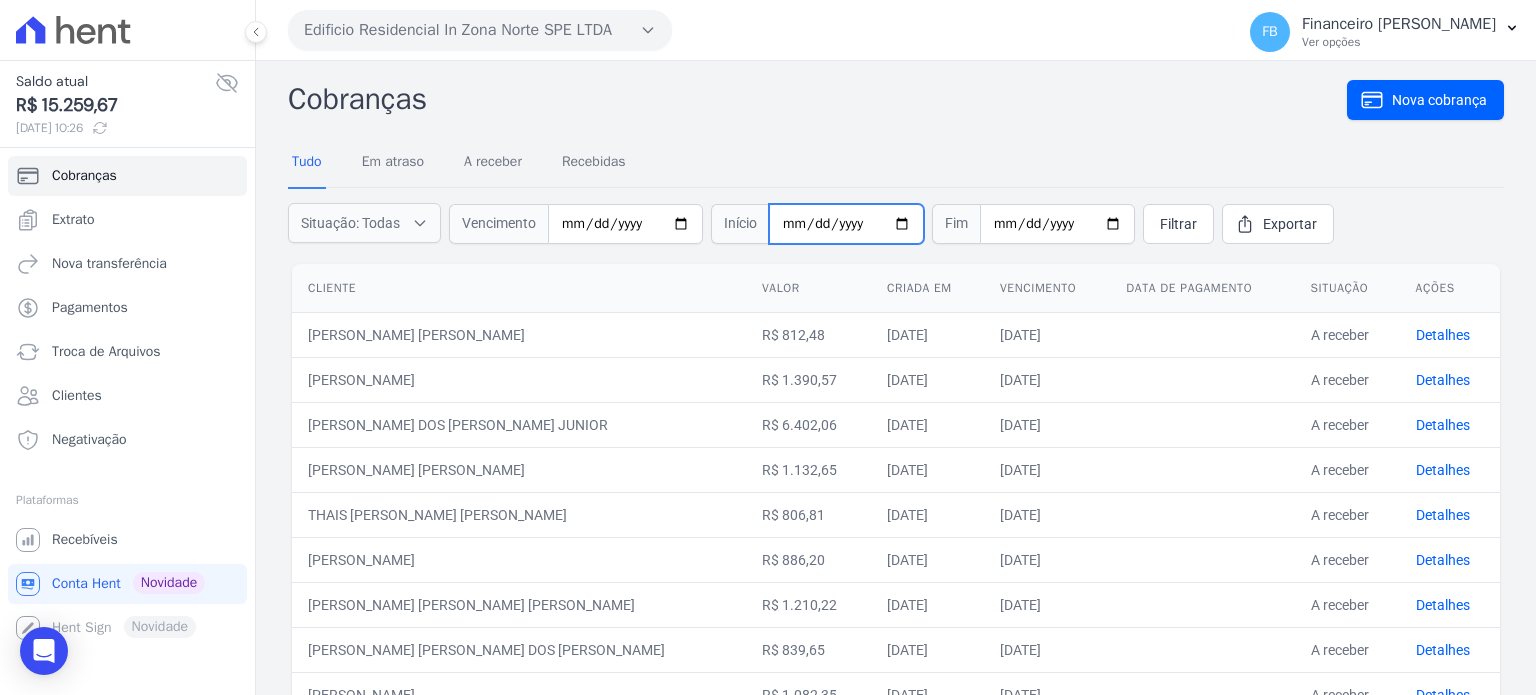 click at bounding box center (846, 224) 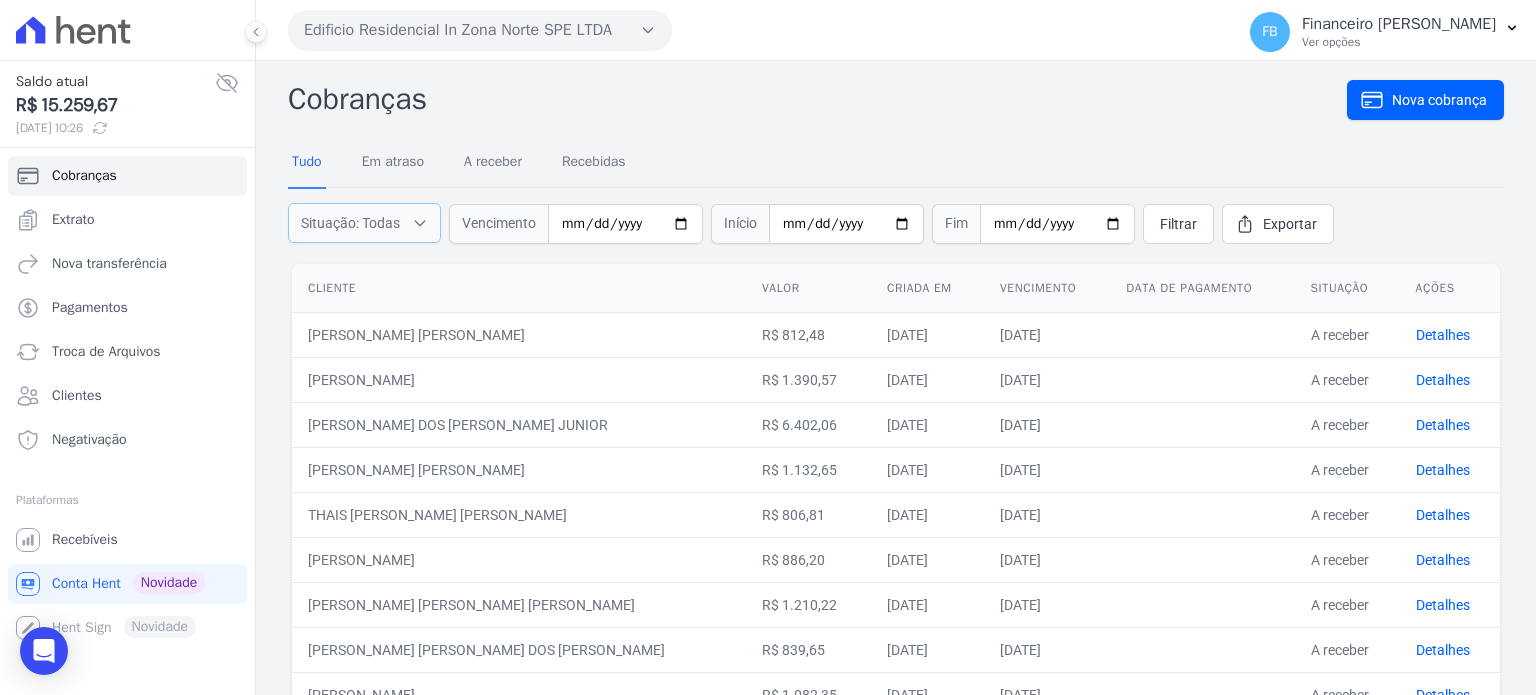 click 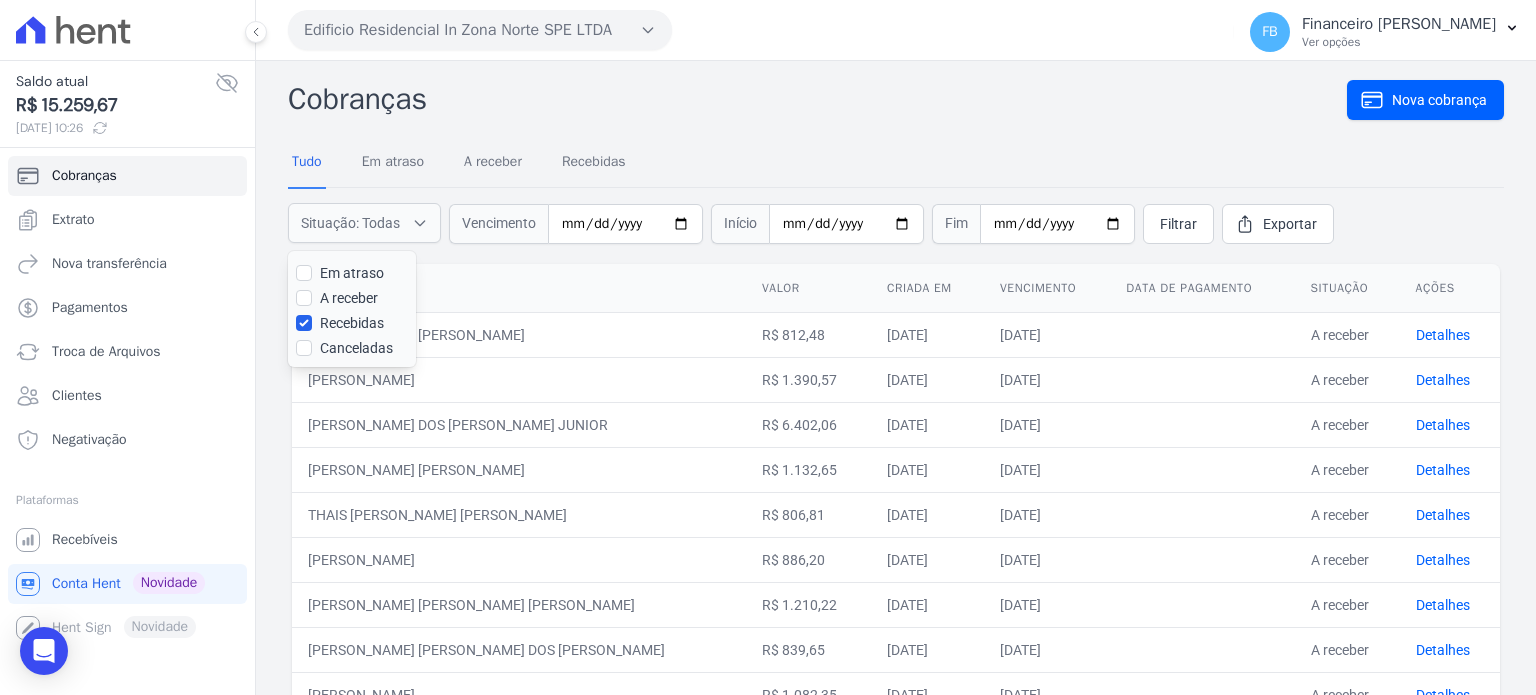 click on "Cliente
Valor
Criada em
Vencimento
Data de pagamento
Situação
Ações
LUIZ HENRIQUE TEIXEIRA SIMIONE
R$ 812,48
09/07/2025
20/08/2025
A receber
Detalhes
RAFAEL FELICIANO DA SILVA JUNIOR
R$ 1.390,57
03/07/2025
Detalhes" at bounding box center (896, 851) 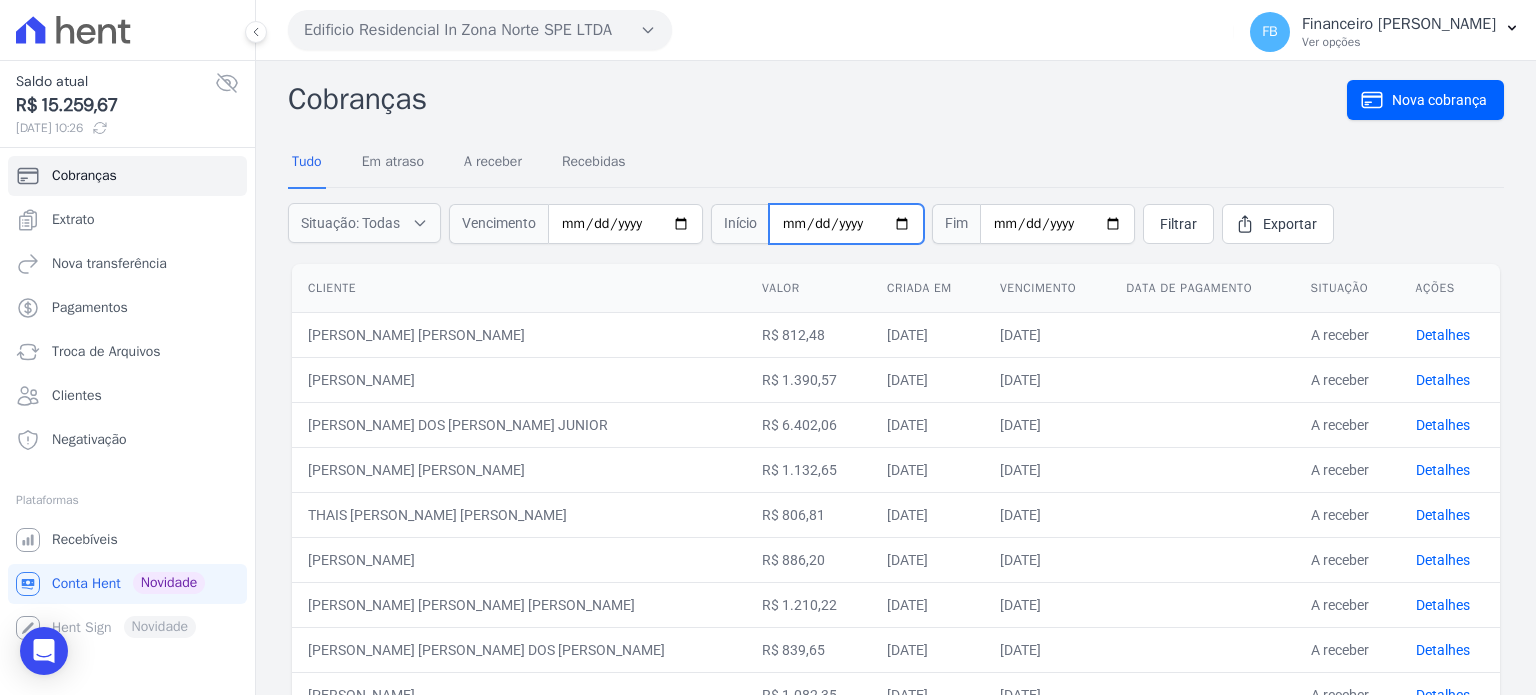 click at bounding box center (846, 224) 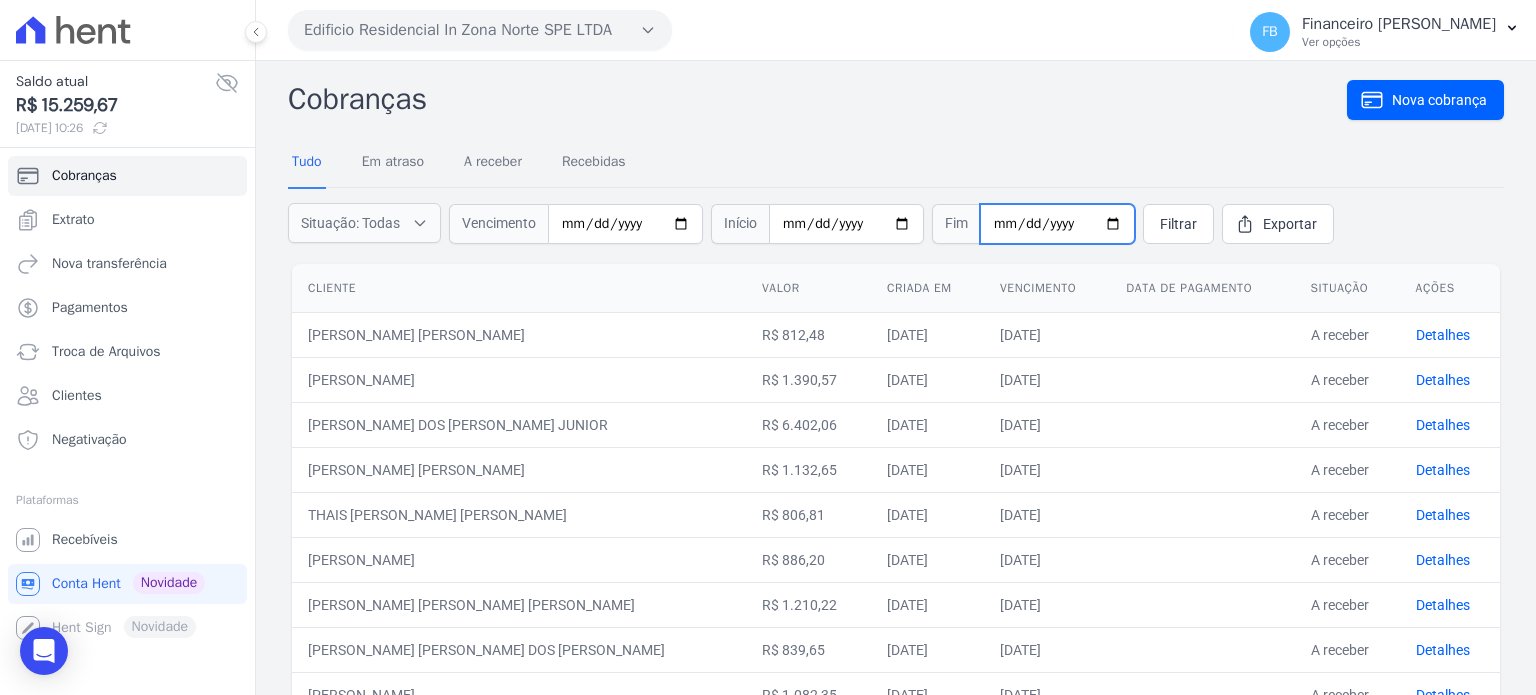 click at bounding box center [1057, 224] 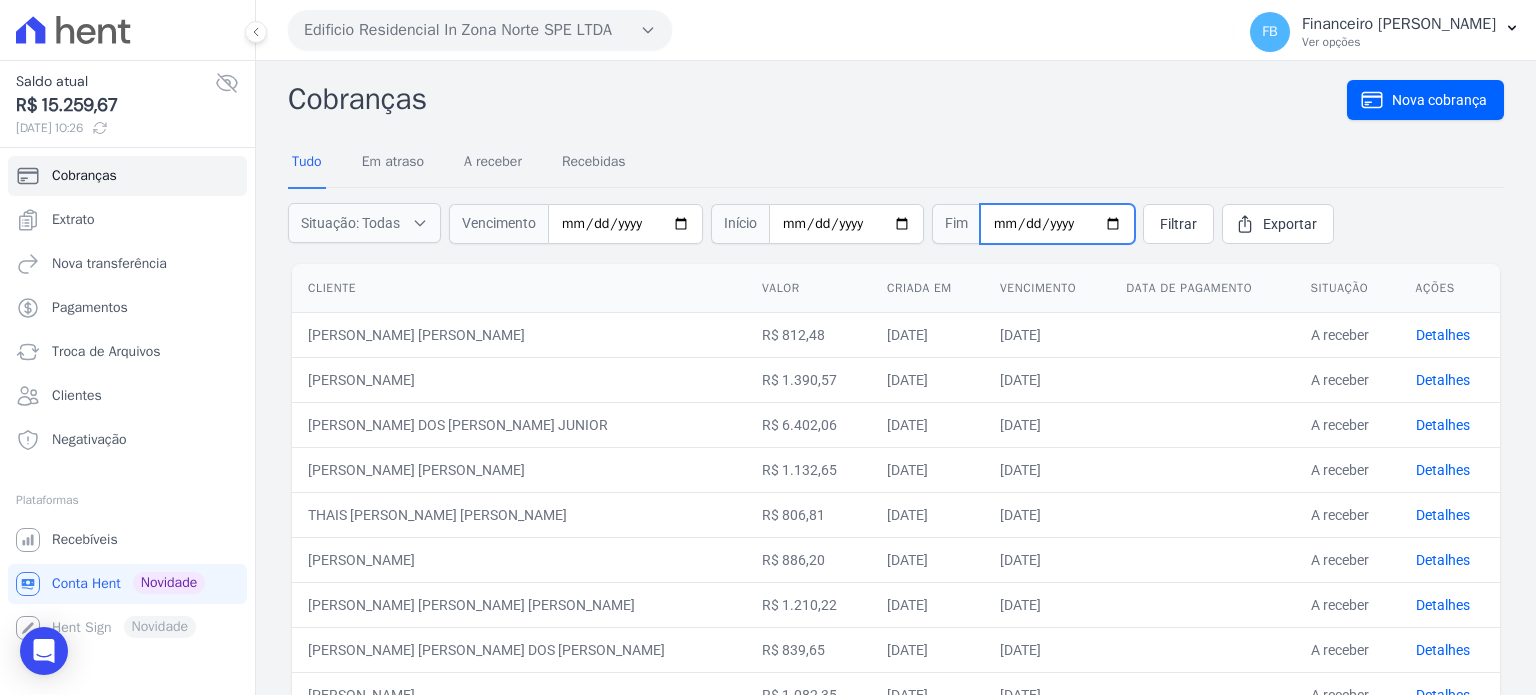 type on "[DATE]" 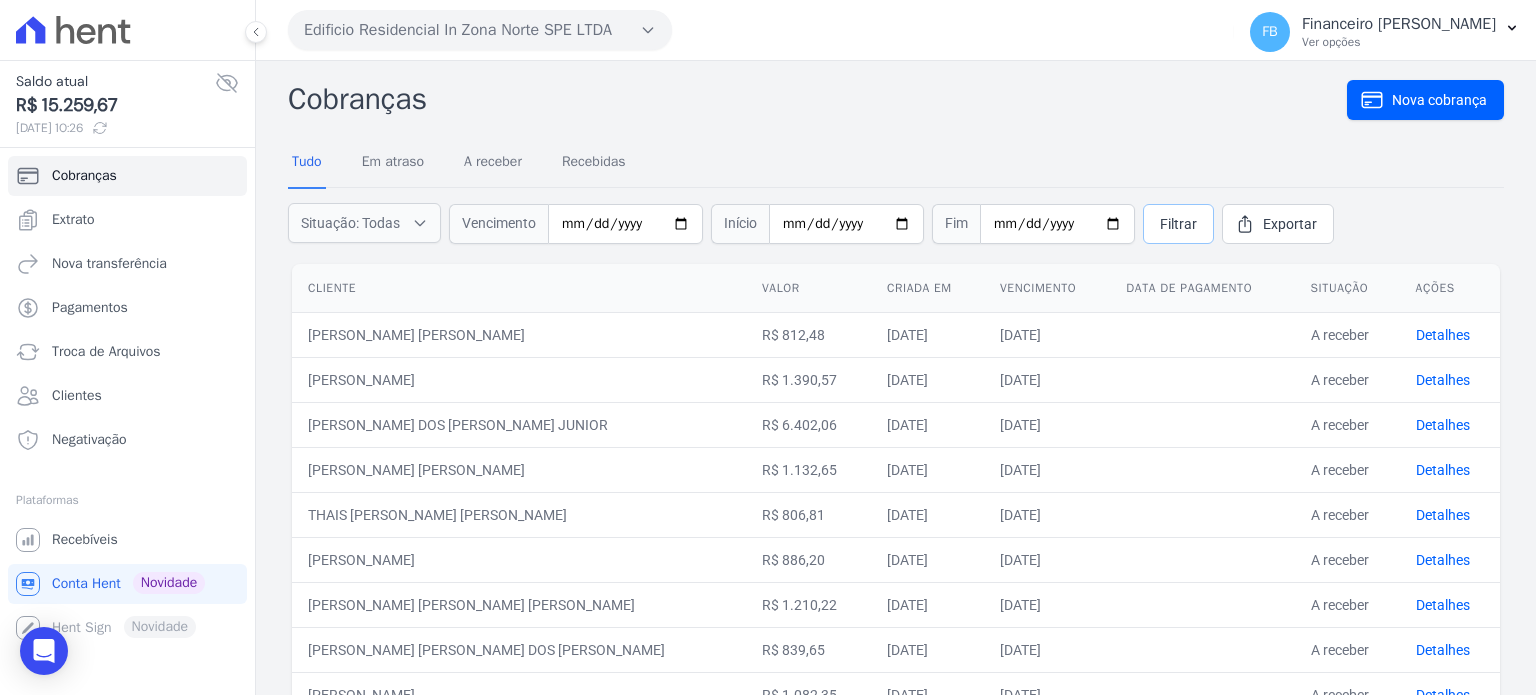 click on "Filtrar" at bounding box center [1178, 224] 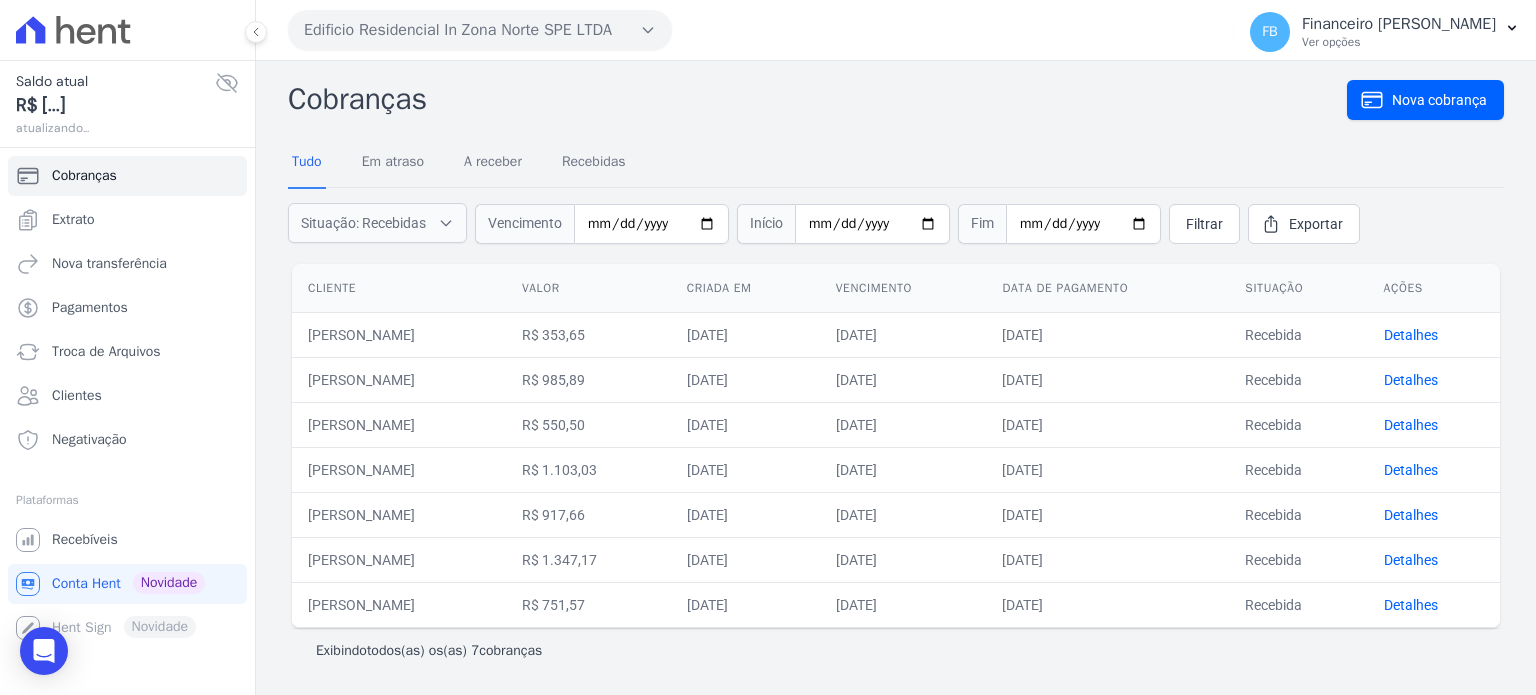 scroll, scrollTop: 0, scrollLeft: 0, axis: both 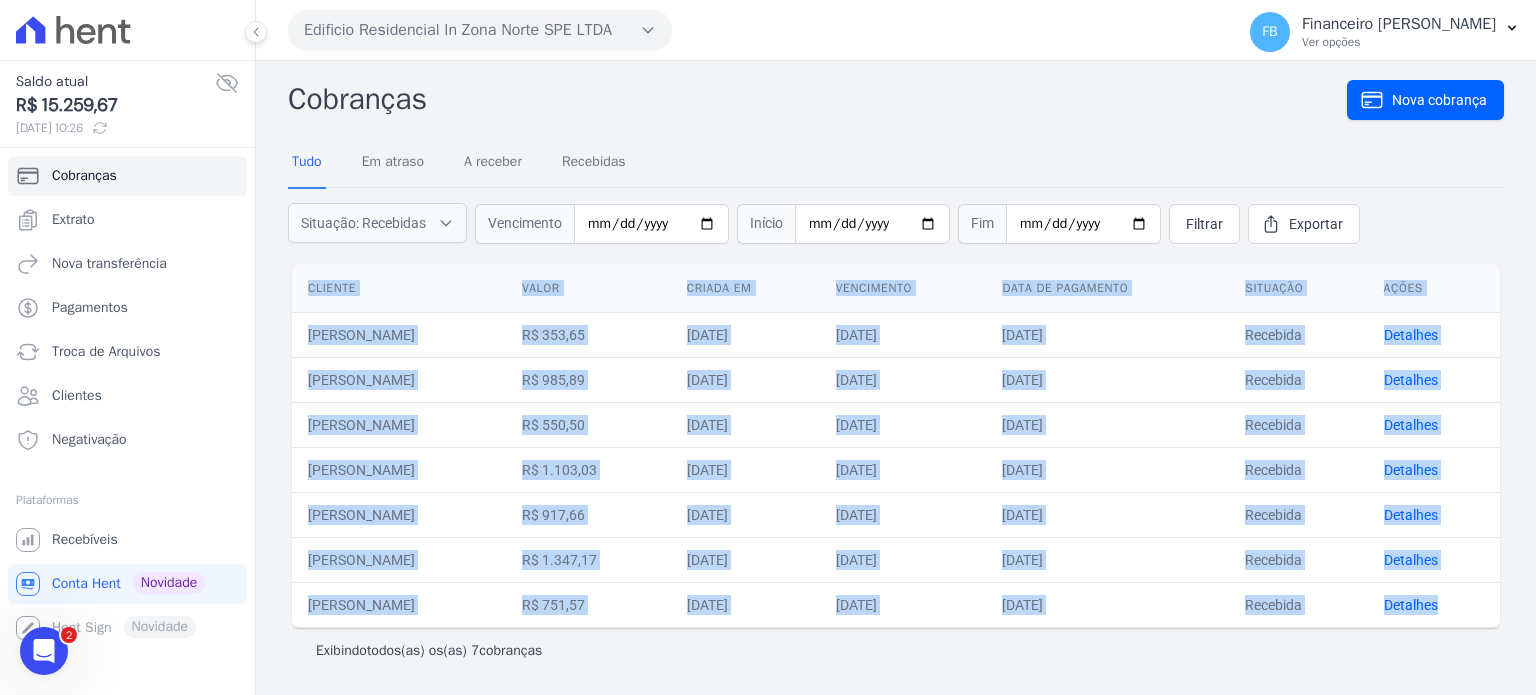 drag, startPoint x: 308, startPoint y: 285, endPoint x: 1484, endPoint y: 602, distance: 1217.9758 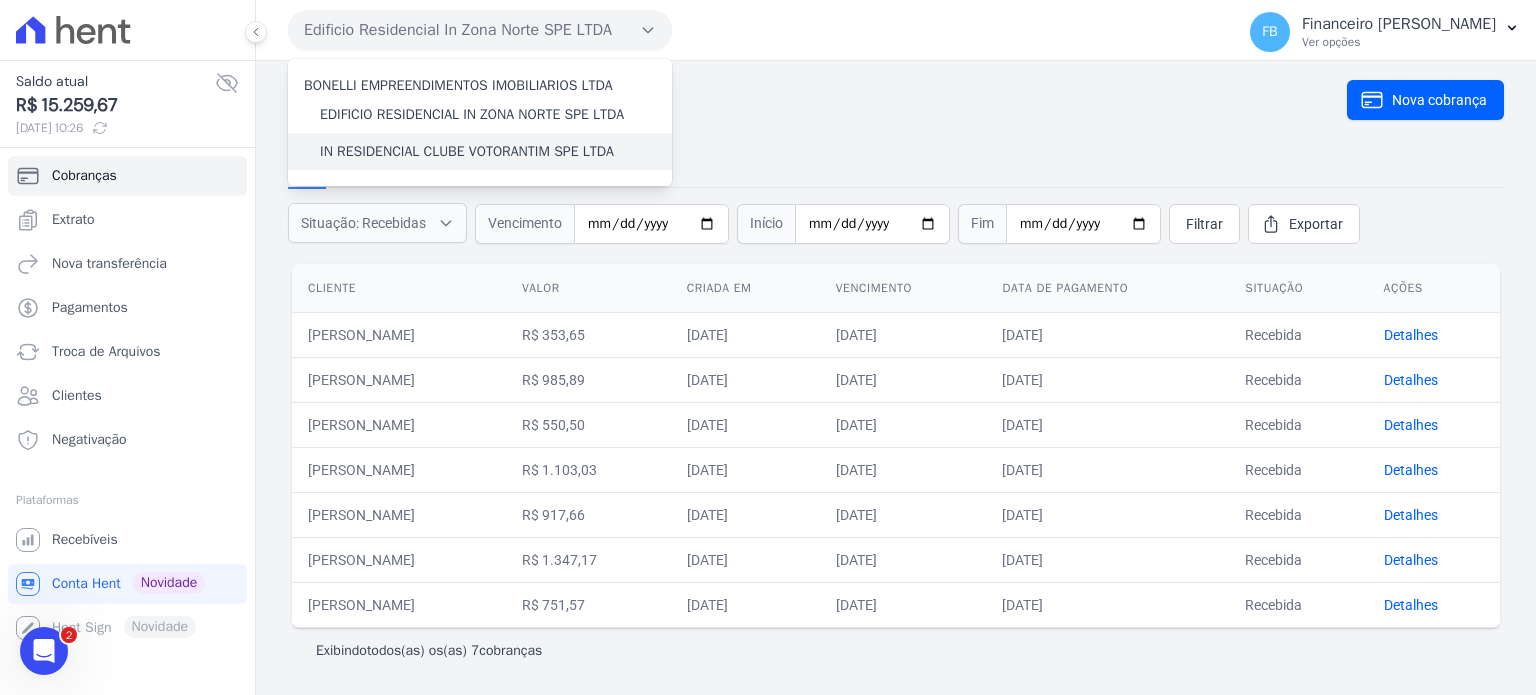 click on "IN RESIDENCIAL CLUBE VOTORANTIM SPE LTDA" at bounding box center (467, 151) 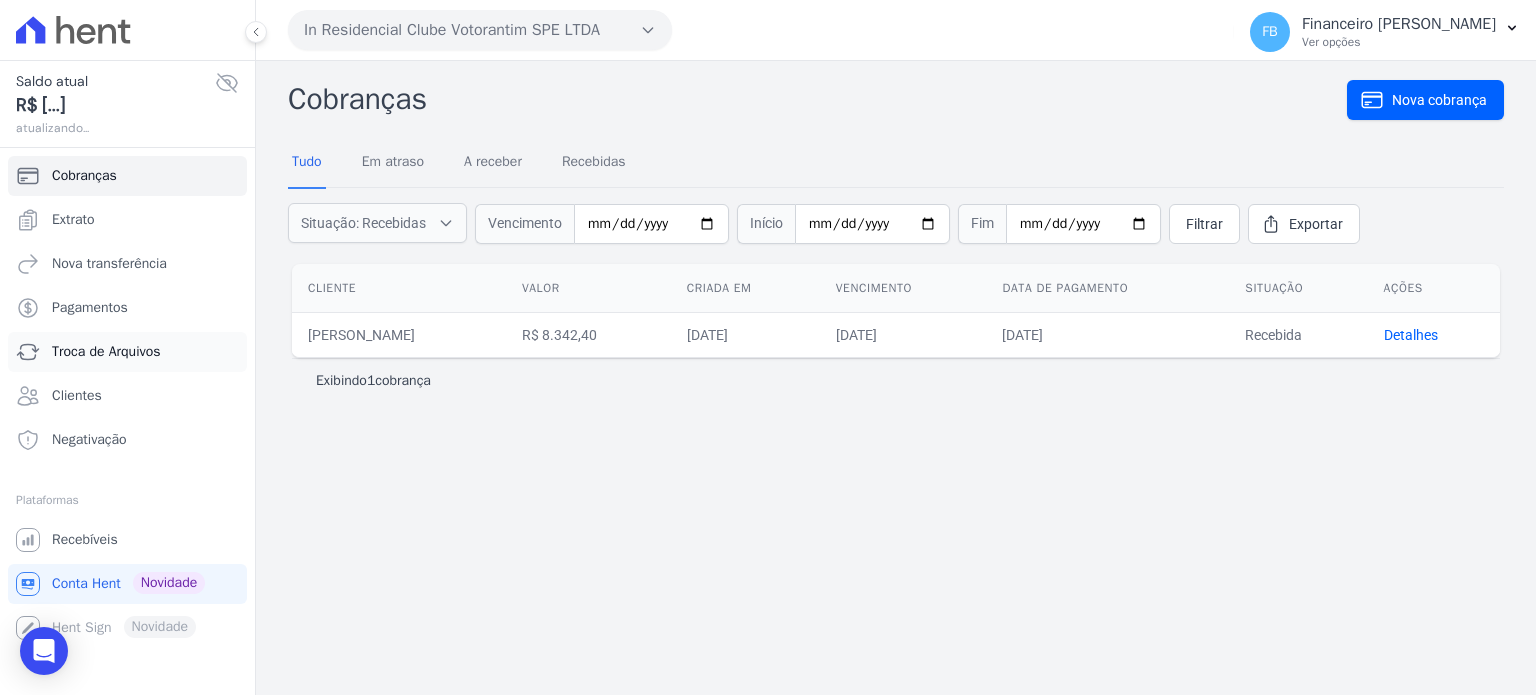 click on "Troca de Arquivos" at bounding box center (106, 352) 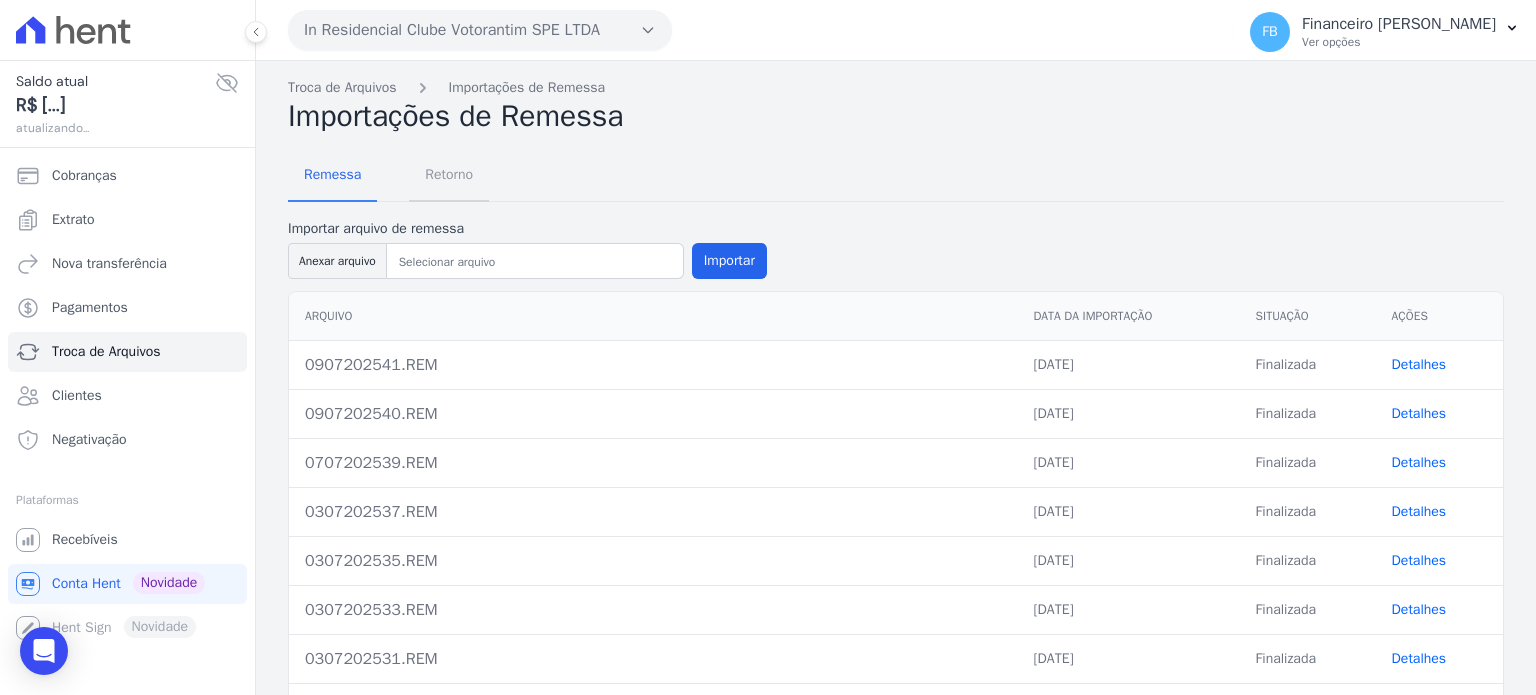click on "Retorno" at bounding box center [449, 174] 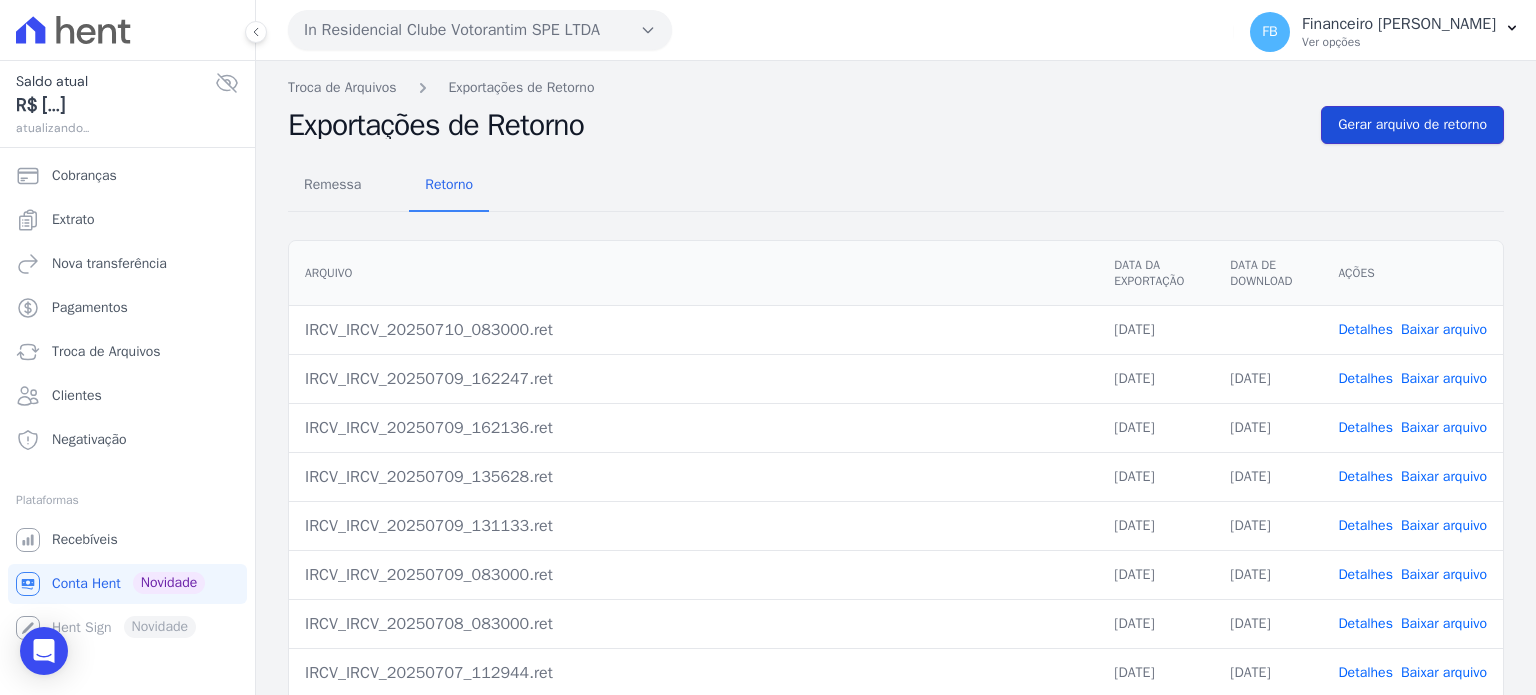 click on "Gerar arquivo de retorno" at bounding box center [1412, 125] 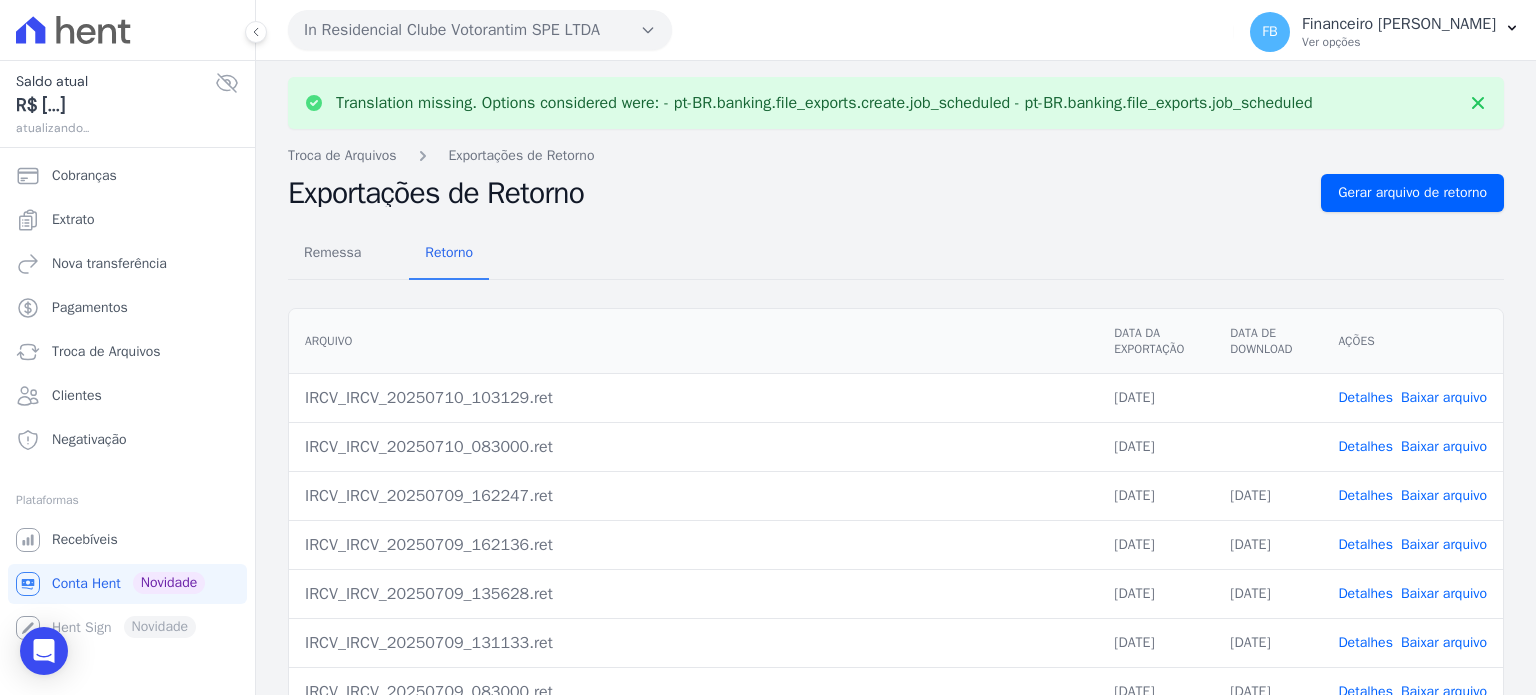 click on "Baixar arquivo" at bounding box center (1444, 446) 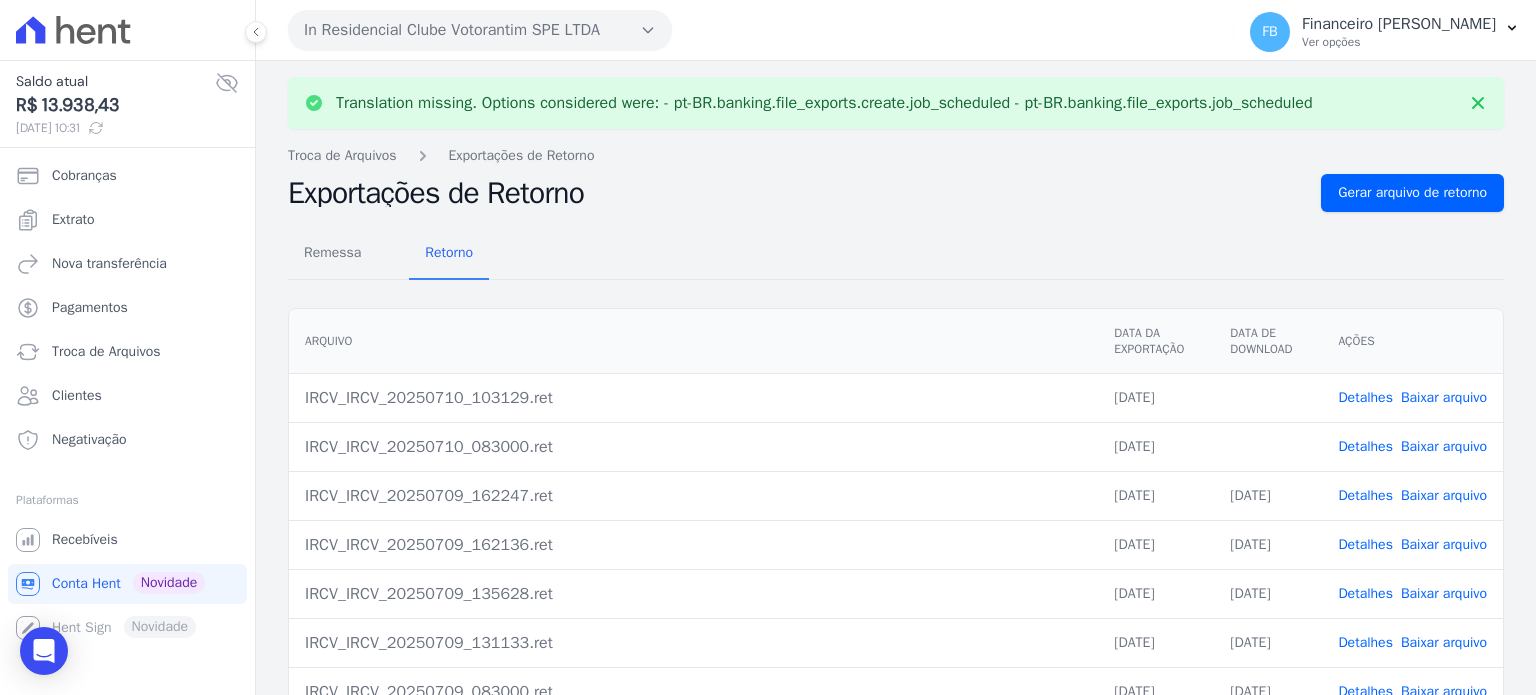 drag, startPoint x: 1016, startPoint y: 231, endPoint x: 1049, endPoint y: 230, distance: 33.01515 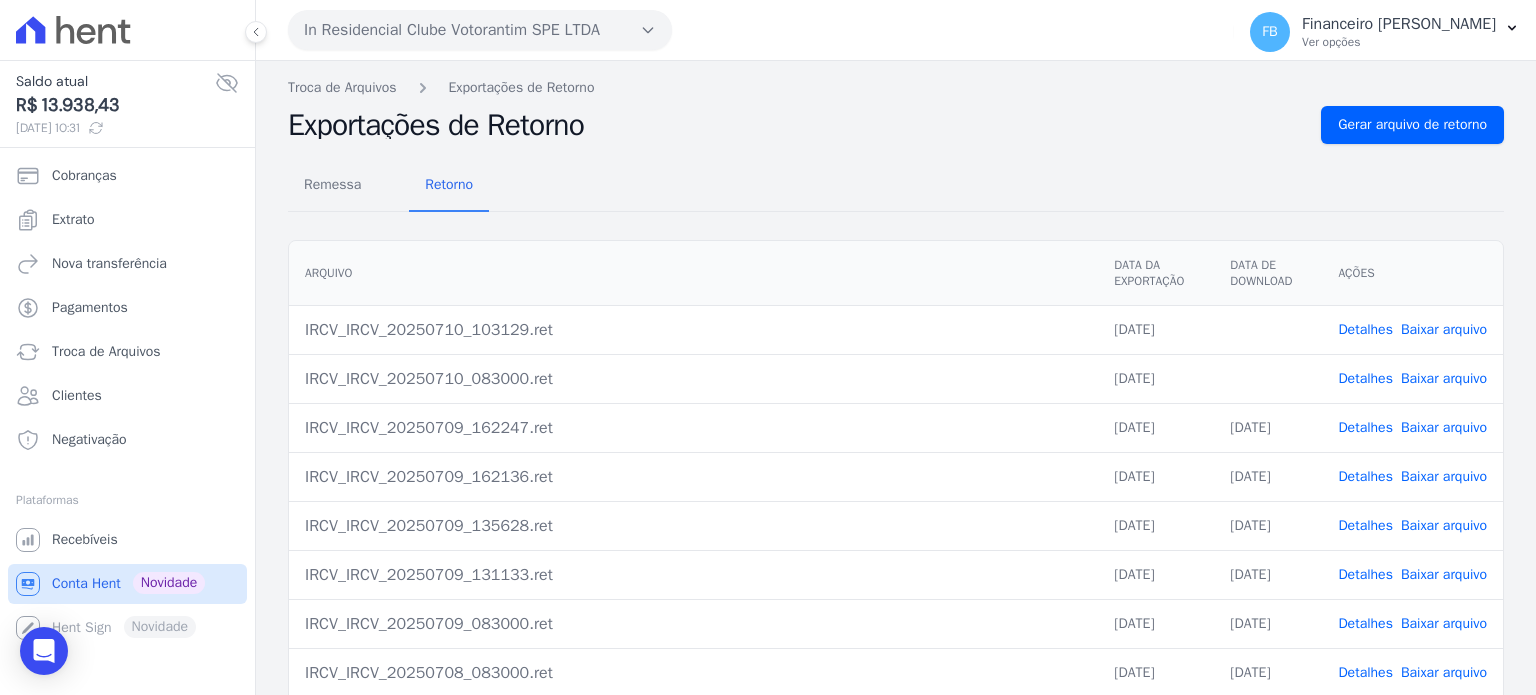 click on "Conta Hent" at bounding box center [86, 584] 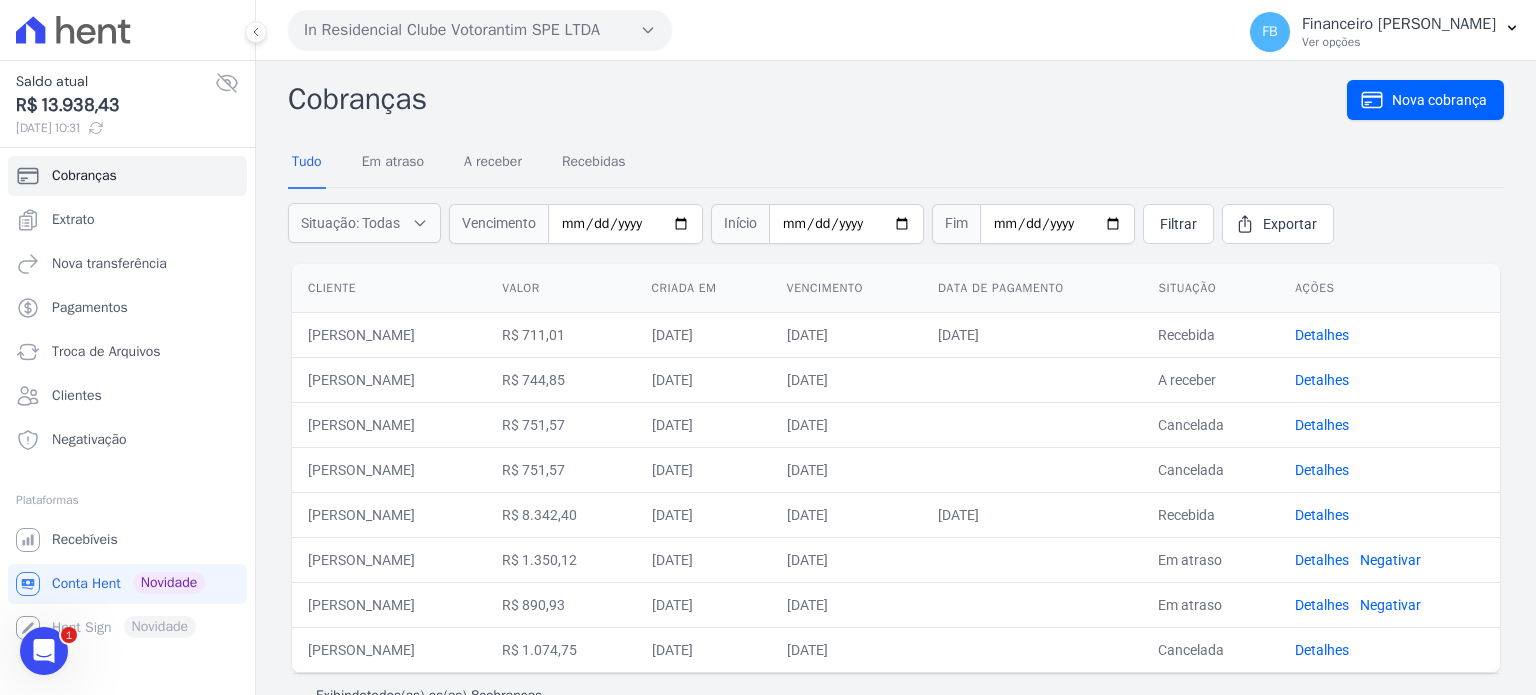 scroll, scrollTop: 0, scrollLeft: 0, axis: both 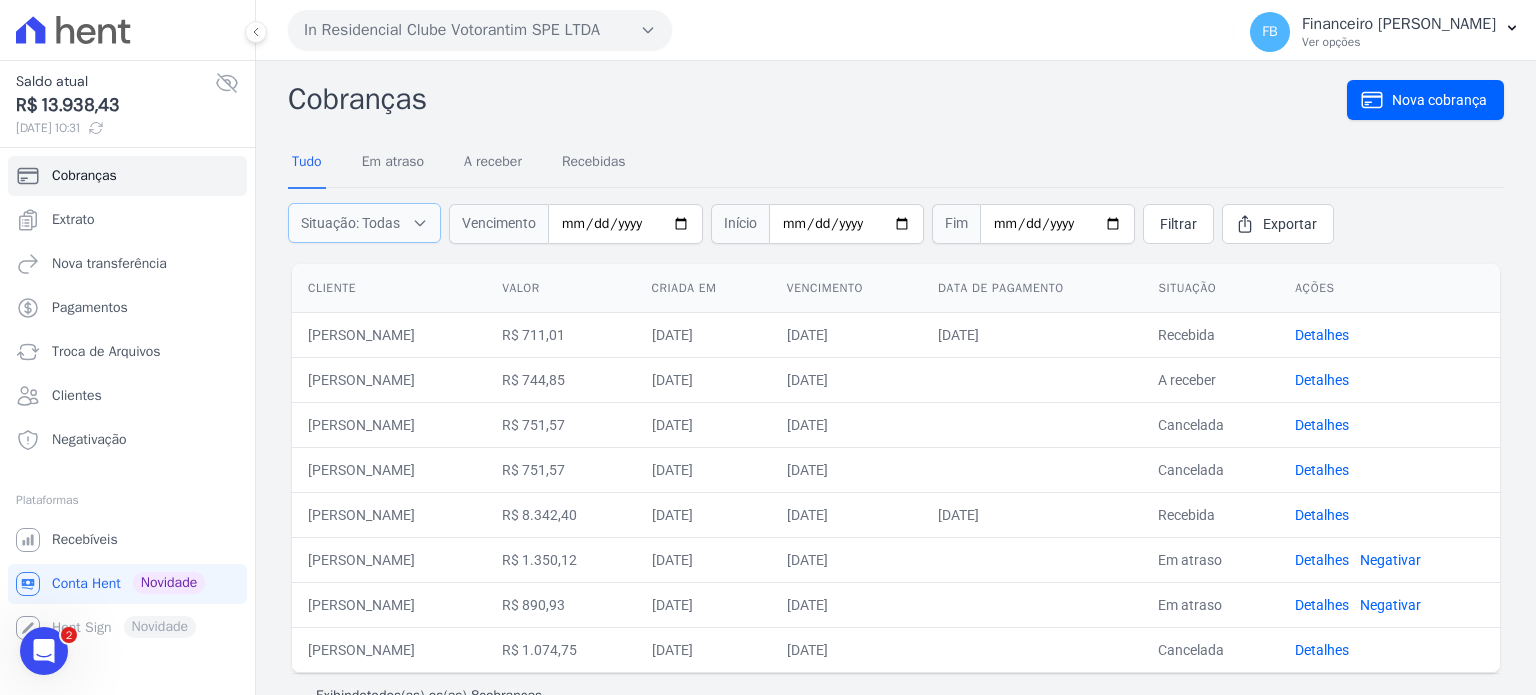 click 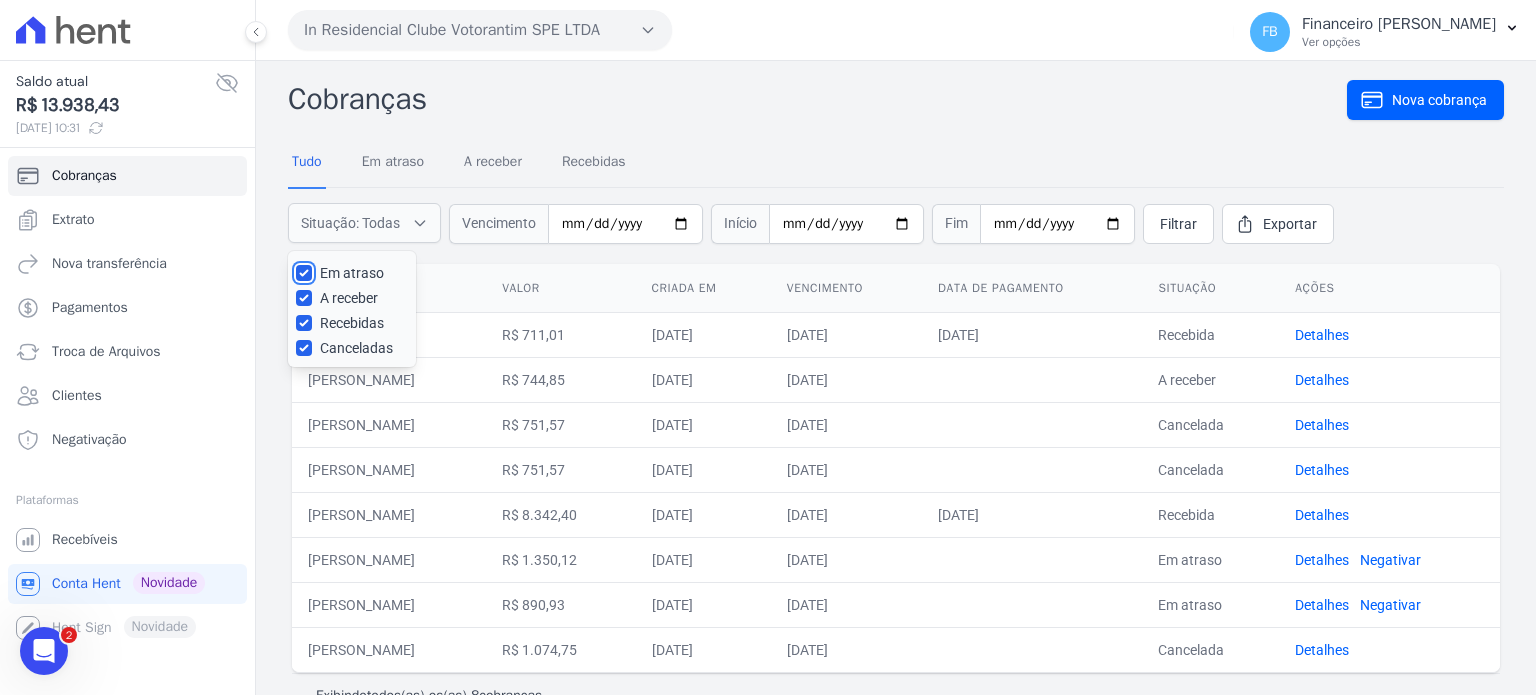 click on "Em atraso" at bounding box center (304, 273) 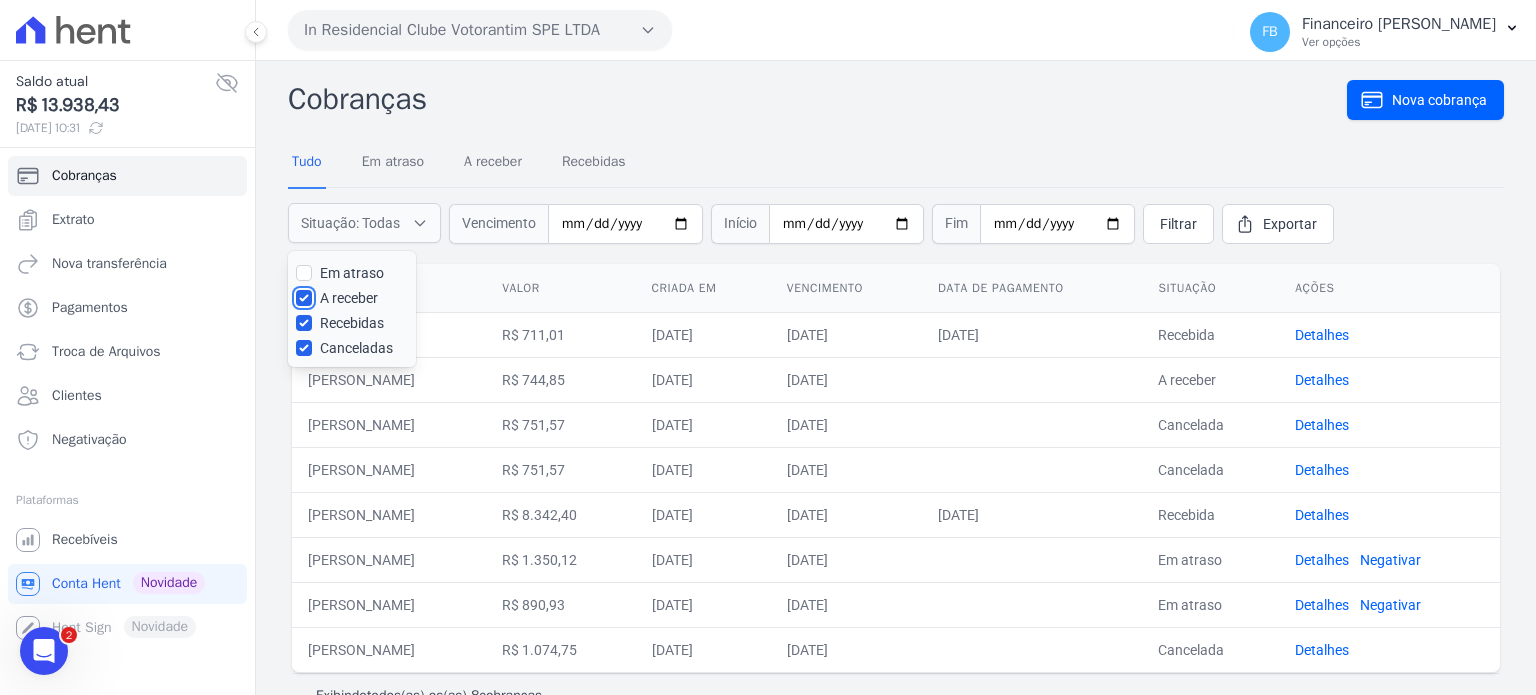 click on "A receber" at bounding box center [304, 298] 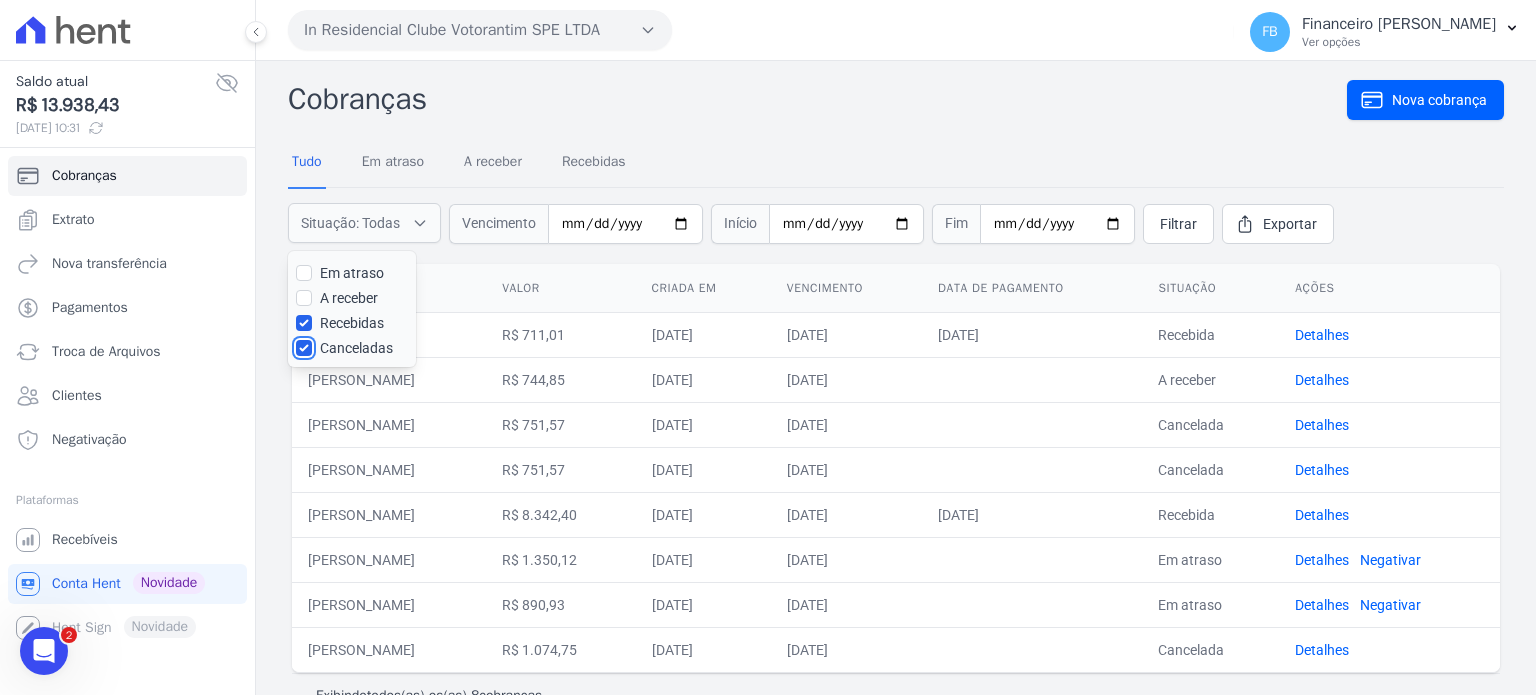 click on "Canceladas" at bounding box center (304, 348) 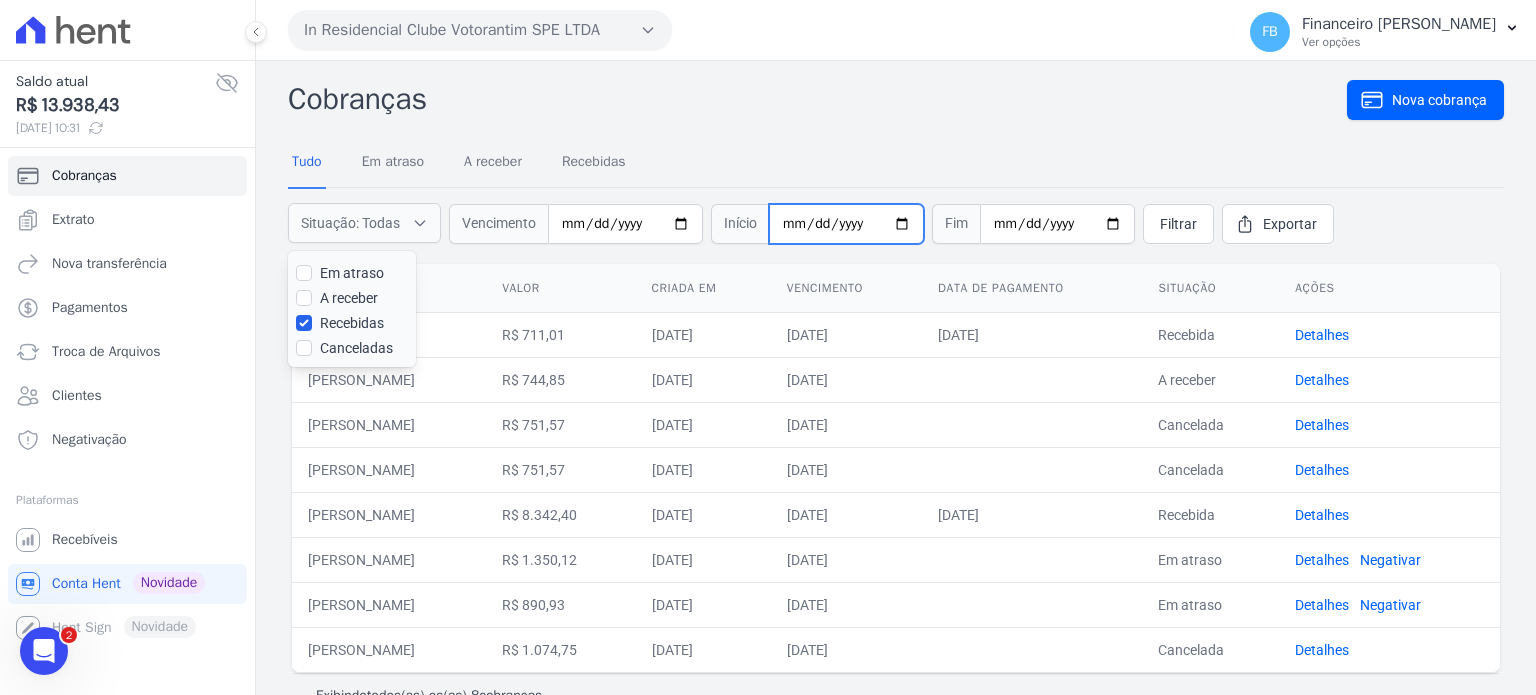 click at bounding box center [846, 224] 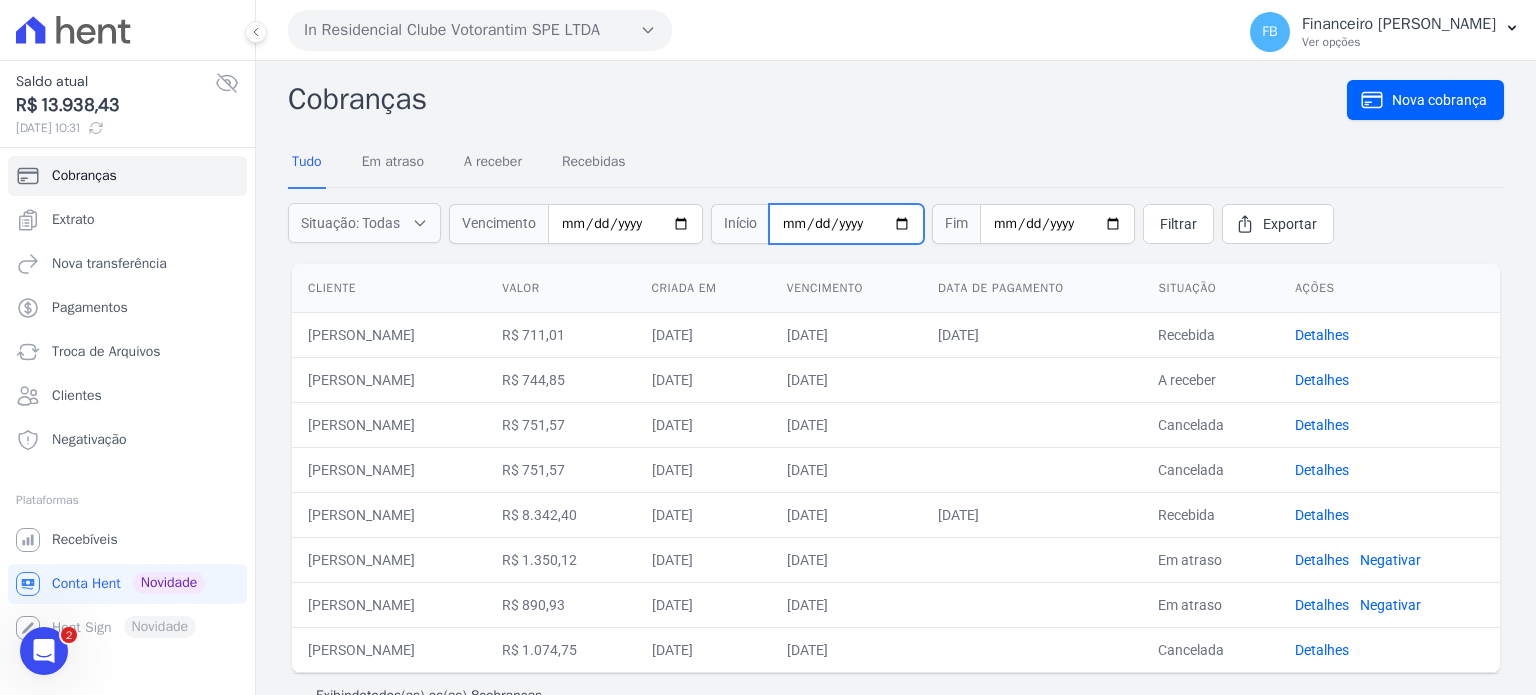 click at bounding box center [846, 224] 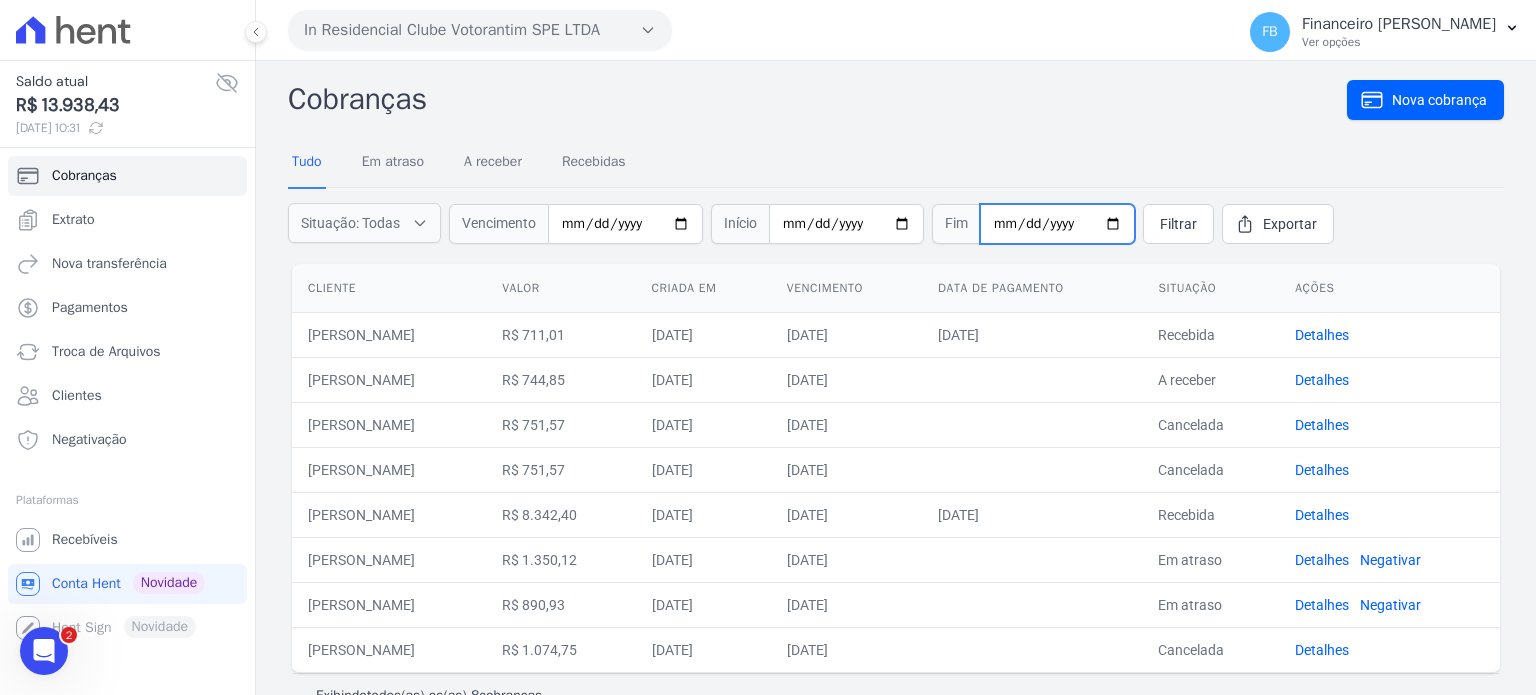 click at bounding box center (1057, 224) 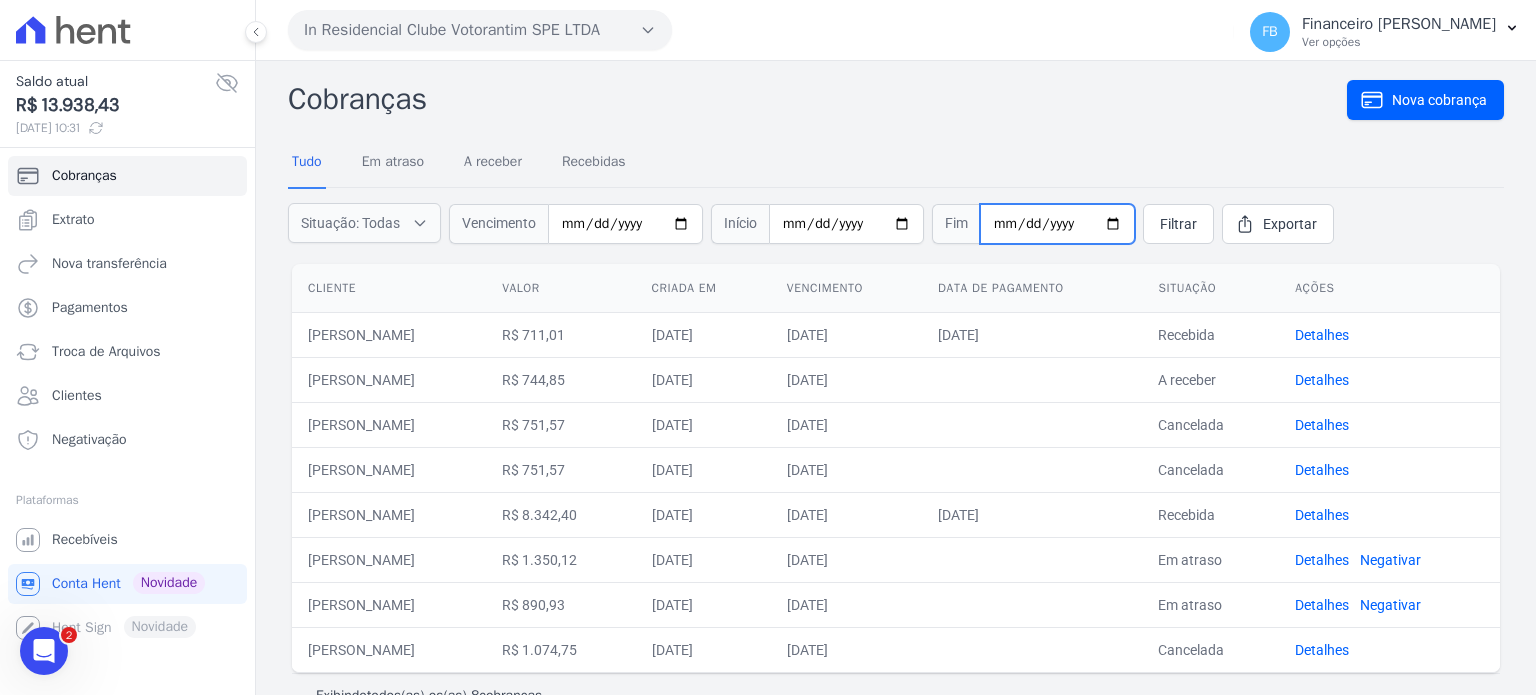 type on "[DATE]" 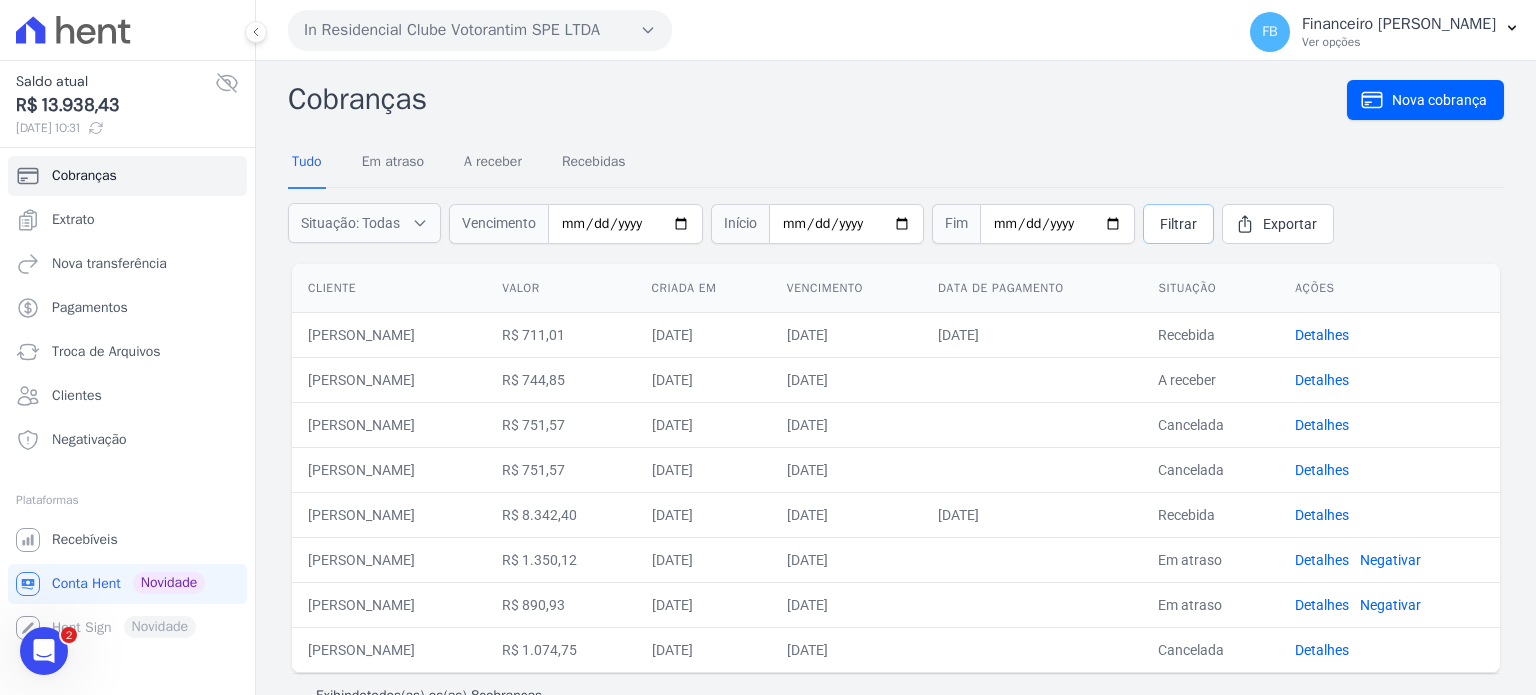 click on "Filtrar" at bounding box center [1178, 224] 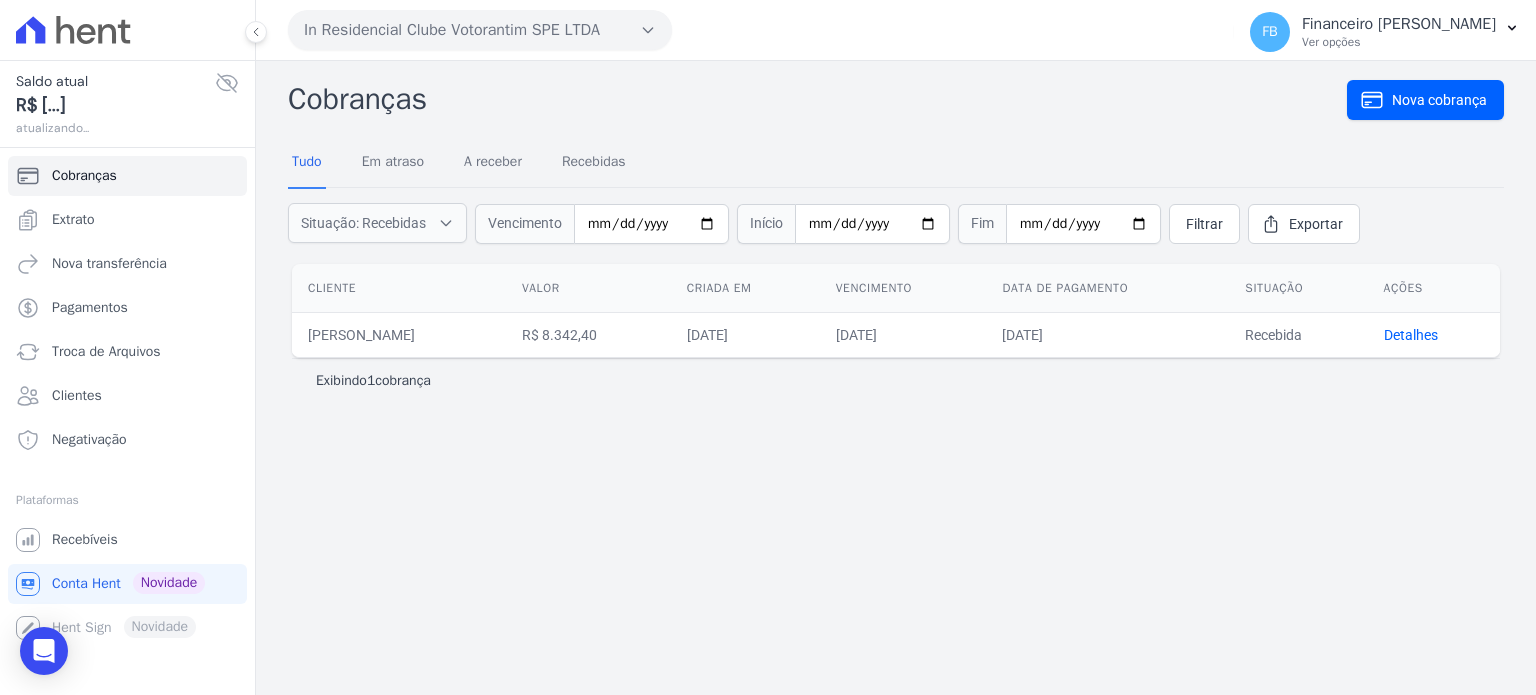 scroll, scrollTop: 0, scrollLeft: 0, axis: both 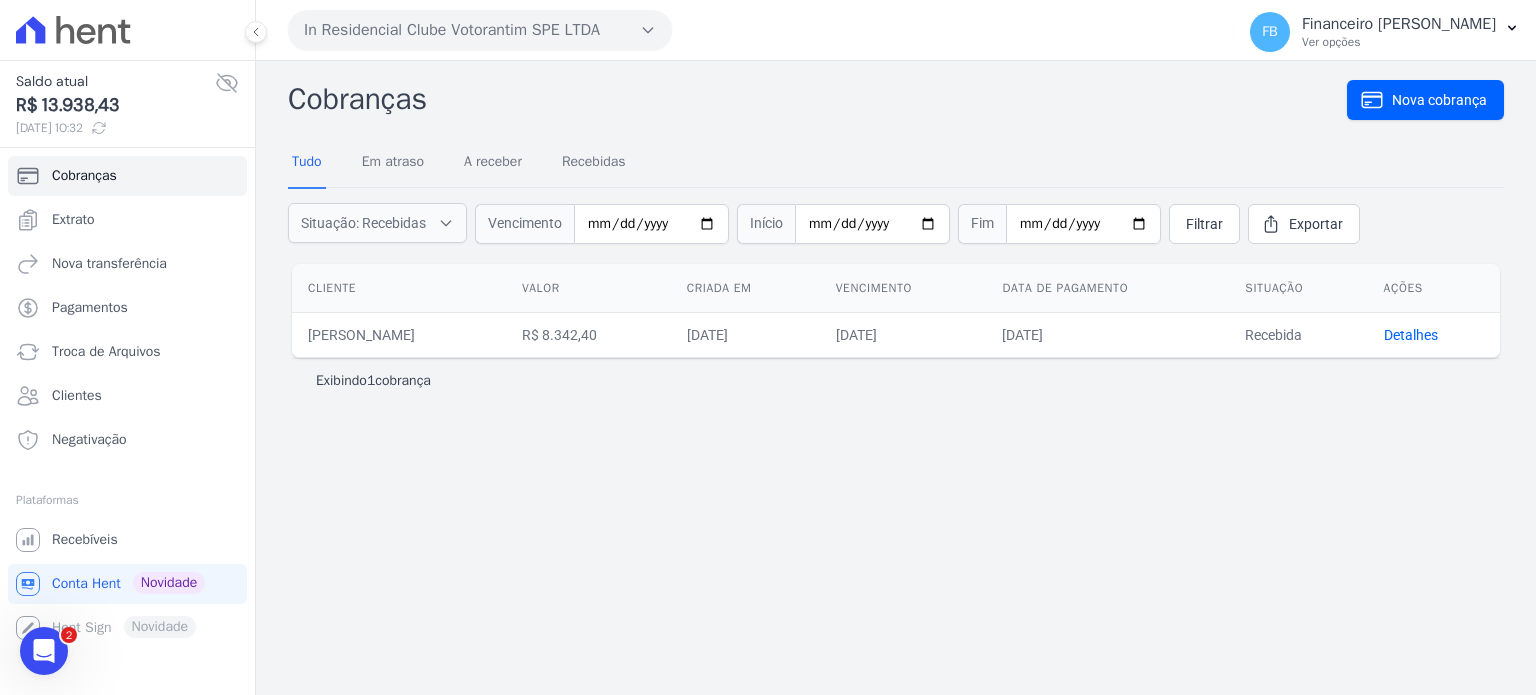 drag, startPoint x: 320, startPoint y: 274, endPoint x: 1354, endPoint y: 379, distance: 1039.3175 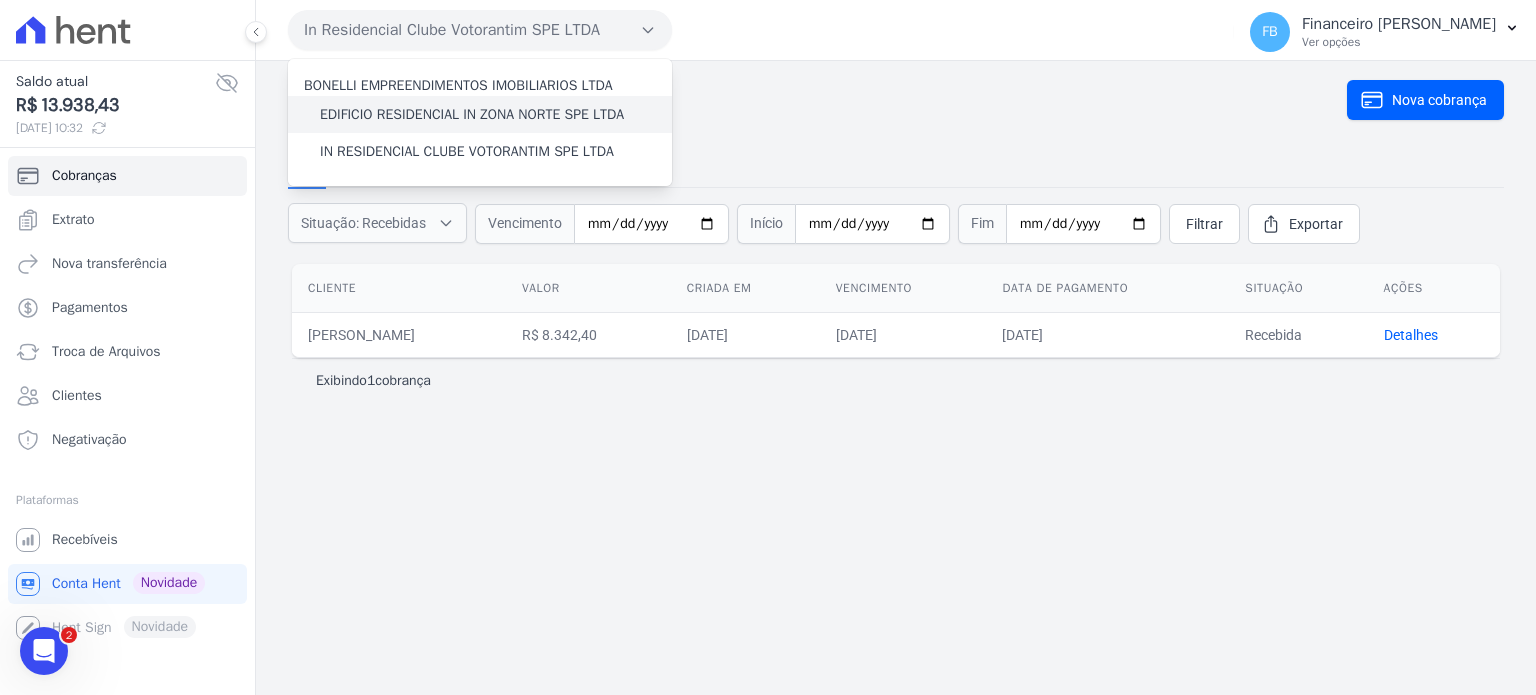 click on "EDIFICIO RESIDENCIAL IN ZONA NORTE SPE LTDA" at bounding box center [472, 114] 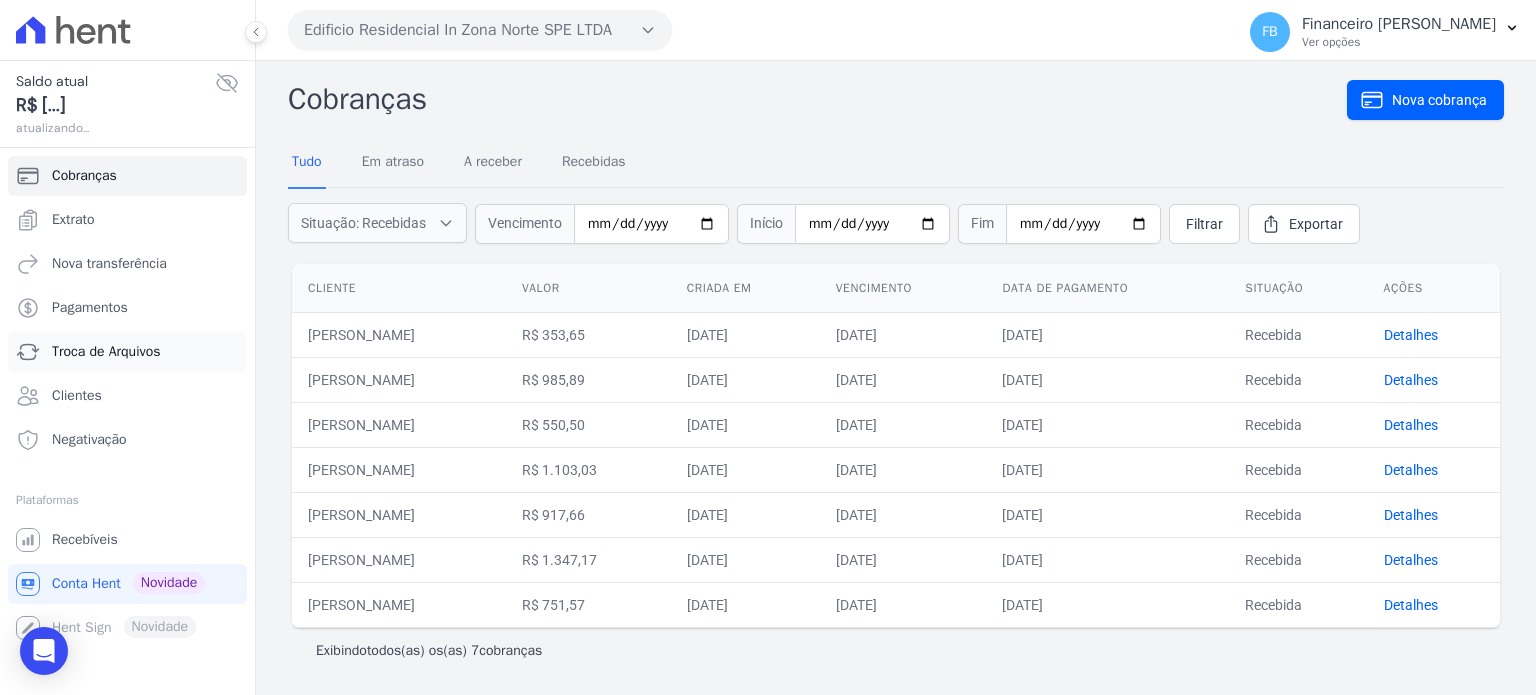 click on "Troca de Arquivos" at bounding box center [106, 352] 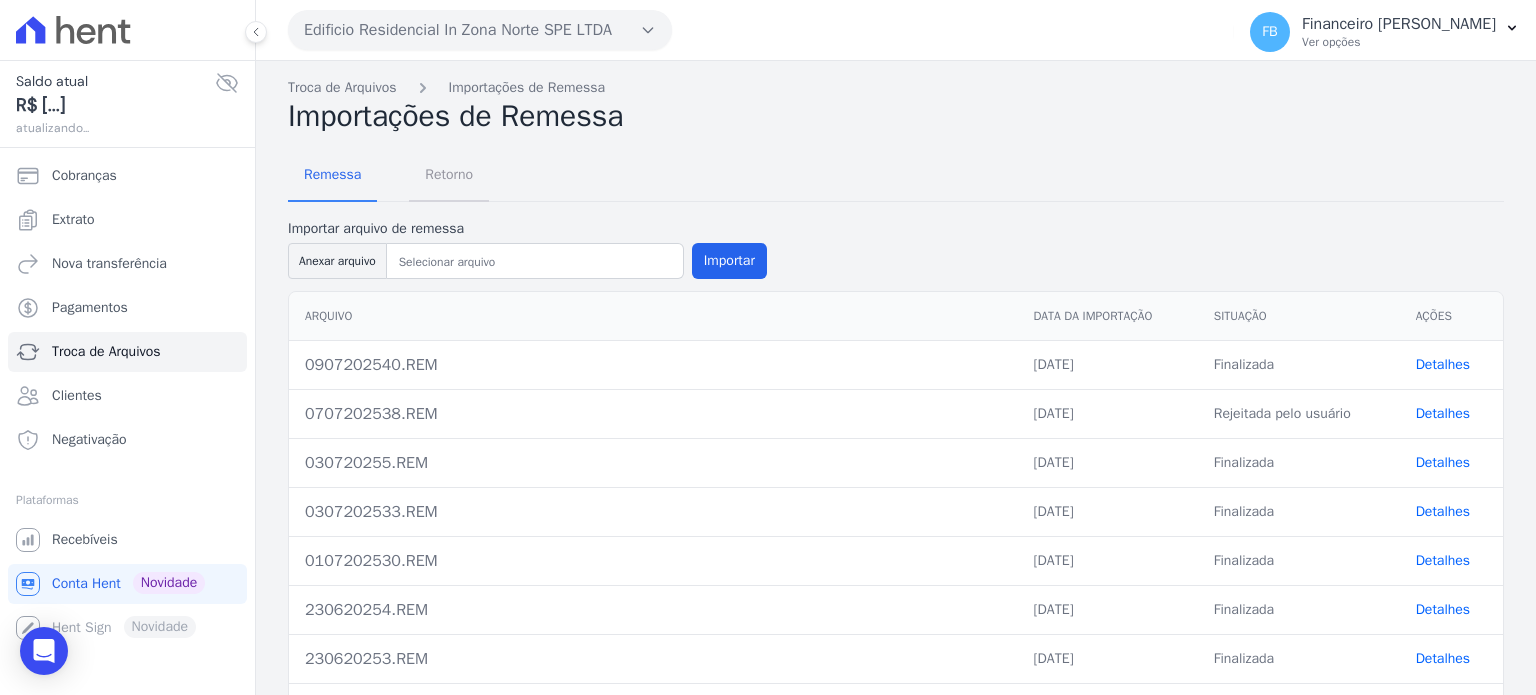 click on "Retorno" at bounding box center (449, 174) 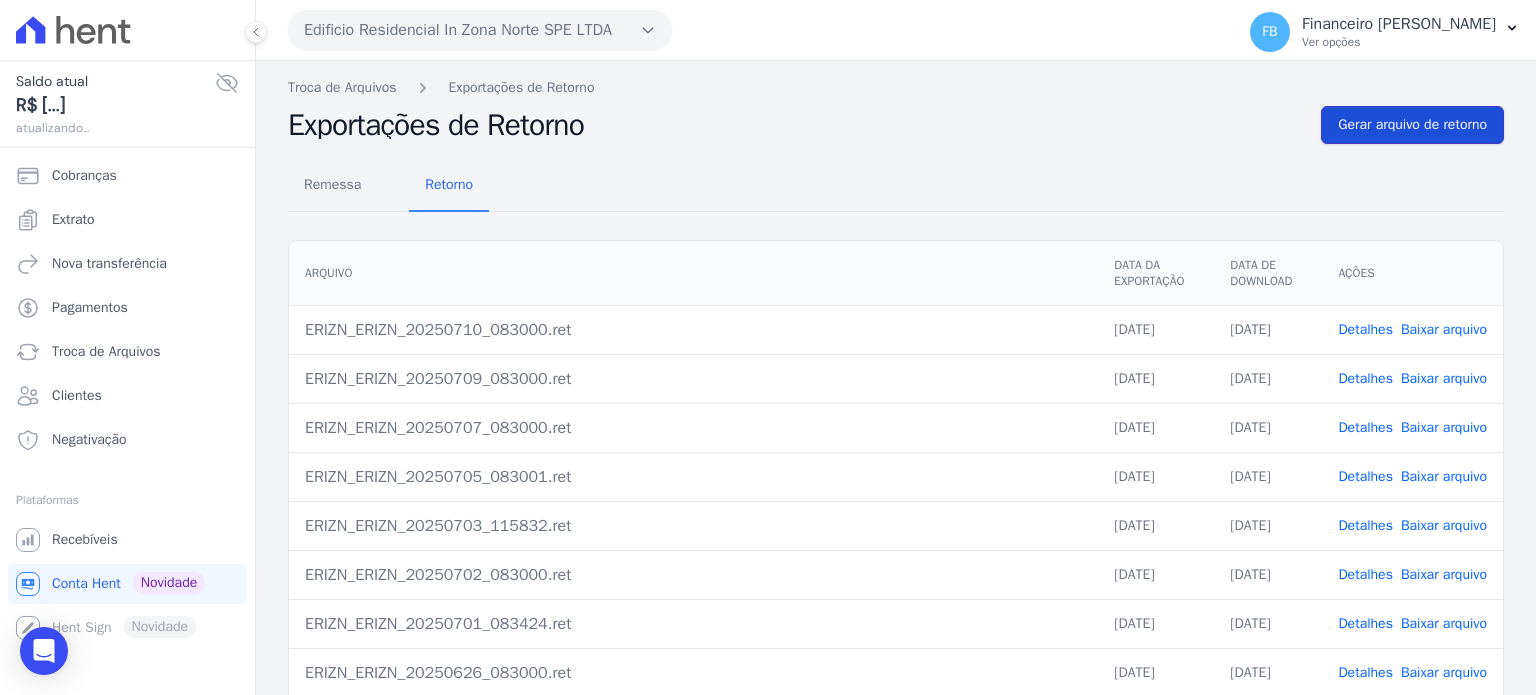 click on "Gerar arquivo de retorno" at bounding box center [1412, 125] 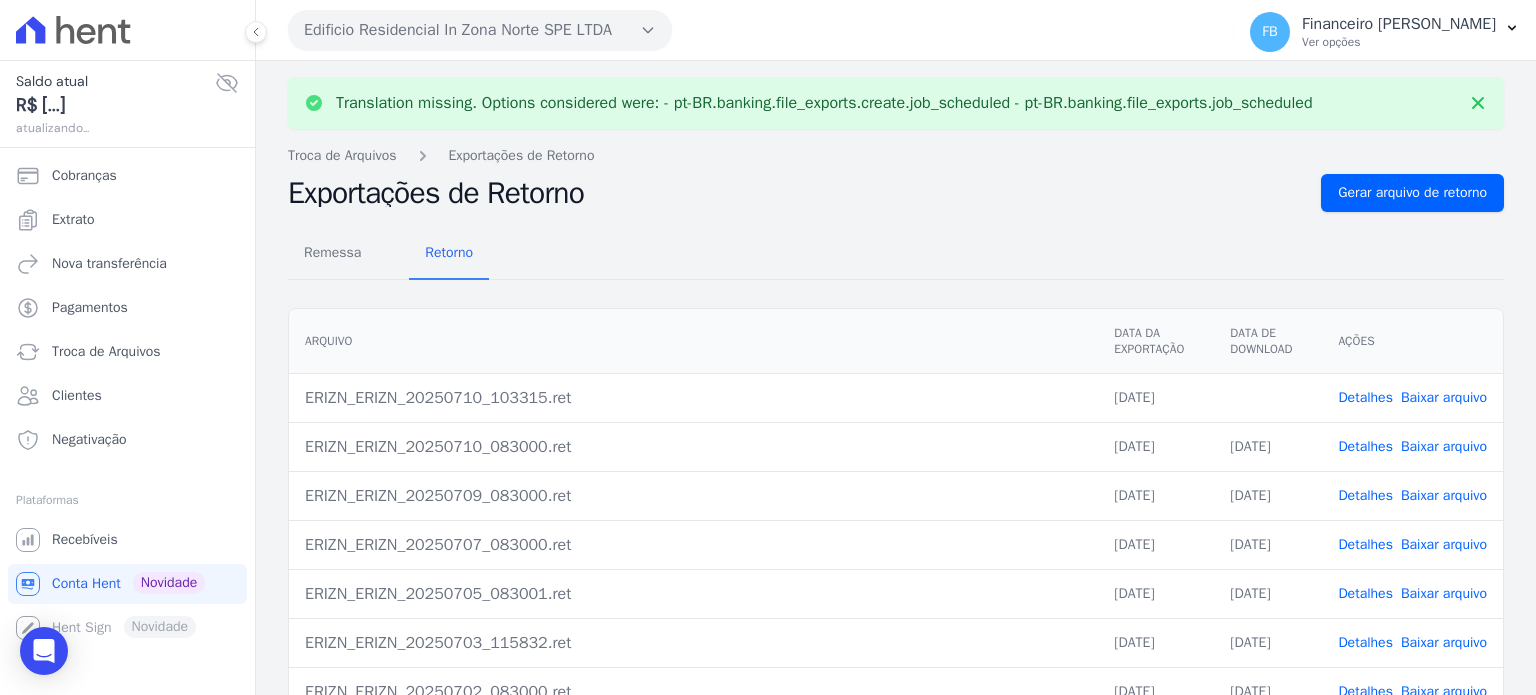 click on "Baixar arquivo" at bounding box center (1444, 397) 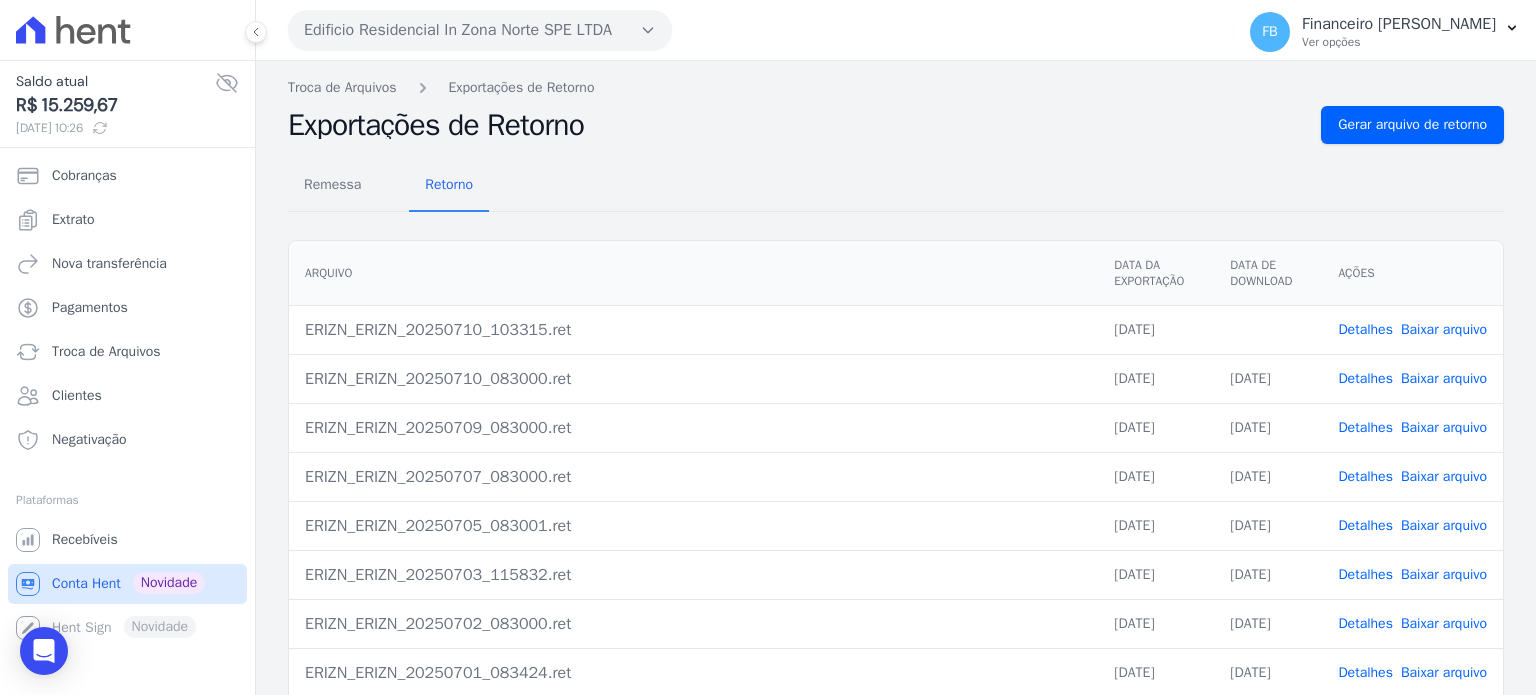 click on "Conta Hent" at bounding box center (86, 584) 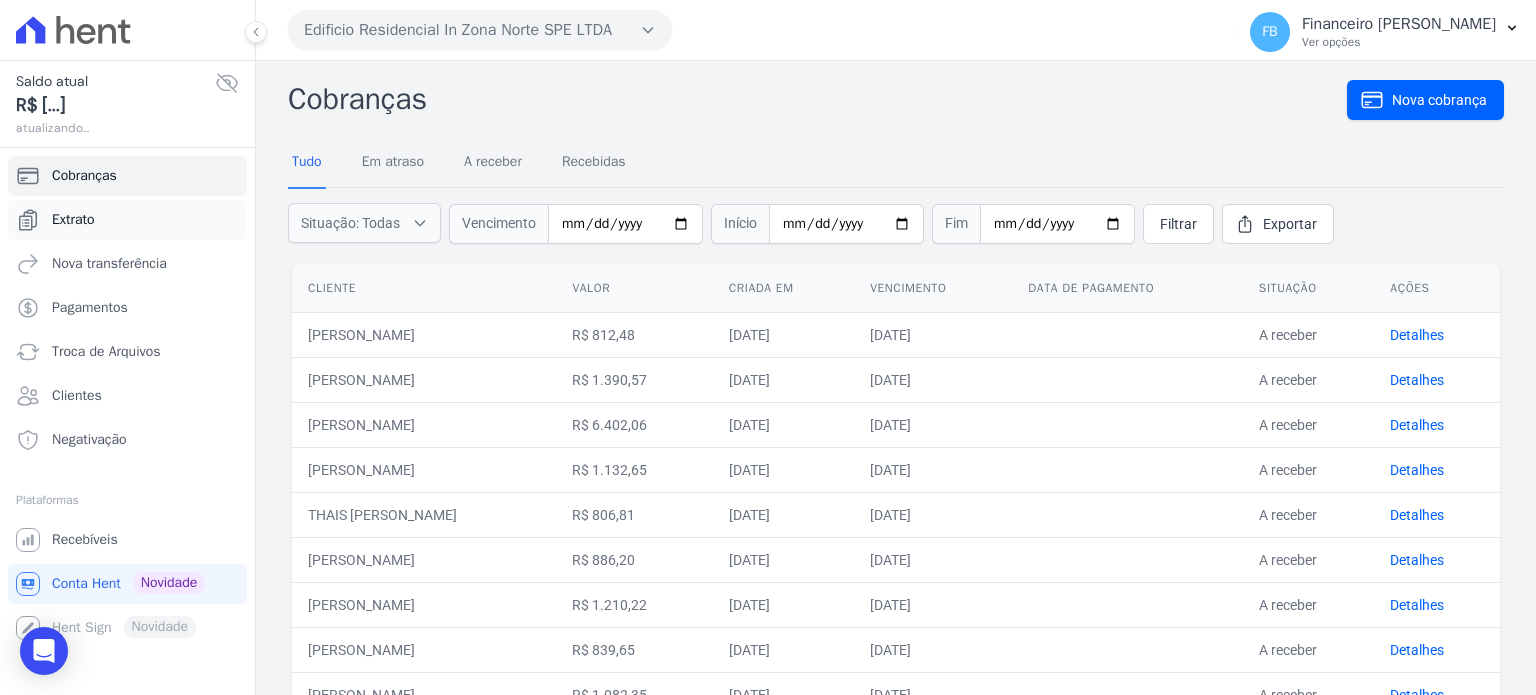 click on "Extrato" at bounding box center (73, 220) 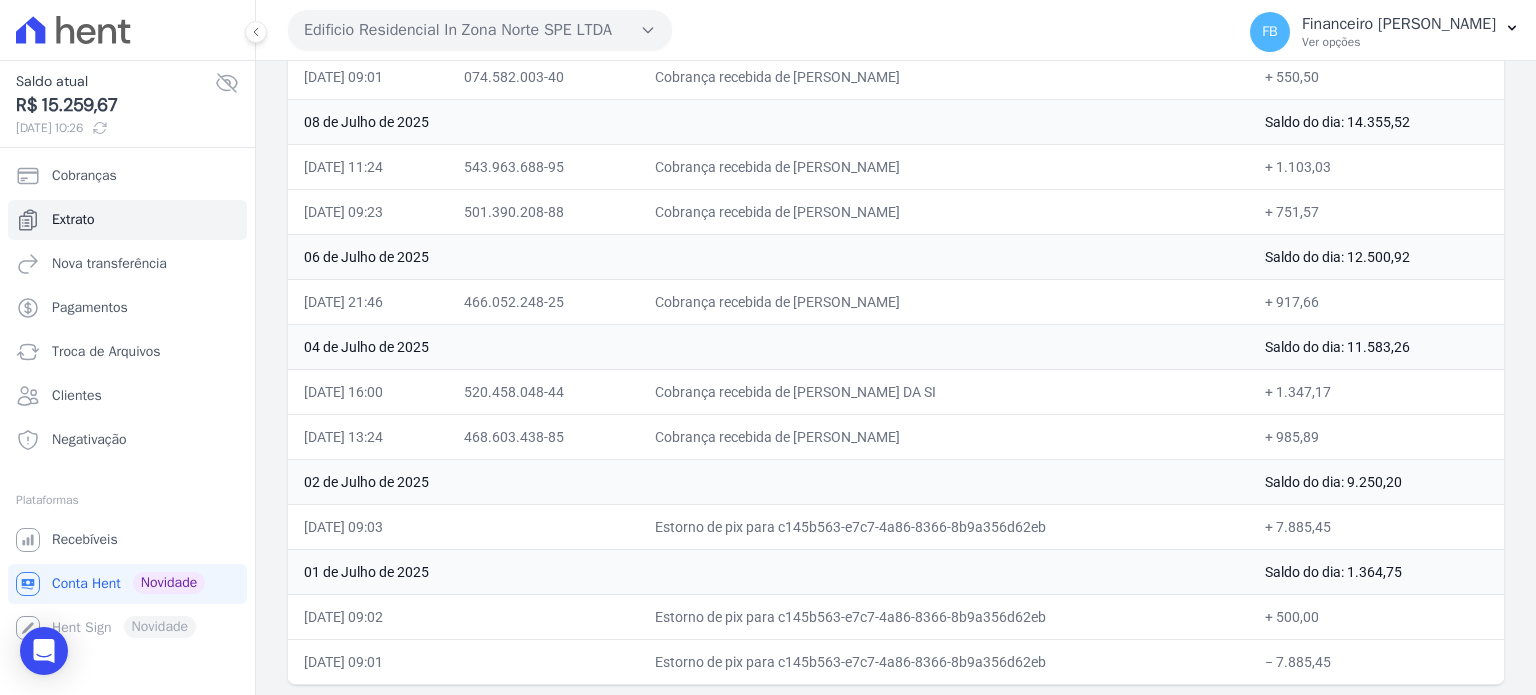 scroll, scrollTop: 0, scrollLeft: 0, axis: both 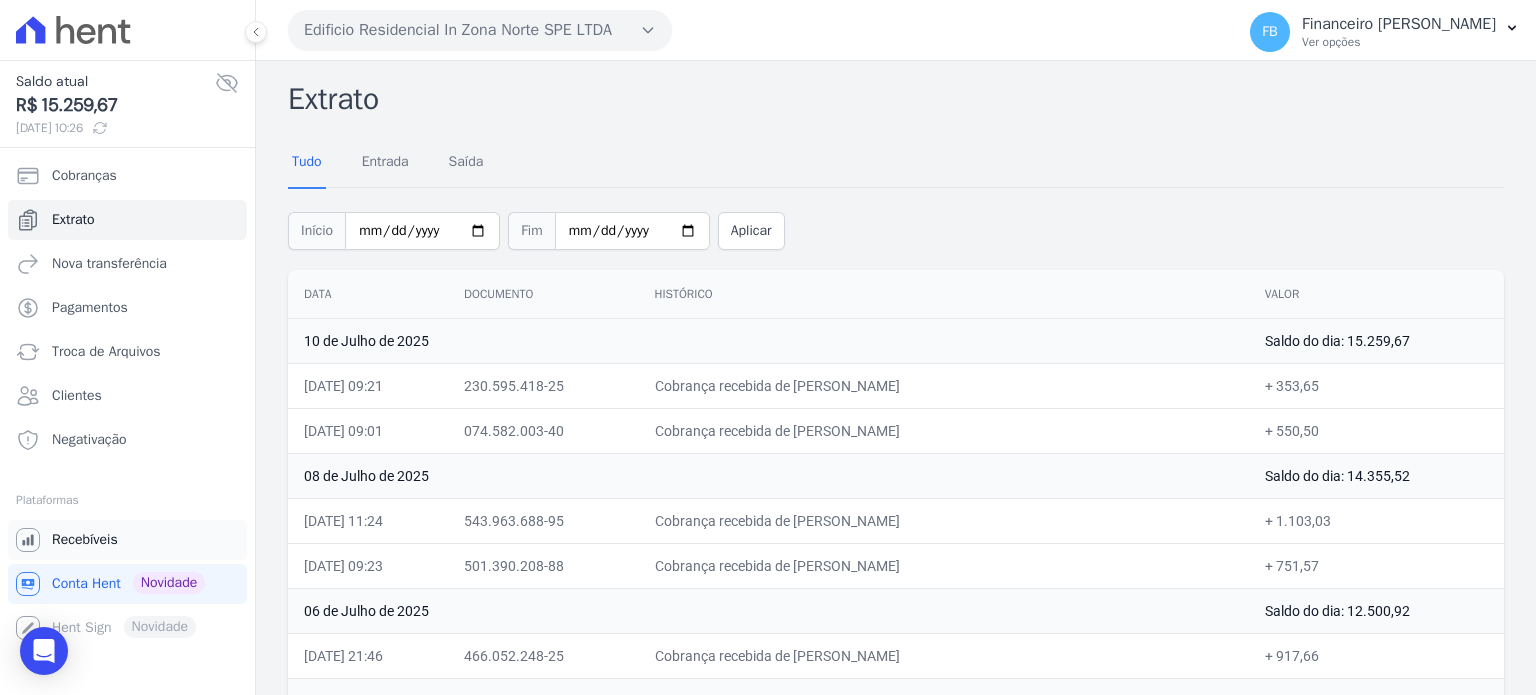 click on "Recebíveis" at bounding box center [85, 540] 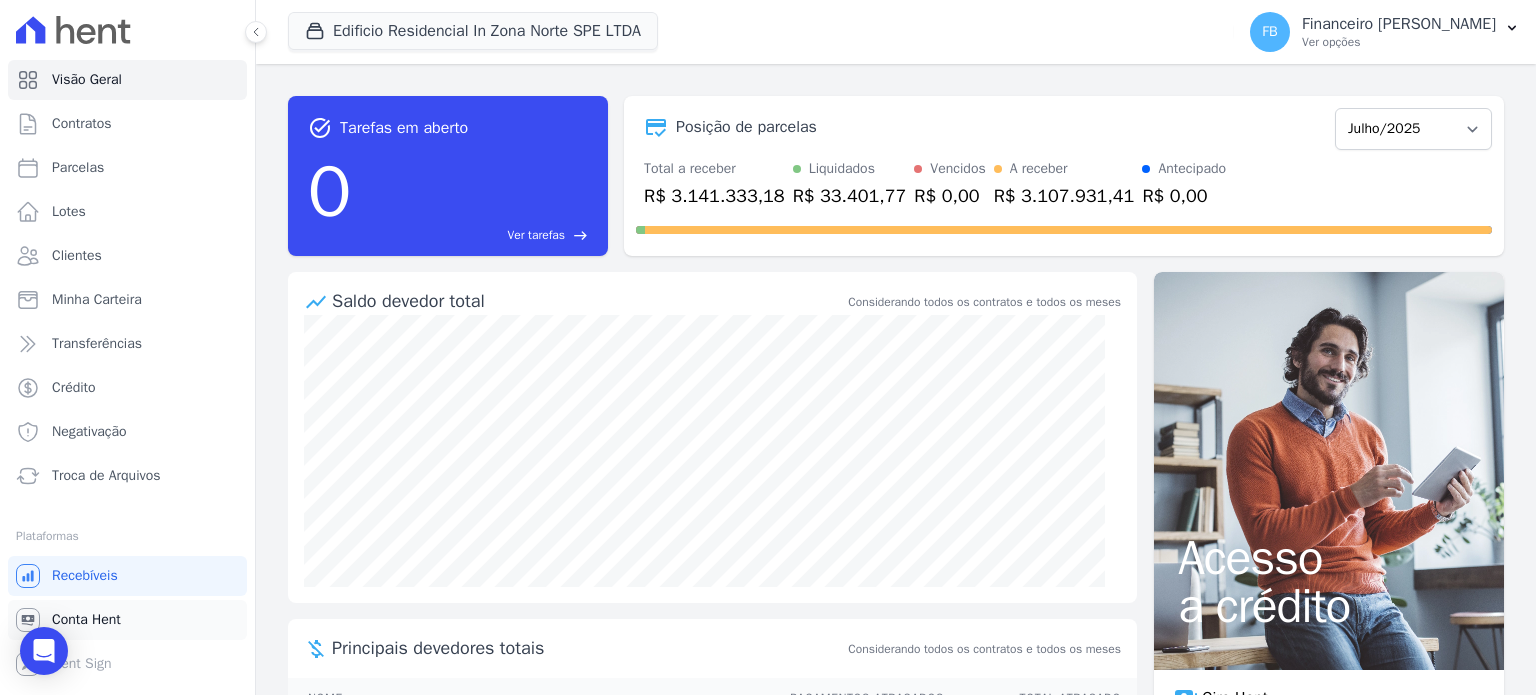 click on "Conta Hent" at bounding box center [86, 620] 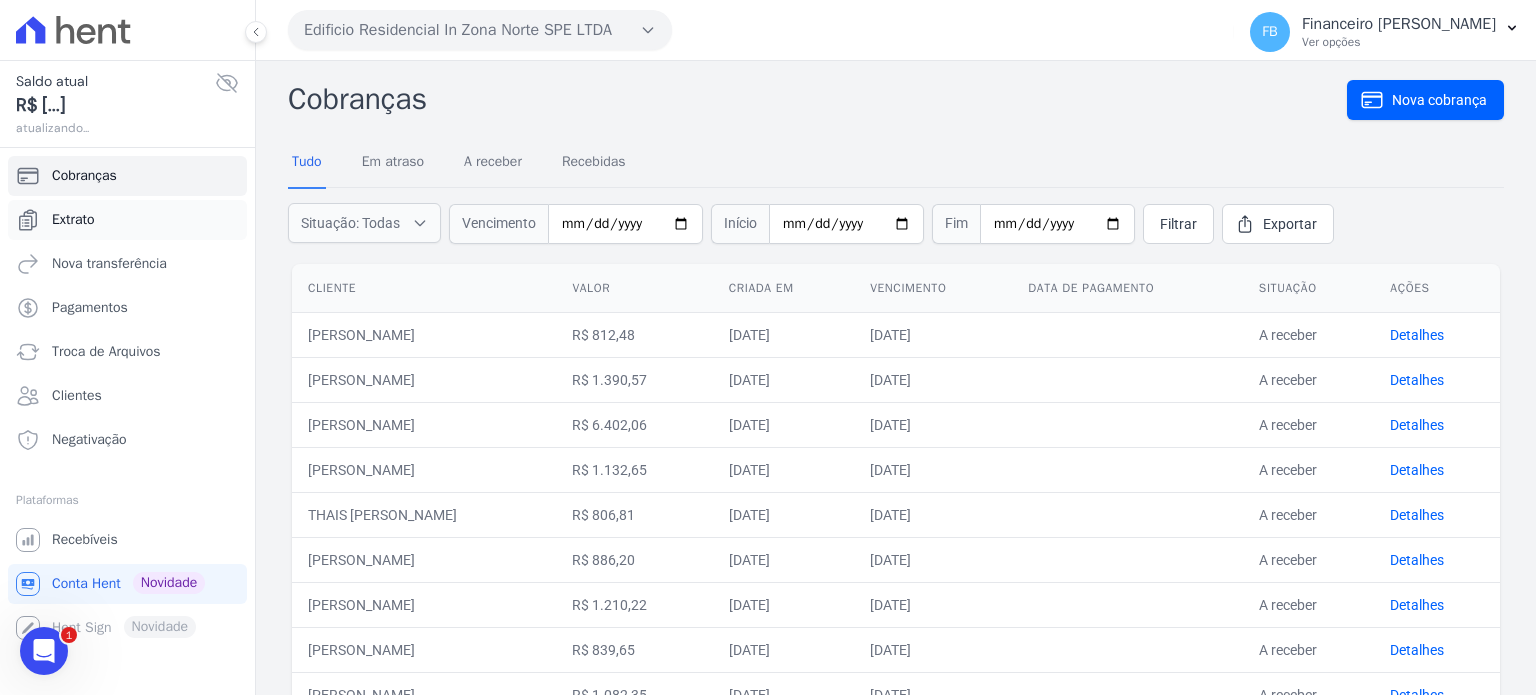scroll, scrollTop: 0, scrollLeft: 0, axis: both 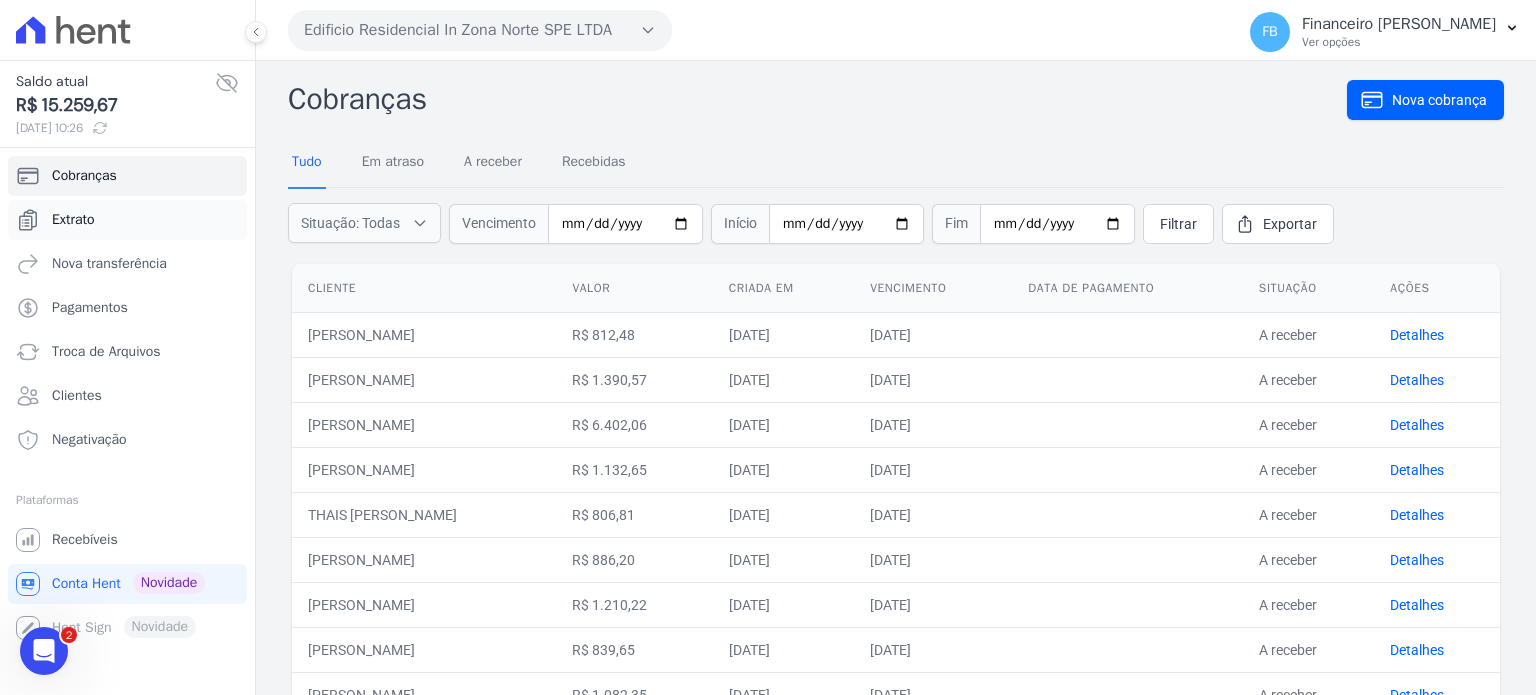 click on "Extrato" at bounding box center (127, 220) 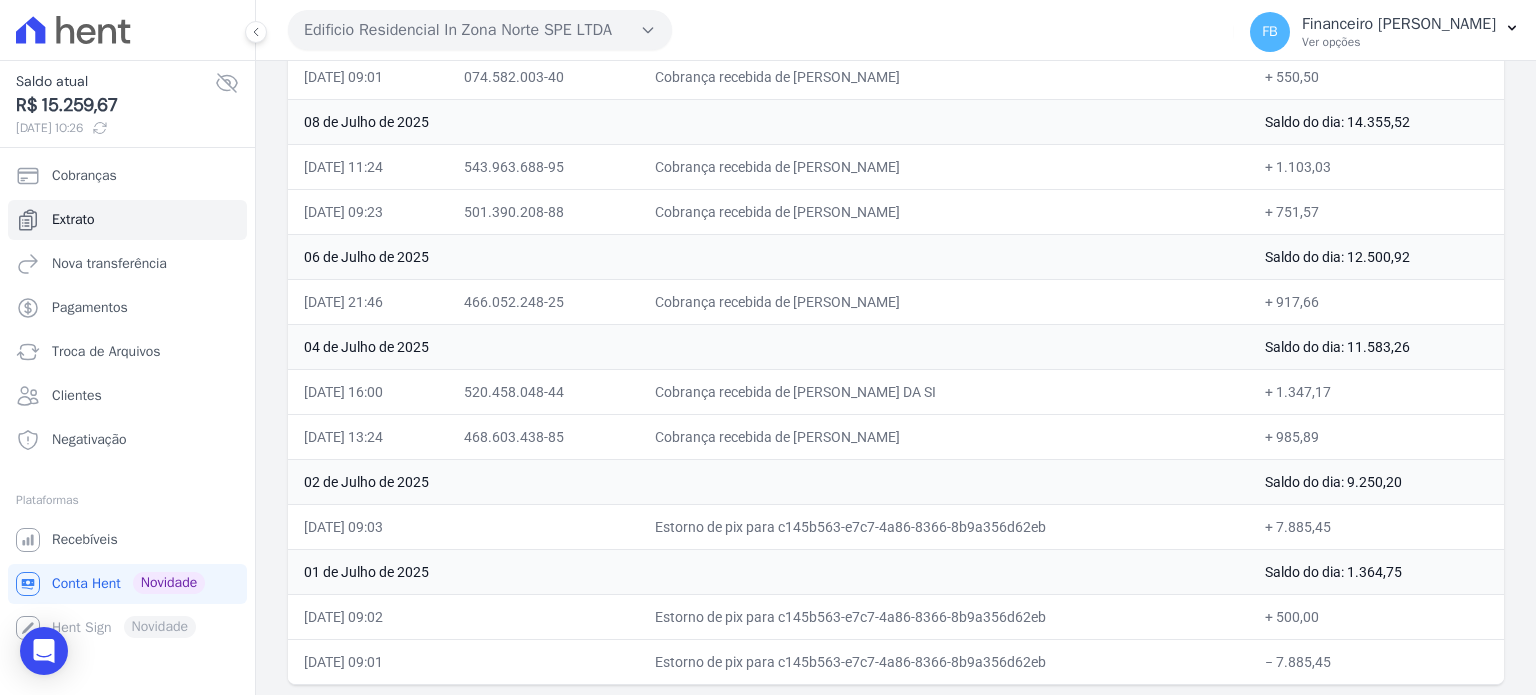 scroll, scrollTop: 0, scrollLeft: 0, axis: both 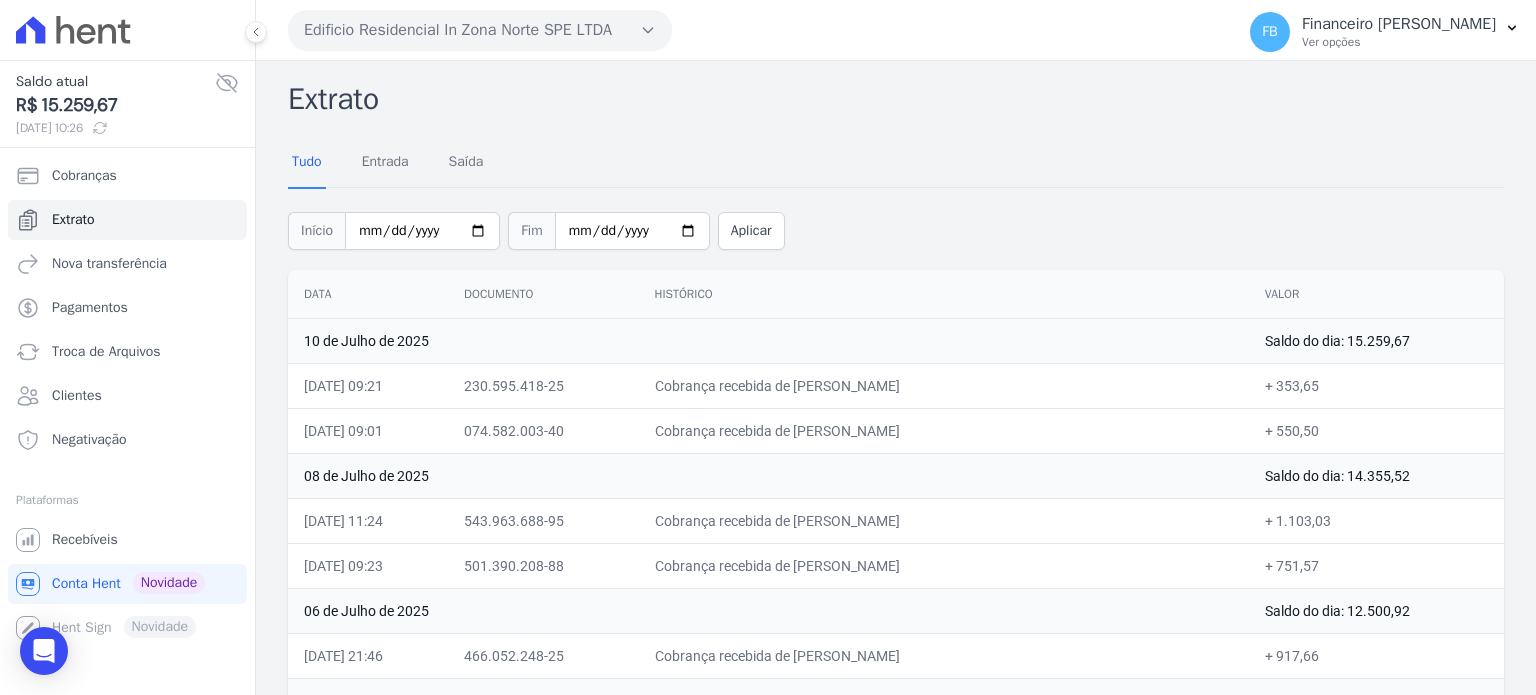 click on "Edificio Residencial In Zona Norte SPE LTDA" at bounding box center [480, 30] 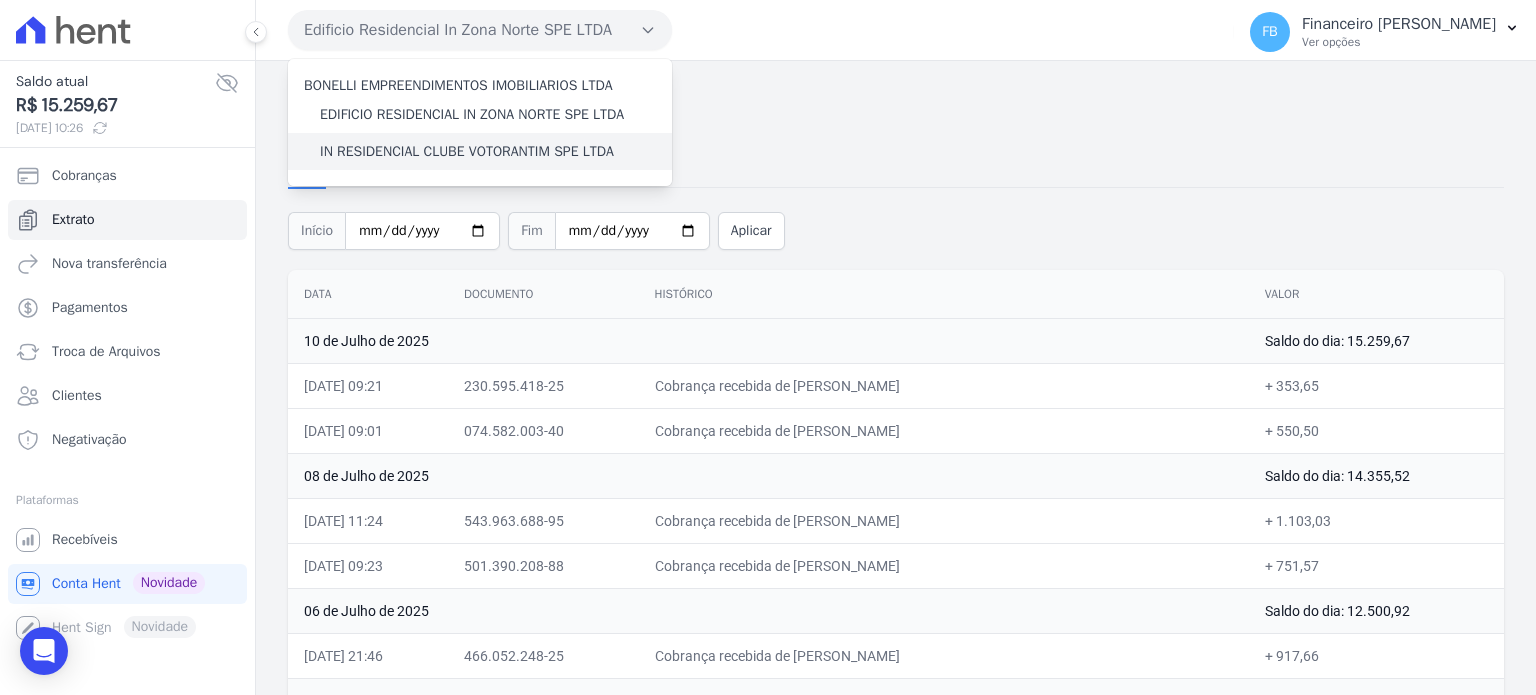 click on "IN RESIDENCIAL CLUBE VOTORANTIM SPE LTDA" at bounding box center (467, 151) 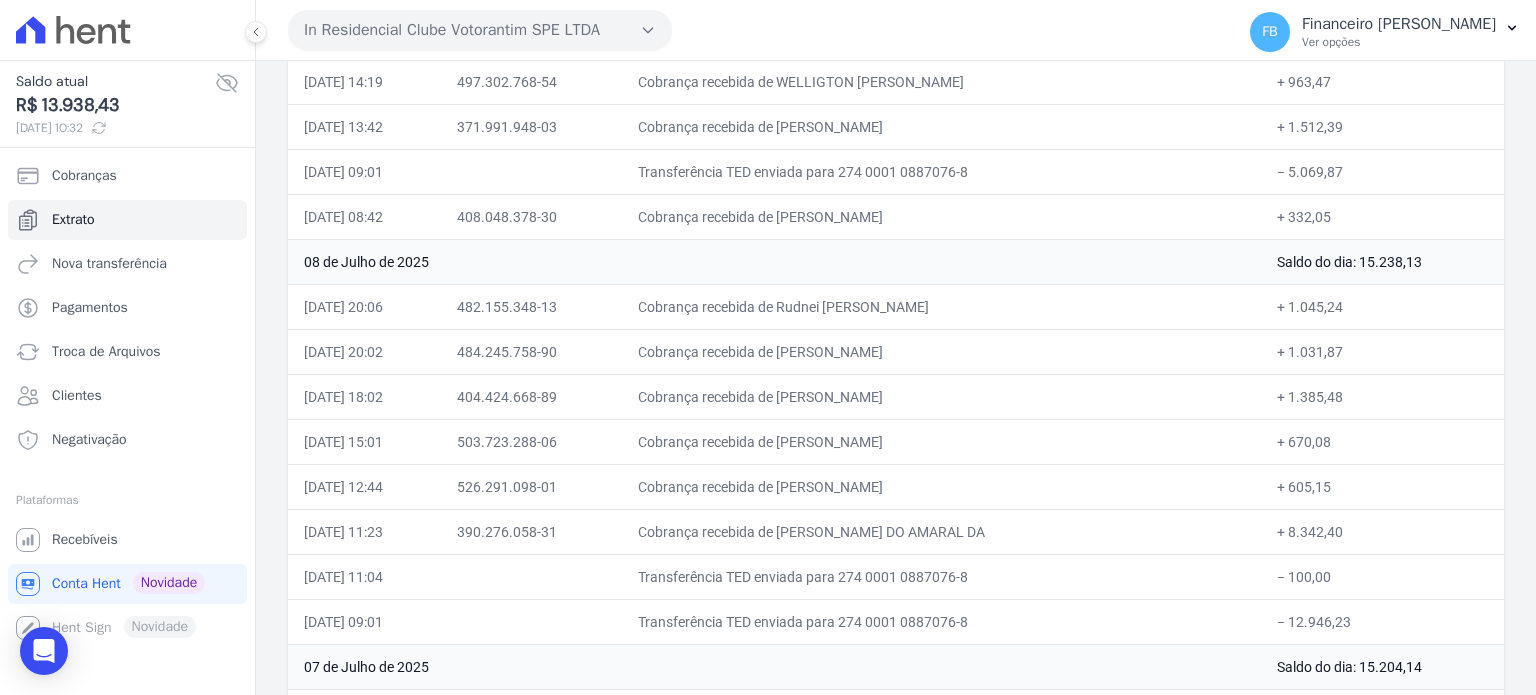 scroll, scrollTop: 900, scrollLeft: 0, axis: vertical 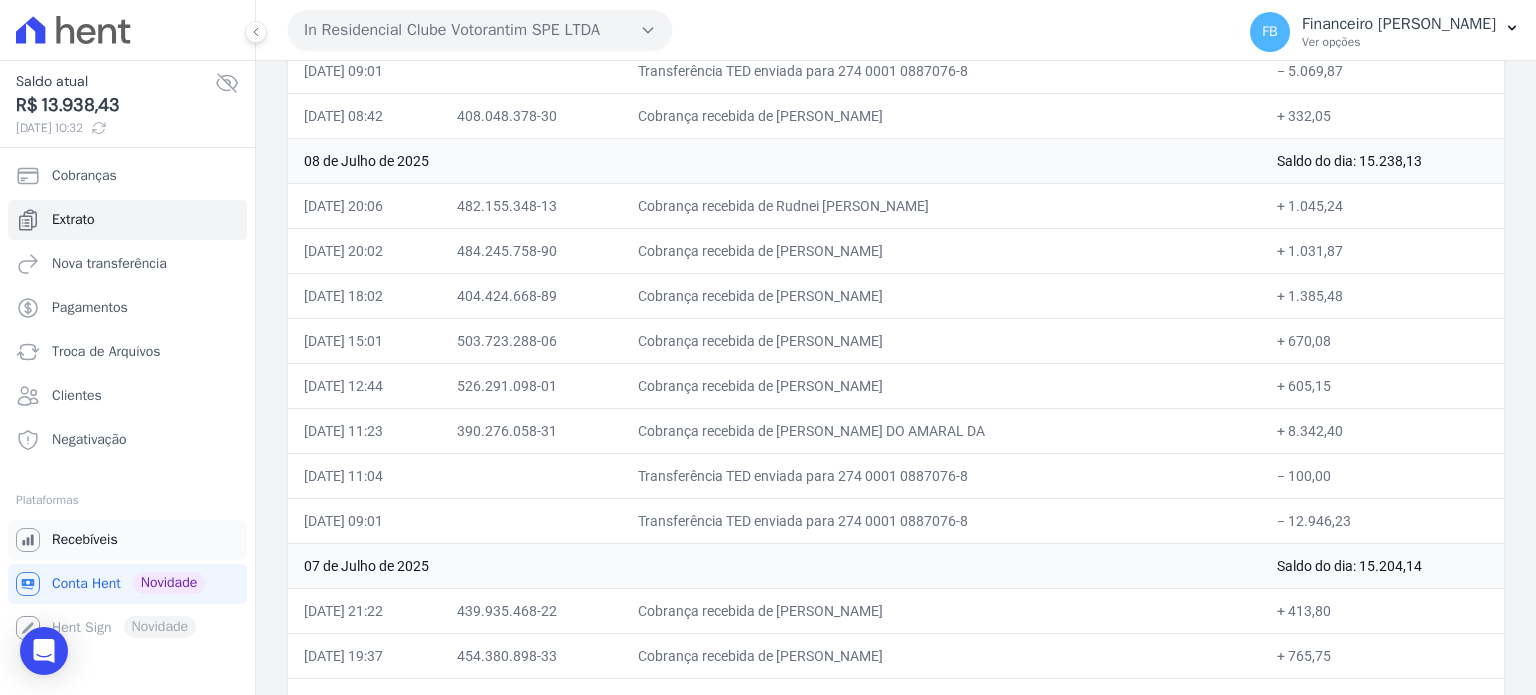 click on "Recebíveis" at bounding box center (127, 540) 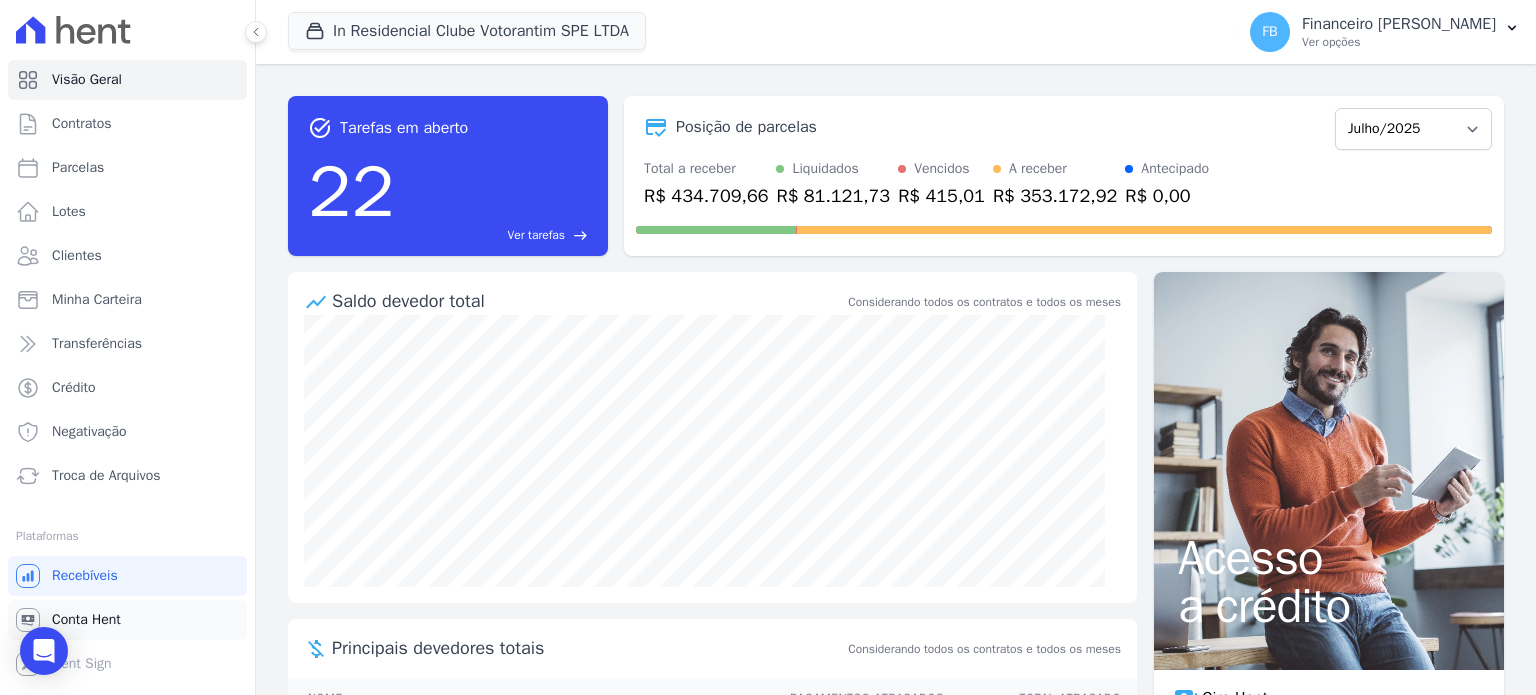 click on "Conta Hent" at bounding box center (86, 620) 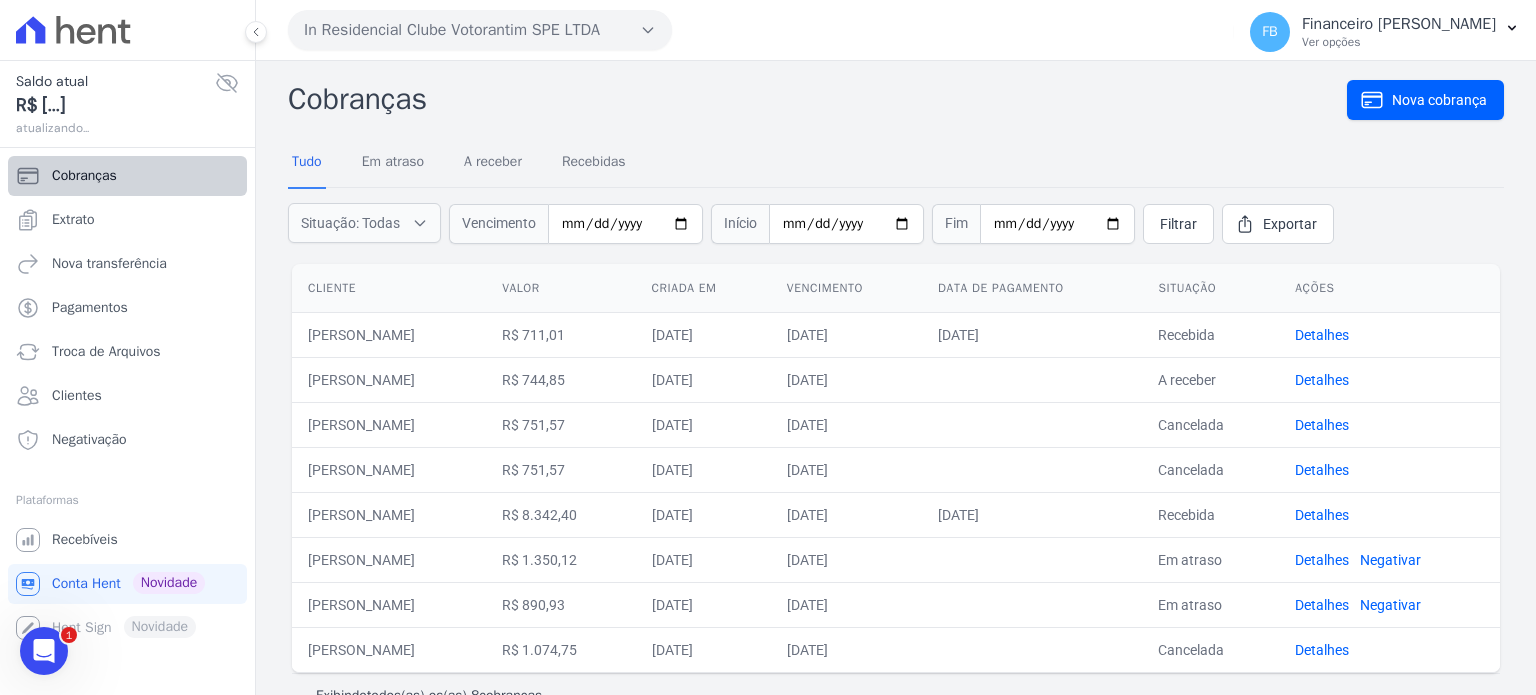 scroll, scrollTop: 0, scrollLeft: 0, axis: both 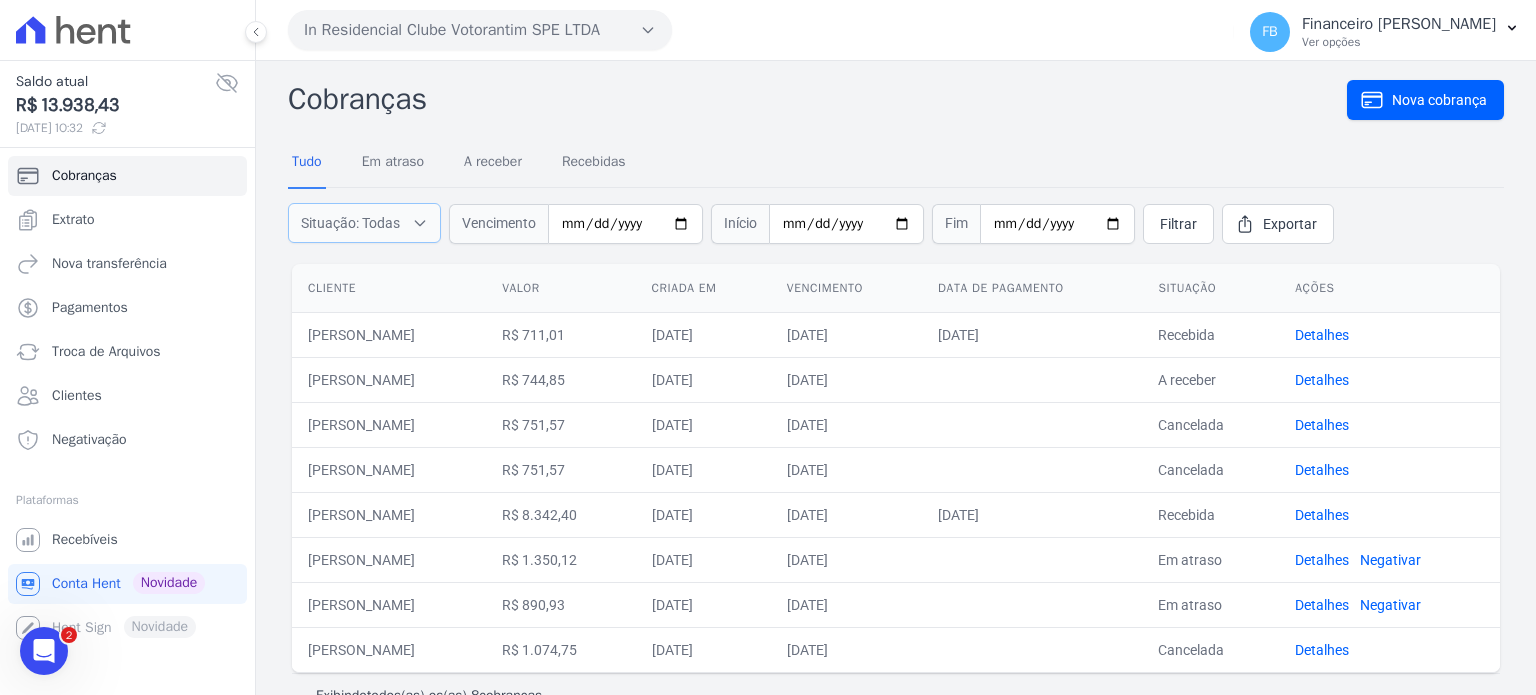 click on "Situação: Todas" at bounding box center (364, 223) 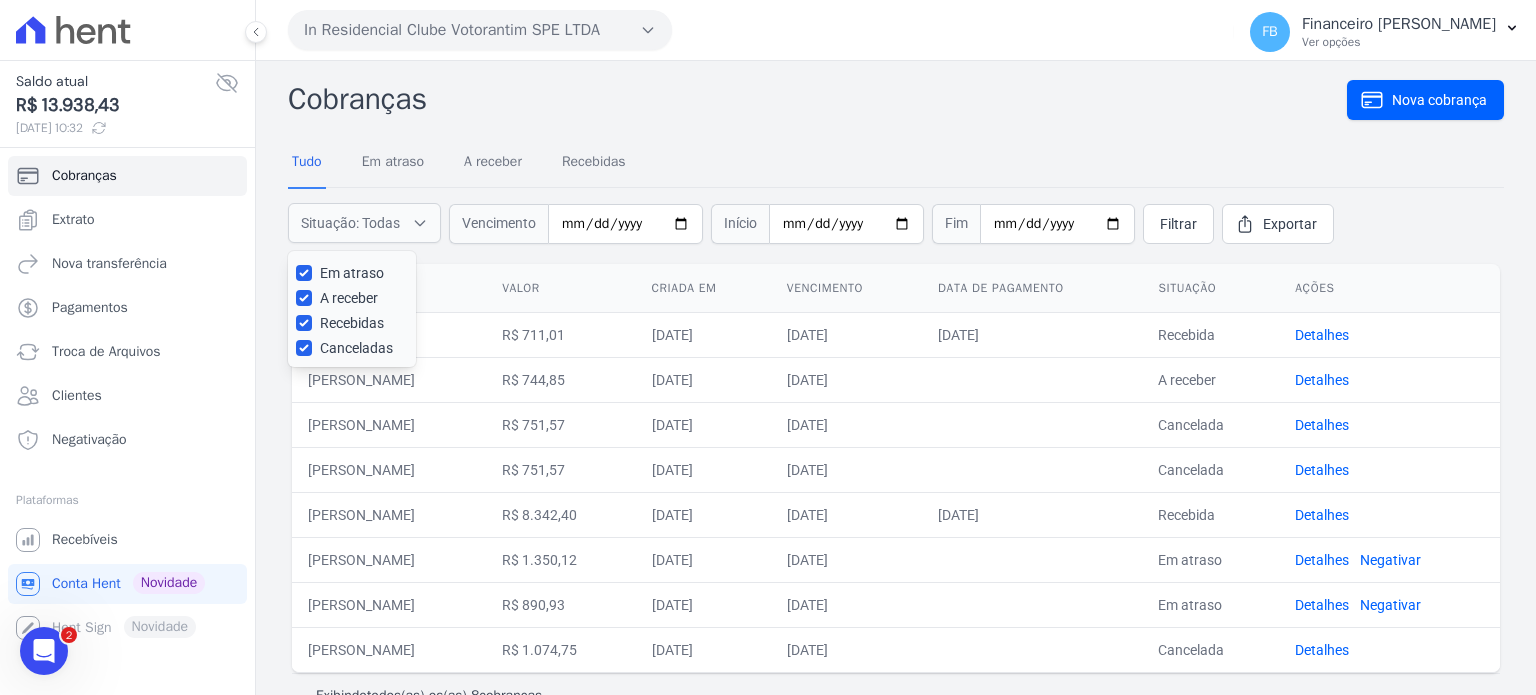 click on "Em atraso" at bounding box center [352, 273] 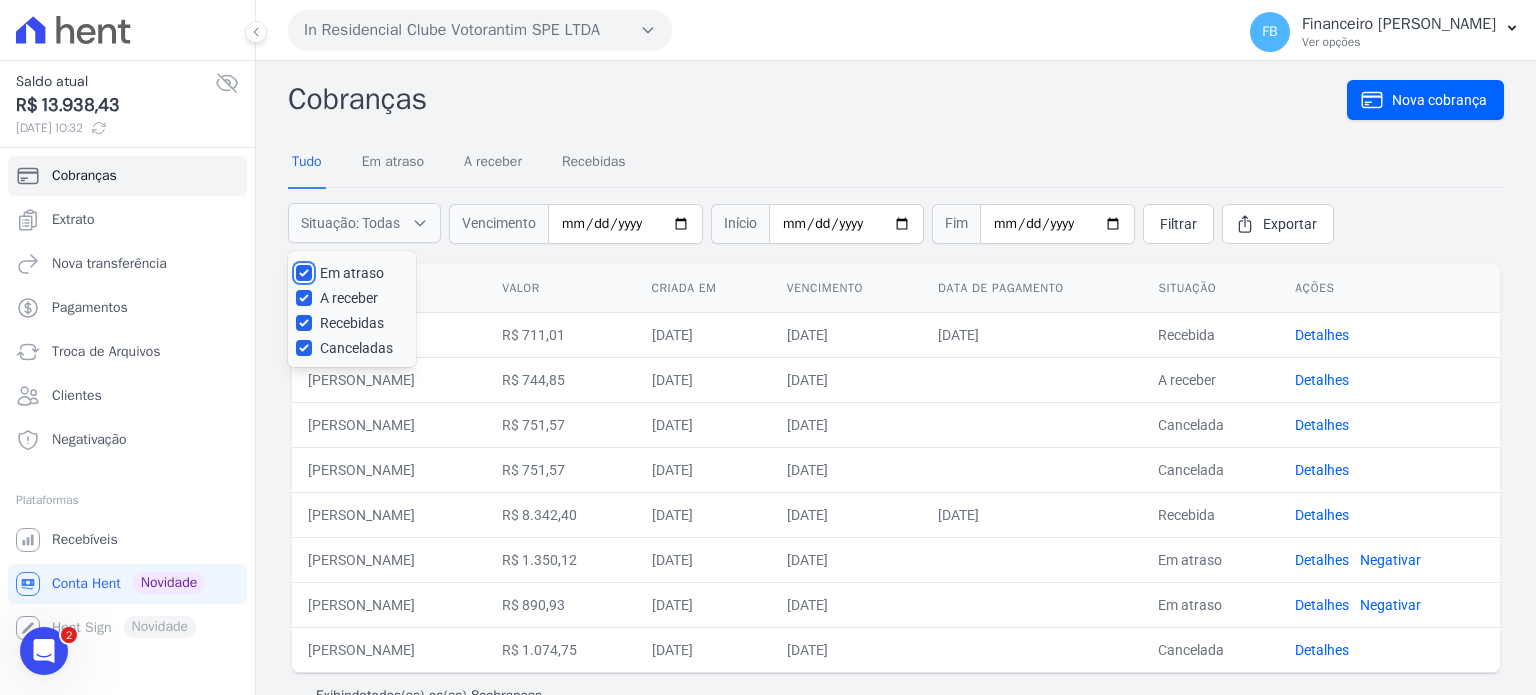 click on "Em atraso" at bounding box center [304, 273] 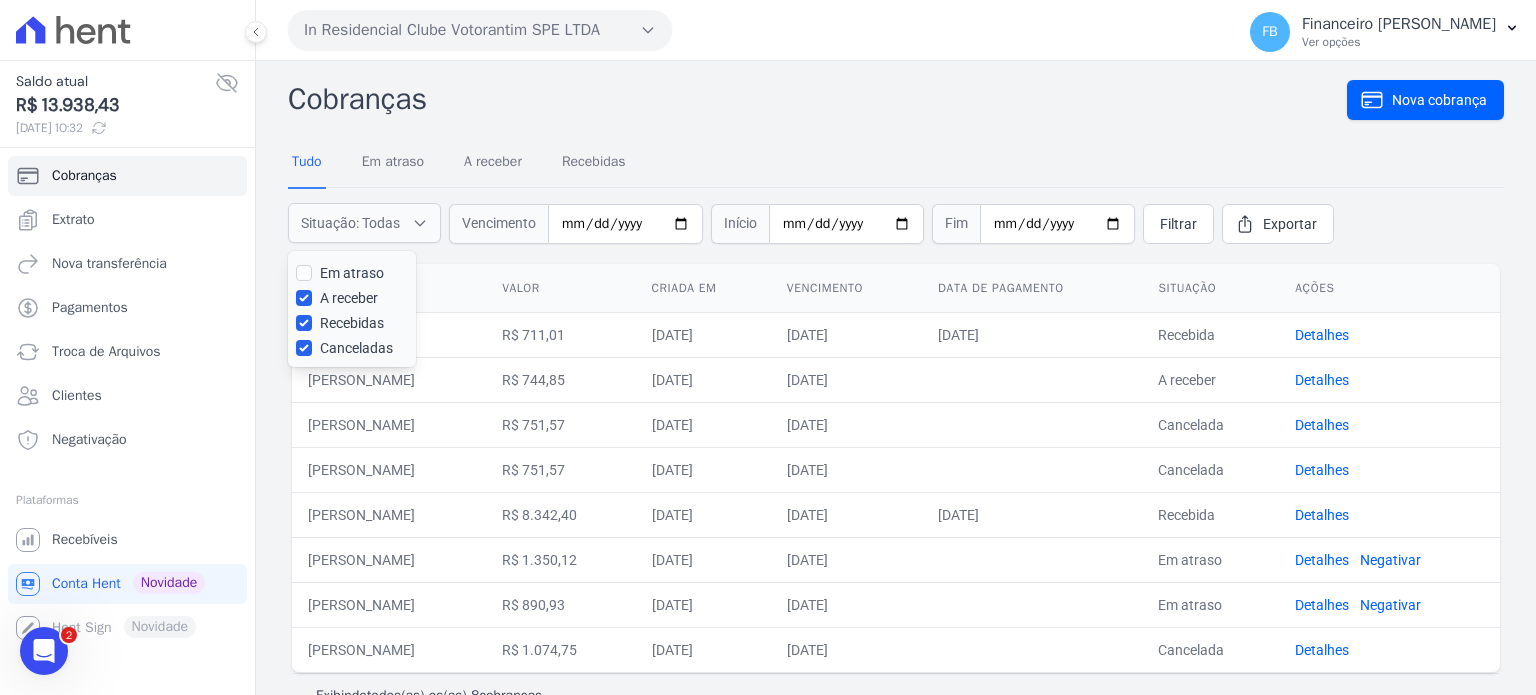 click on "A receber" at bounding box center [349, 298] 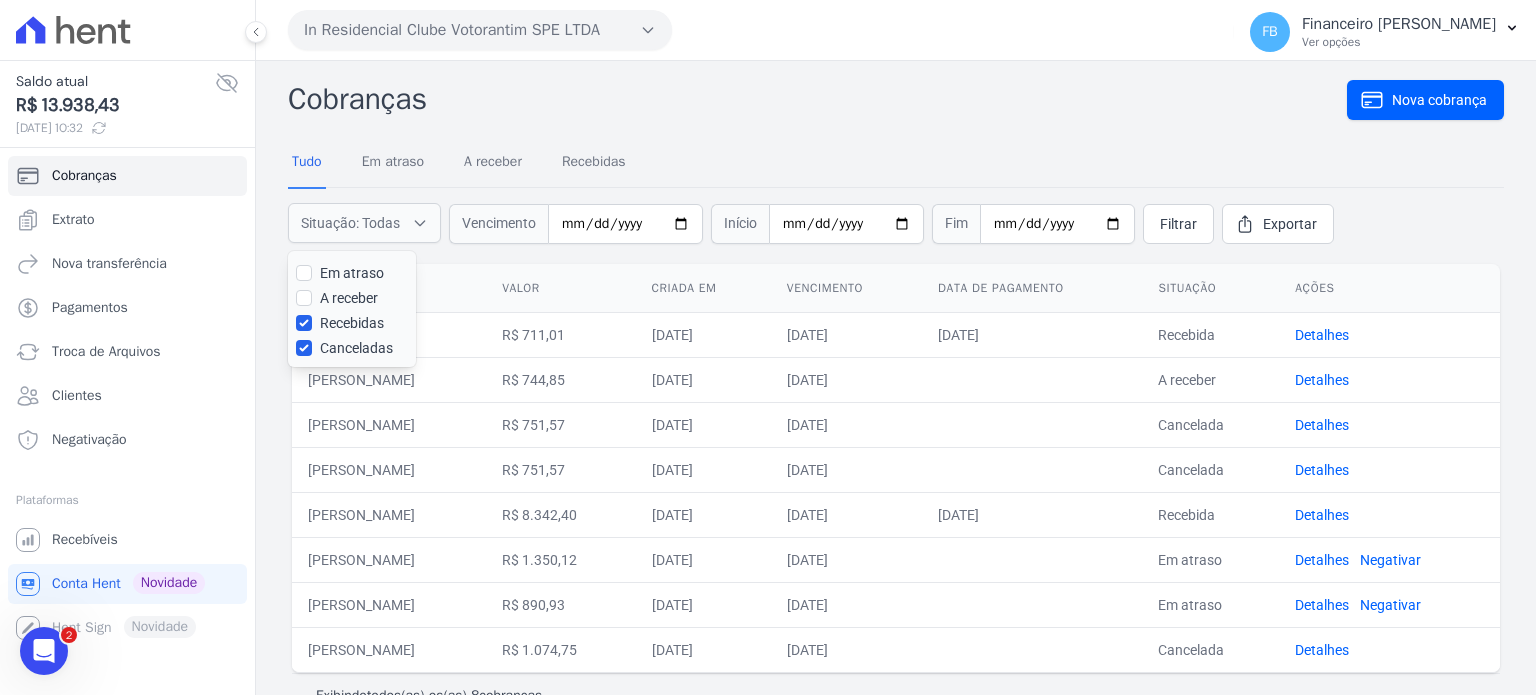 click on "Canceladas" at bounding box center (356, 348) 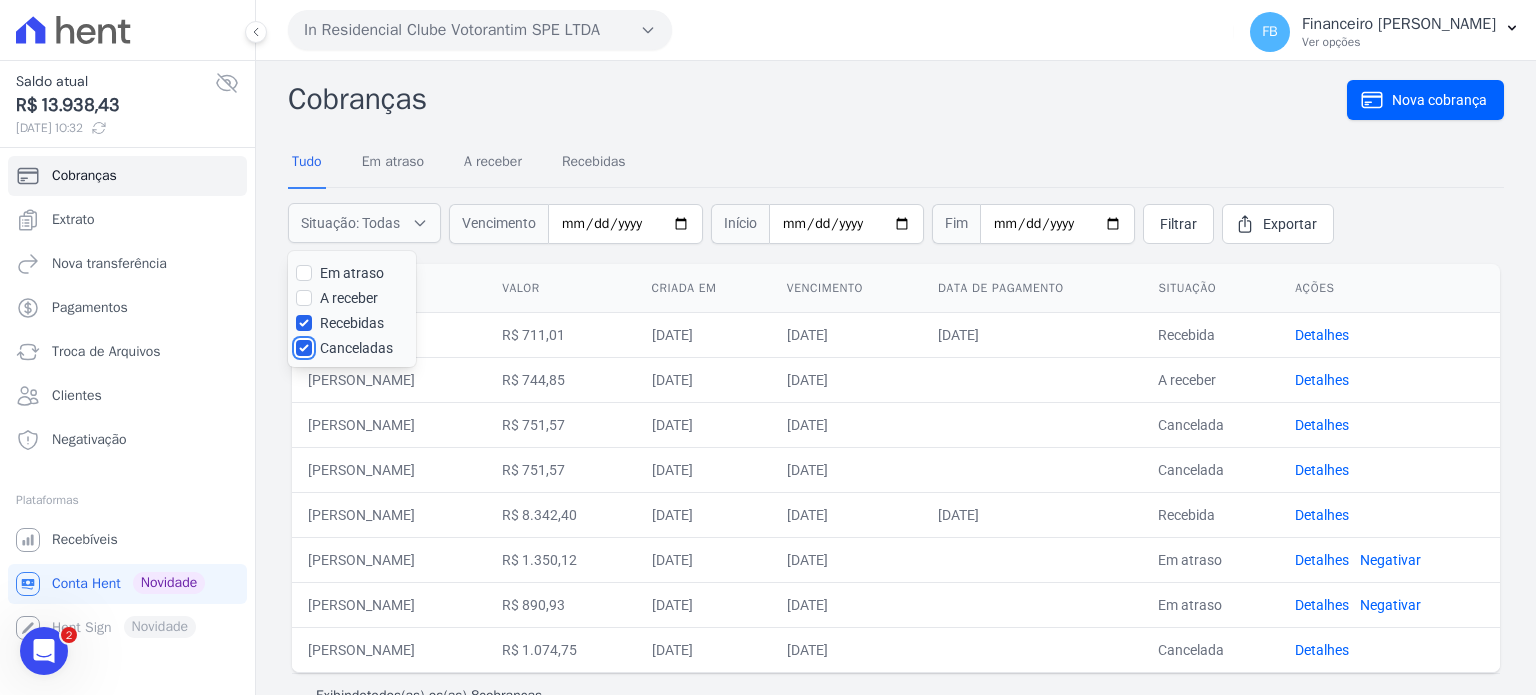 checkbox on "false" 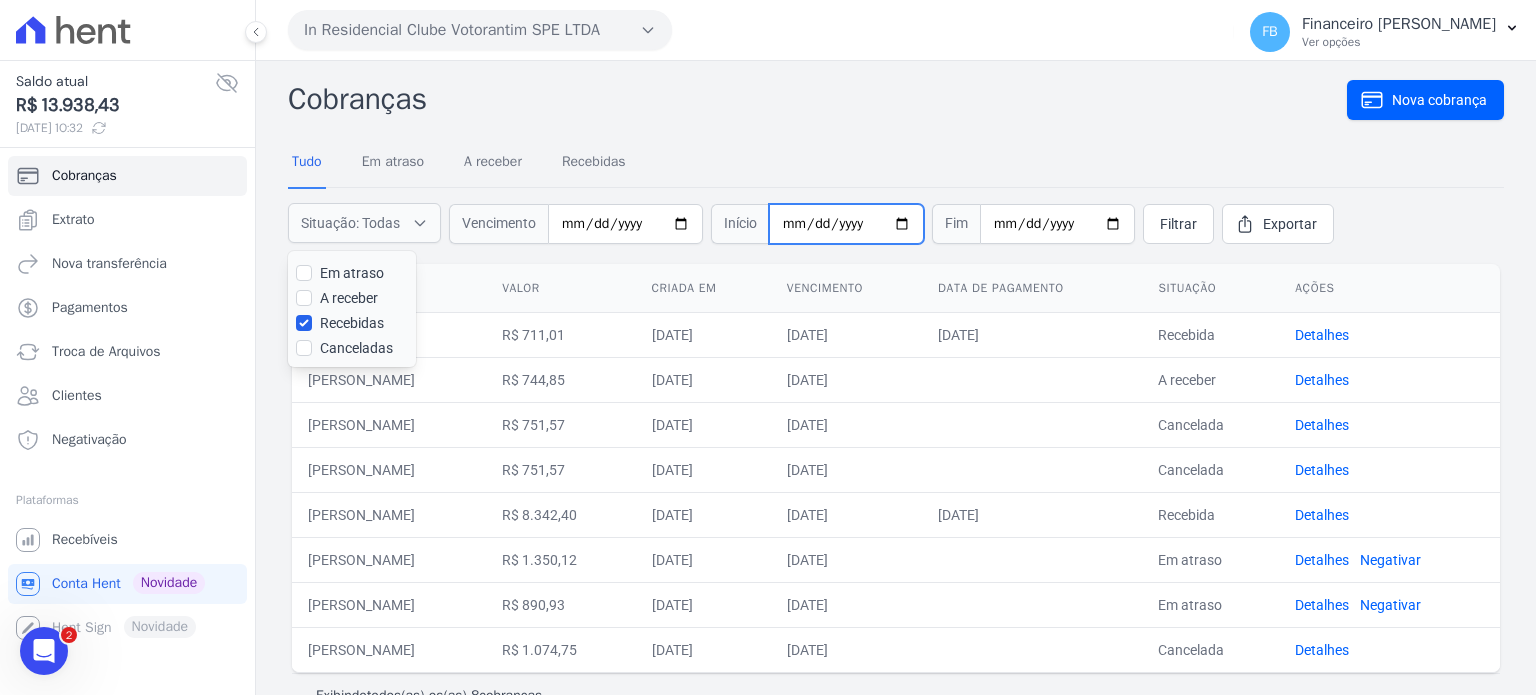click at bounding box center [846, 224] 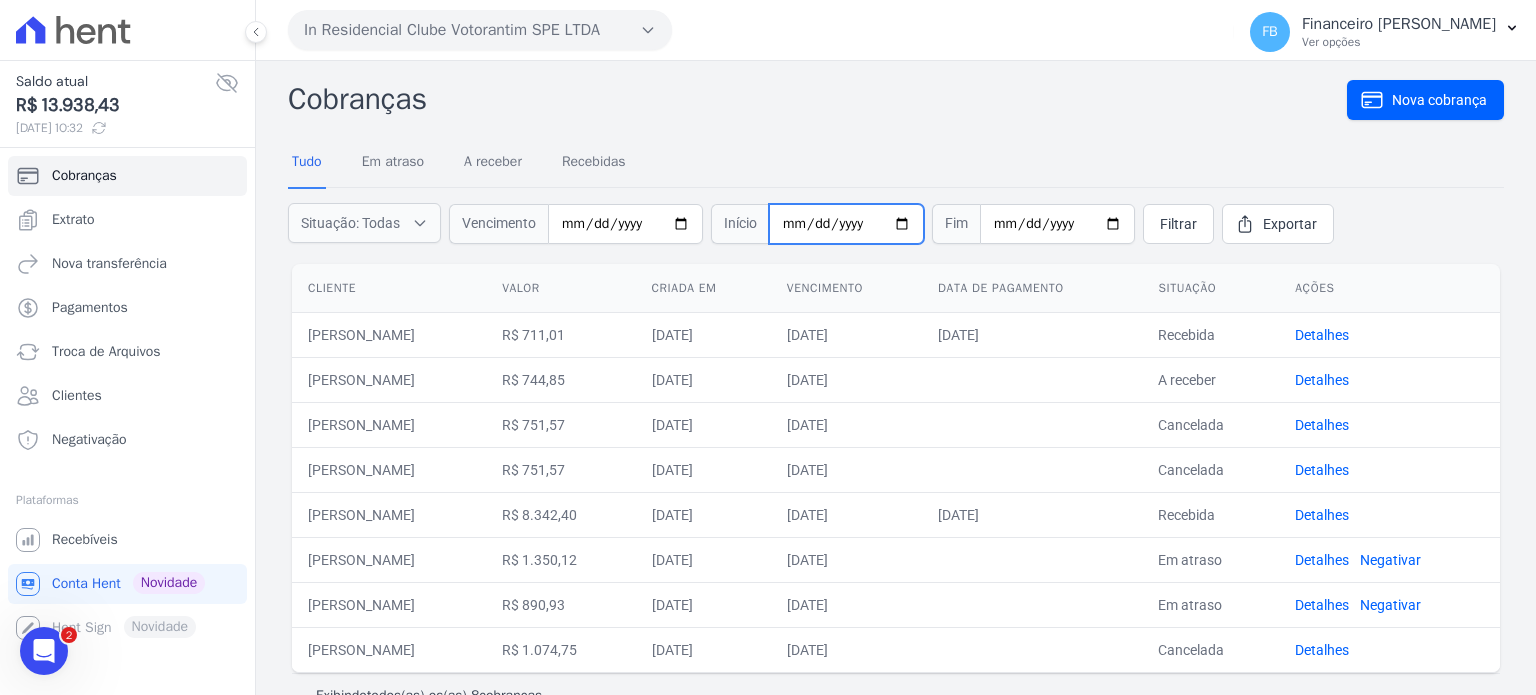 click at bounding box center (846, 224) 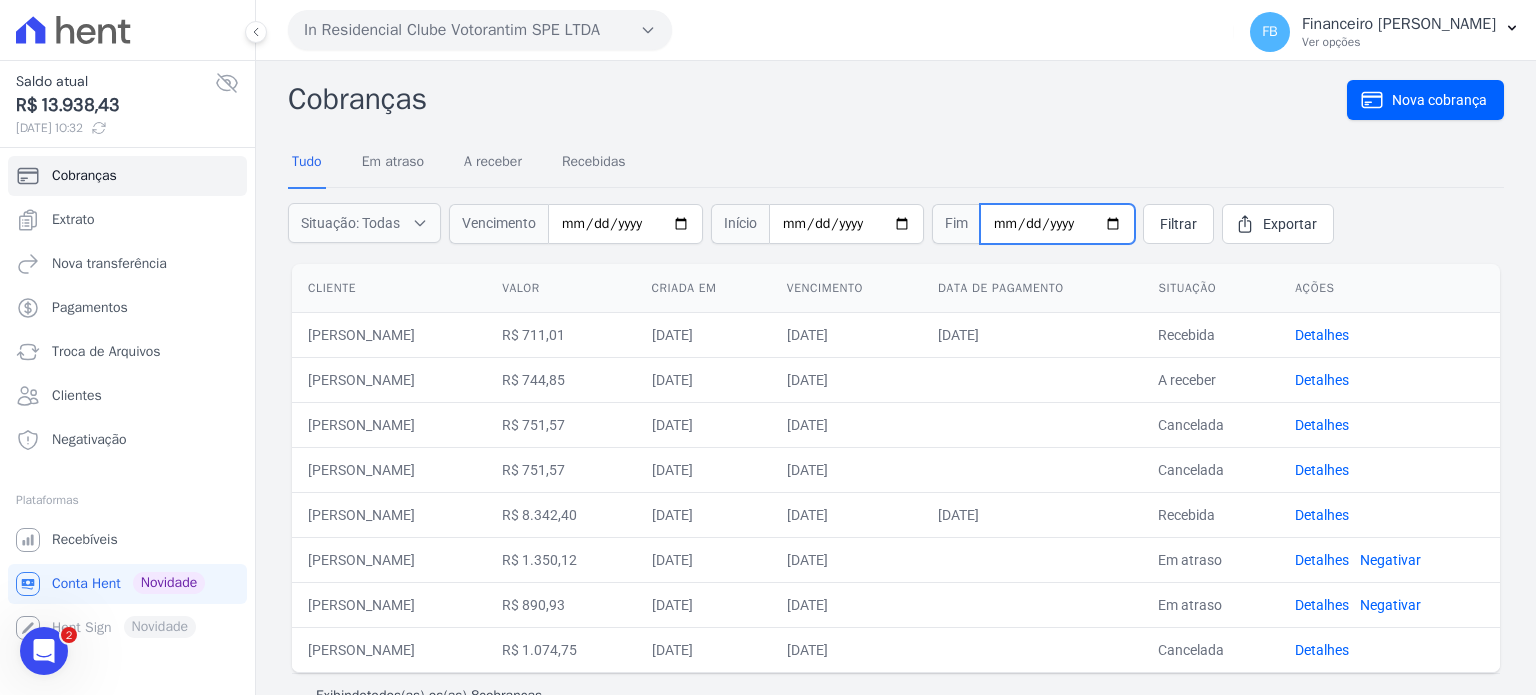 click at bounding box center (1057, 224) 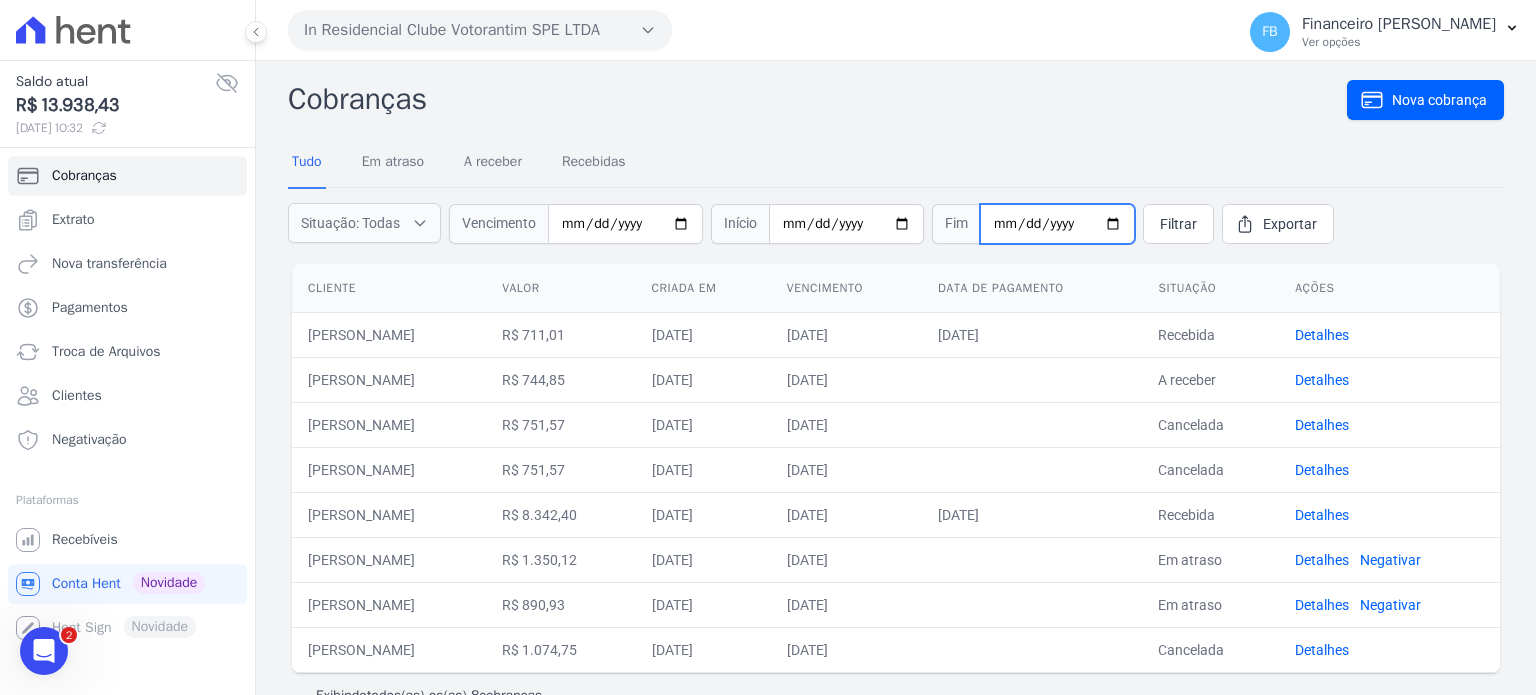 type on "2025-07-10" 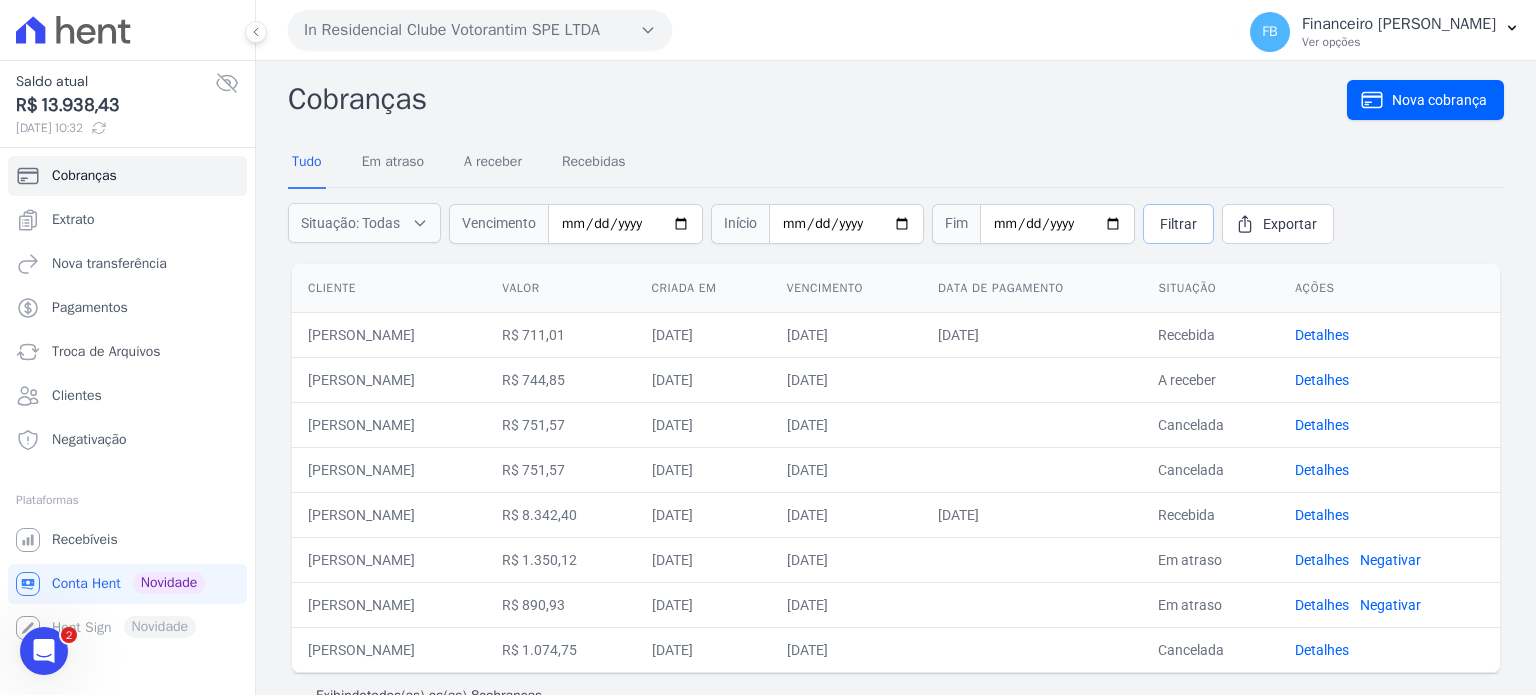 click on "Filtrar" at bounding box center (1178, 224) 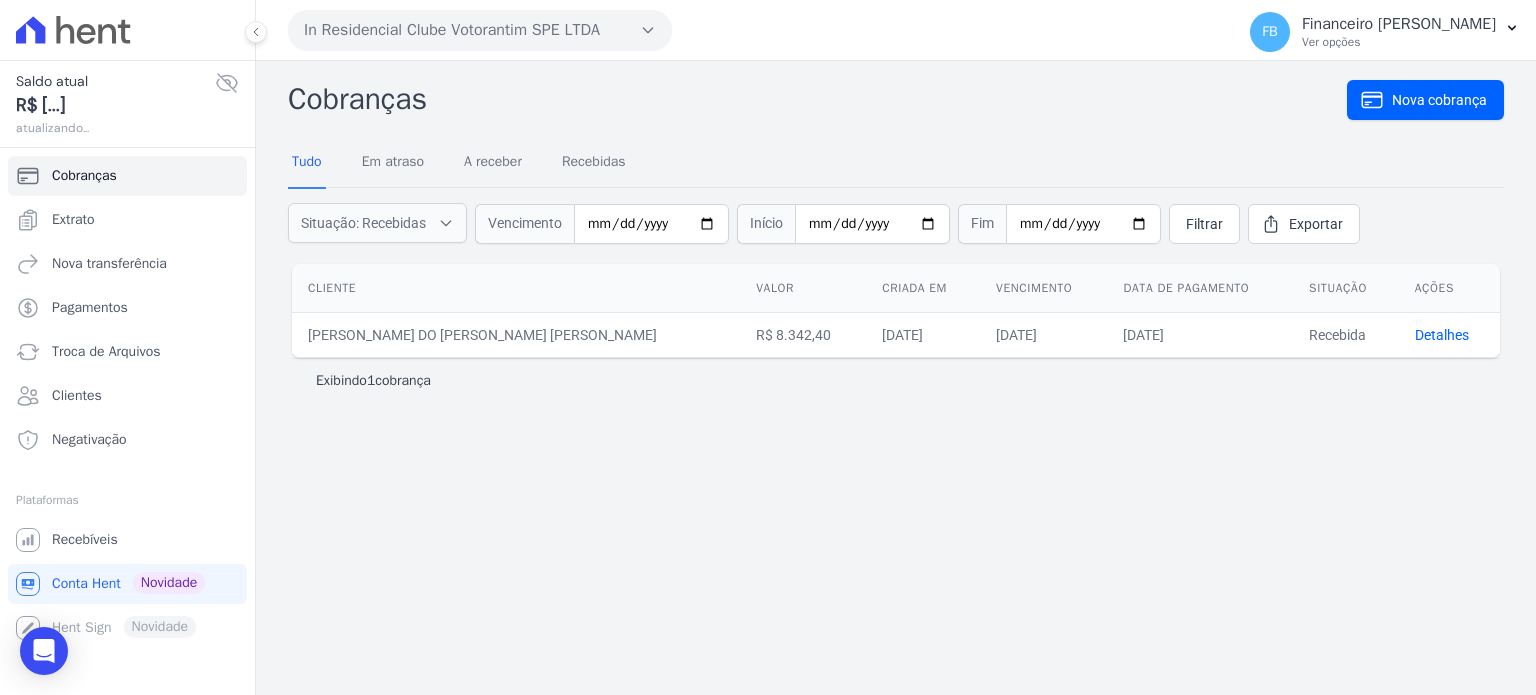 scroll, scrollTop: 0, scrollLeft: 0, axis: both 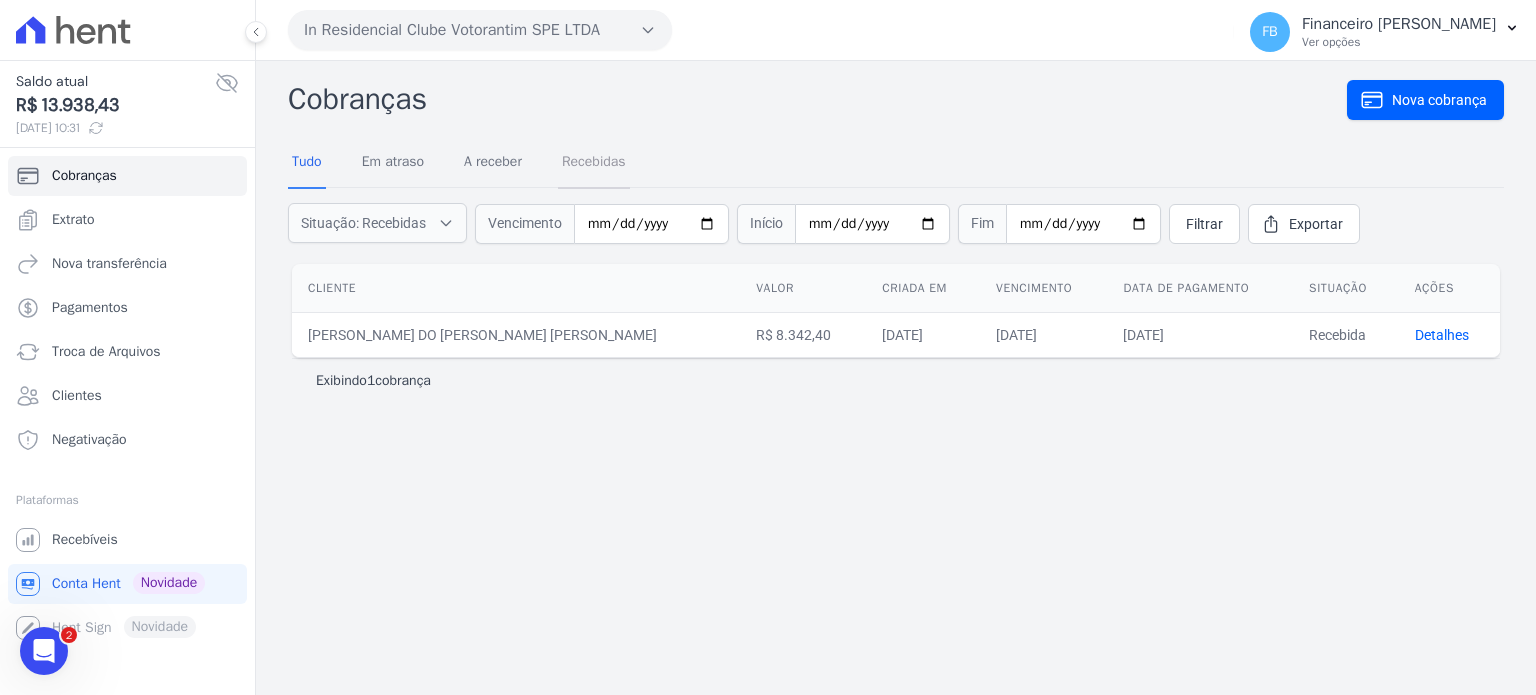 click on "Recebidas" at bounding box center (594, 163) 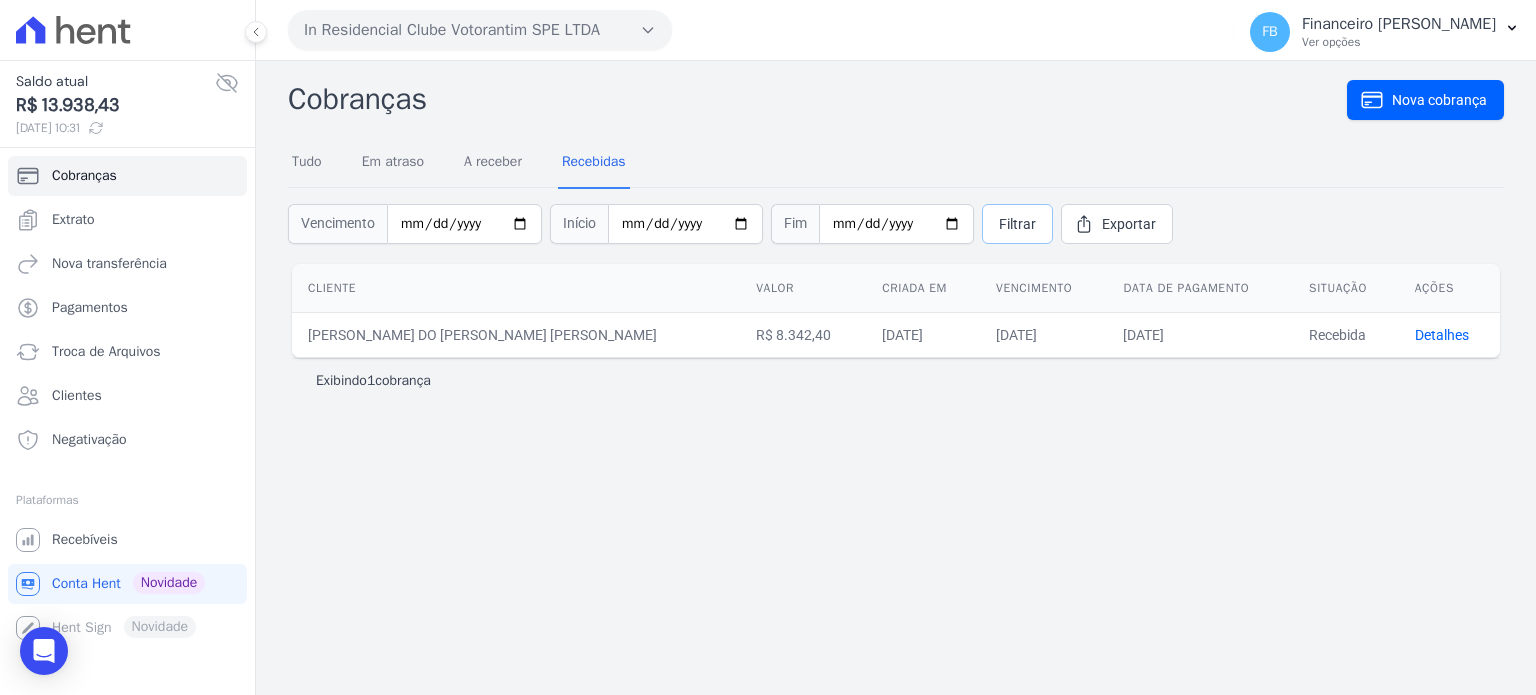 click on "Filtrar" at bounding box center [1017, 224] 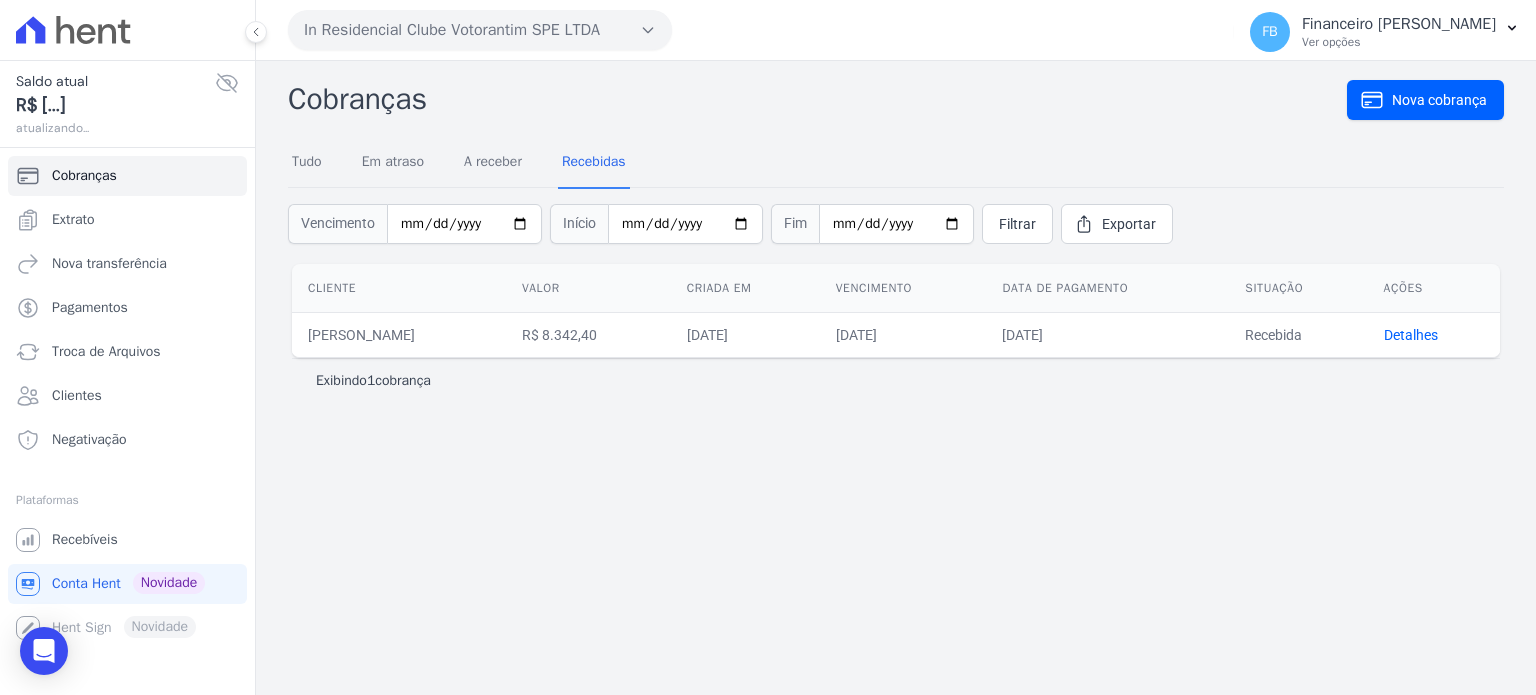scroll, scrollTop: 0, scrollLeft: 0, axis: both 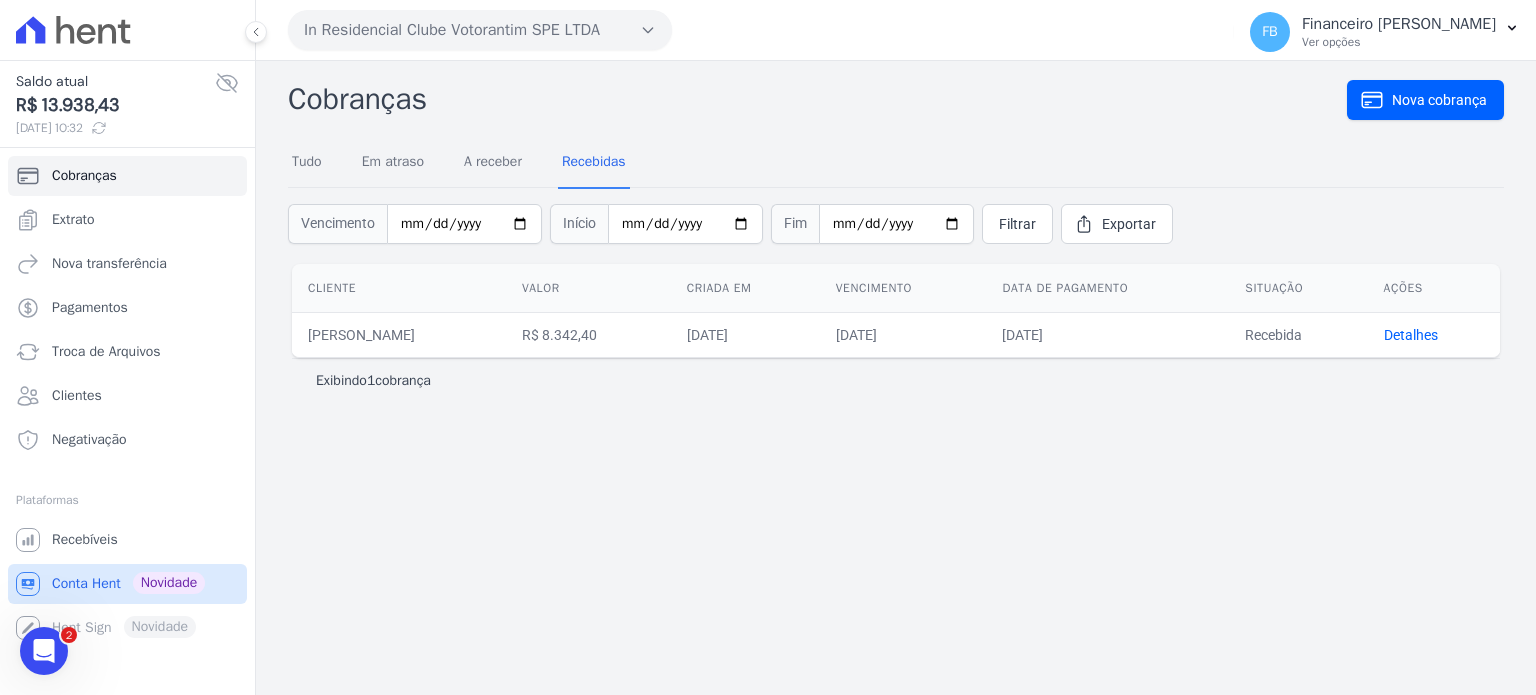 click on "Conta Hent" at bounding box center (86, 584) 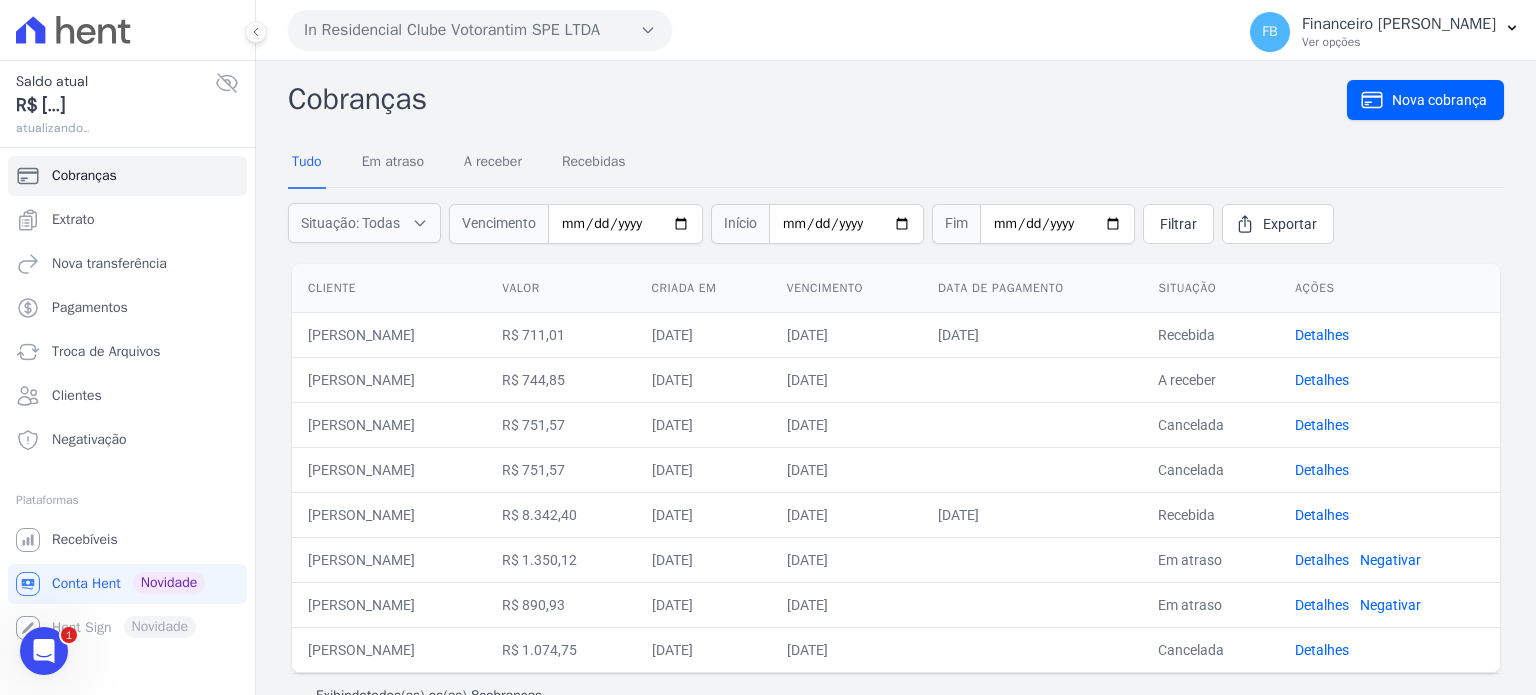 scroll, scrollTop: 0, scrollLeft: 0, axis: both 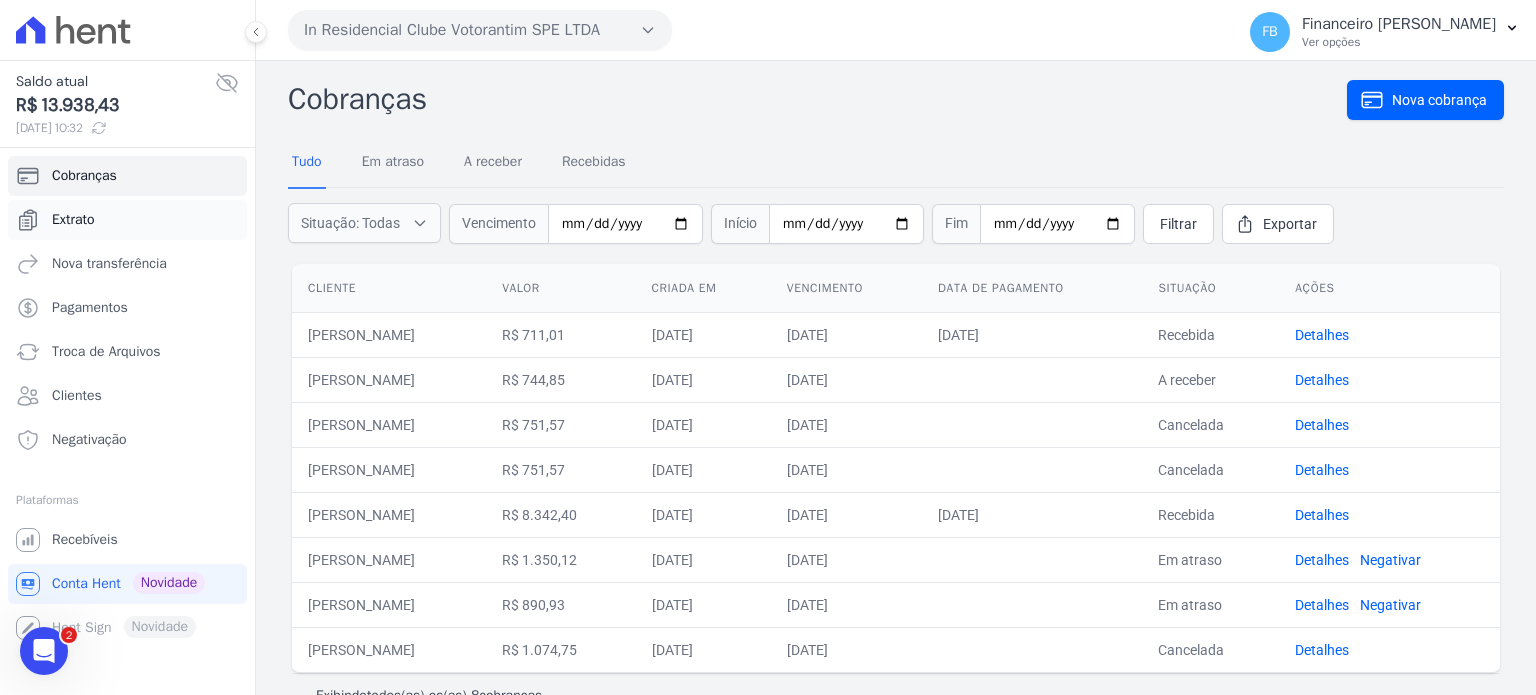 click on "Extrato" at bounding box center [127, 220] 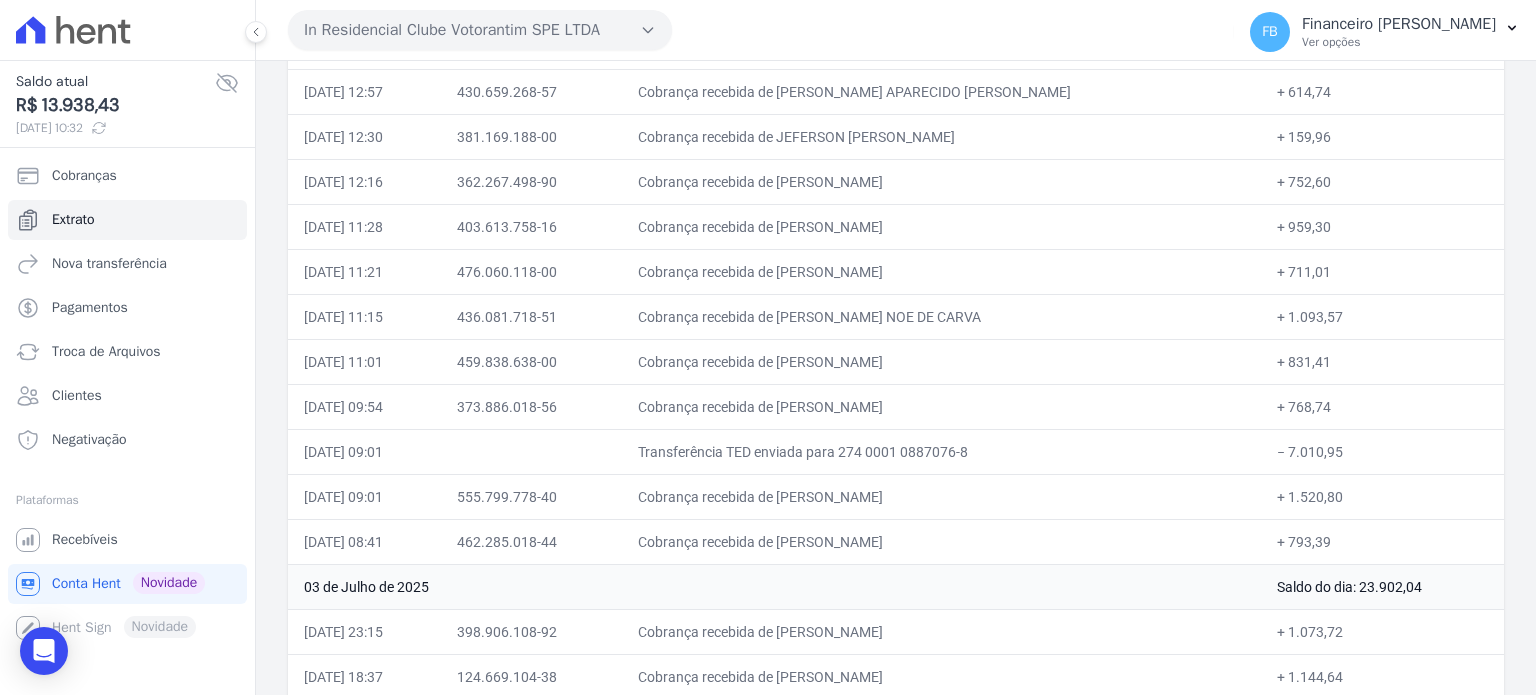 scroll, scrollTop: 3400, scrollLeft: 0, axis: vertical 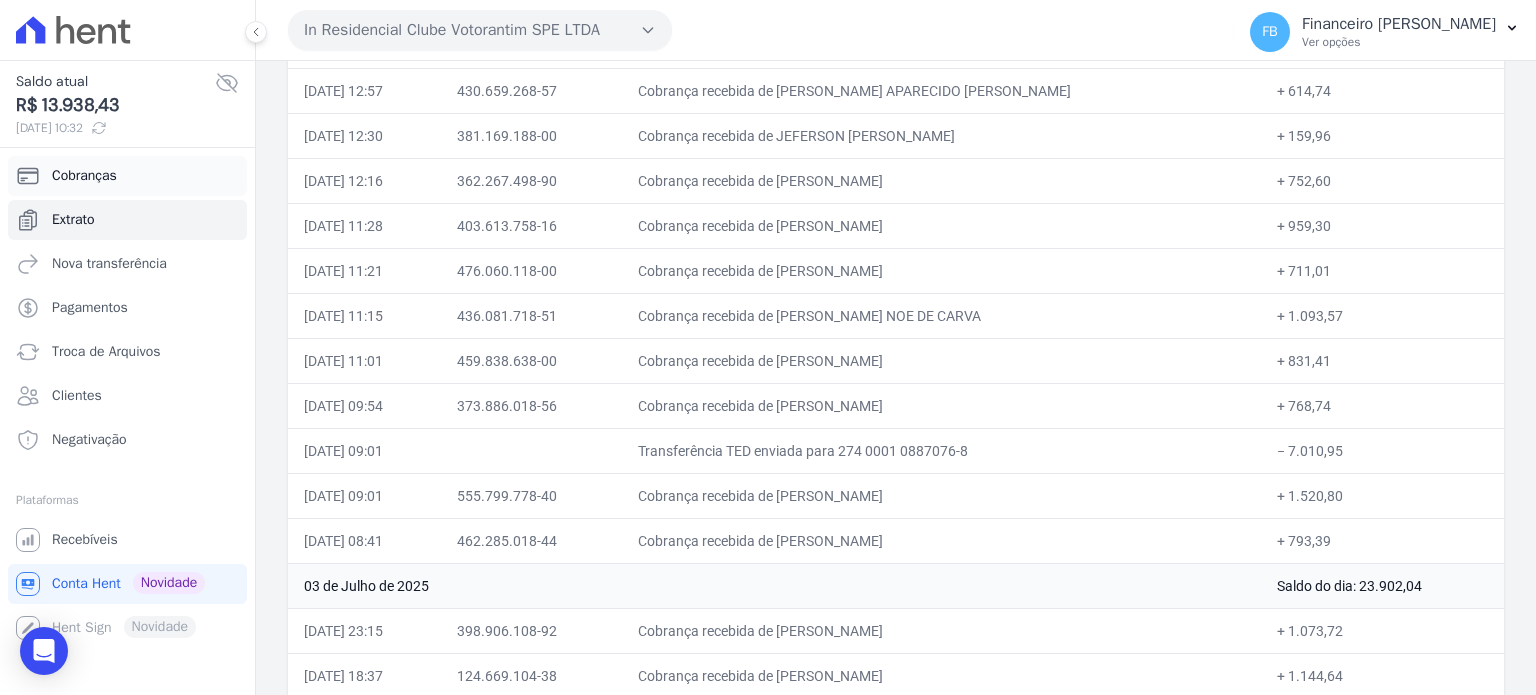 click on "Cobranças" at bounding box center [127, 176] 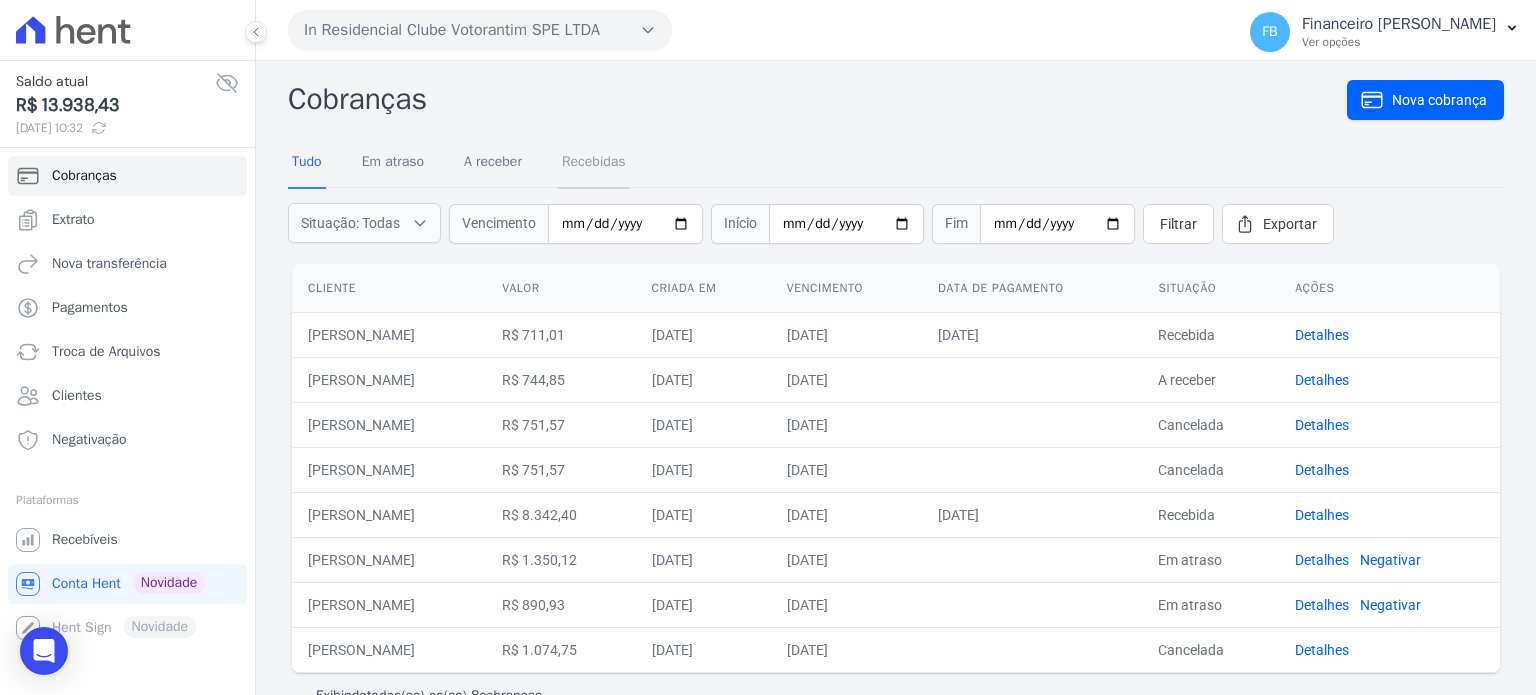 click on "Recebidas" at bounding box center [594, 163] 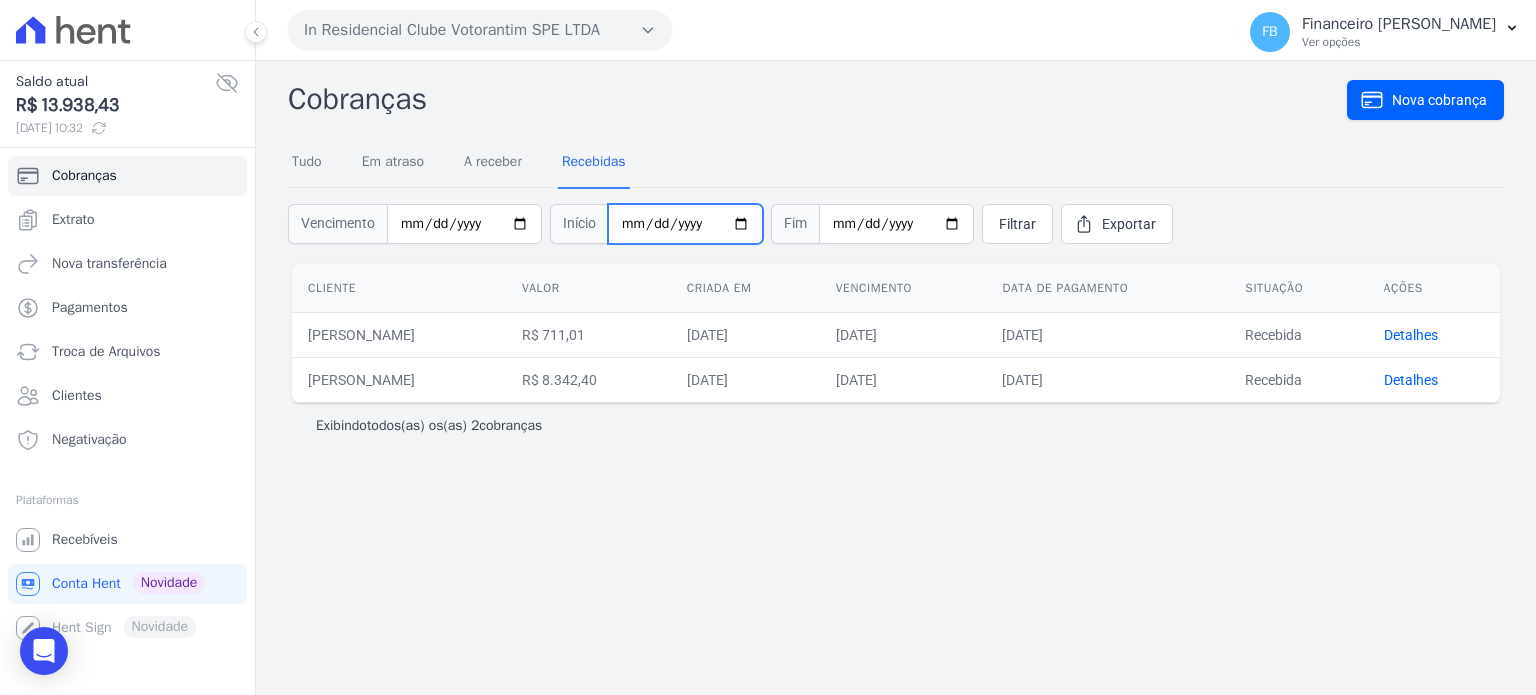 click at bounding box center (685, 224) 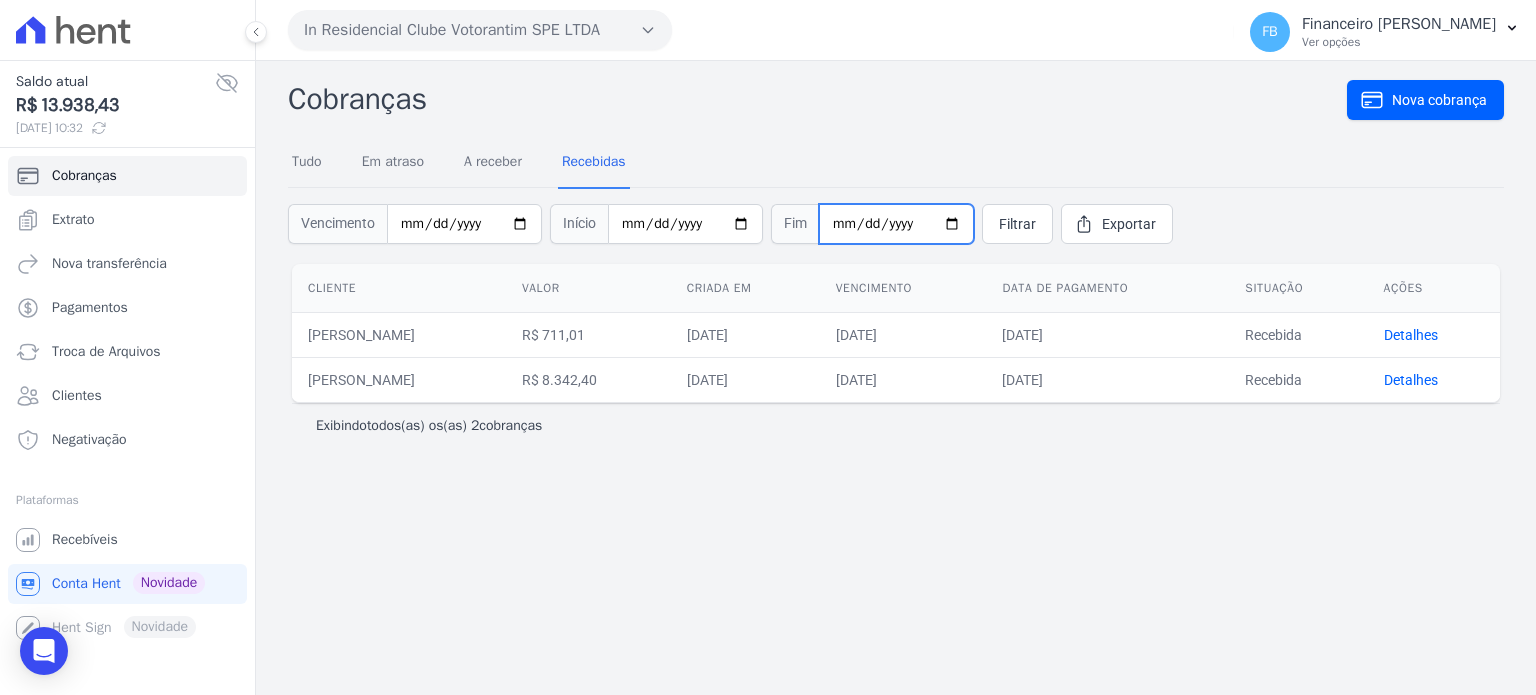 click at bounding box center (896, 224) 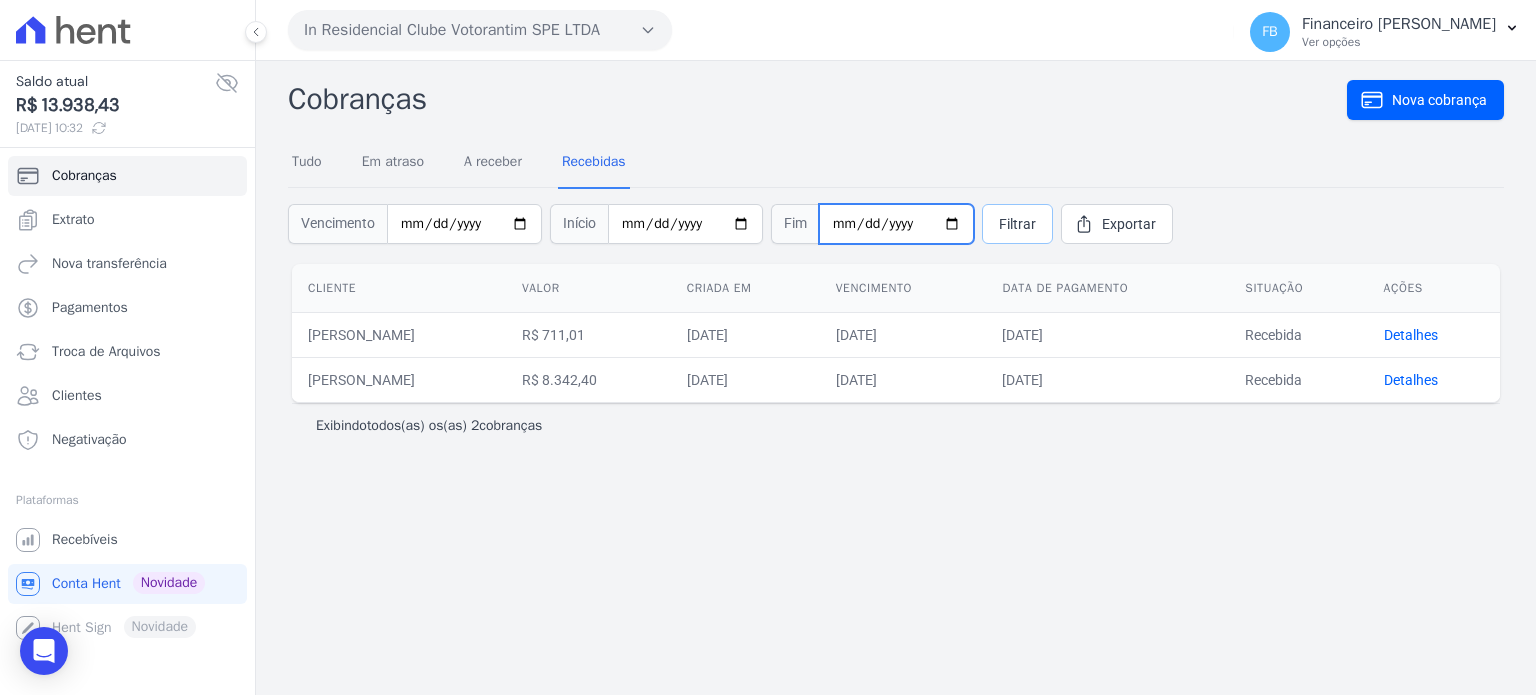type on "[DATE]" 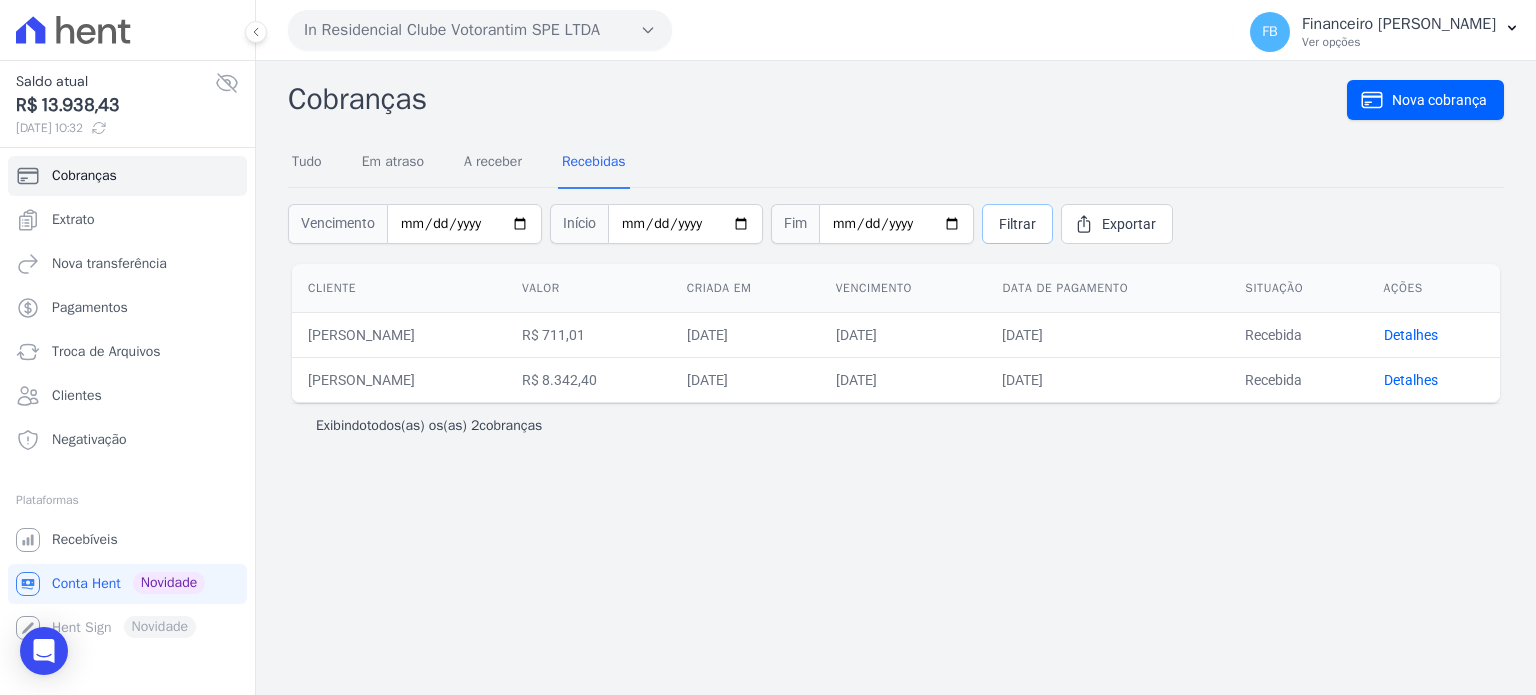click on "Filtrar" at bounding box center (1017, 224) 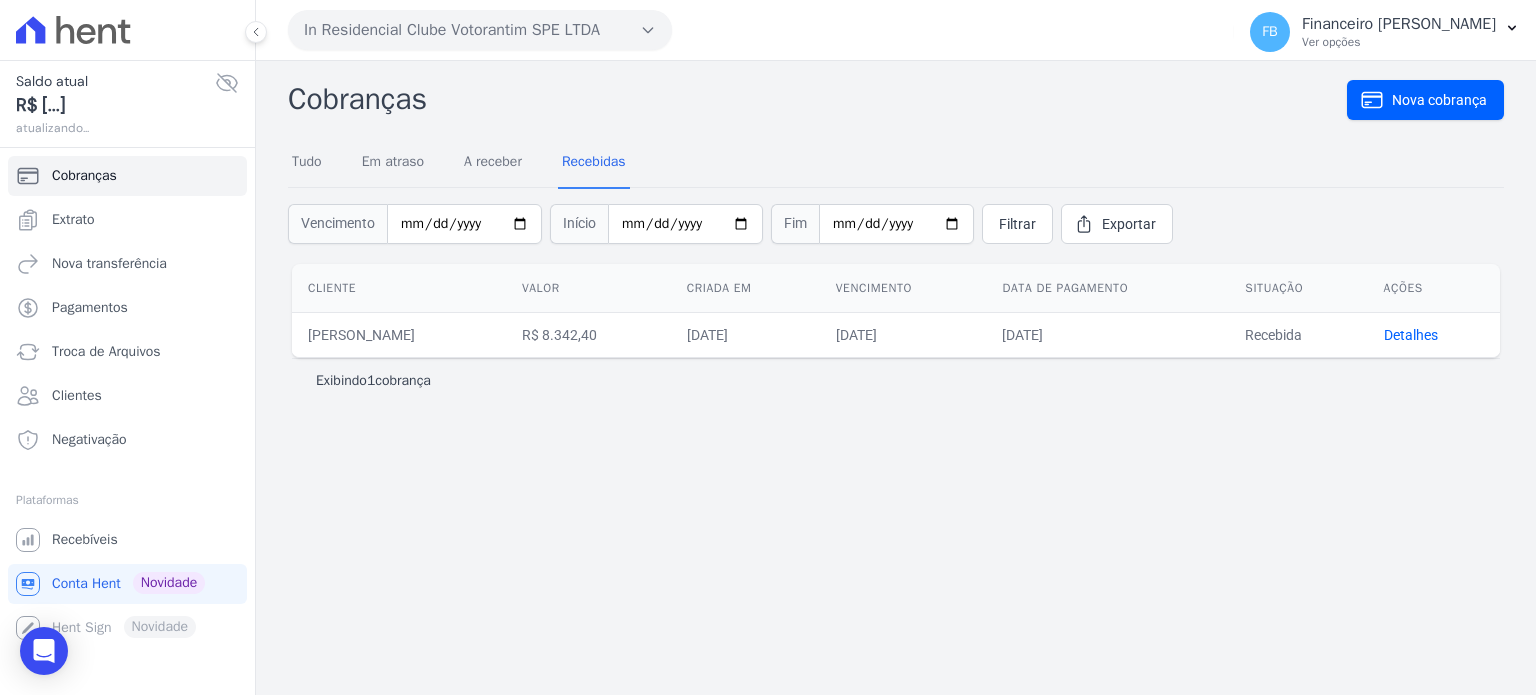 scroll, scrollTop: 0, scrollLeft: 0, axis: both 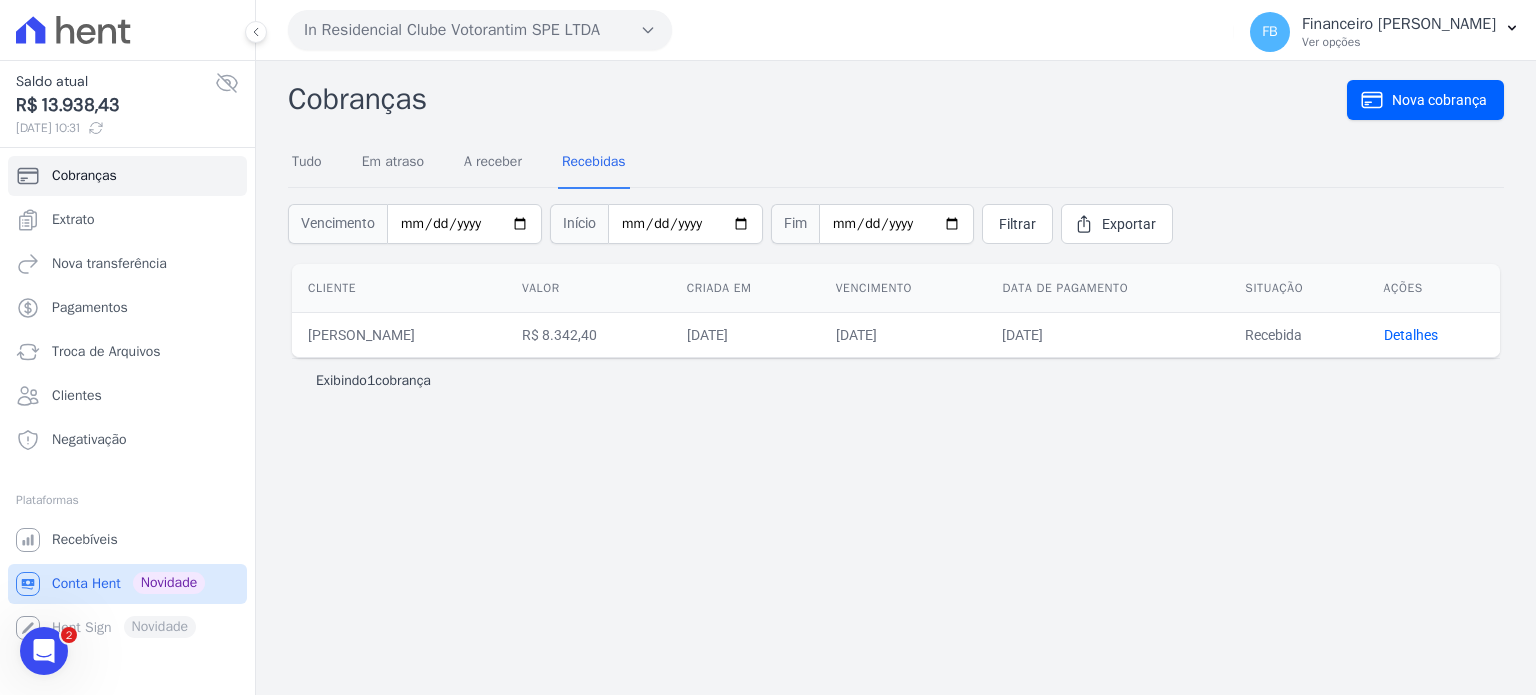 click on "Conta Hent" at bounding box center (86, 584) 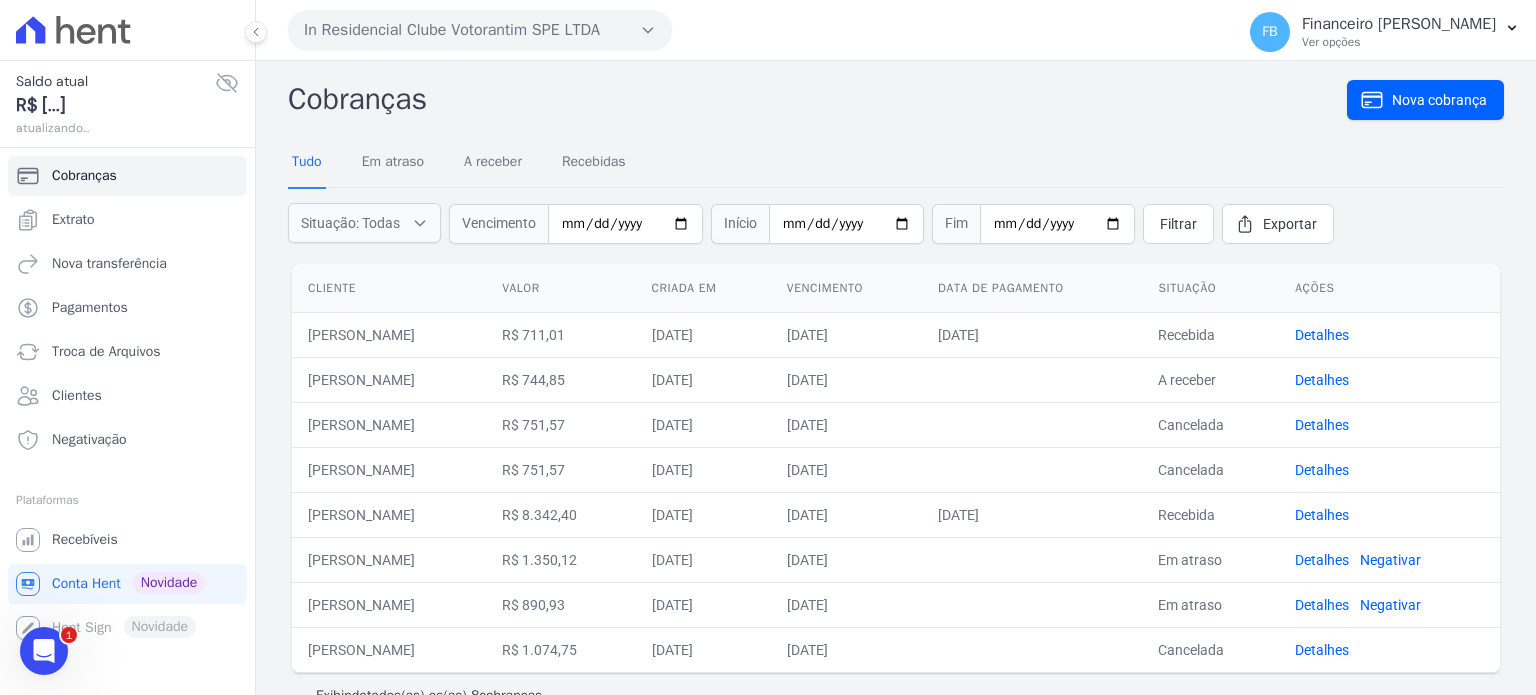 scroll, scrollTop: 0, scrollLeft: 0, axis: both 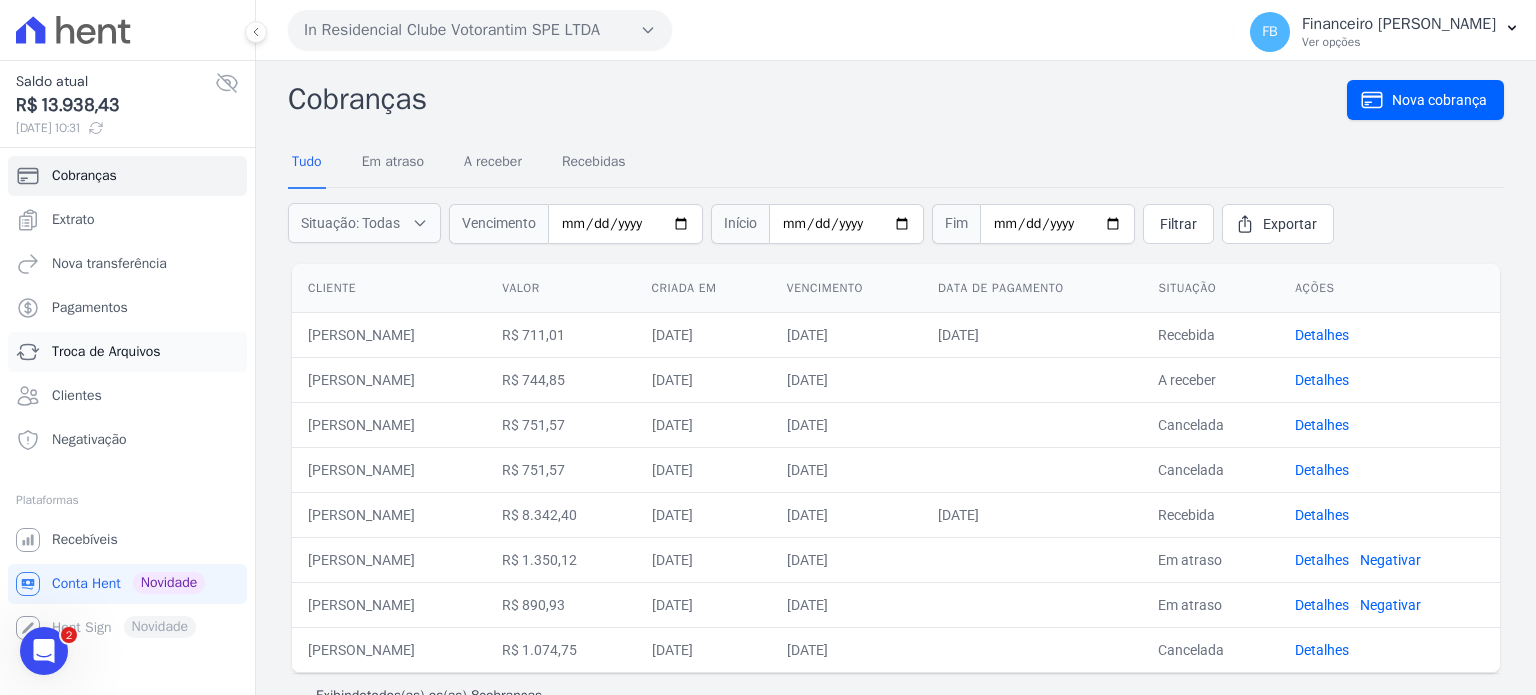 click on "Troca de Arquivos" at bounding box center [106, 352] 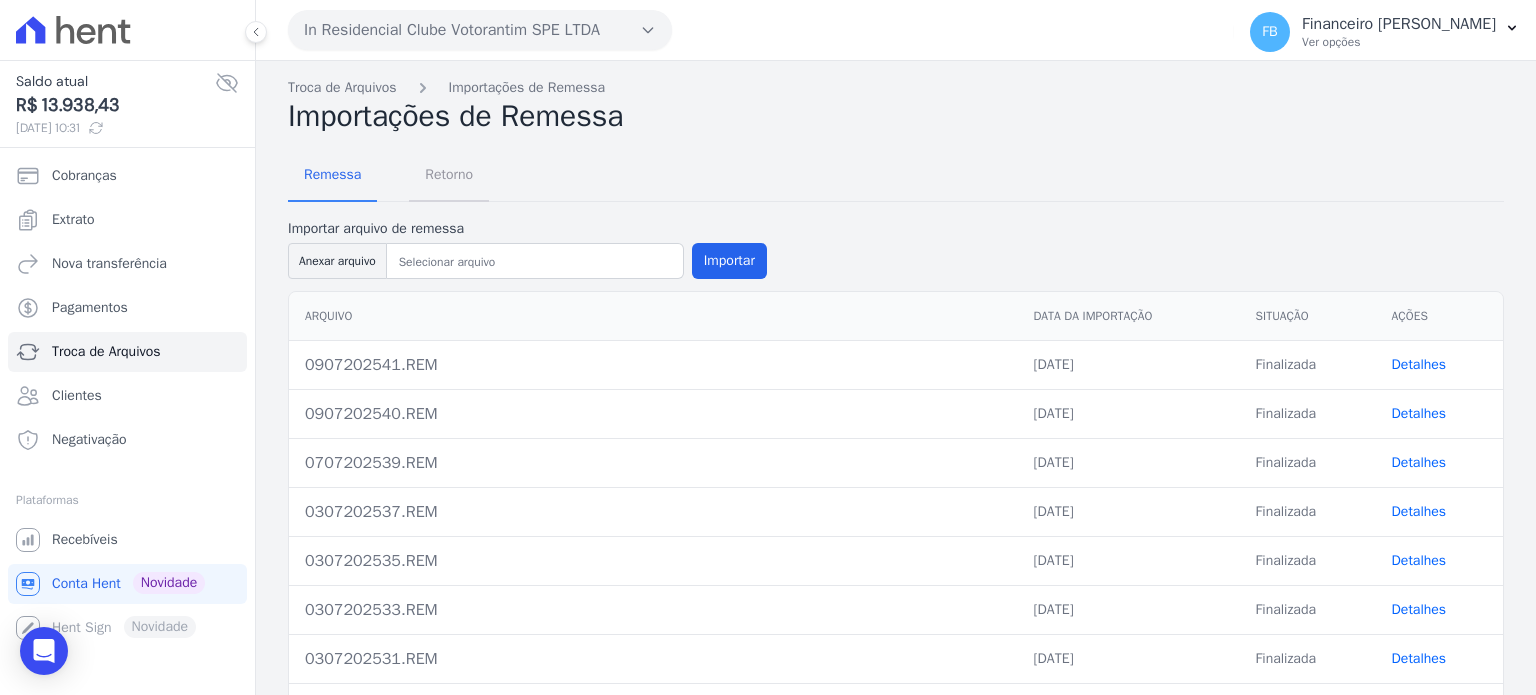click on "Retorno" at bounding box center (449, 174) 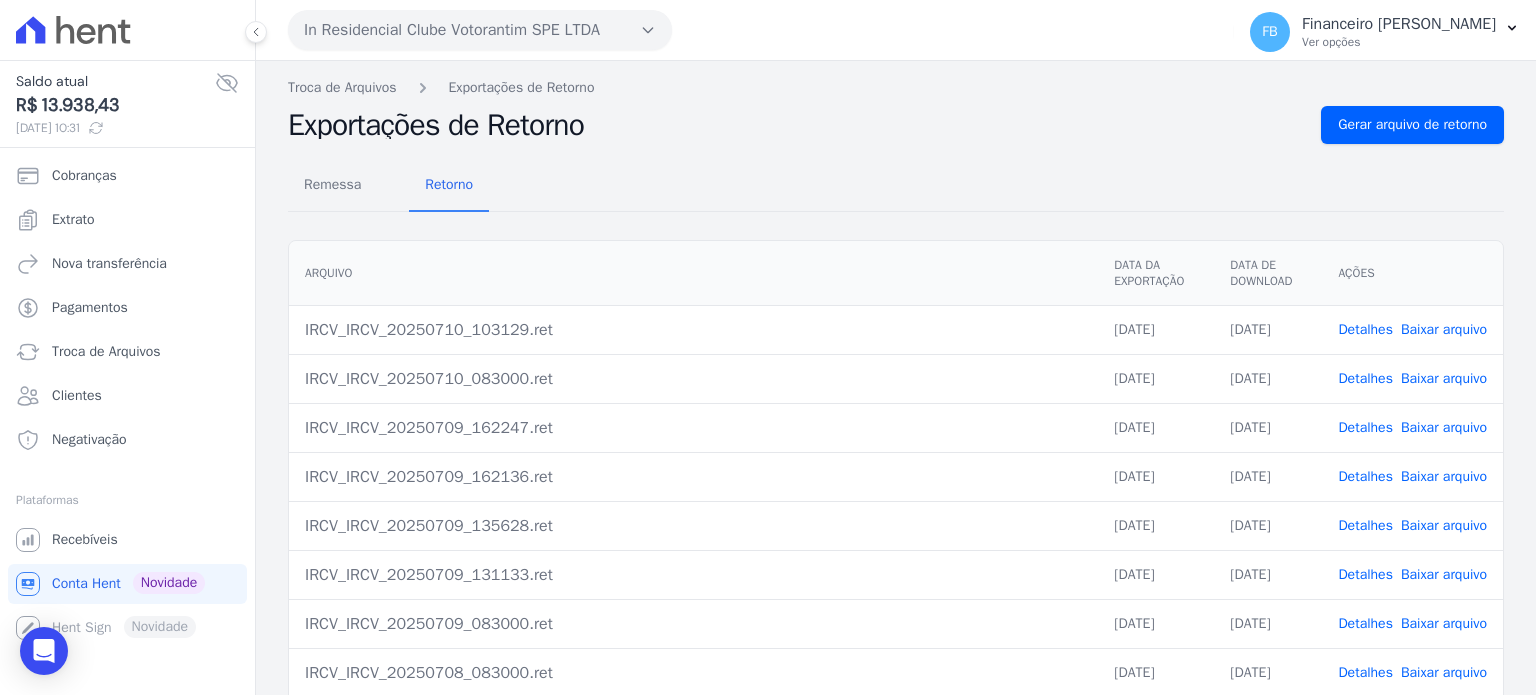 click on "Baixar arquivo" at bounding box center [1444, 329] 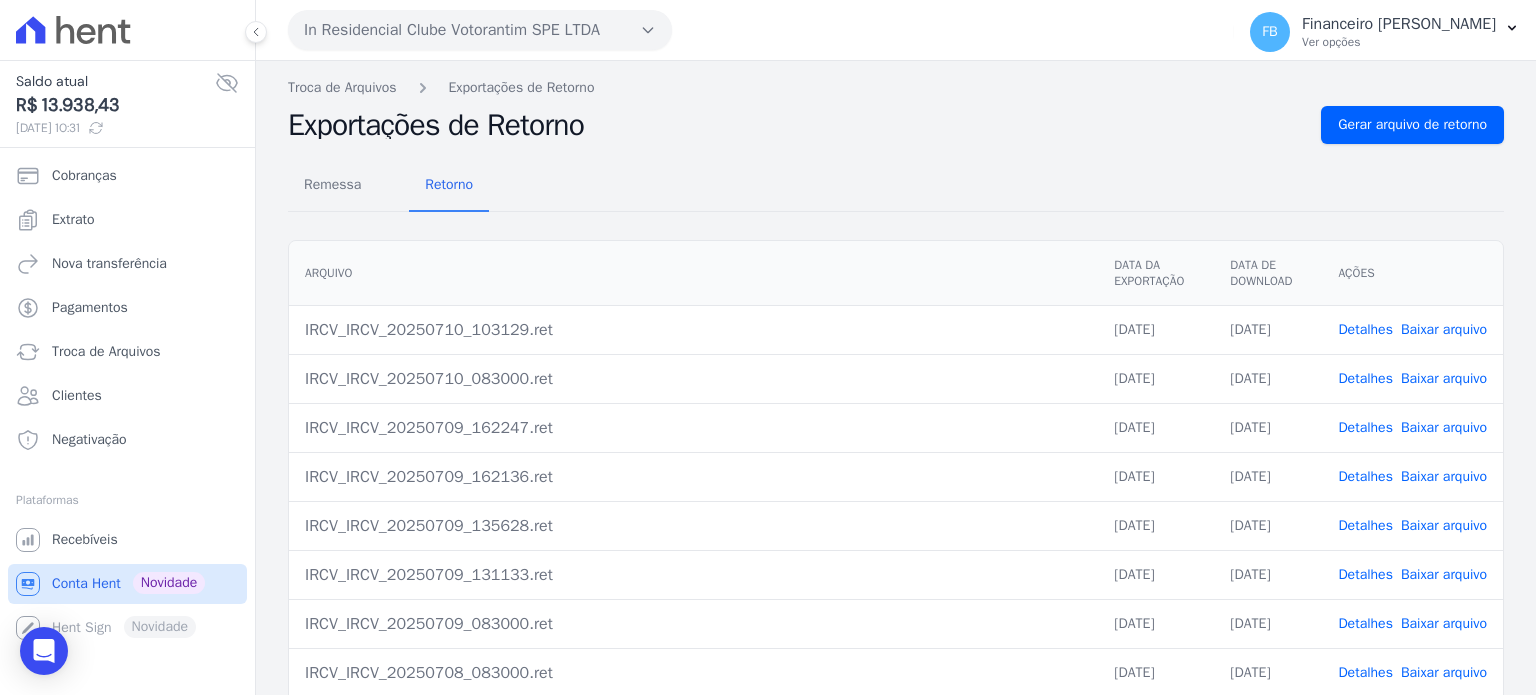 click on "Conta Hent" at bounding box center (86, 584) 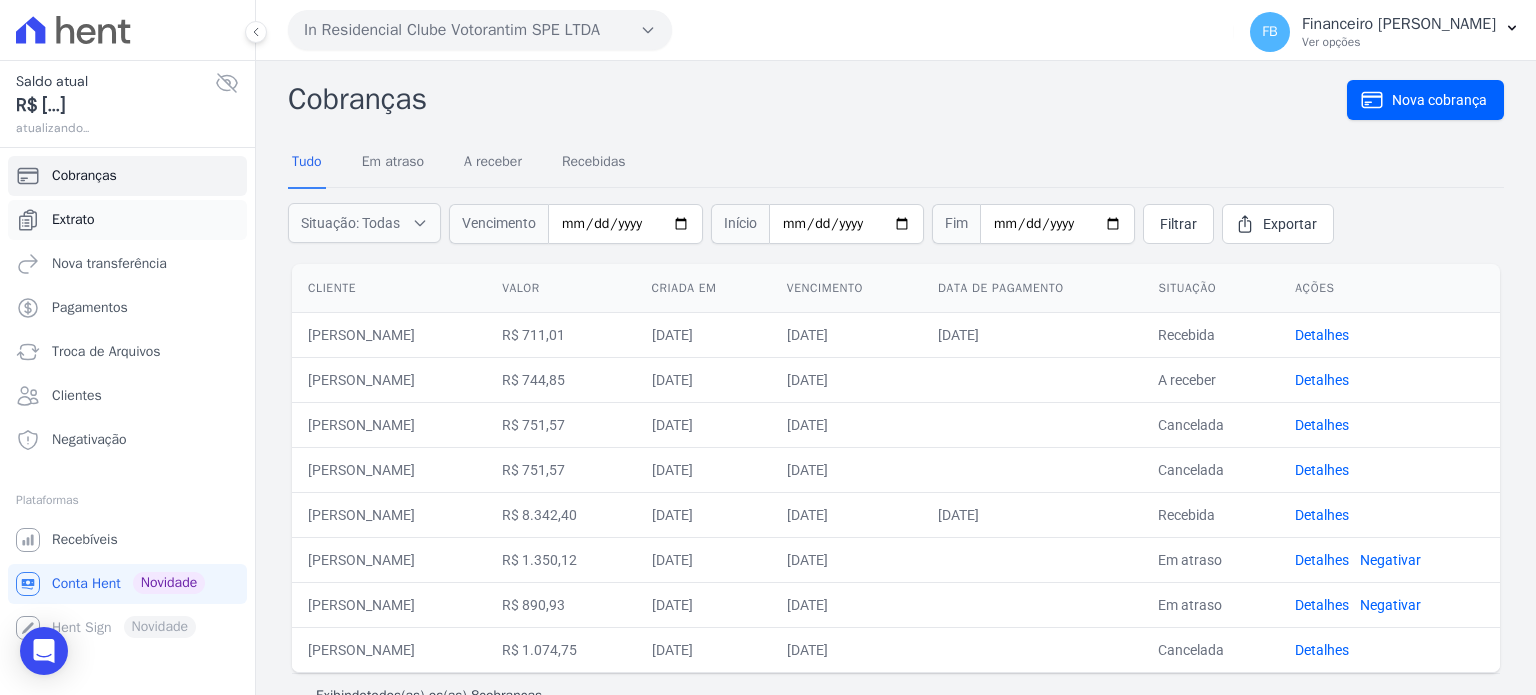 click on "Extrato" at bounding box center (127, 220) 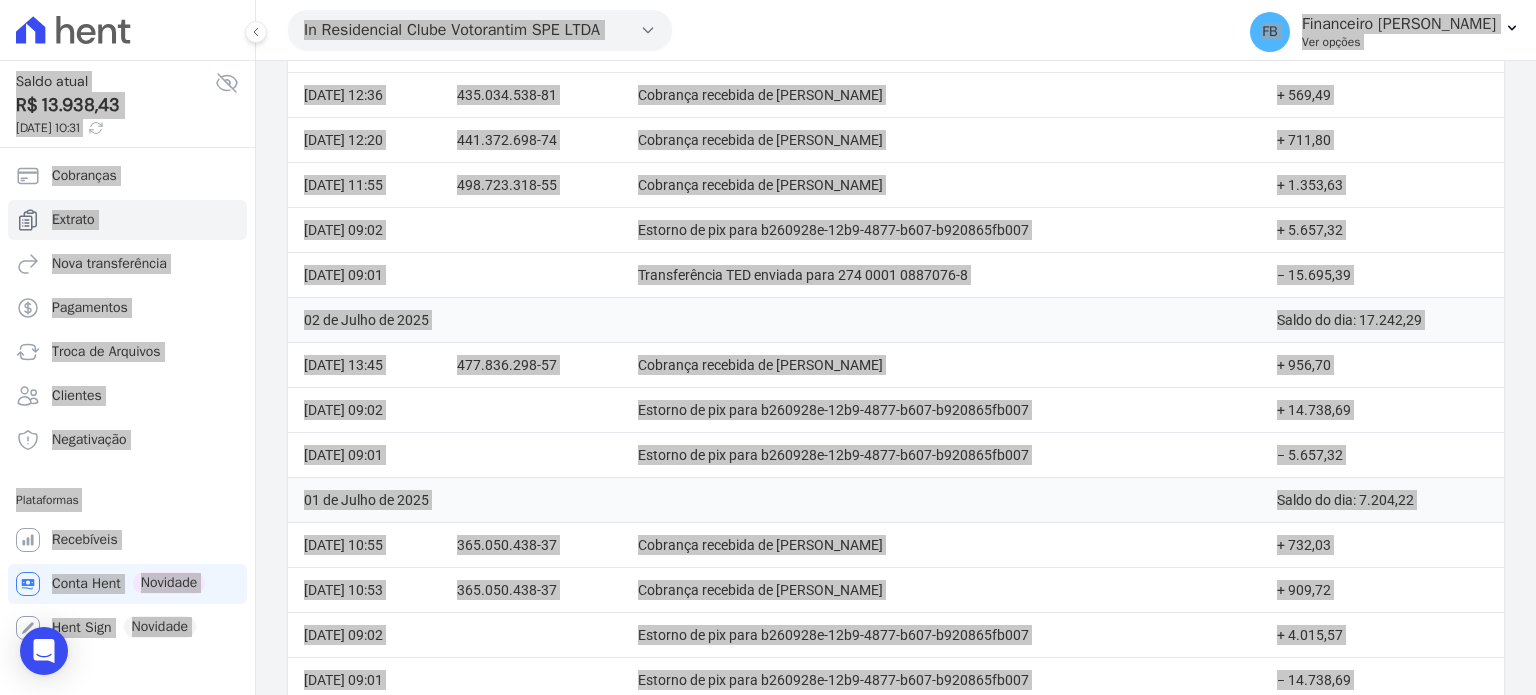 scroll, scrollTop: 4476, scrollLeft: 0, axis: vertical 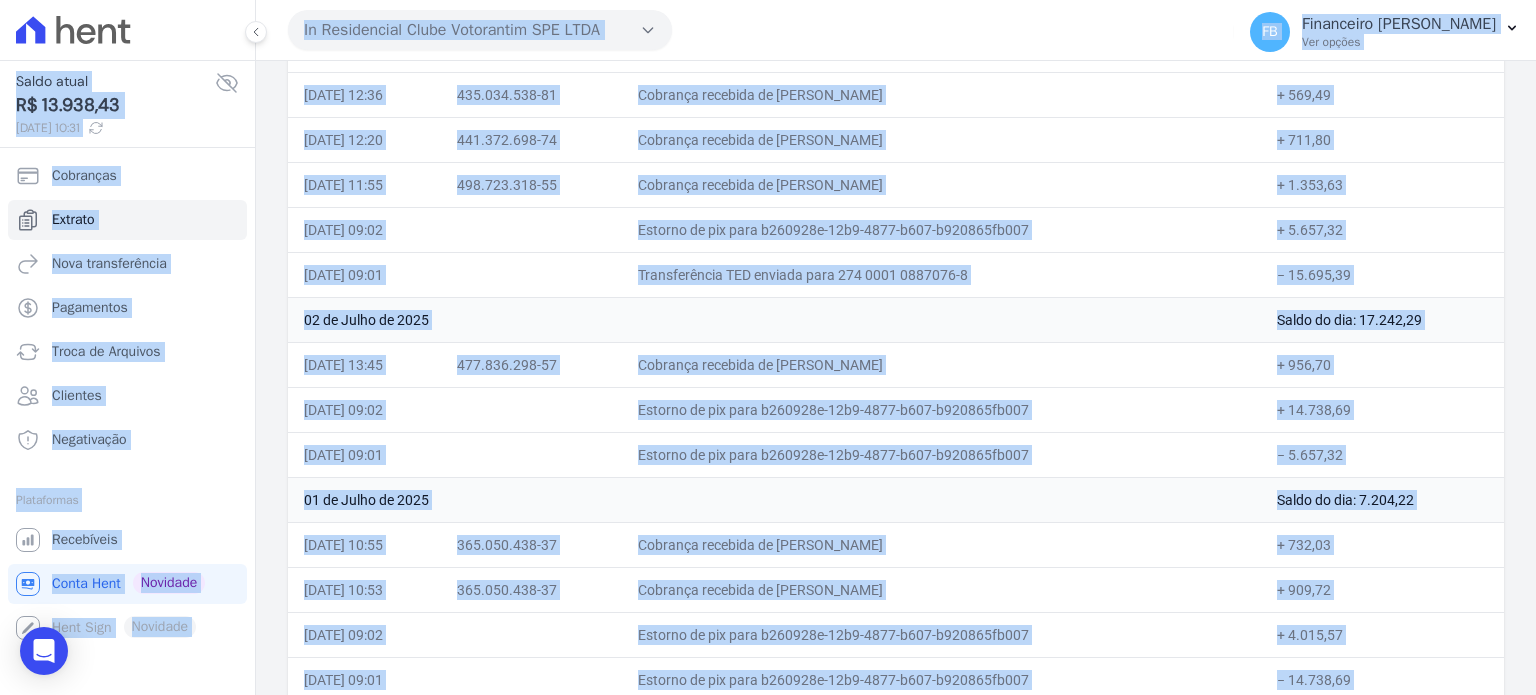 click at bounding box center [531, 274] 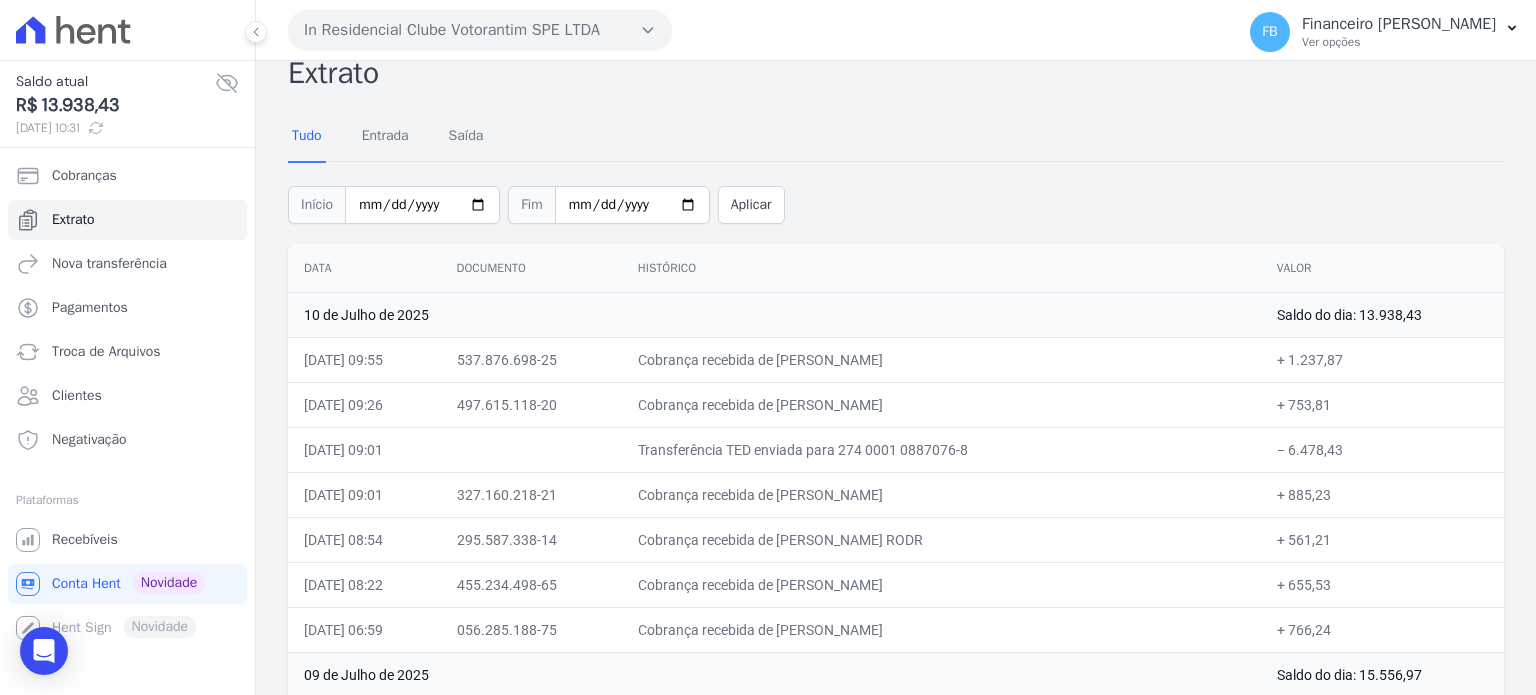 scroll, scrollTop: 0, scrollLeft: 0, axis: both 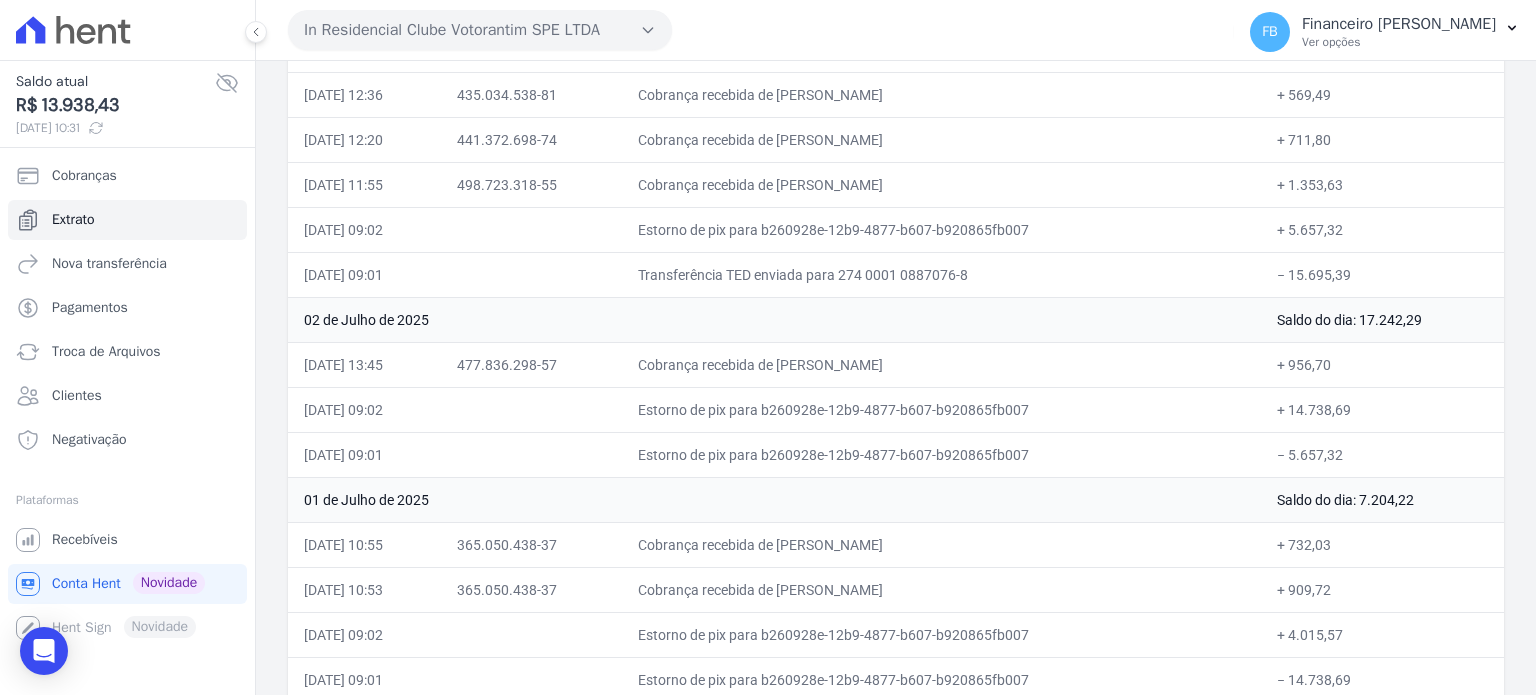 drag, startPoint x: 301, startPoint y: 286, endPoint x: 1206, endPoint y: 671, distance: 983.4887 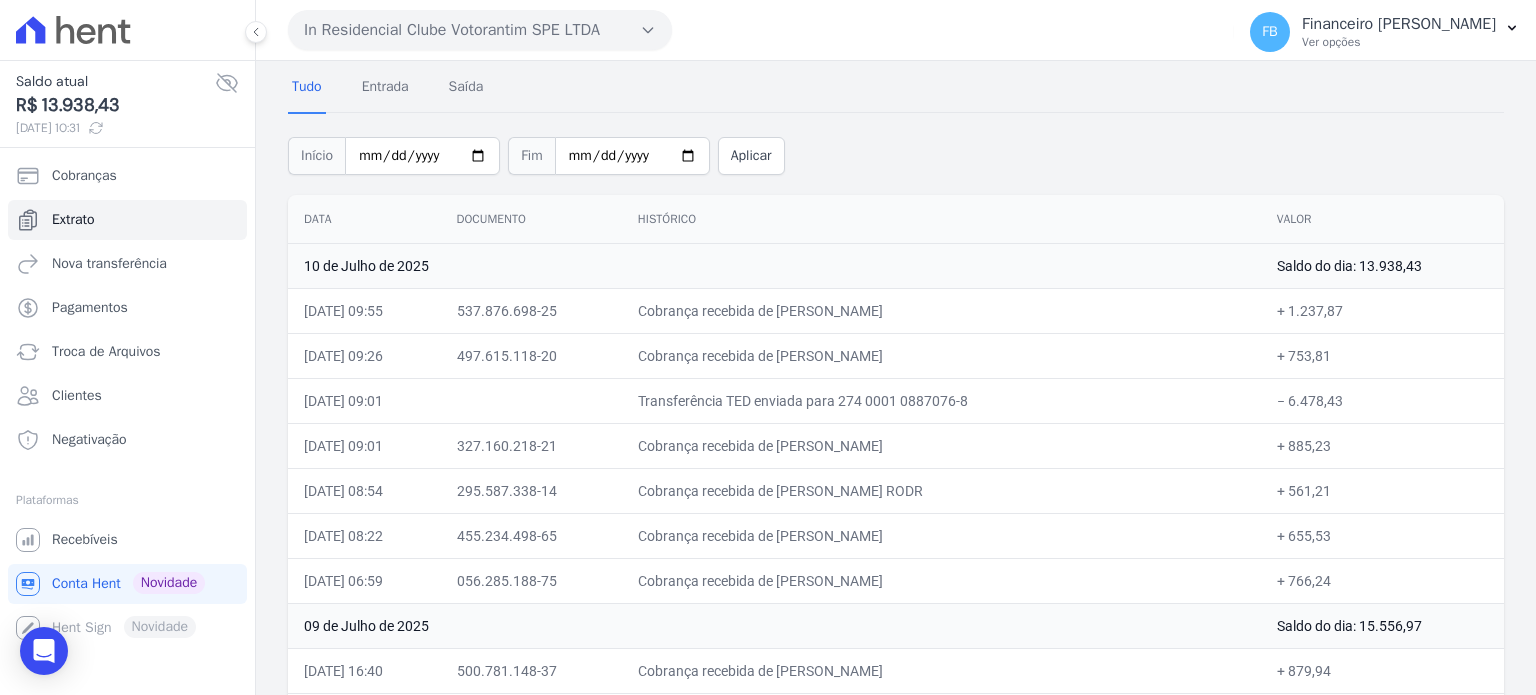 scroll, scrollTop: 0, scrollLeft: 0, axis: both 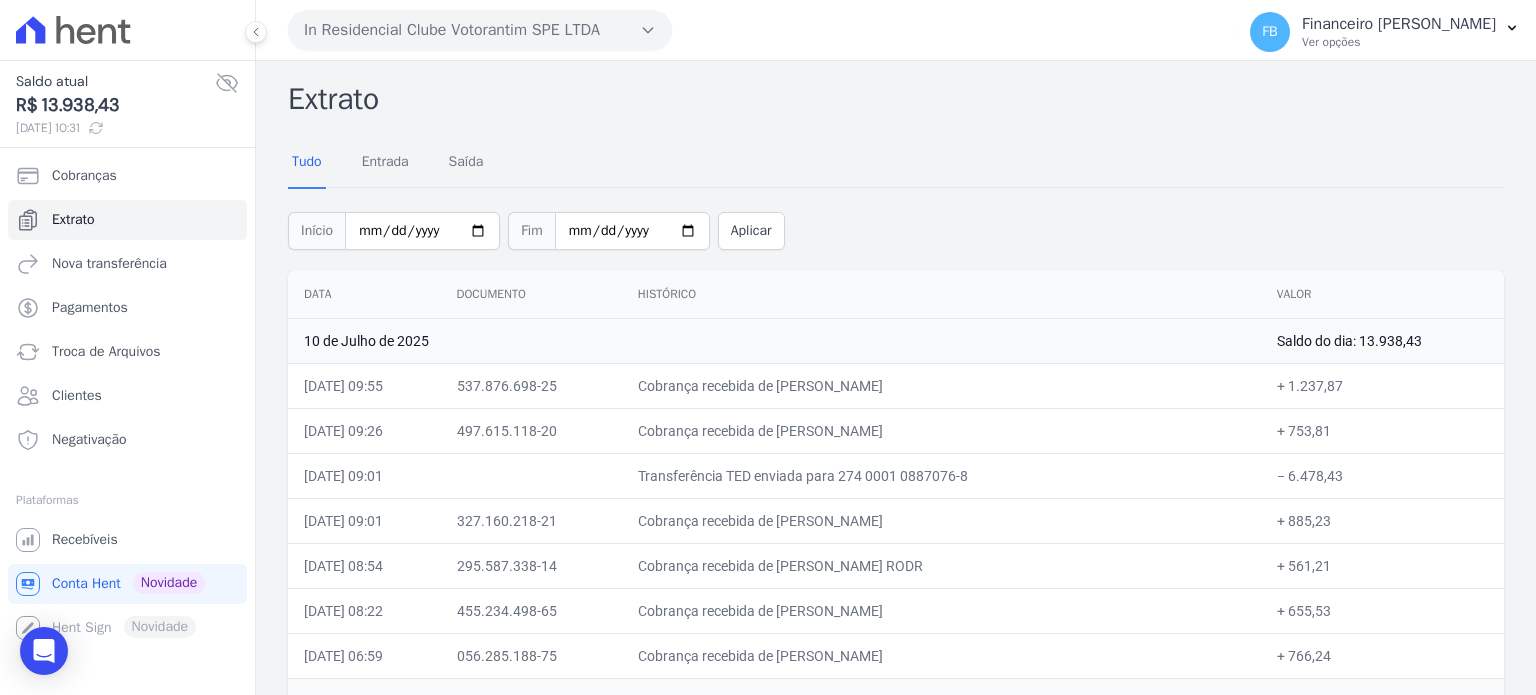 click on "Histórico" at bounding box center [941, 294] 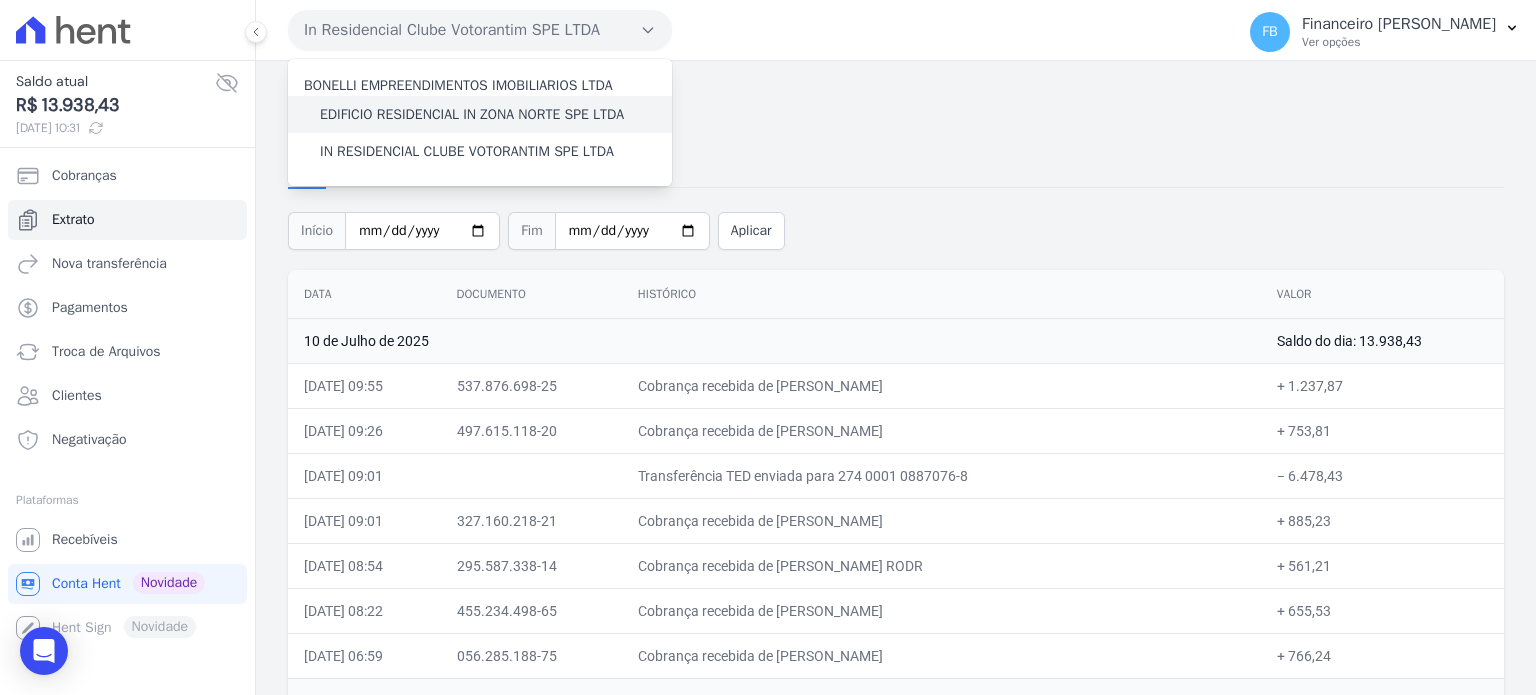 click on "EDIFICIO RESIDENCIAL IN ZONA NORTE SPE LTDA" at bounding box center (472, 114) 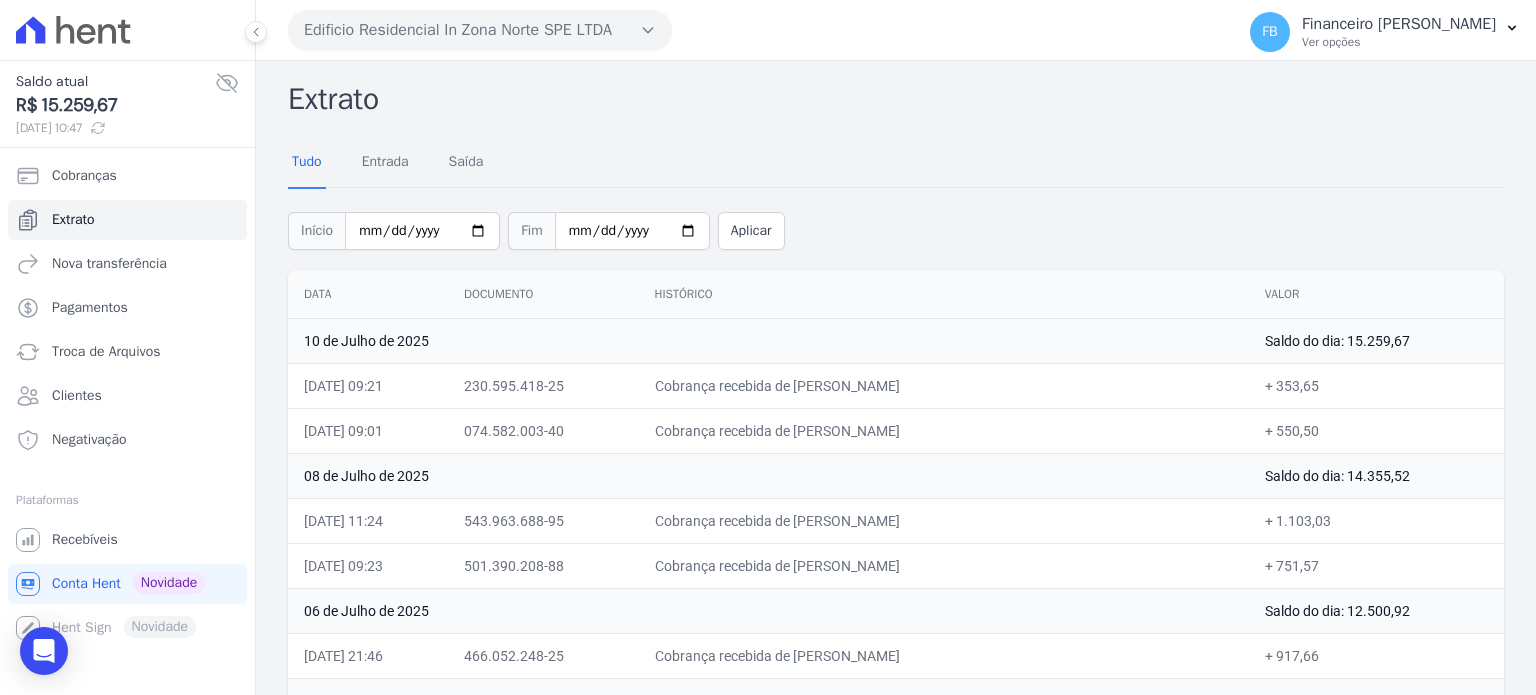 scroll, scrollTop: 354, scrollLeft: 0, axis: vertical 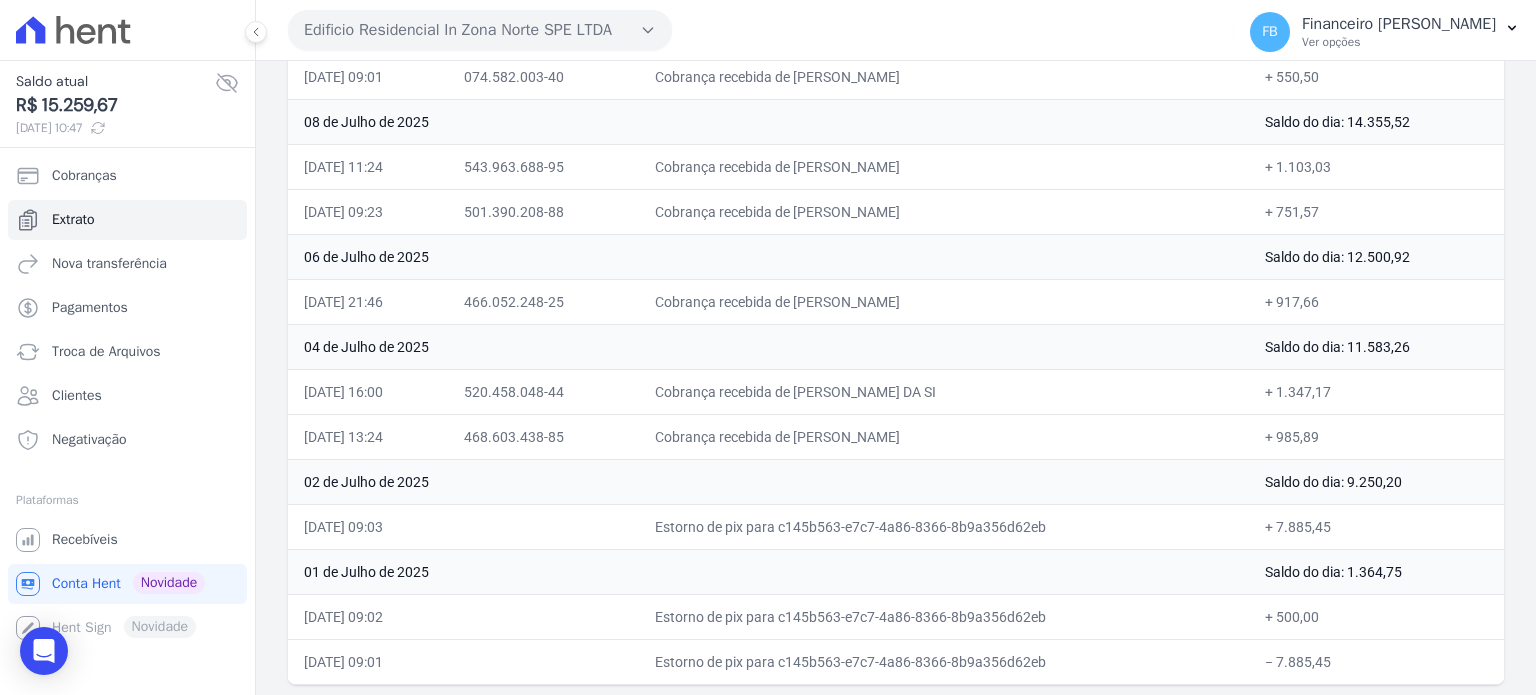 drag, startPoint x: 312, startPoint y: 294, endPoint x: 1019, endPoint y: 711, distance: 820.8154 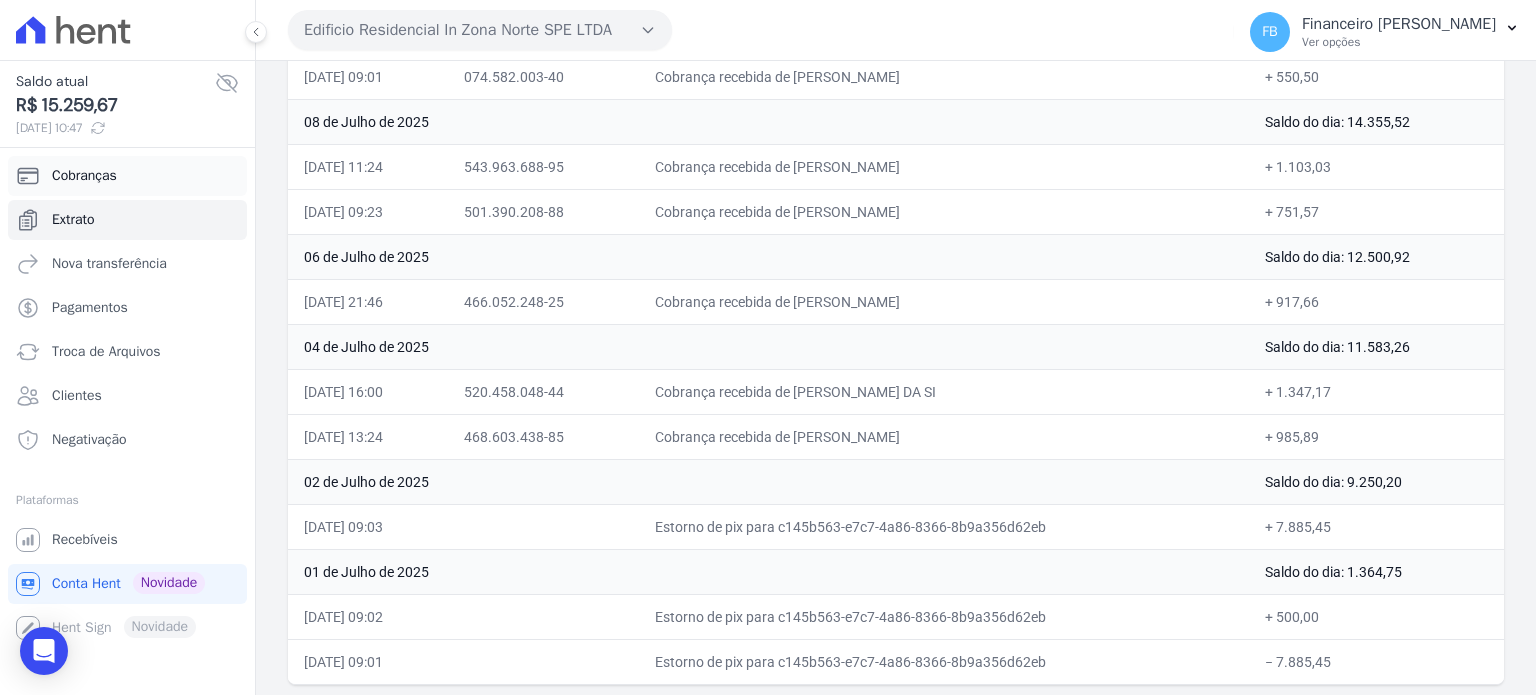 click on "Cobranças" at bounding box center (84, 176) 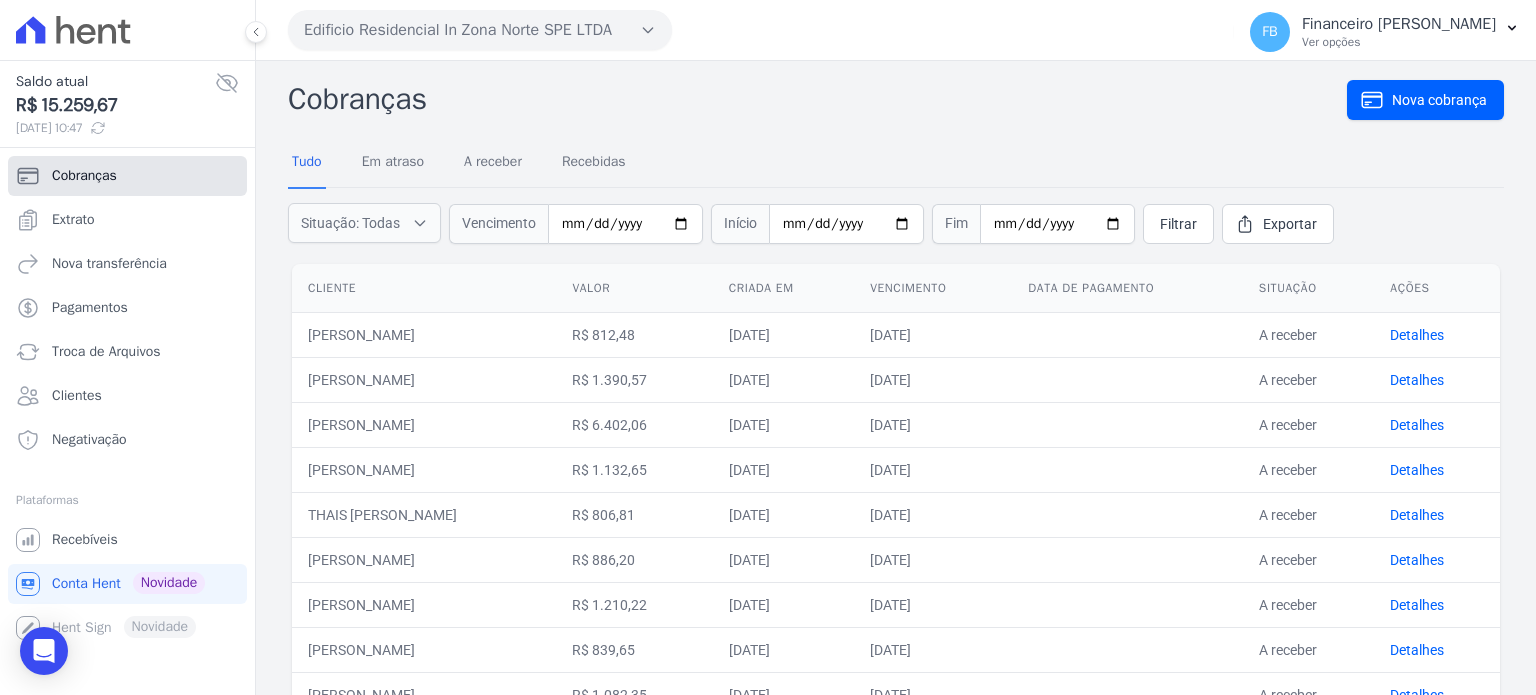click on "Cobranças" at bounding box center [127, 176] 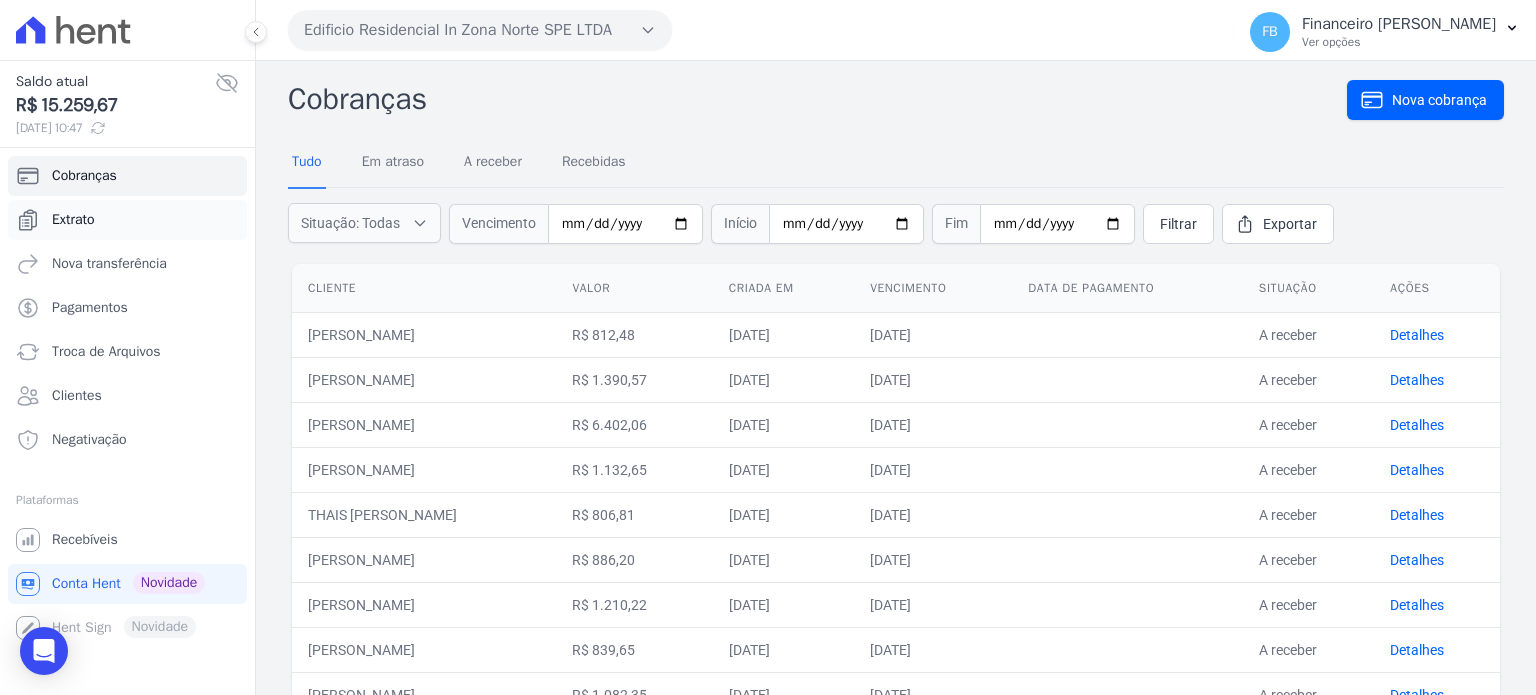 click on "Extrato" at bounding box center (127, 220) 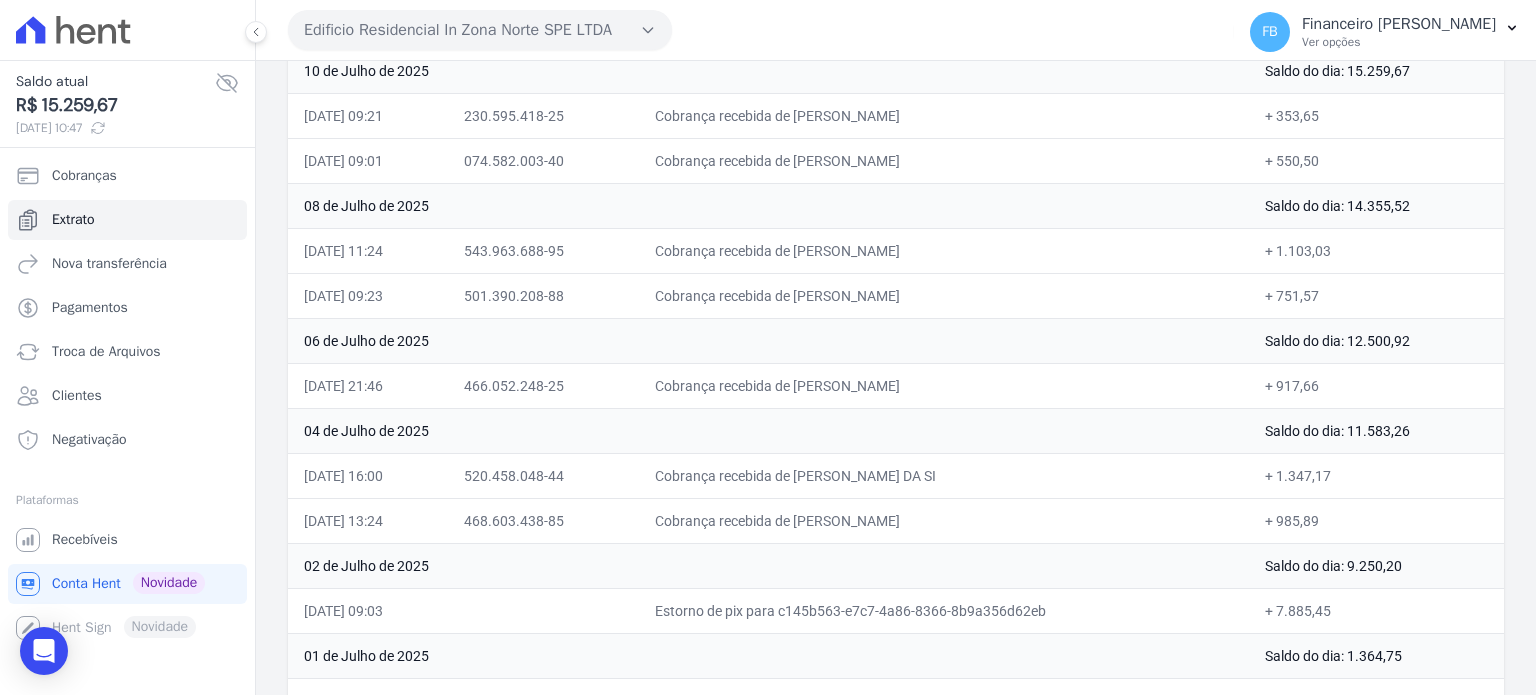 scroll, scrollTop: 300, scrollLeft: 0, axis: vertical 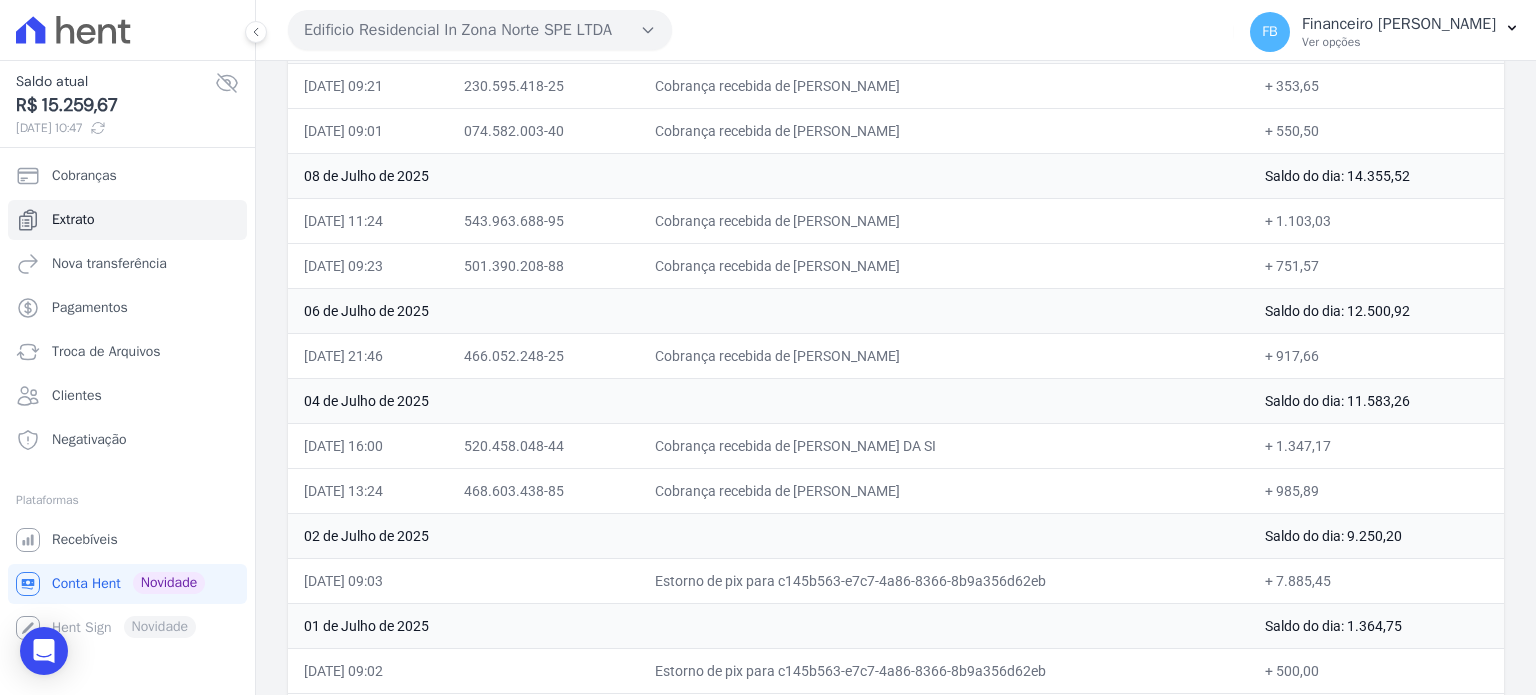 drag, startPoint x: 1260, startPoint y: 257, endPoint x: 1372, endPoint y: 273, distance: 113.137085 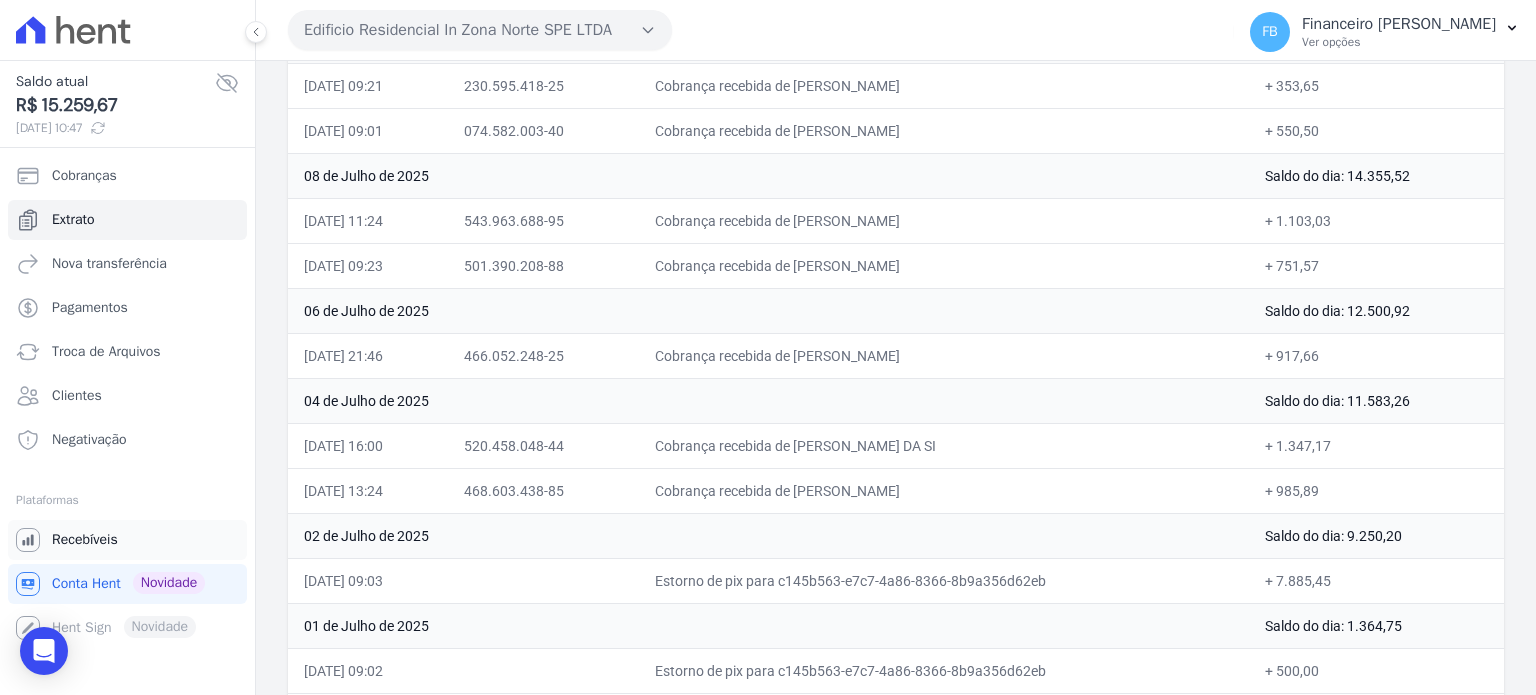 click on "Recebíveis" at bounding box center (85, 540) 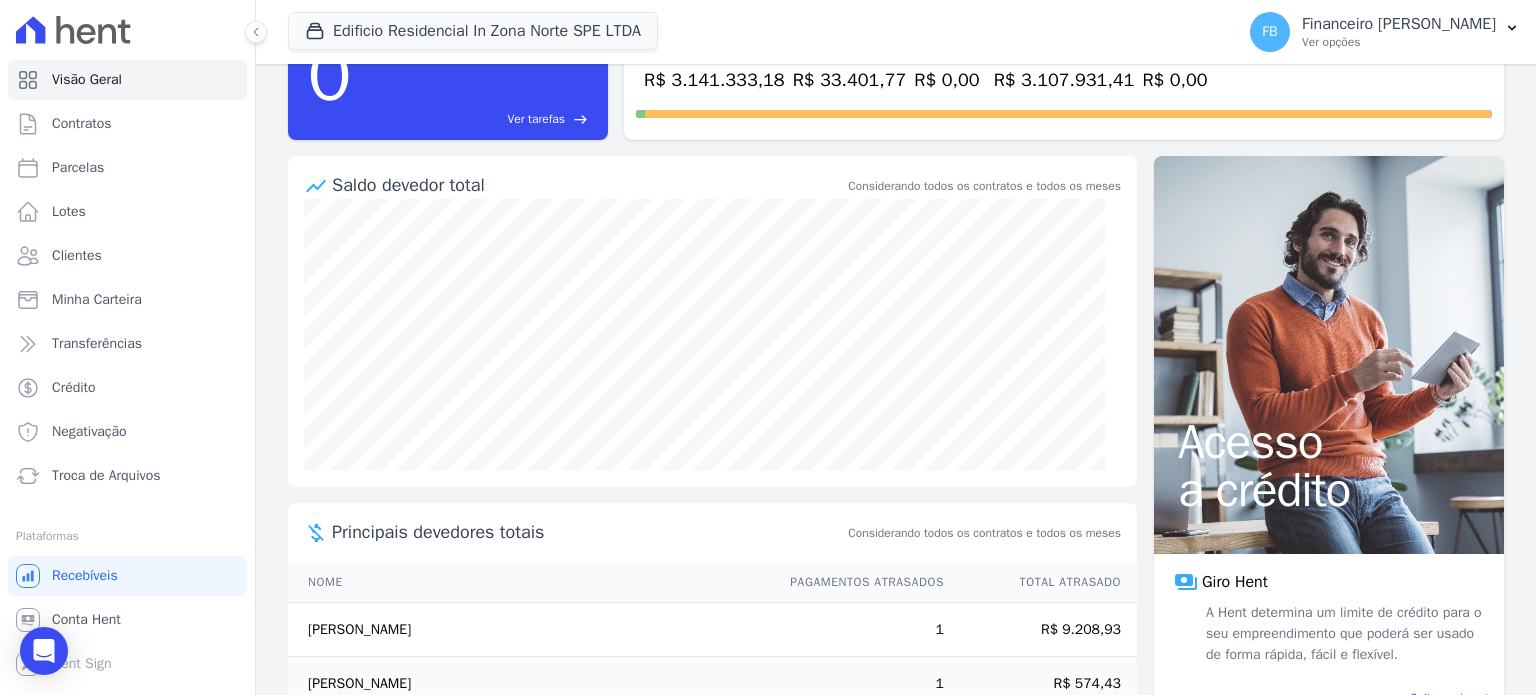 scroll, scrollTop: 0, scrollLeft: 0, axis: both 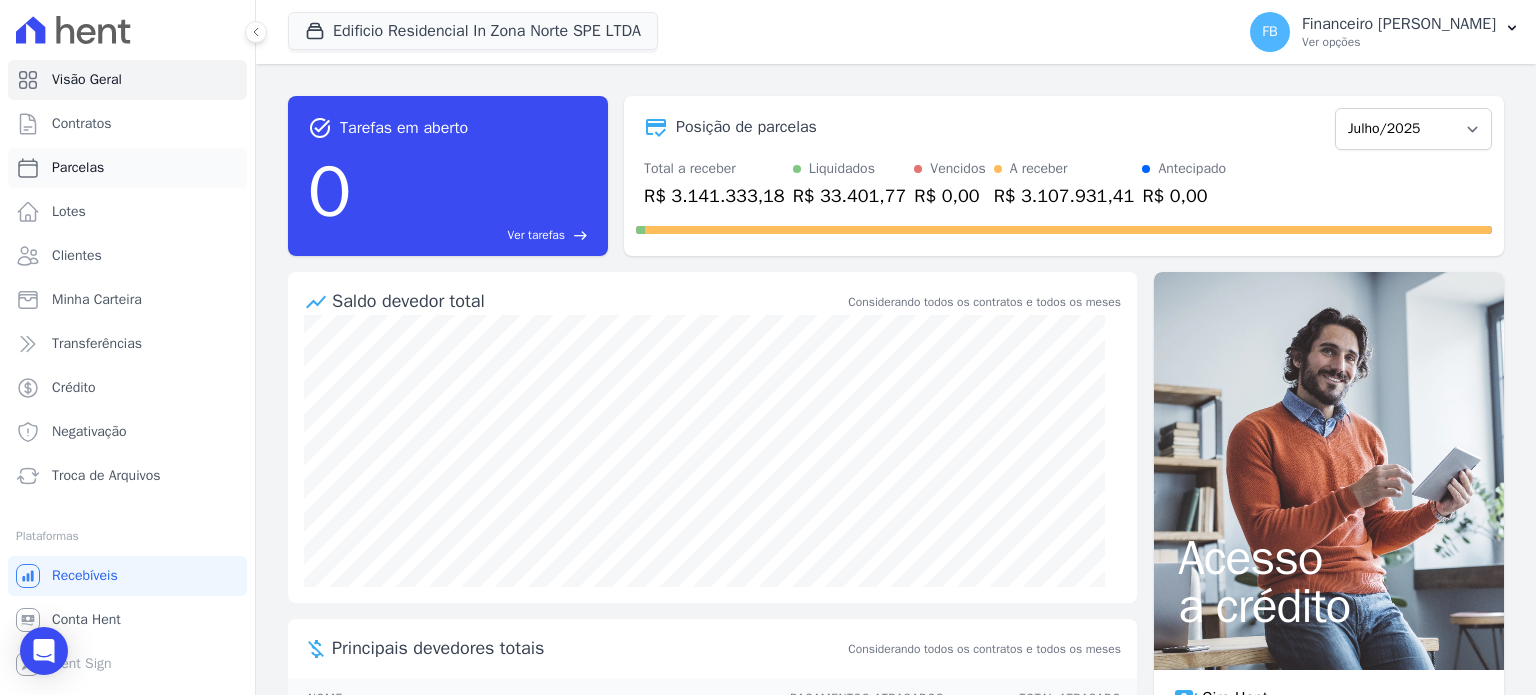 click on "Parcelas" at bounding box center (127, 168) 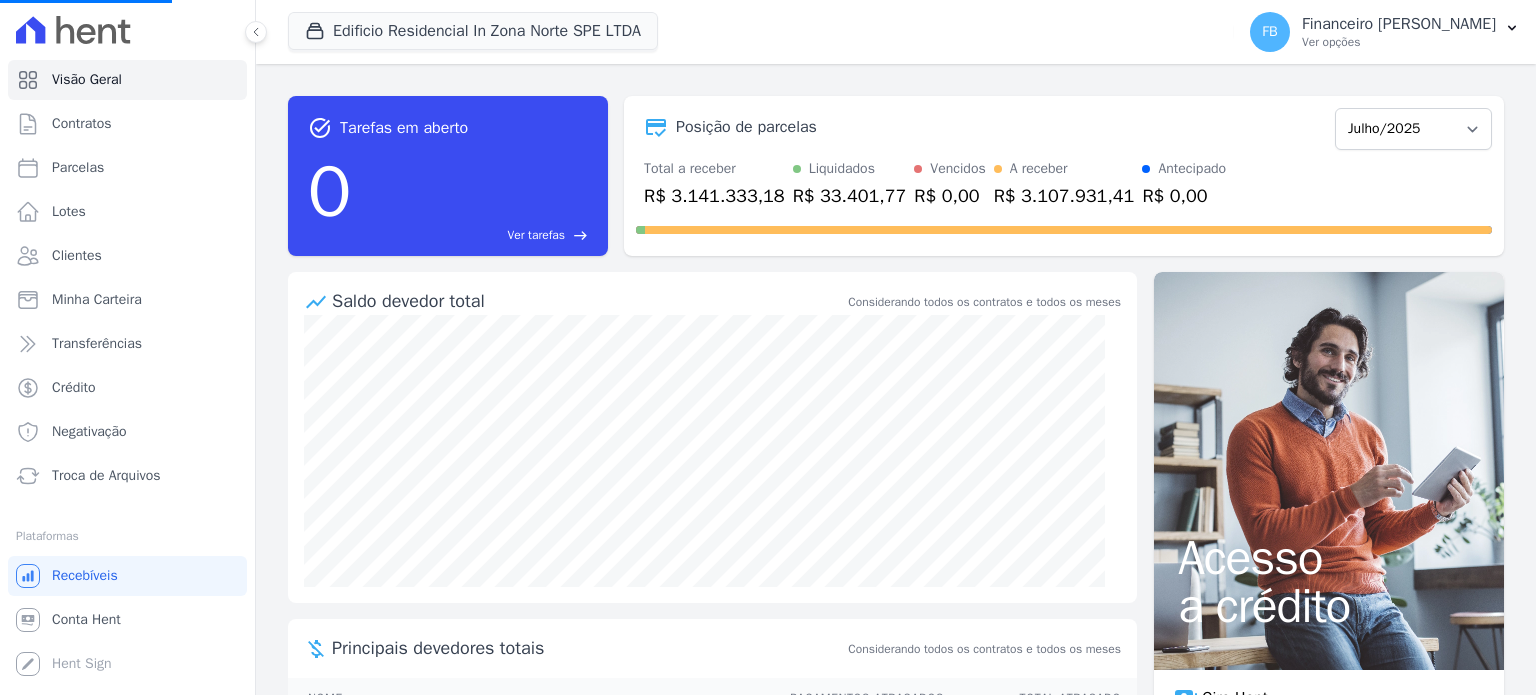 select 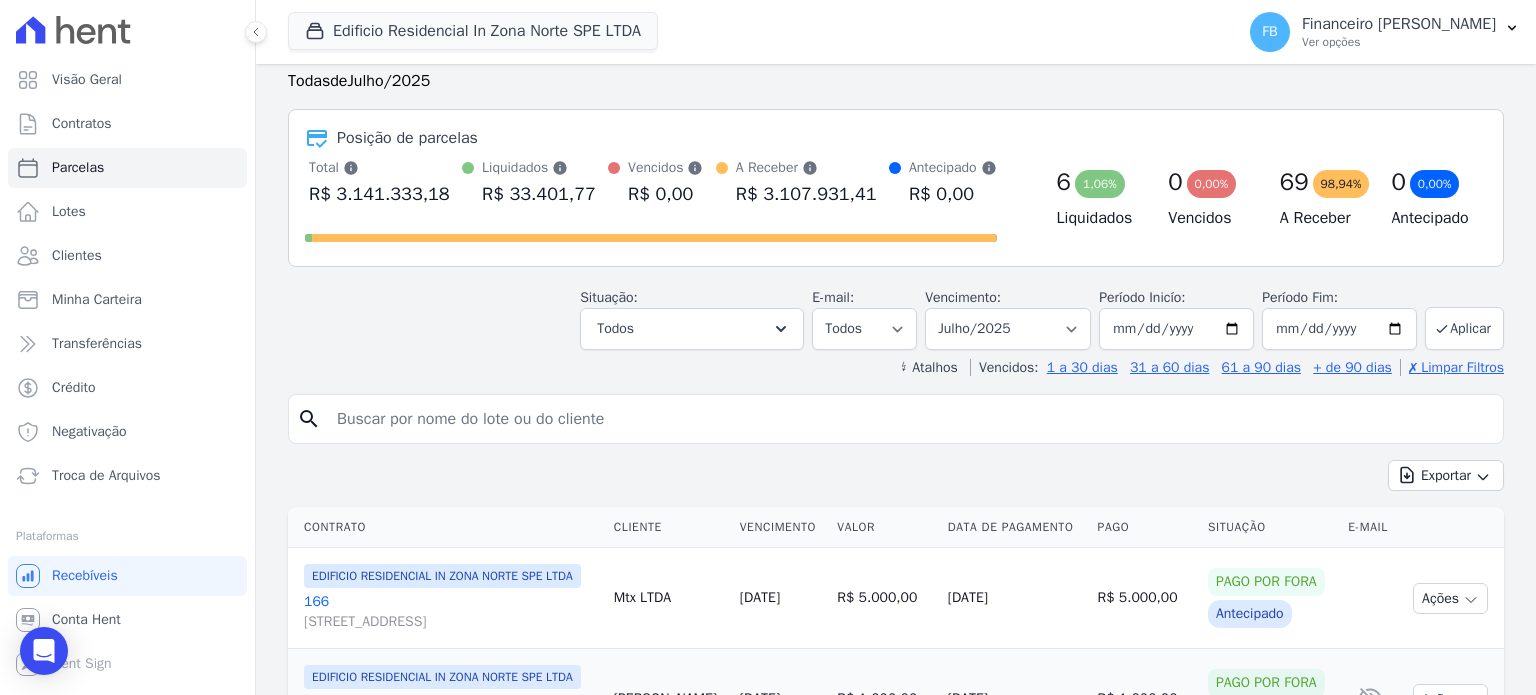 scroll, scrollTop: 0, scrollLeft: 0, axis: both 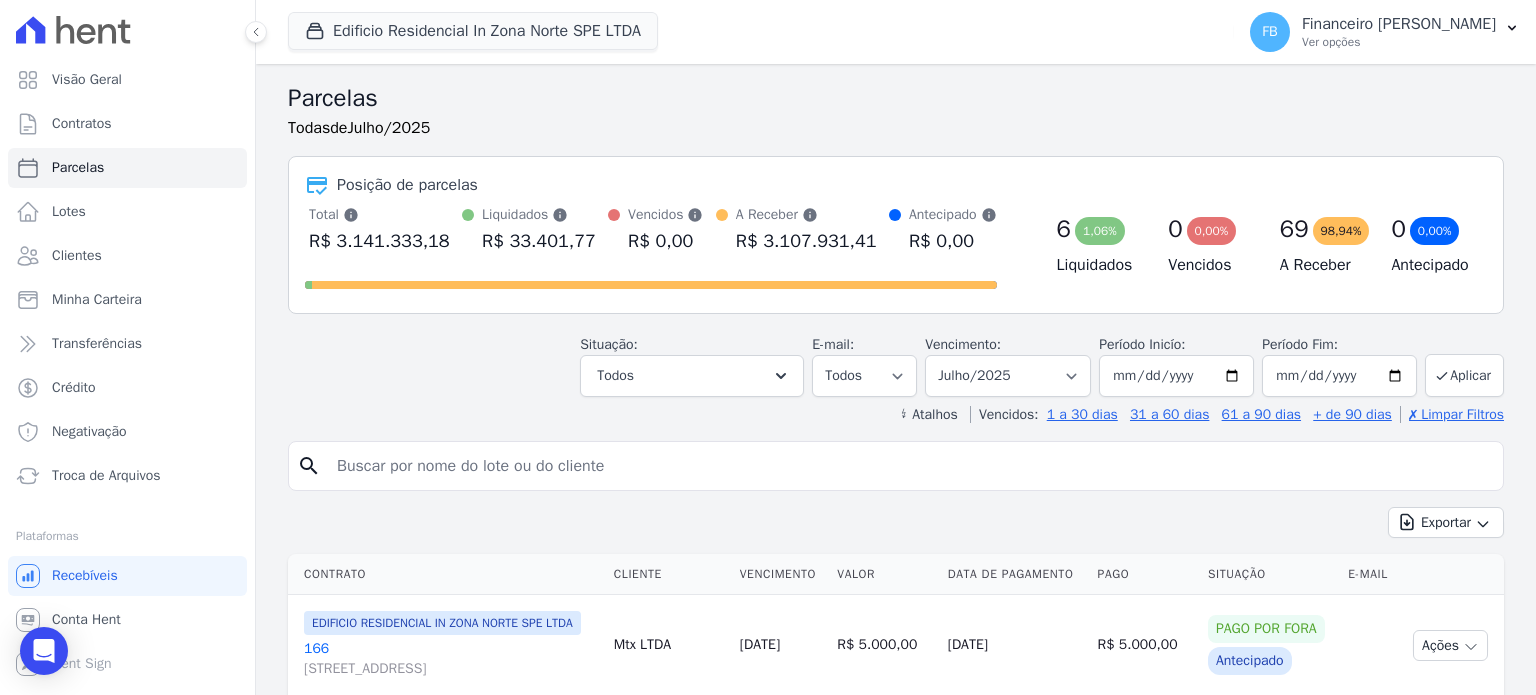 click at bounding box center (910, 466) 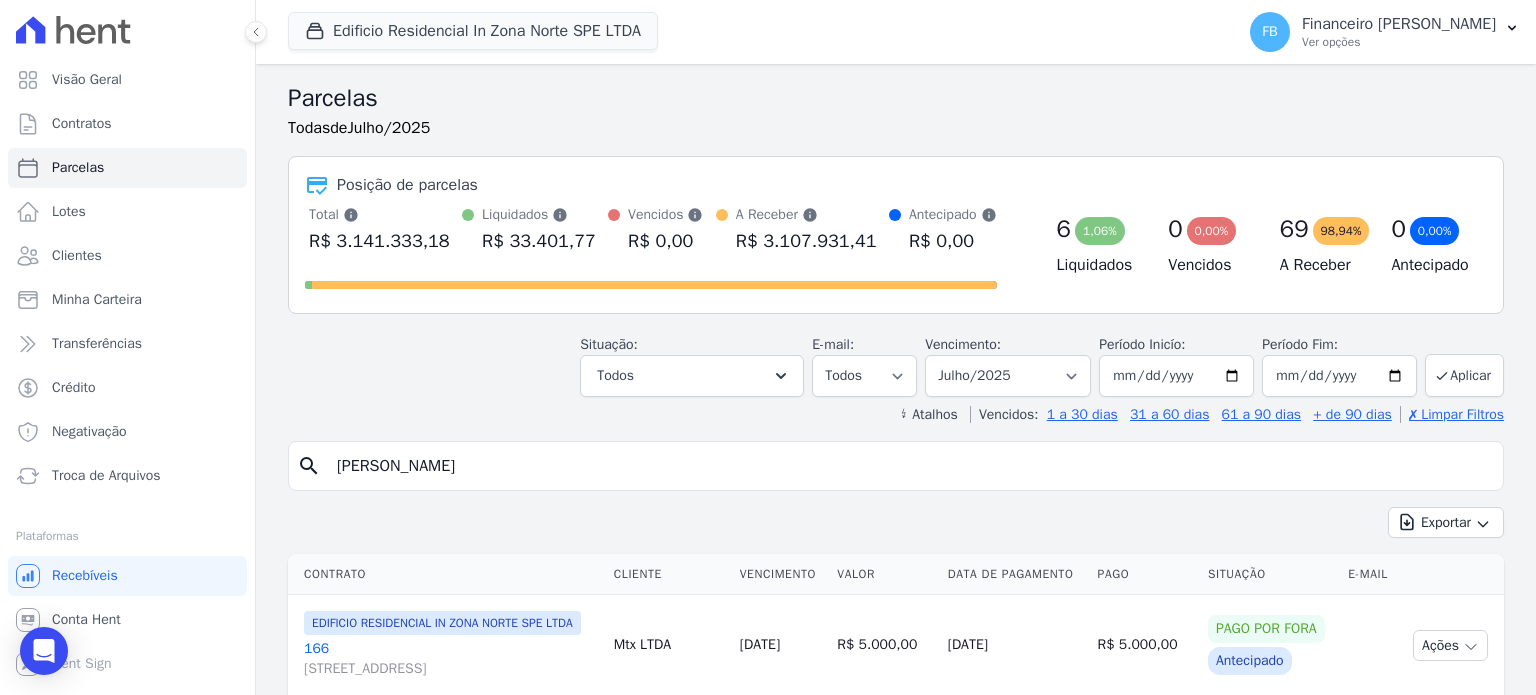 type on "amanda" 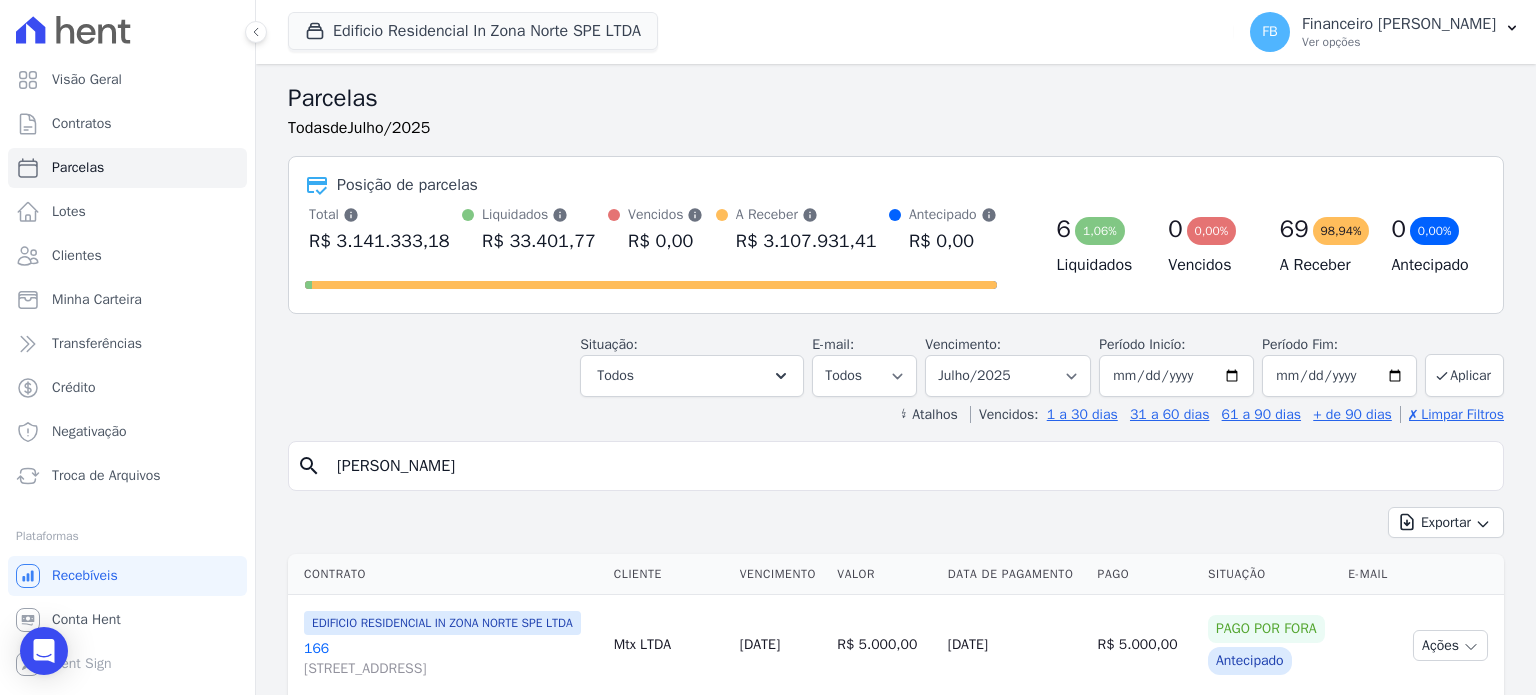 select 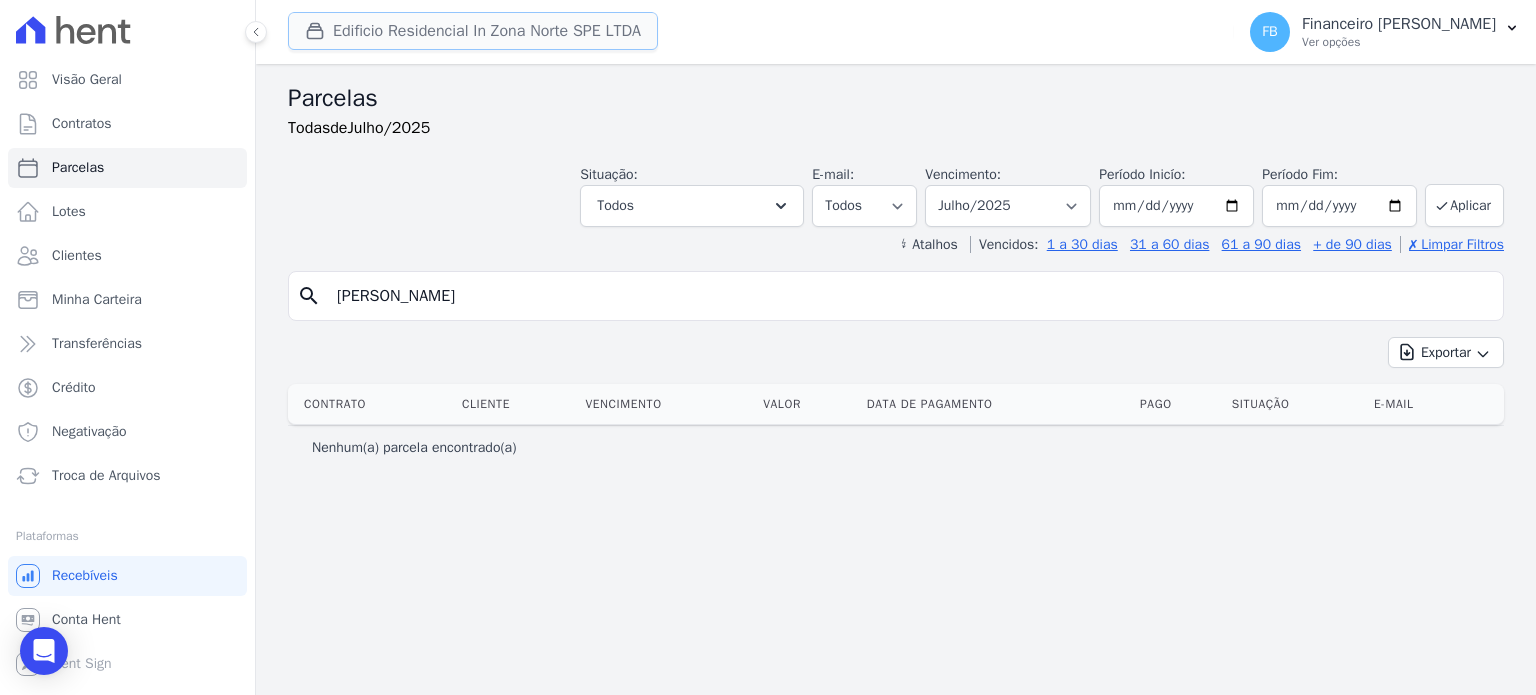click on "Edificio Residencial In Zona Norte SPE LTDA" at bounding box center (473, 31) 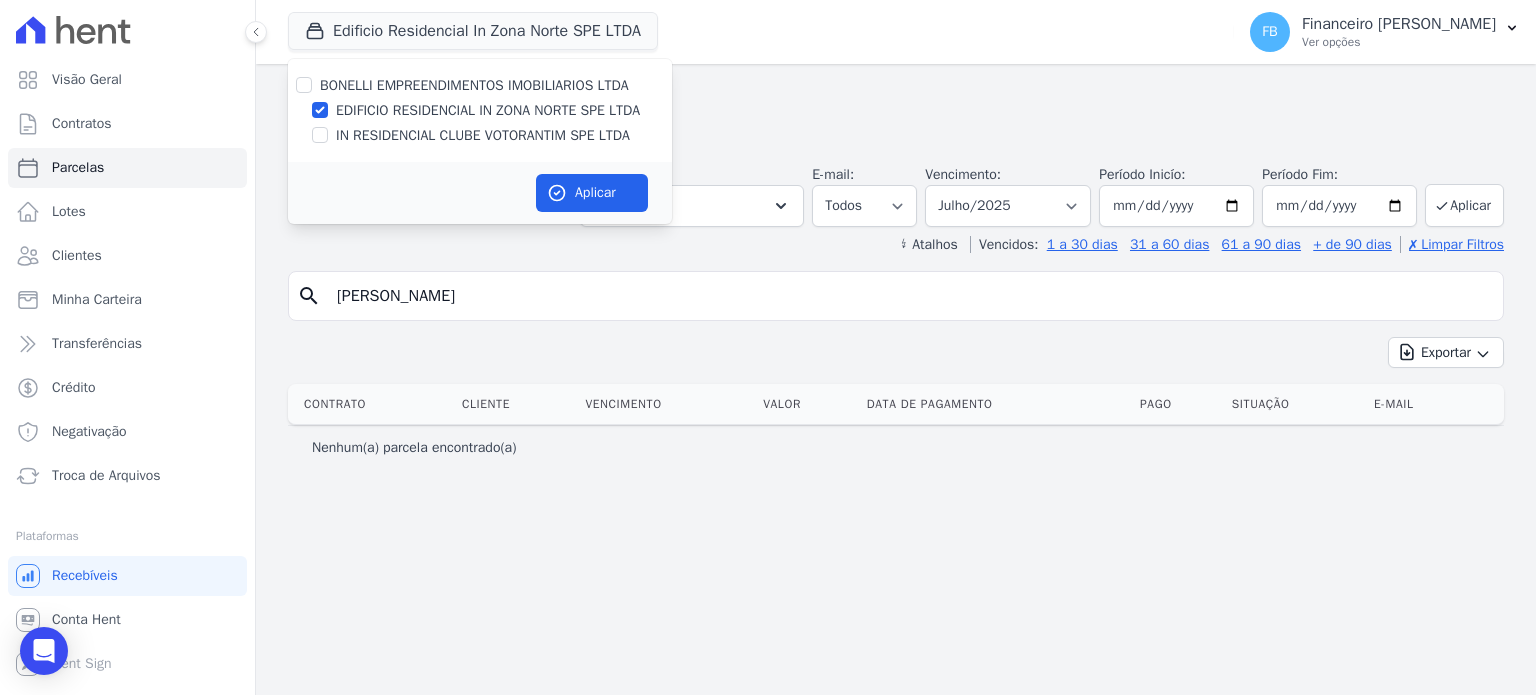 click on "BONELLI EMPREENDIMENTOS IMOBILIARIOS LTDA
EDIFICIO RESIDENCIAL IN ZONA NORTE SPE LTDA
IN RESIDENCIAL CLUBE VOTORANTIM SPE LTDA" at bounding box center (480, 110) 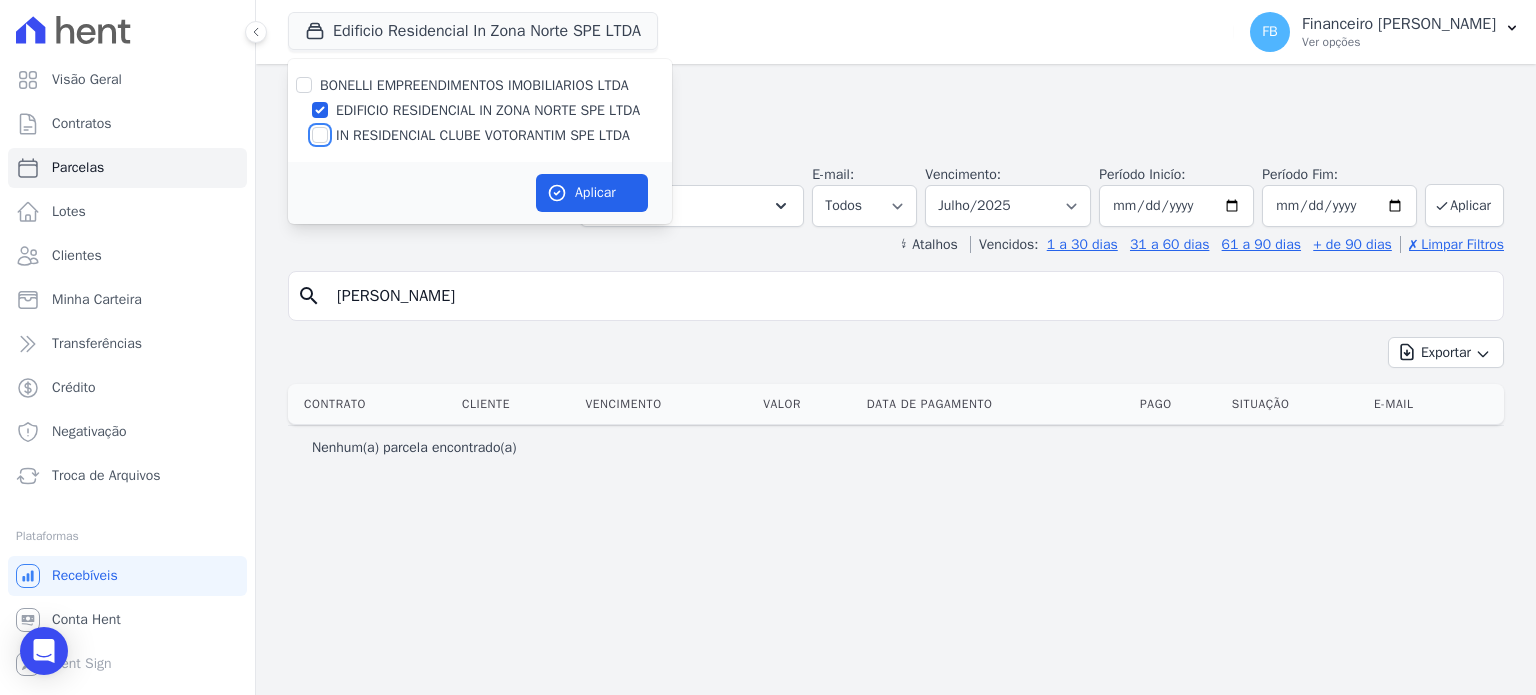 click on "IN RESIDENCIAL CLUBE VOTORANTIM SPE LTDA" at bounding box center (320, 135) 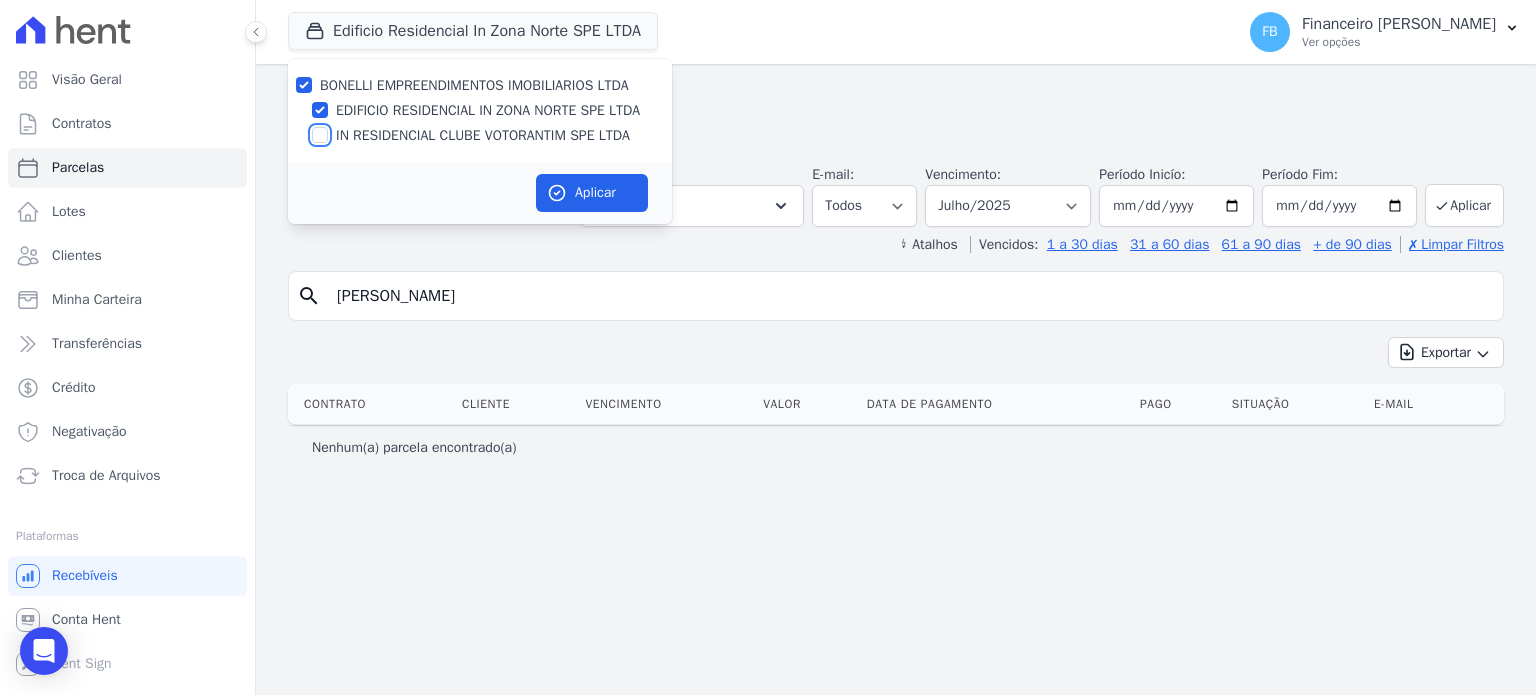 checkbox on "true" 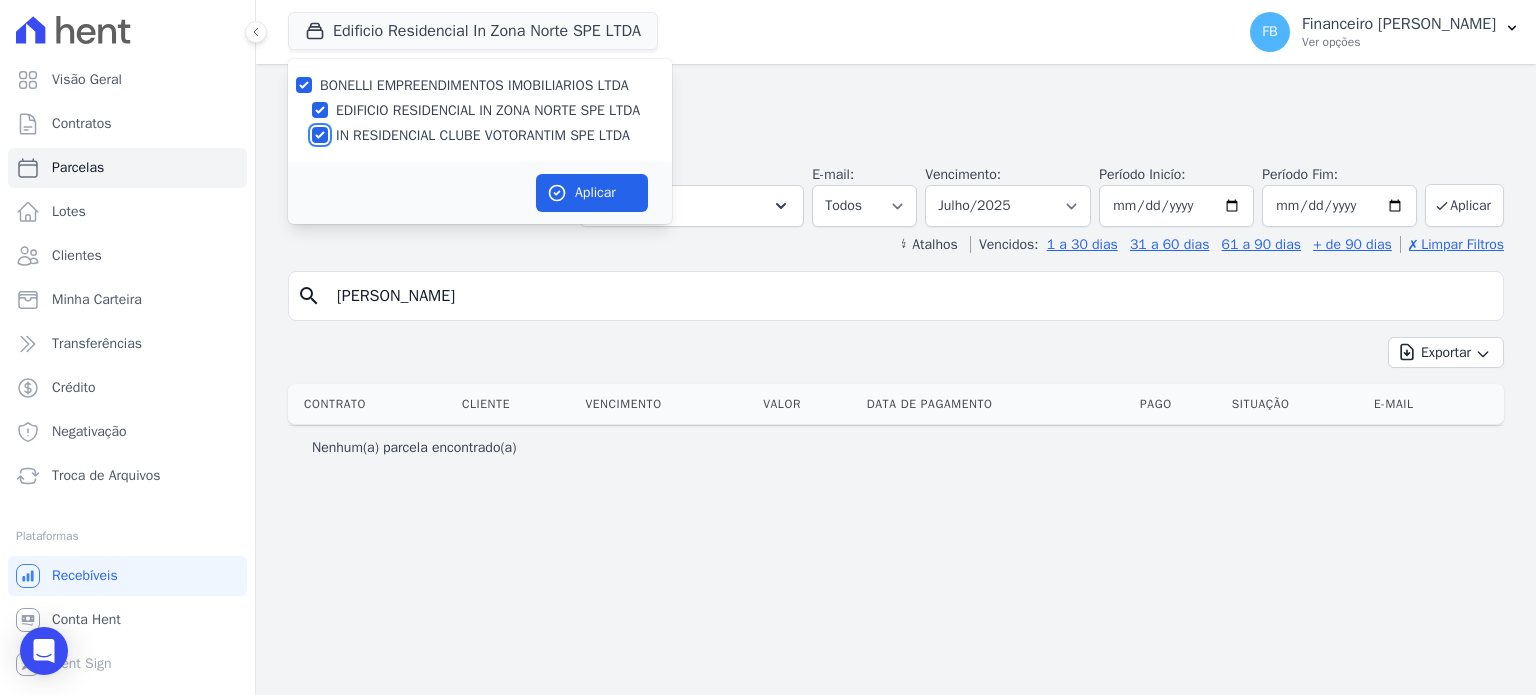 checkbox on "true" 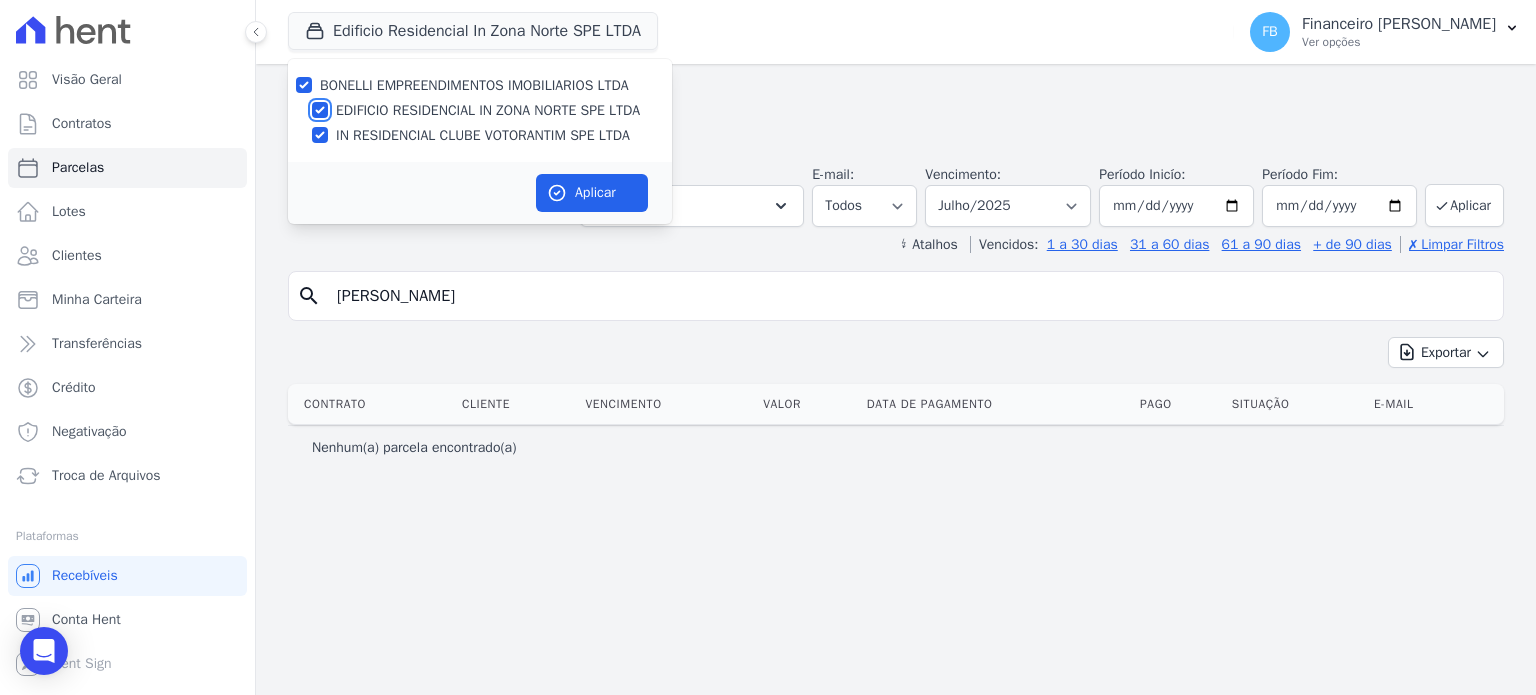click on "EDIFICIO RESIDENCIAL IN ZONA NORTE SPE LTDA" at bounding box center [320, 110] 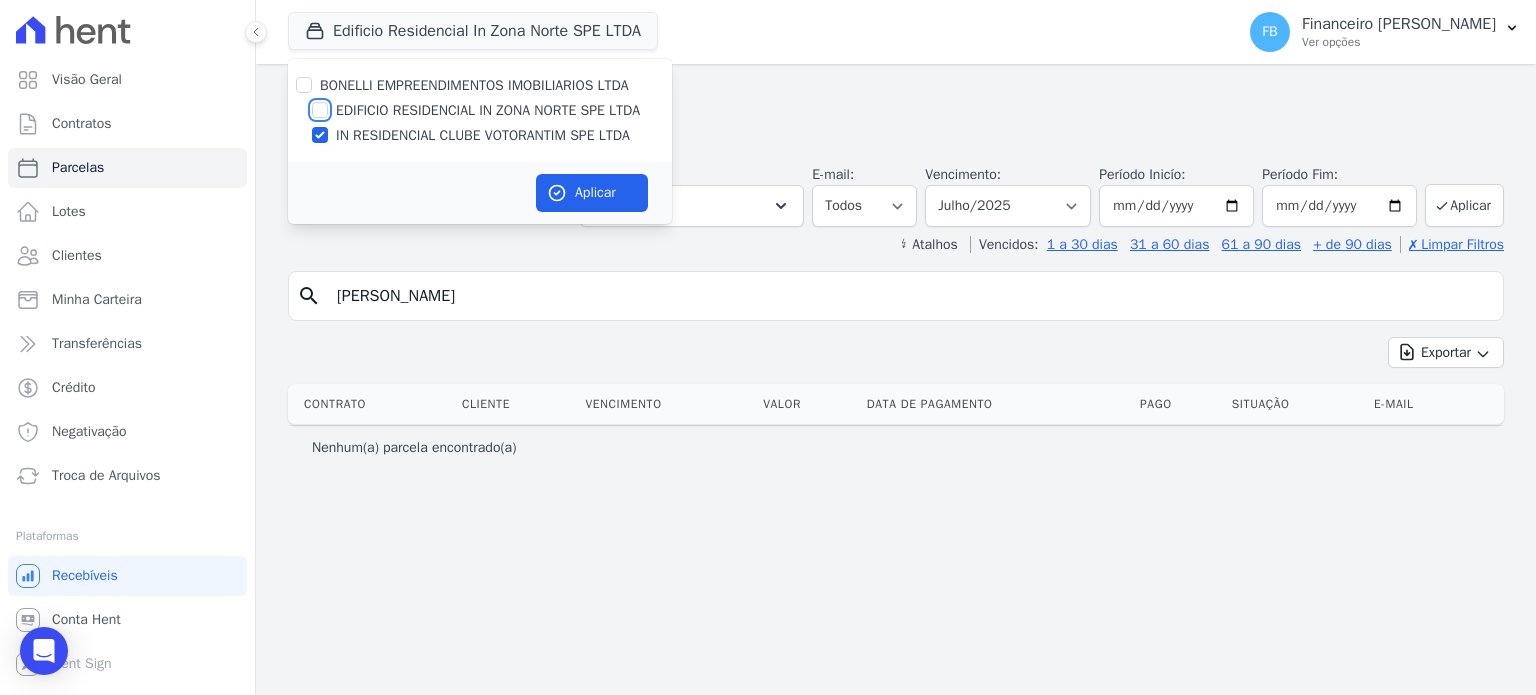 checkbox on "false" 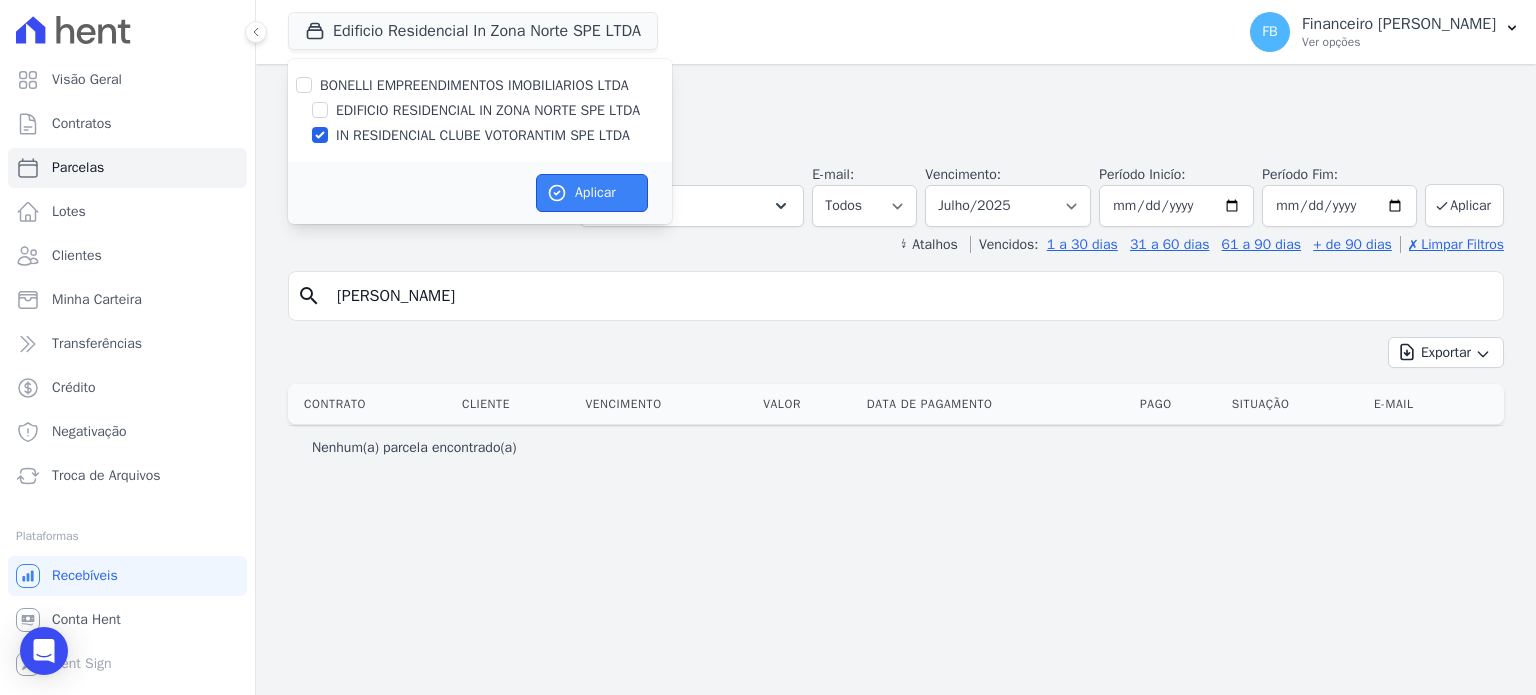 click on "Aplicar" at bounding box center (592, 193) 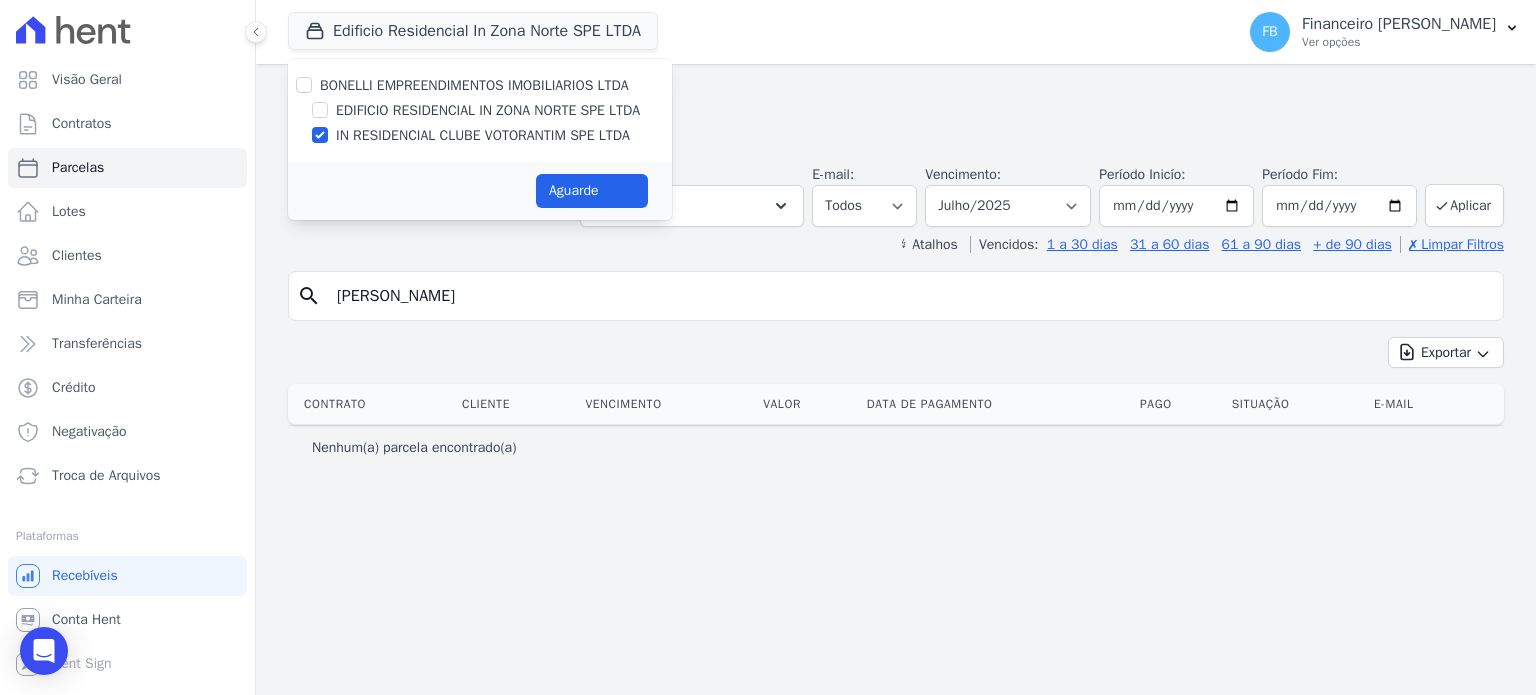 select 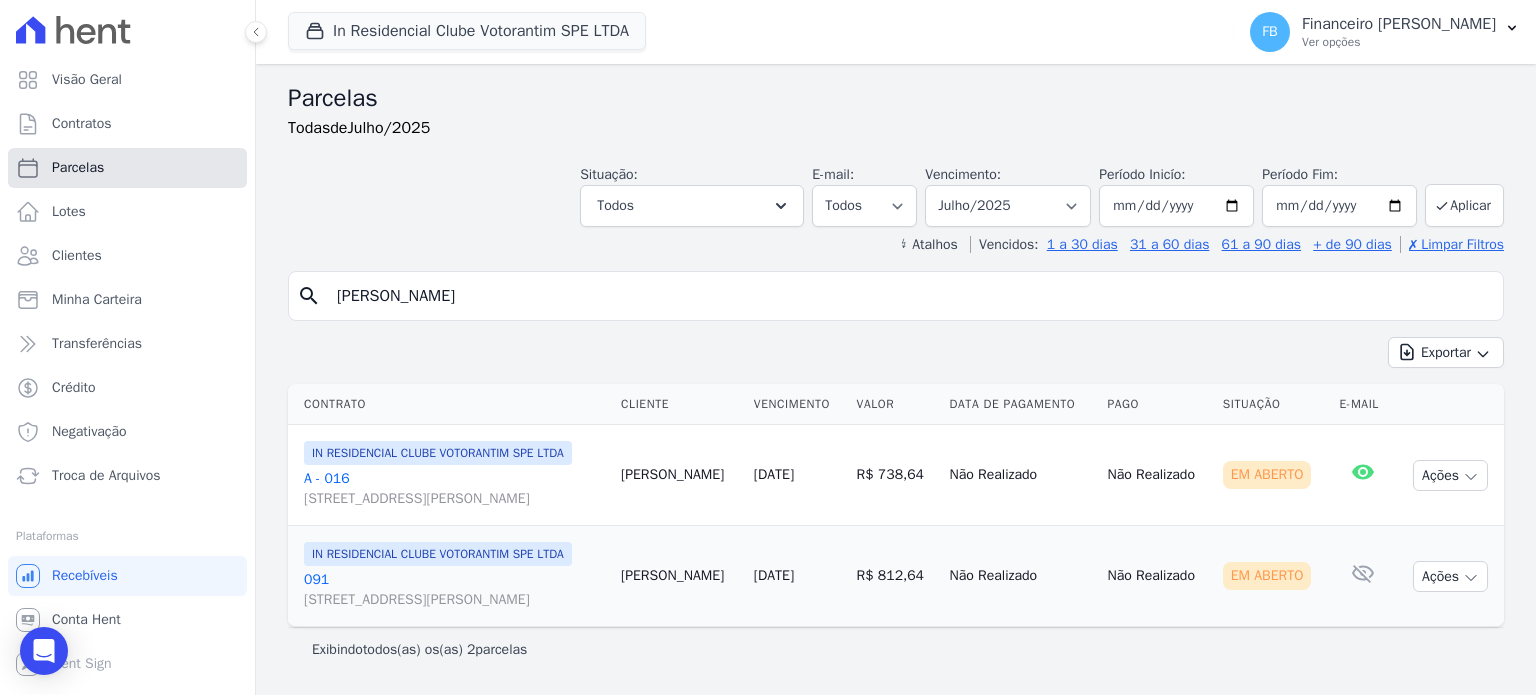 click on "Parcelas" at bounding box center (127, 168) 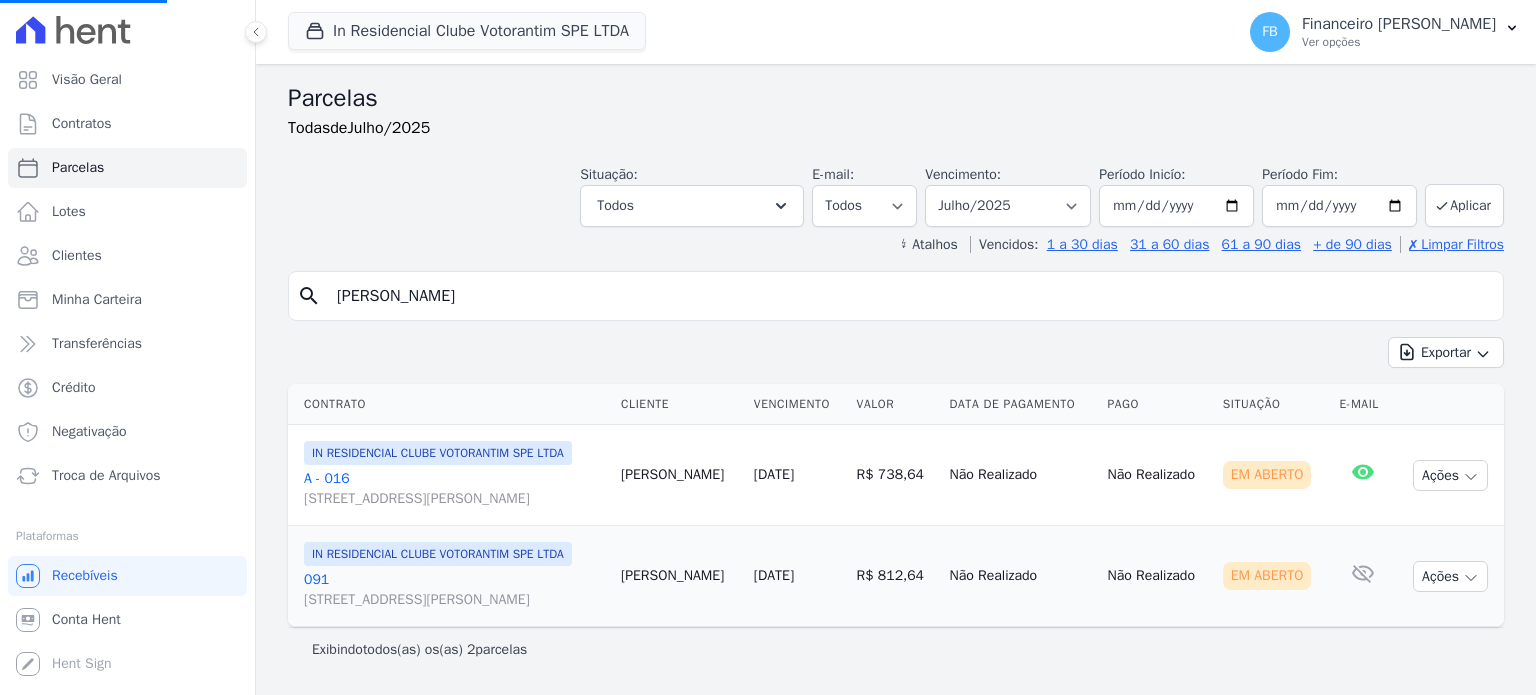 select 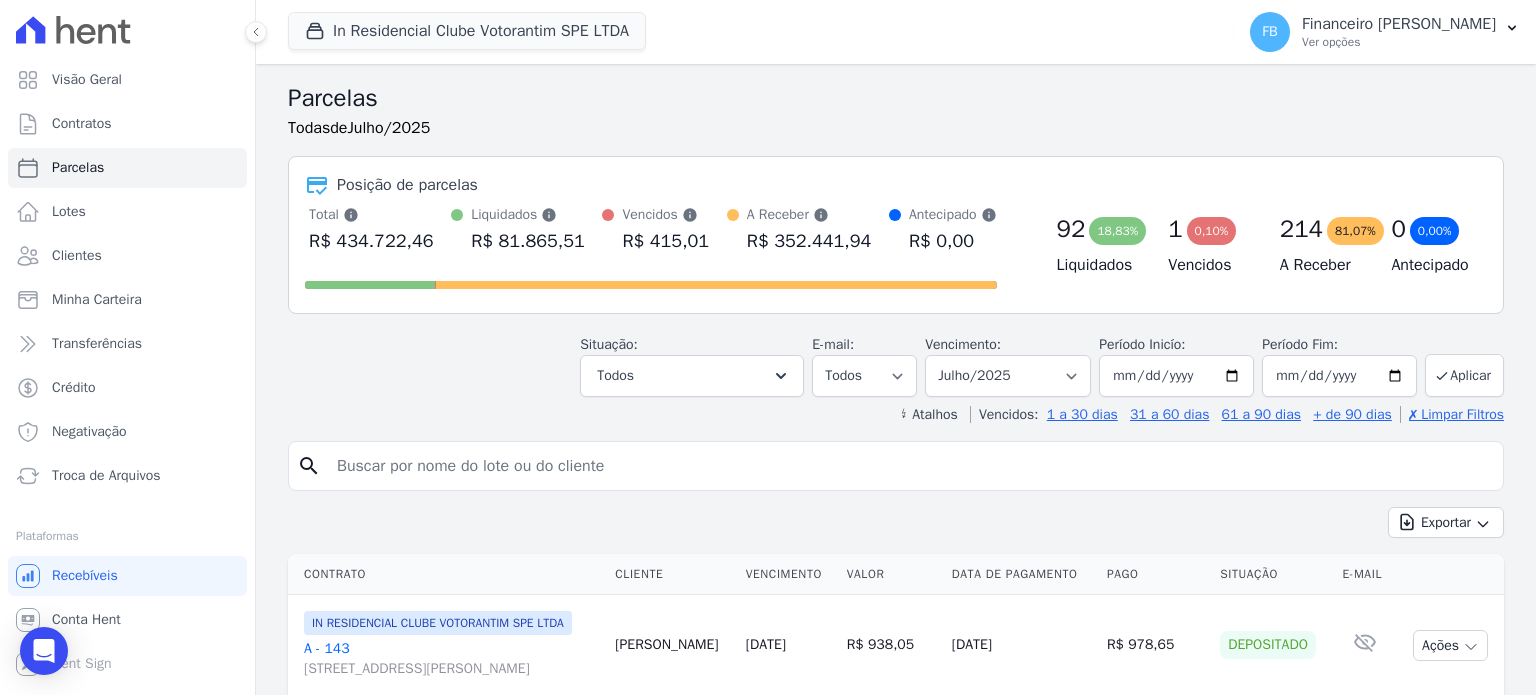 click at bounding box center (910, 466) 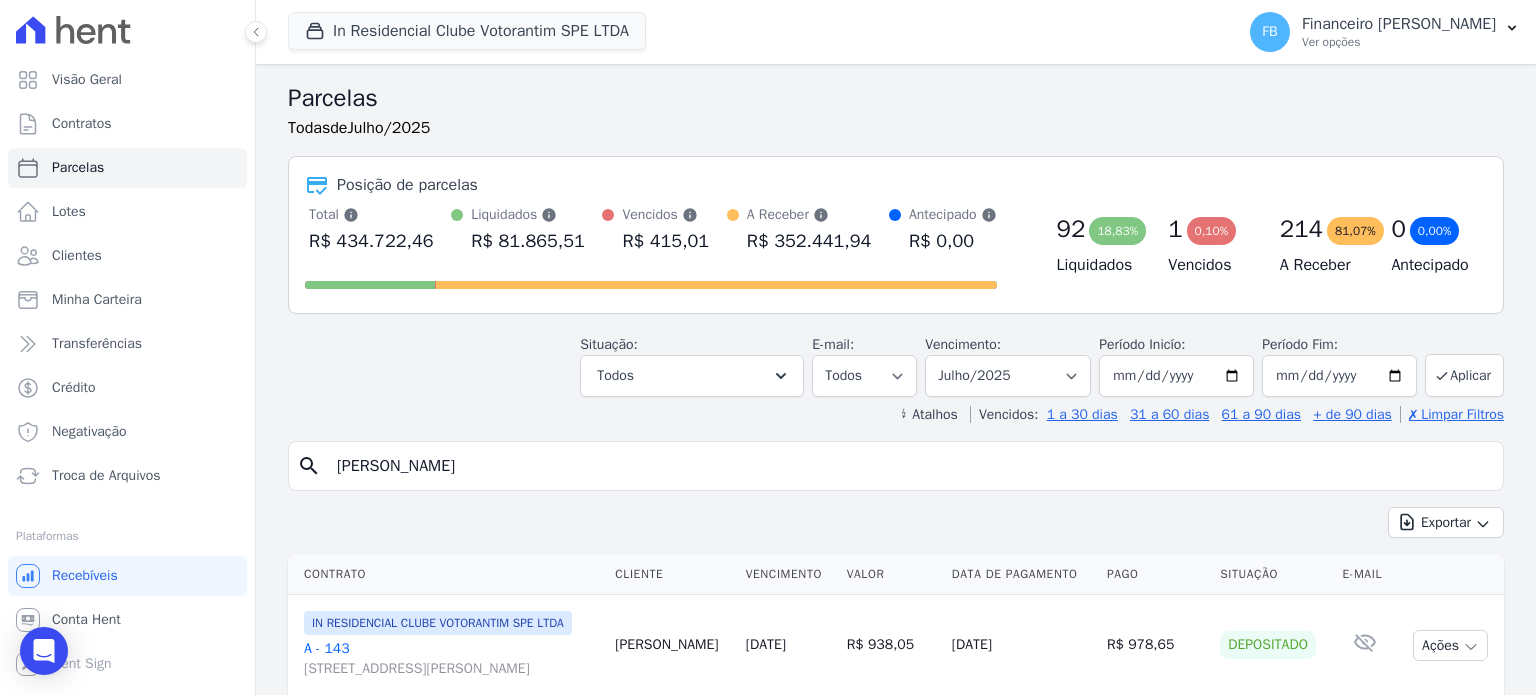 type on "amanda" 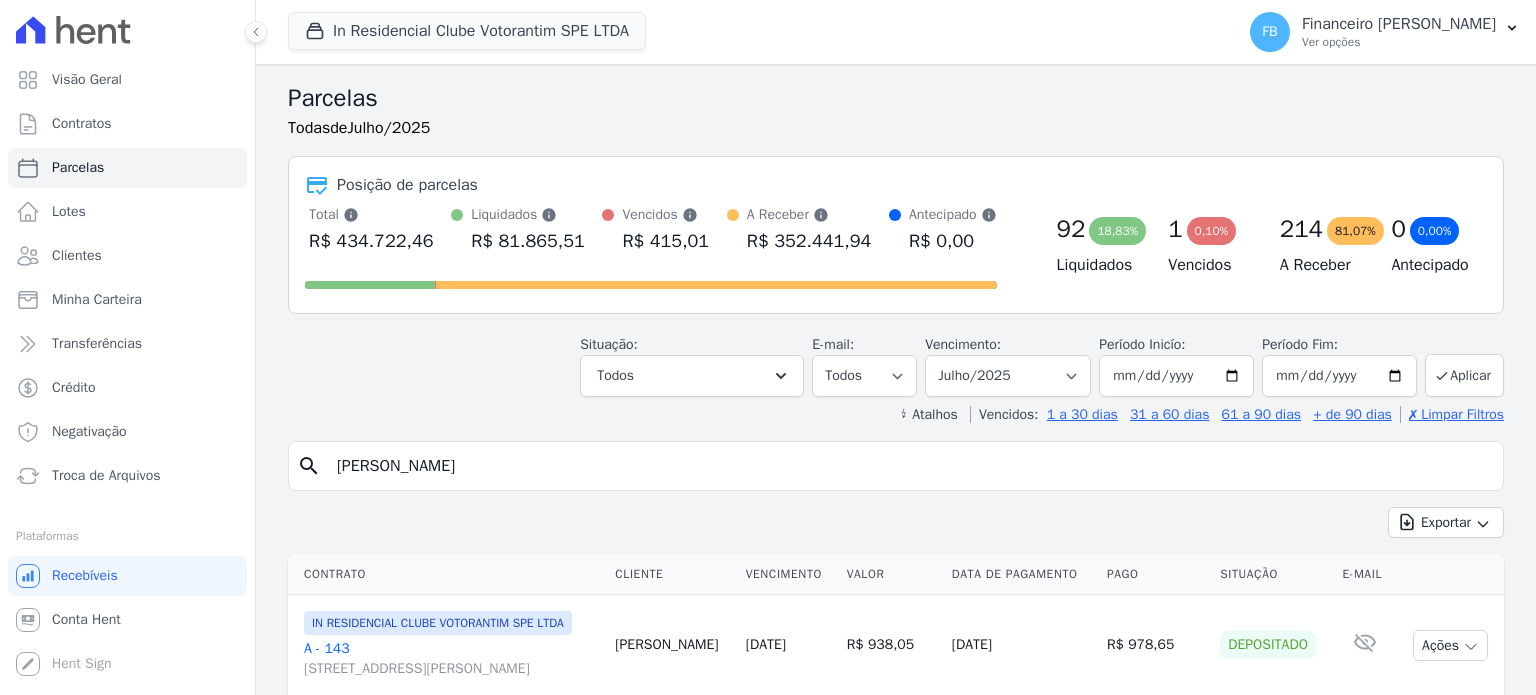 select 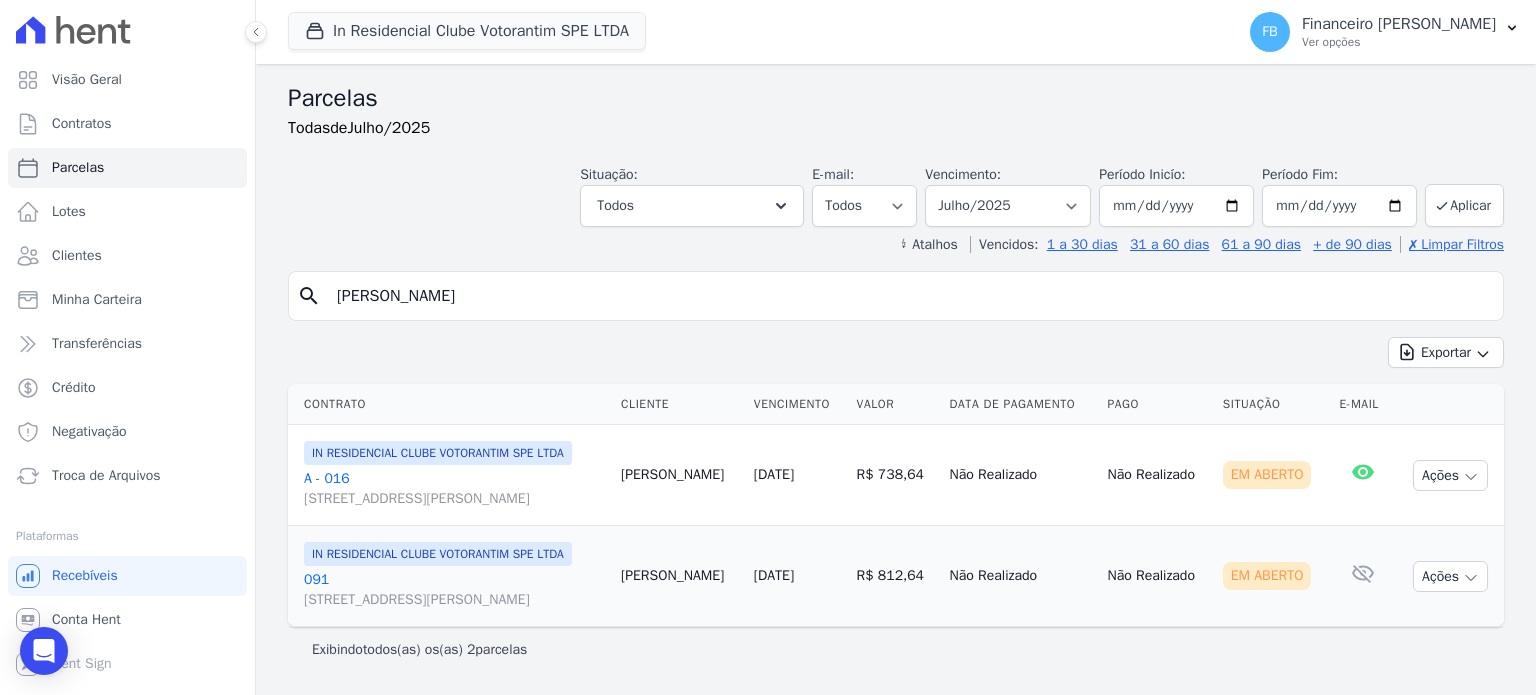 scroll, scrollTop: 47, scrollLeft: 0, axis: vertical 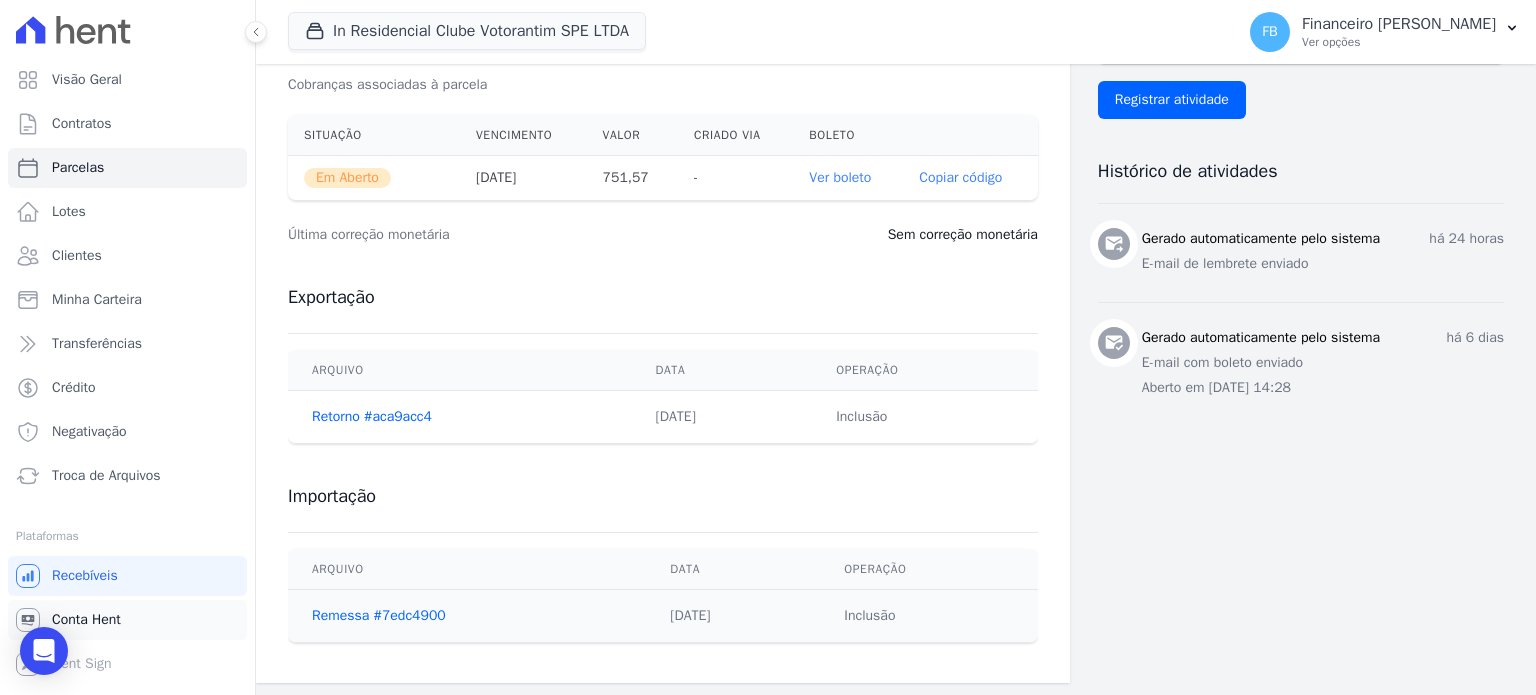 click on "Conta Hent" at bounding box center (86, 620) 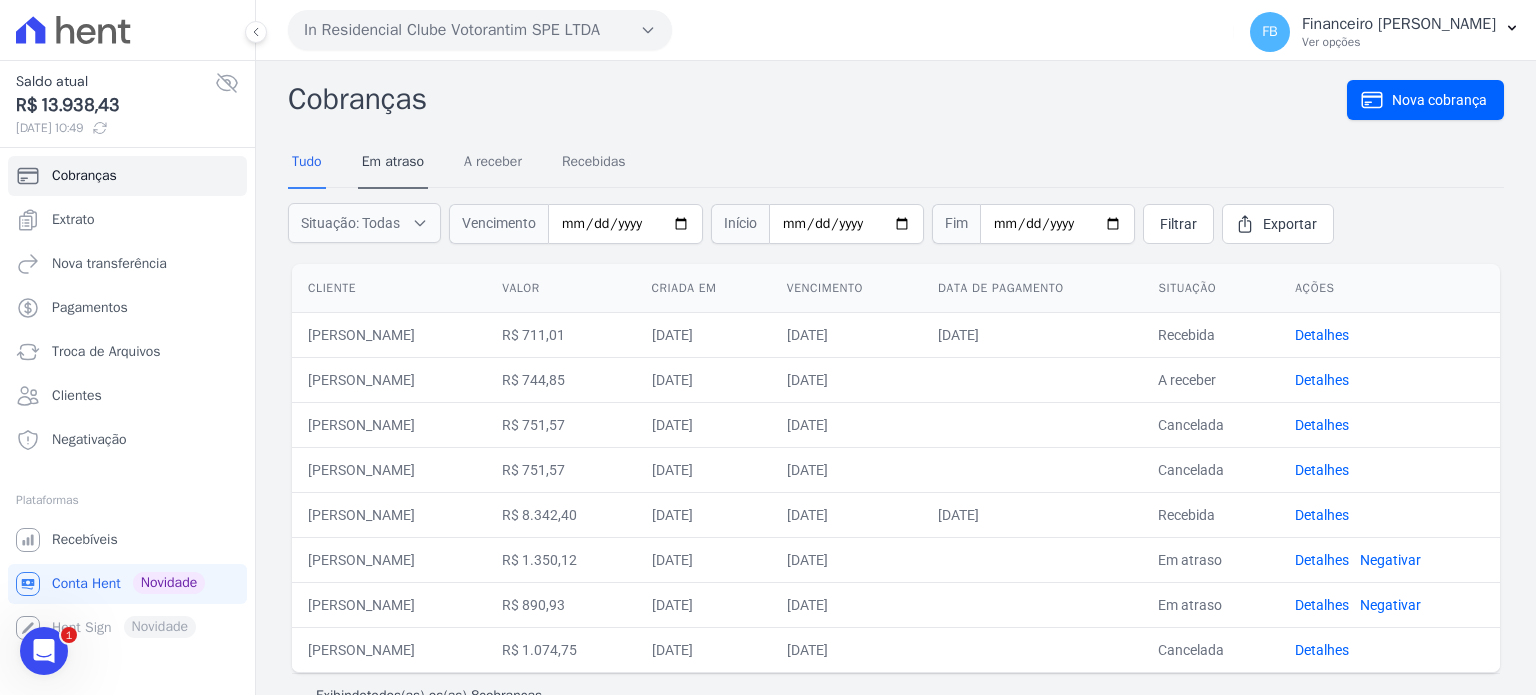 scroll, scrollTop: 0, scrollLeft: 0, axis: both 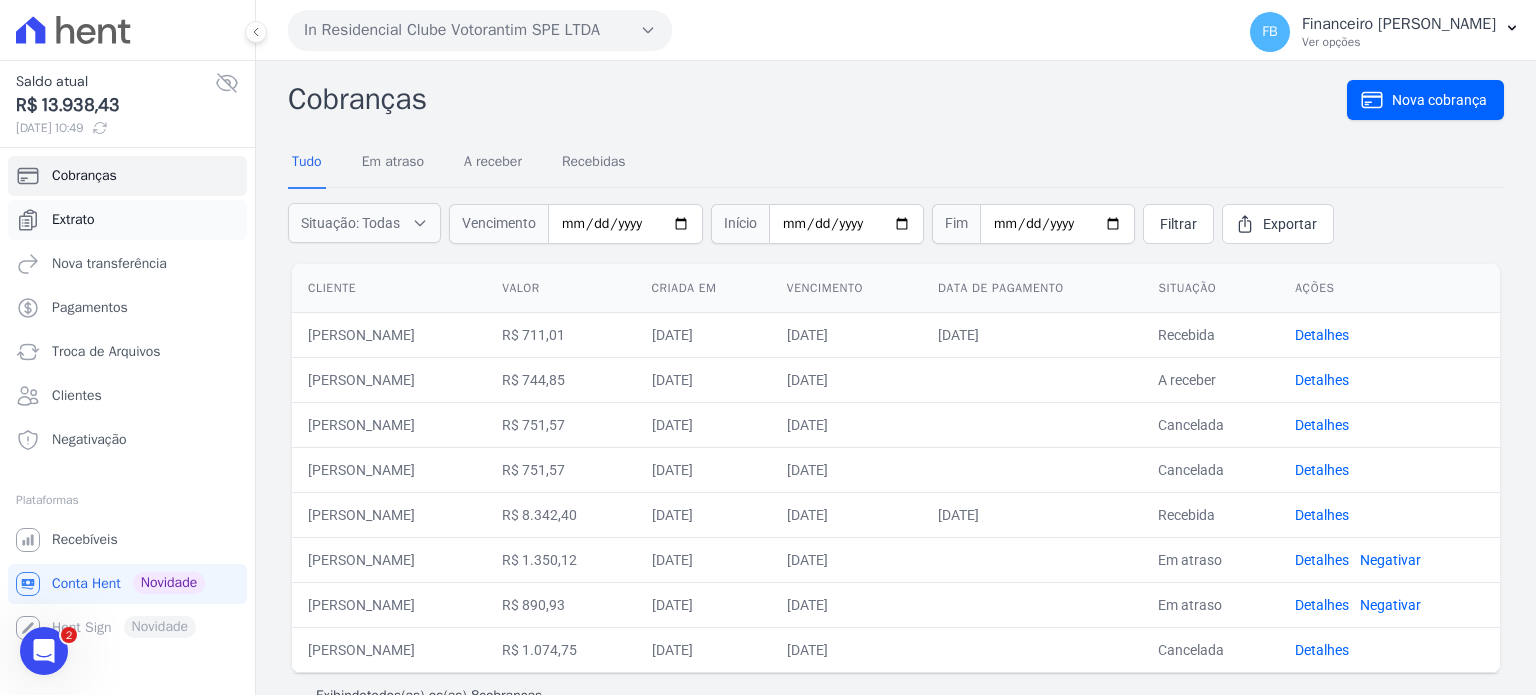 click on "Extrato" at bounding box center [73, 220] 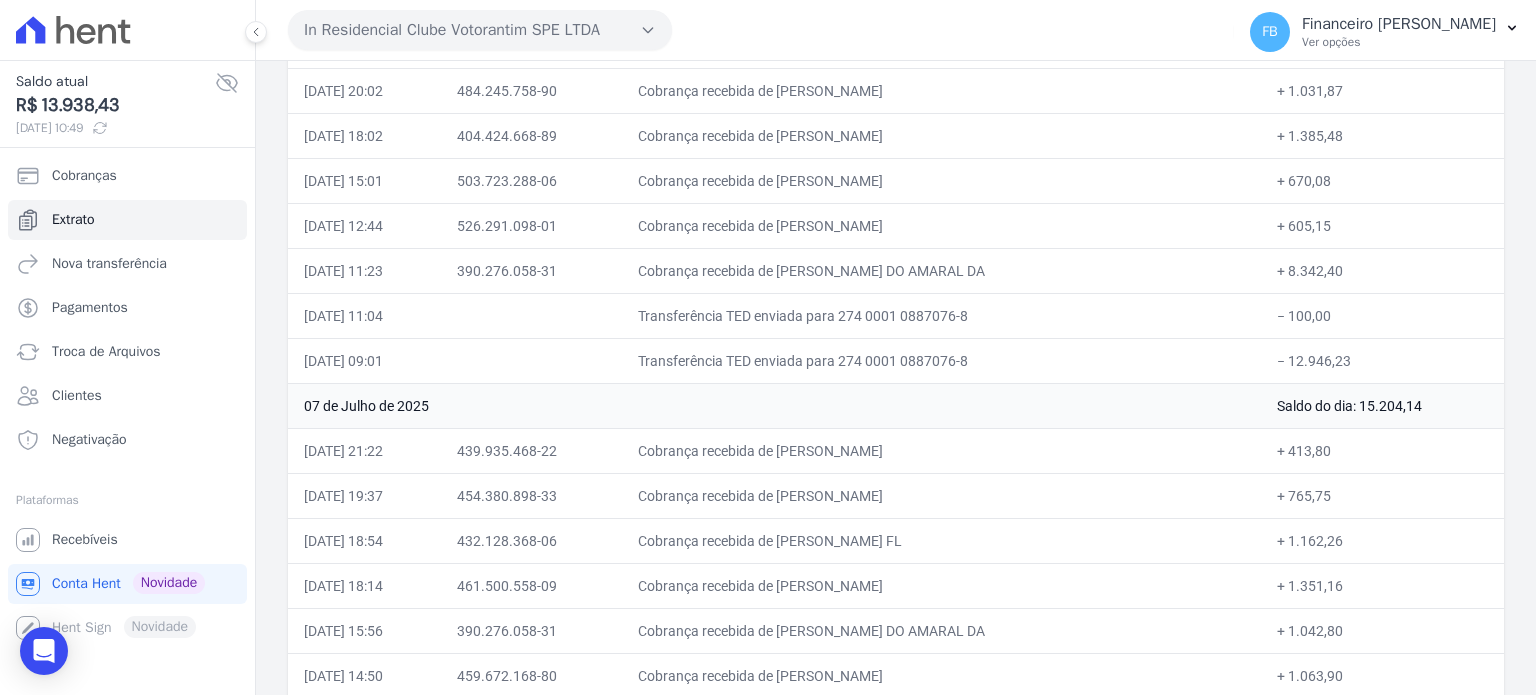 scroll, scrollTop: 1200, scrollLeft: 0, axis: vertical 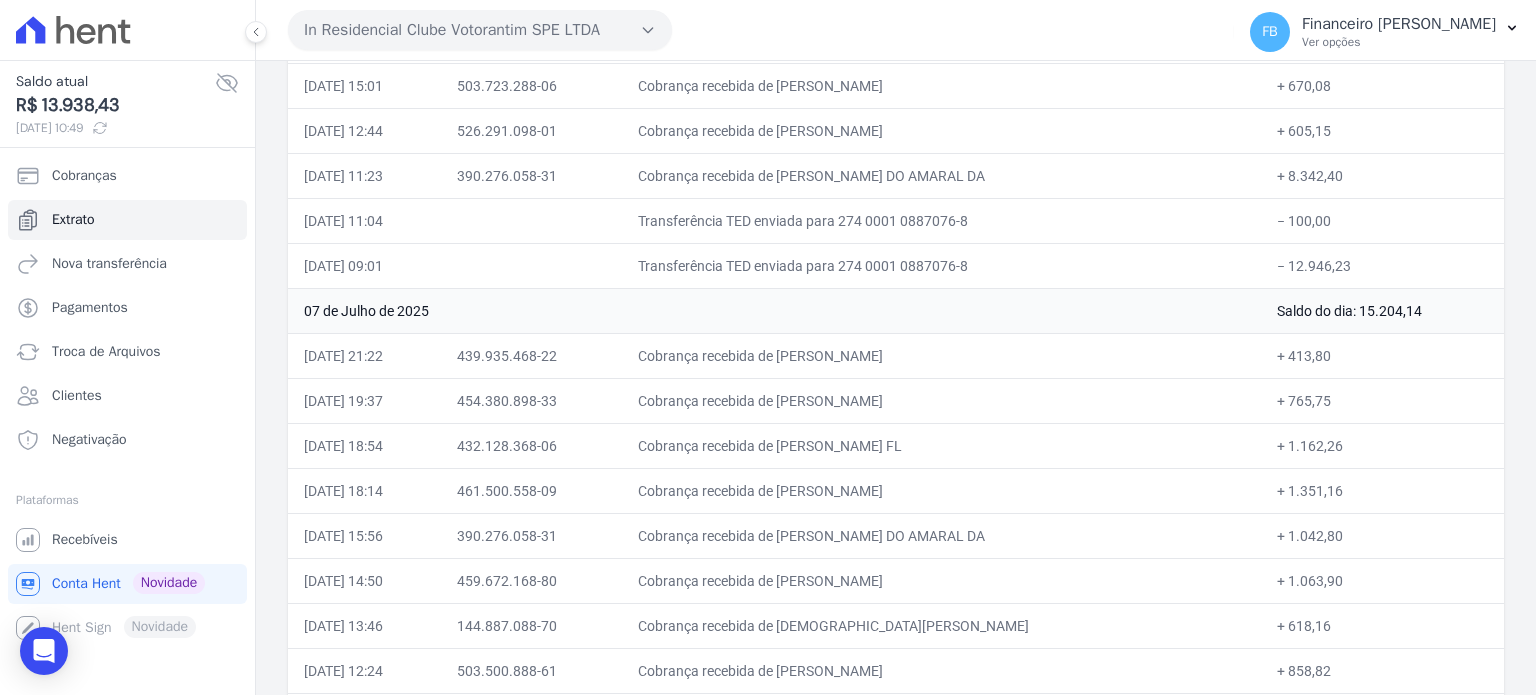 click on "In Residencial Clube Votorantim SPE LTDA" at bounding box center [480, 30] 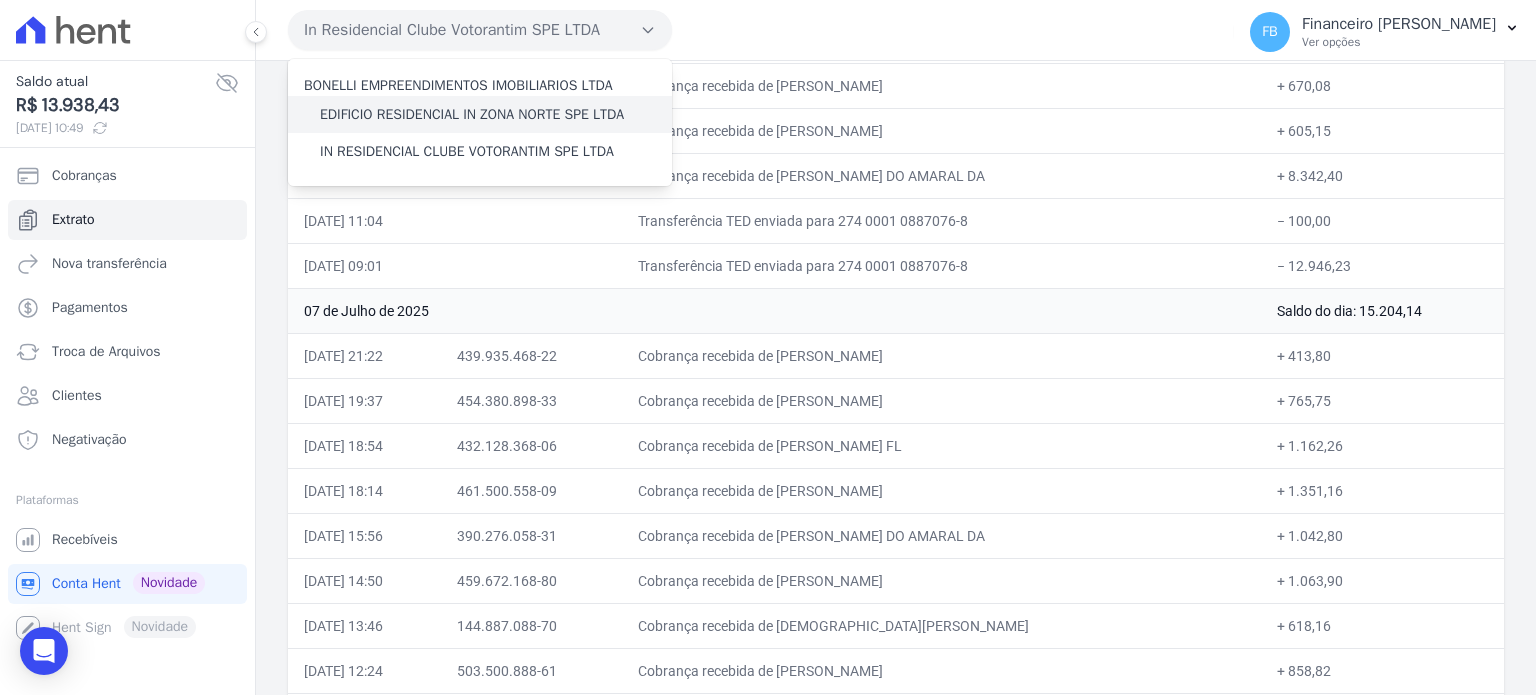 click on "EDIFICIO RESIDENCIAL IN ZONA NORTE SPE LTDA" at bounding box center [472, 114] 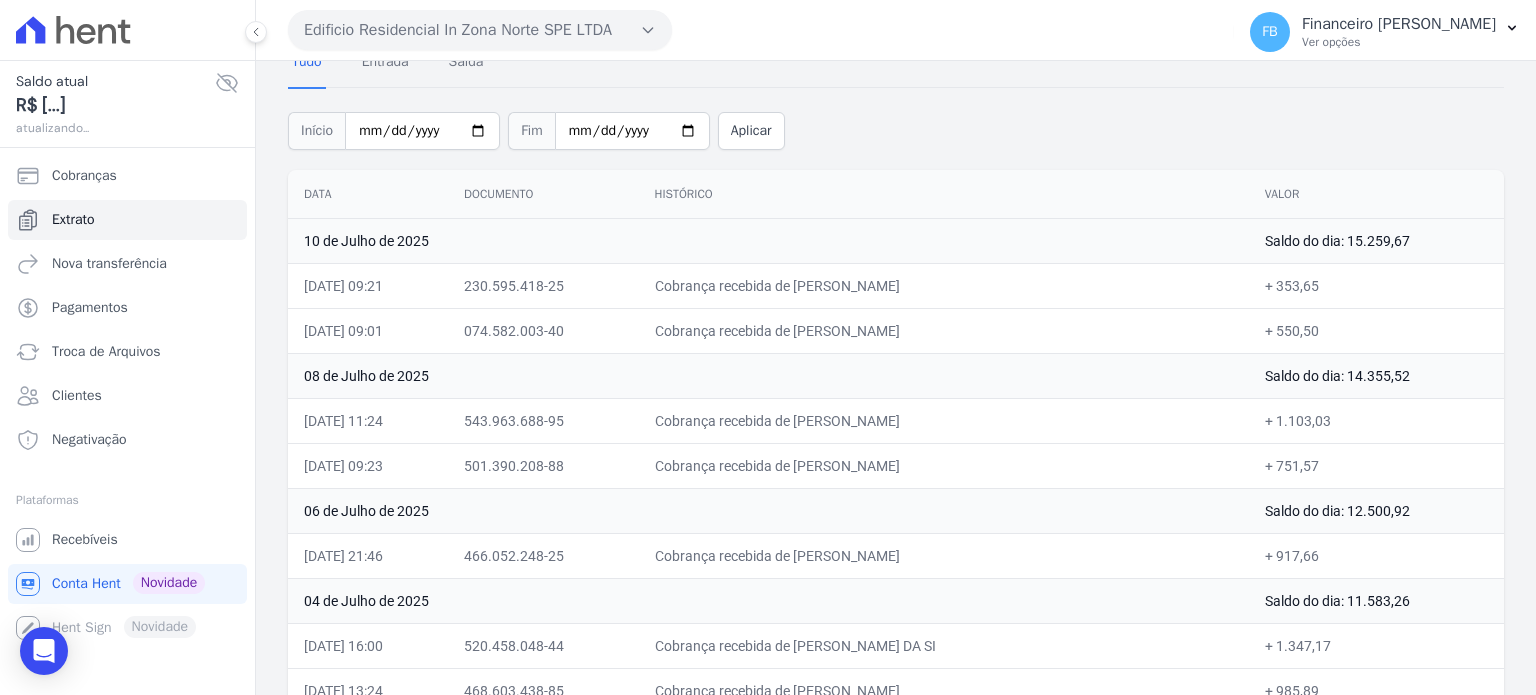 scroll, scrollTop: 200, scrollLeft: 0, axis: vertical 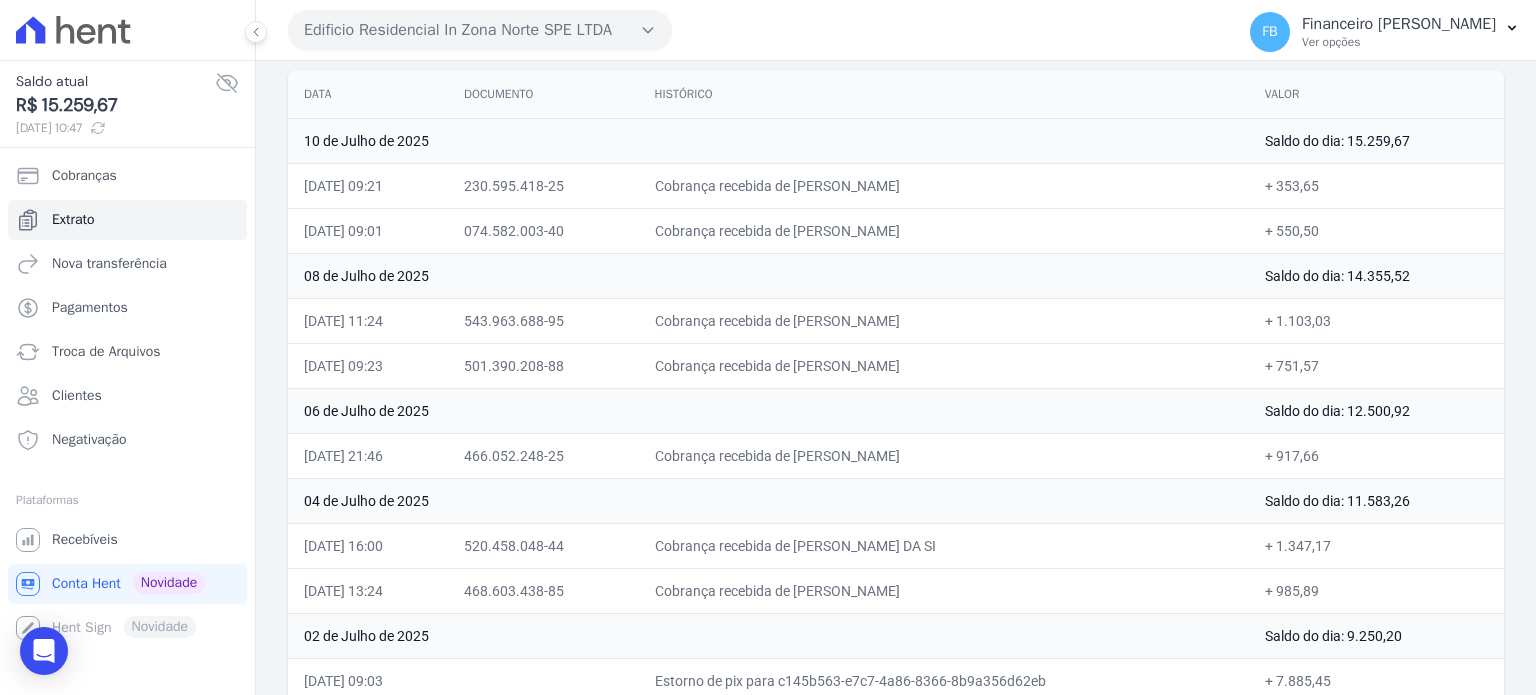 click on "Edificio Residencial In Zona Norte SPE LTDA" at bounding box center (480, 30) 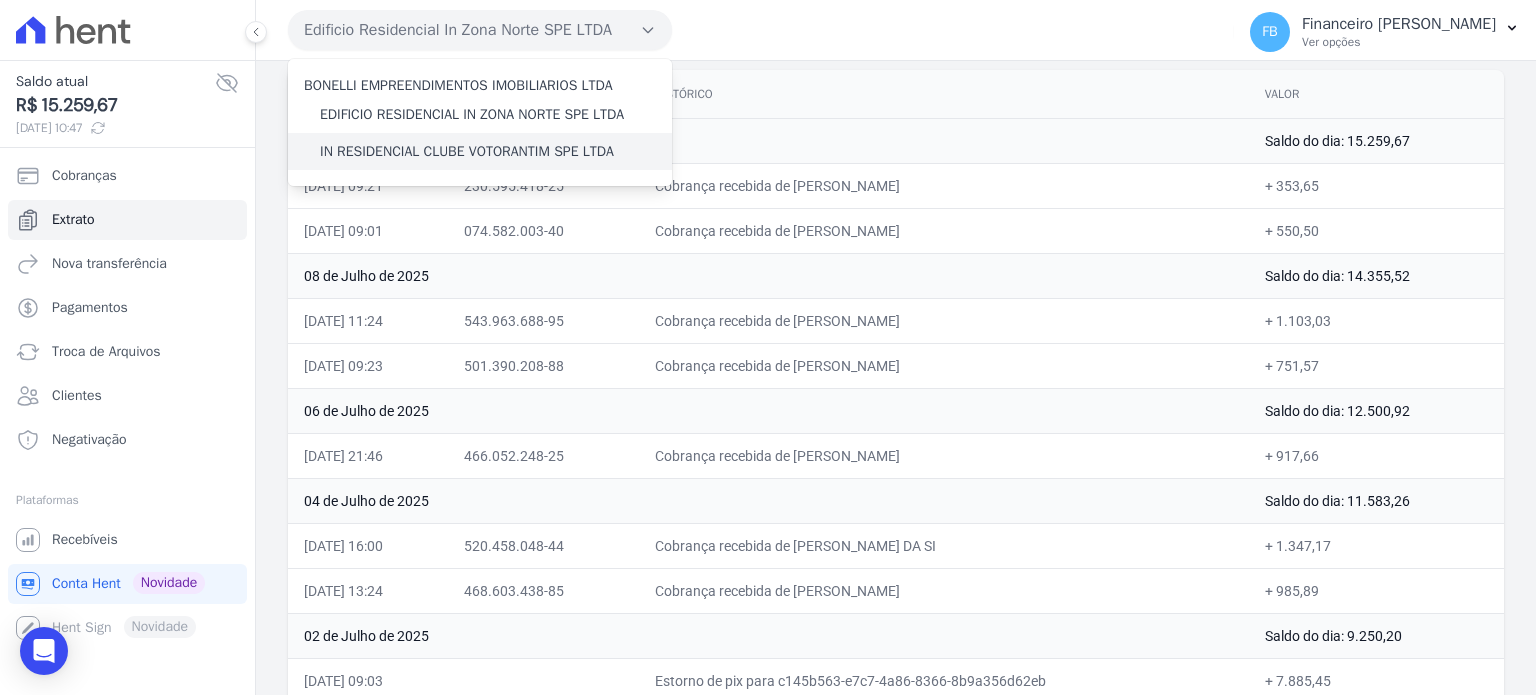 click on "IN RESIDENCIAL CLUBE VOTORANTIM SPE LTDA" at bounding box center [467, 151] 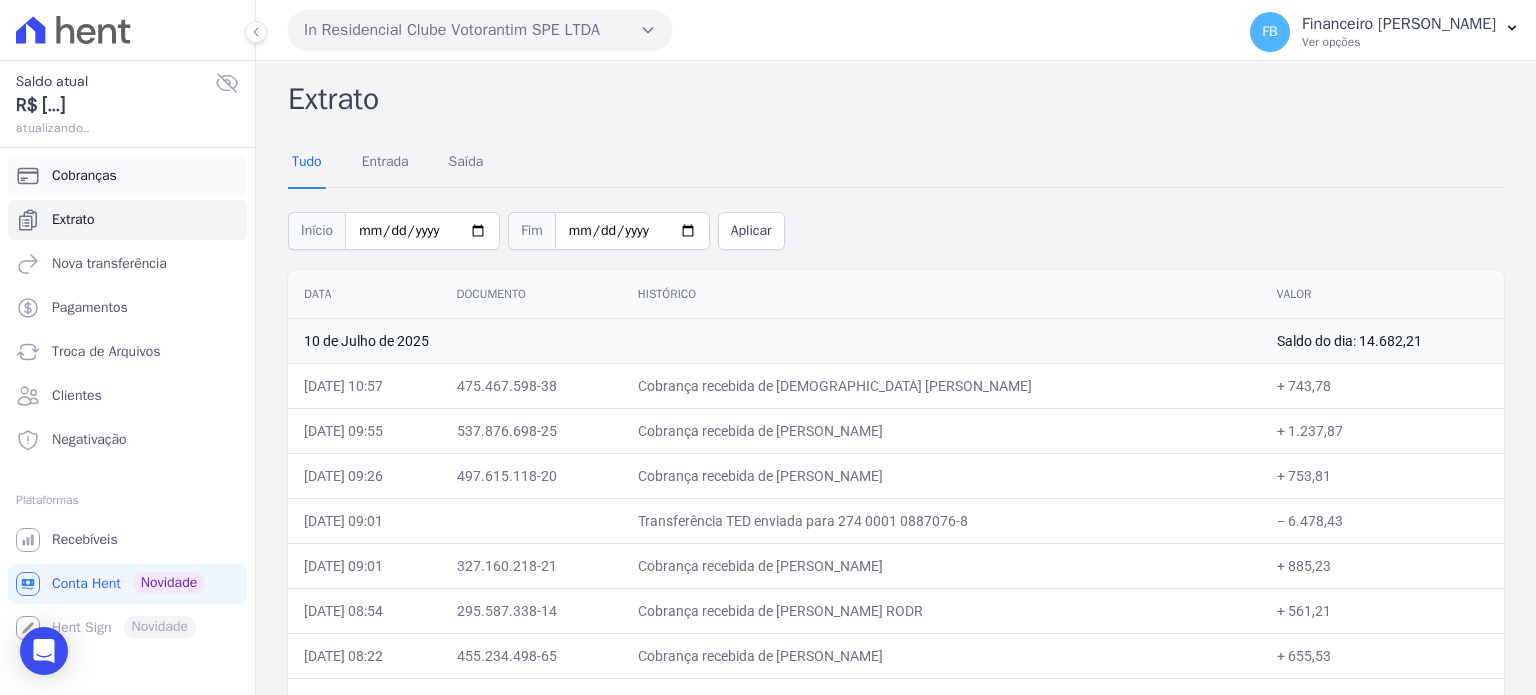click on "Cobranças" at bounding box center (127, 176) 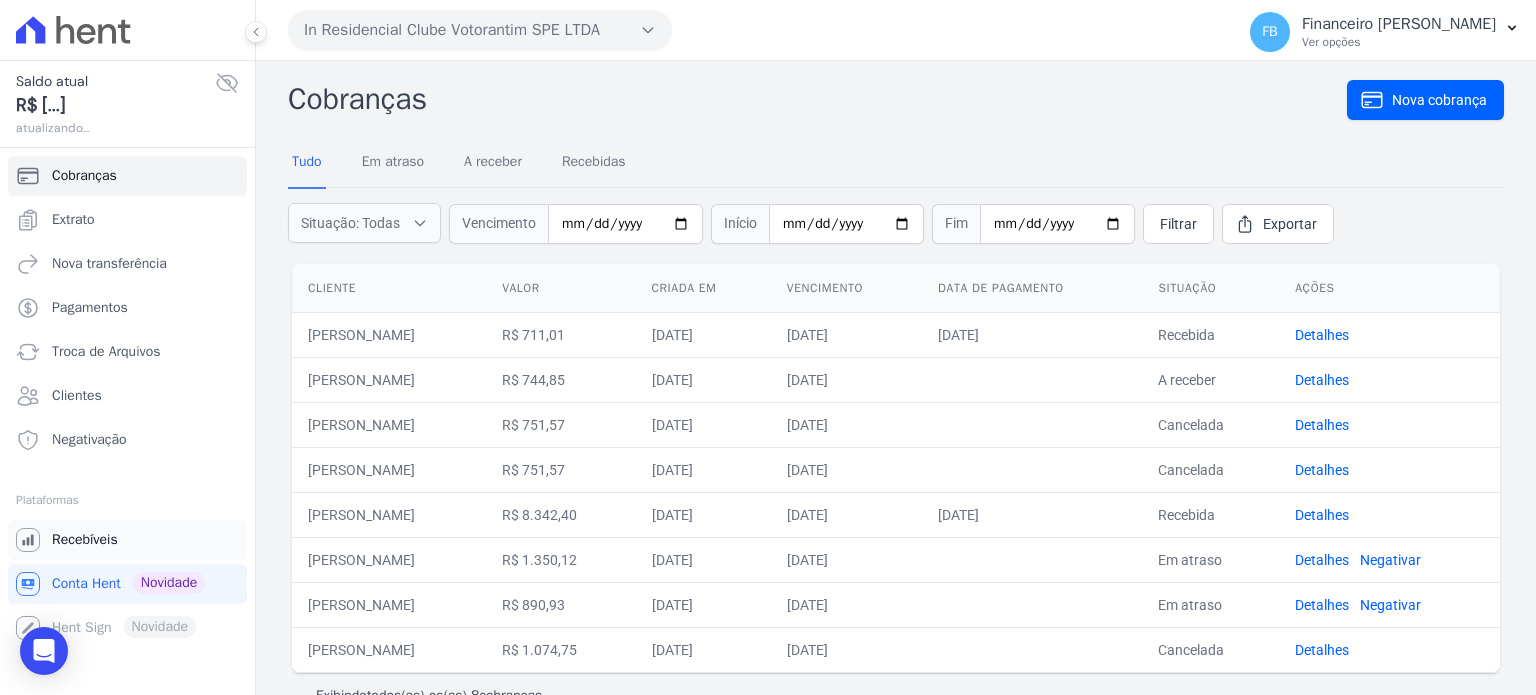 click on "Recebíveis" at bounding box center [85, 540] 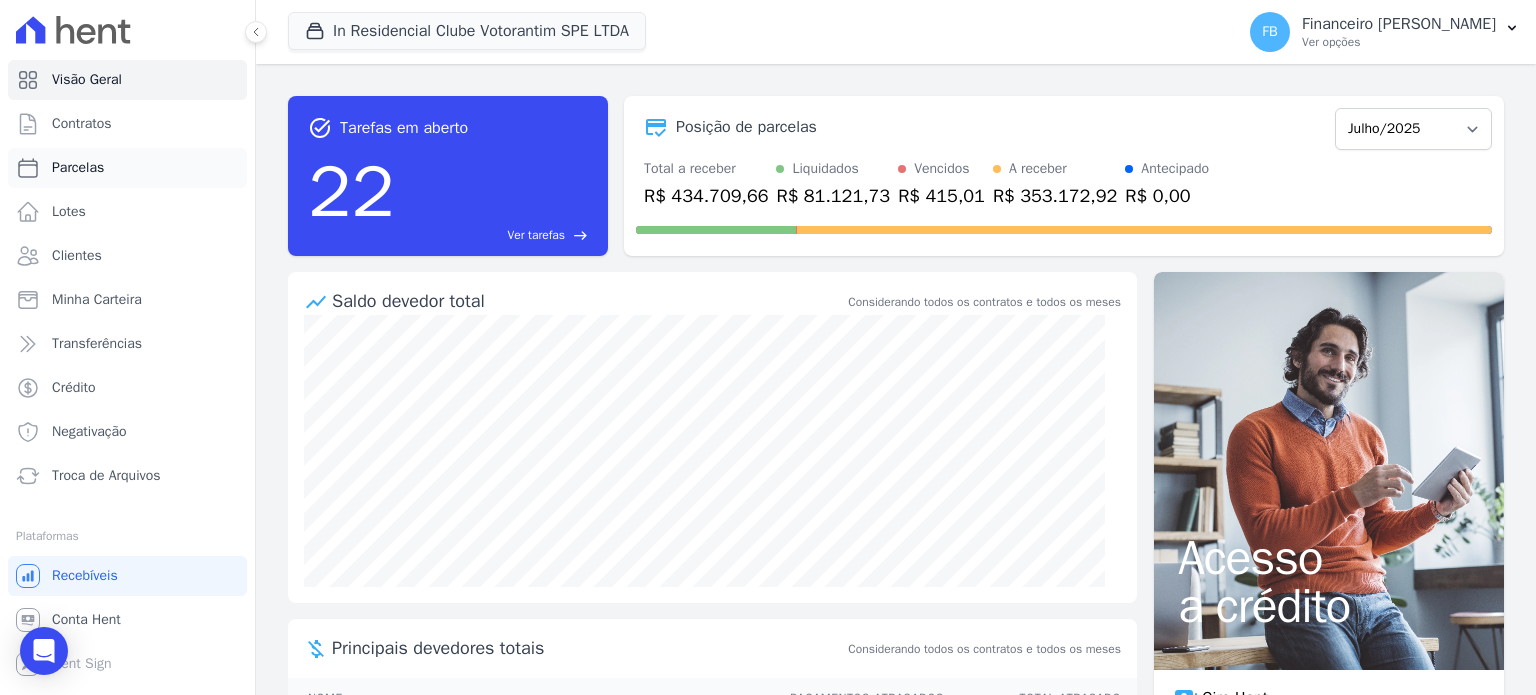 click on "Parcelas" at bounding box center [127, 168] 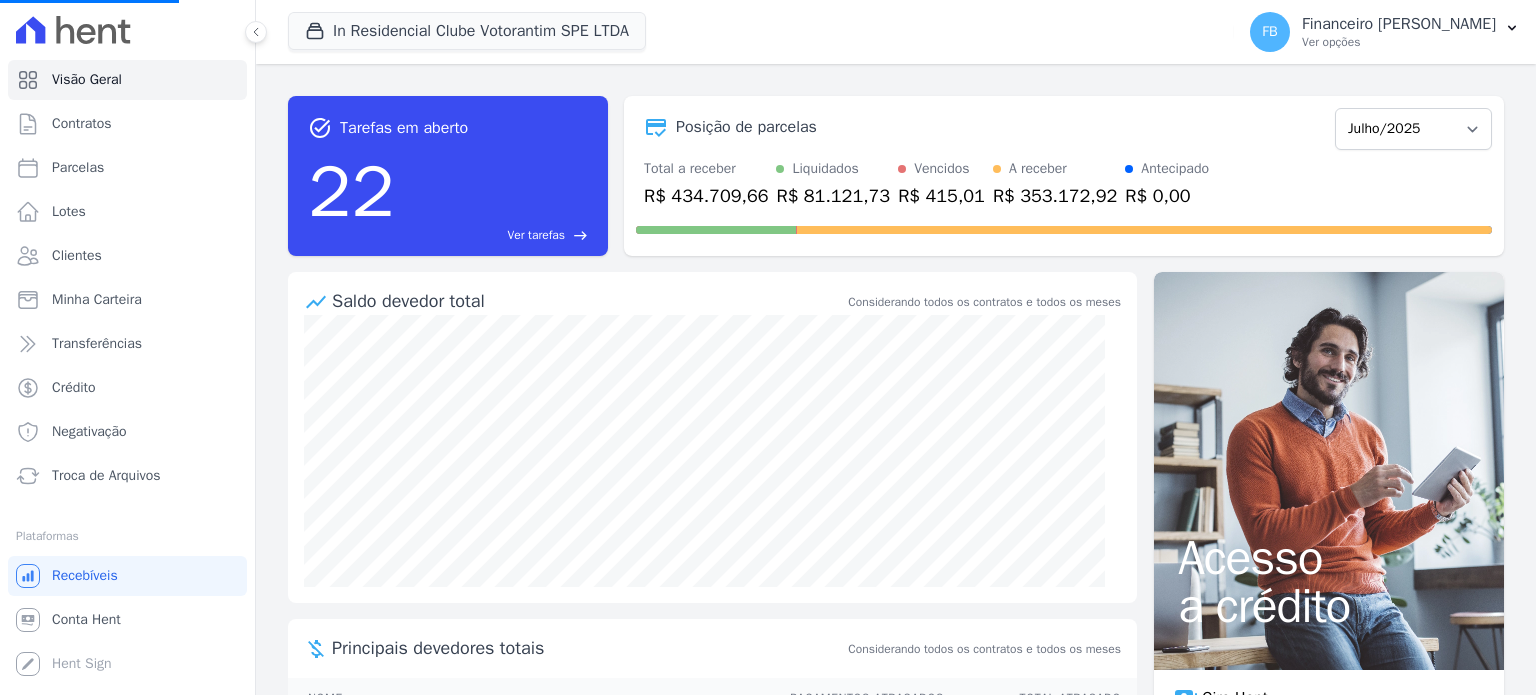 select 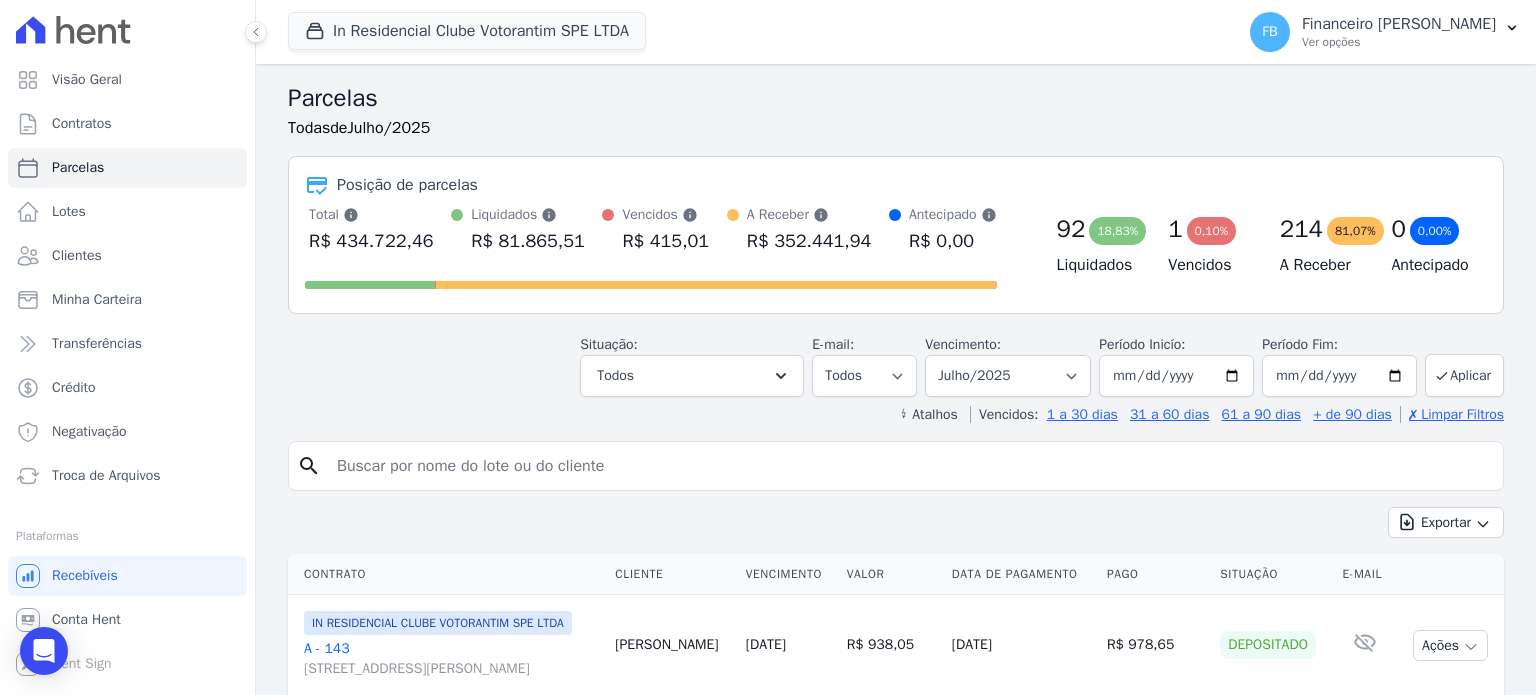click at bounding box center (910, 466) 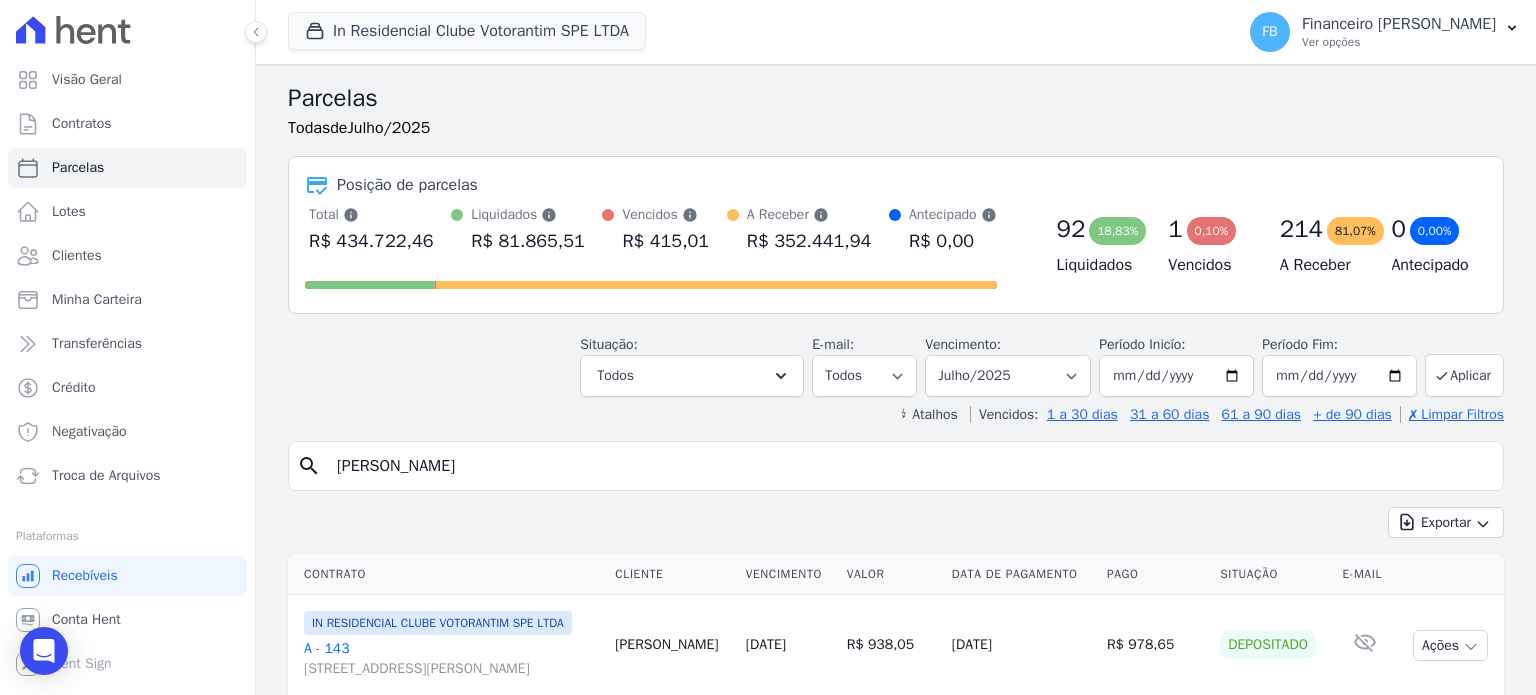 type on "luiz gustavo" 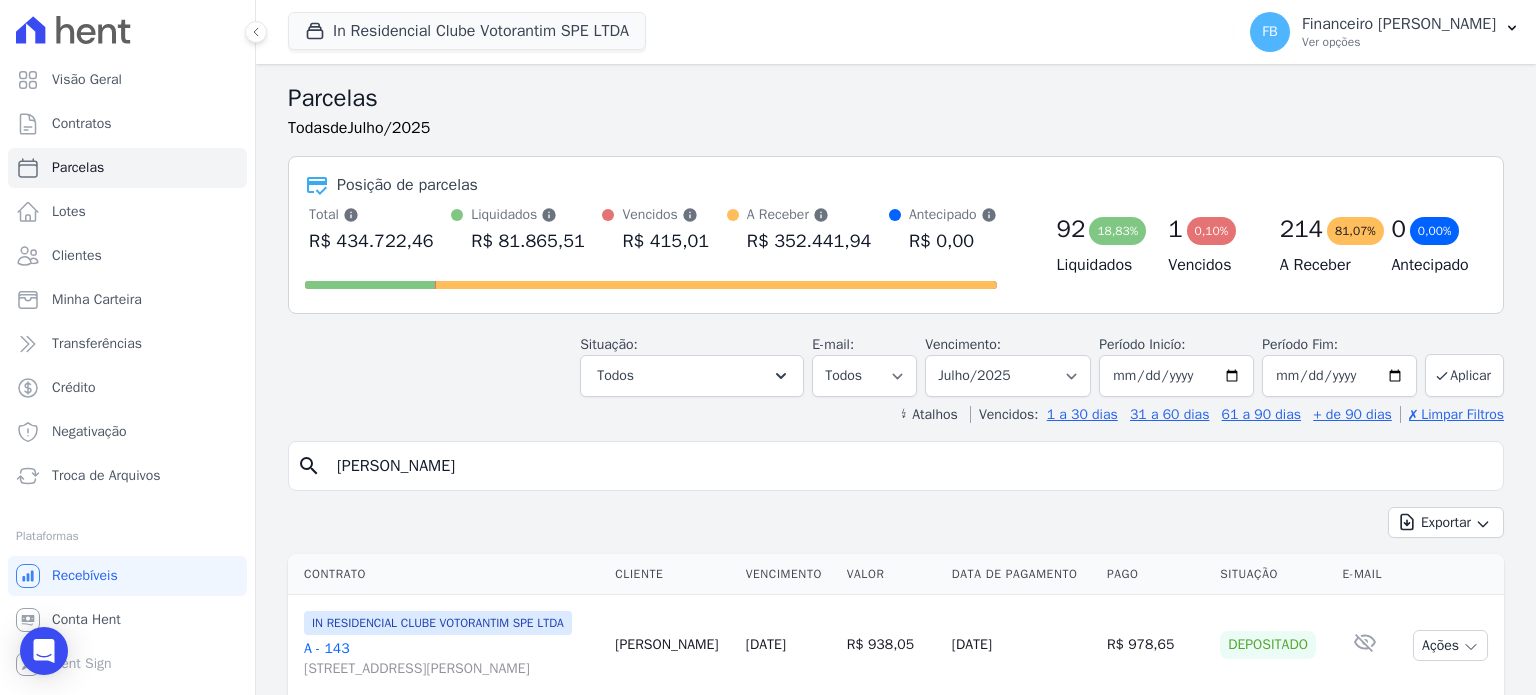 select 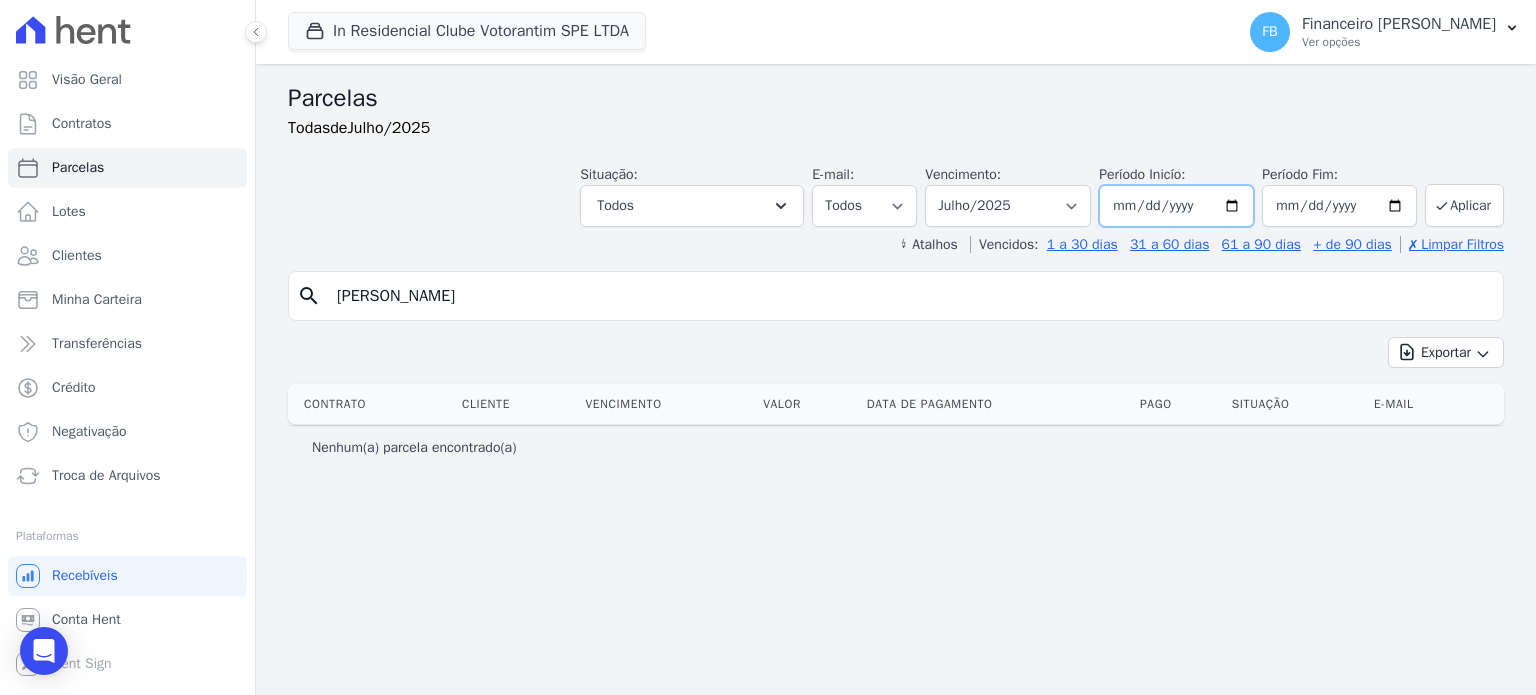 click on "[DATE]" at bounding box center [1176, 206] 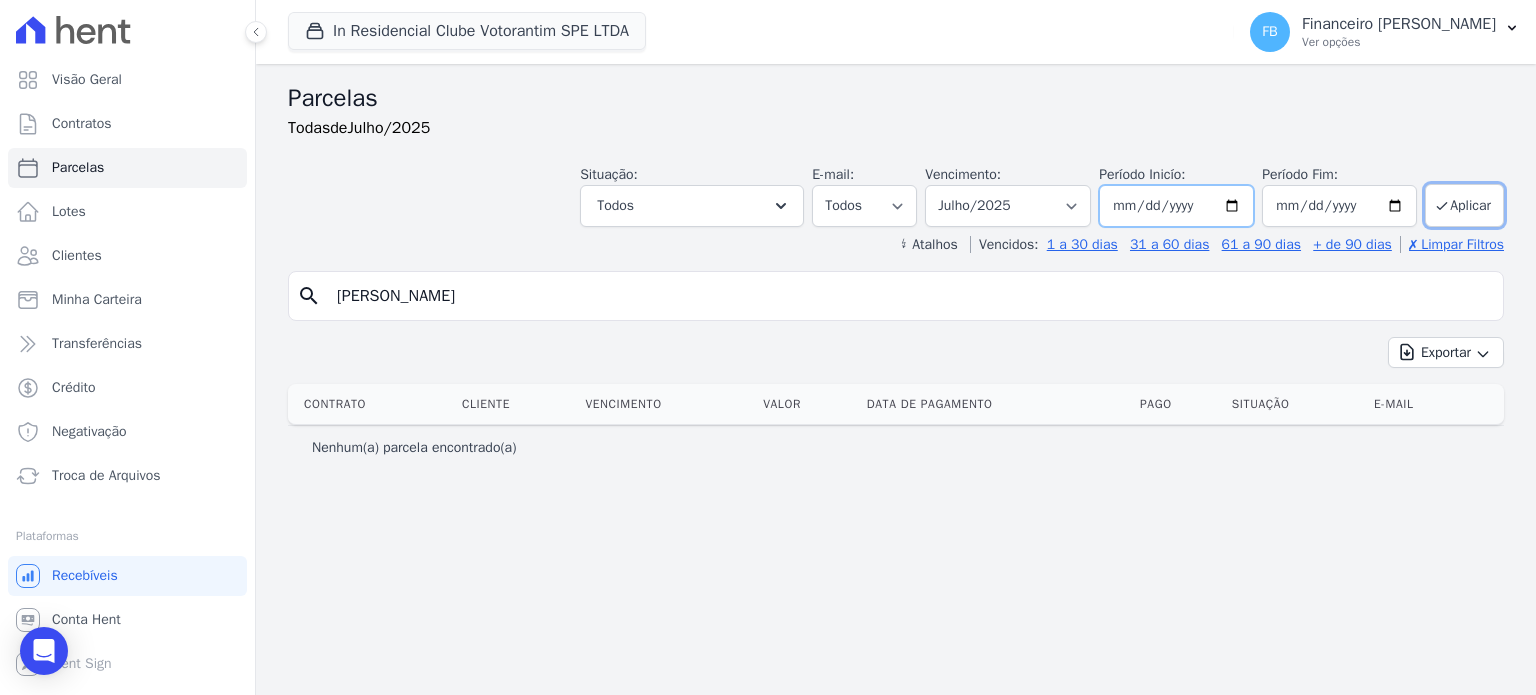 type on "2025-01-01" 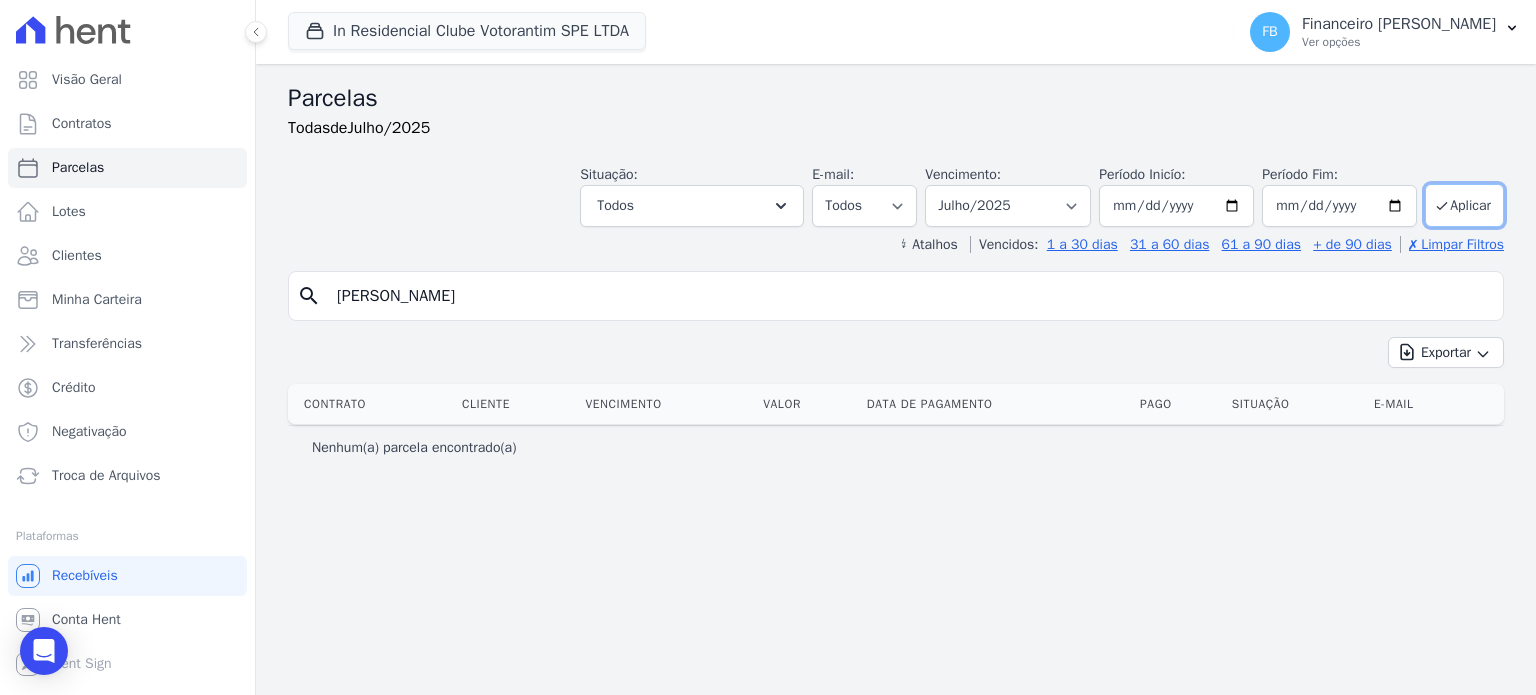 click on "Aplicar" at bounding box center [1464, 205] 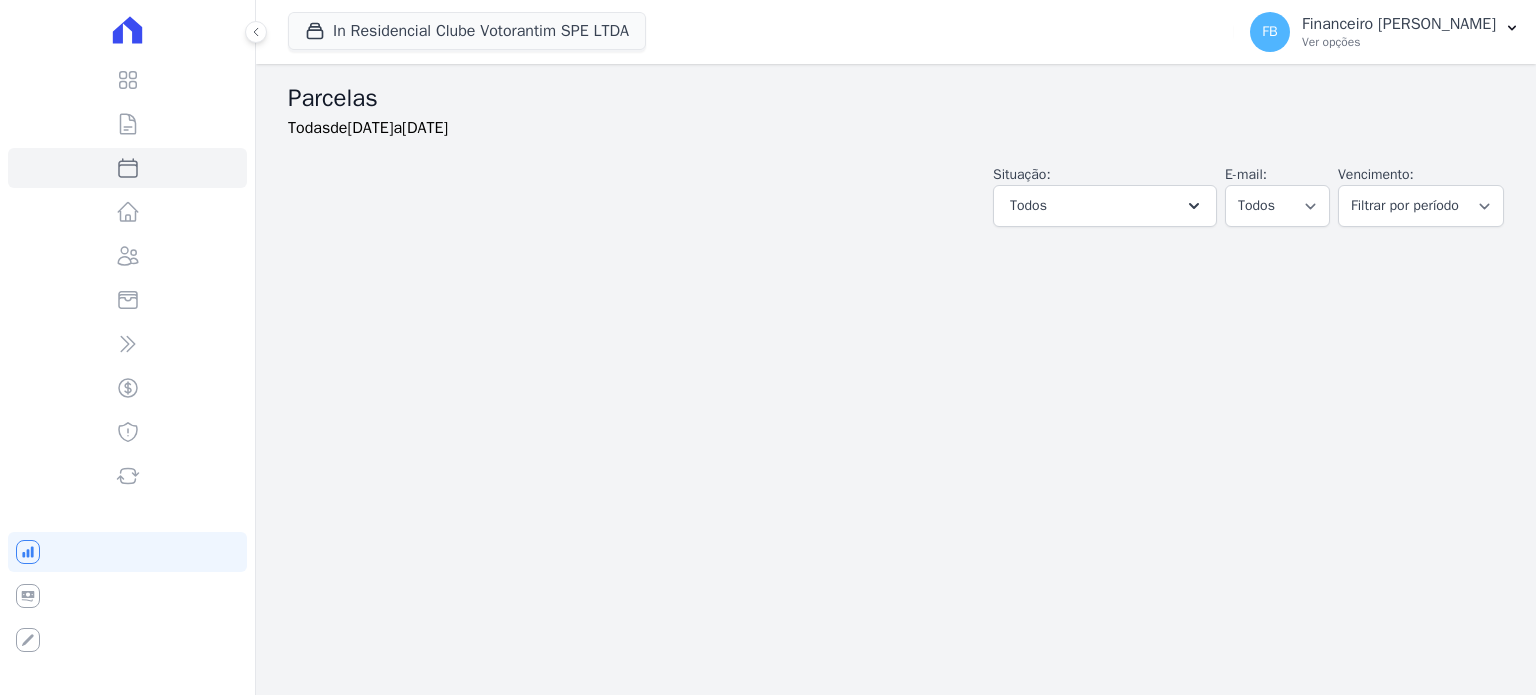 select 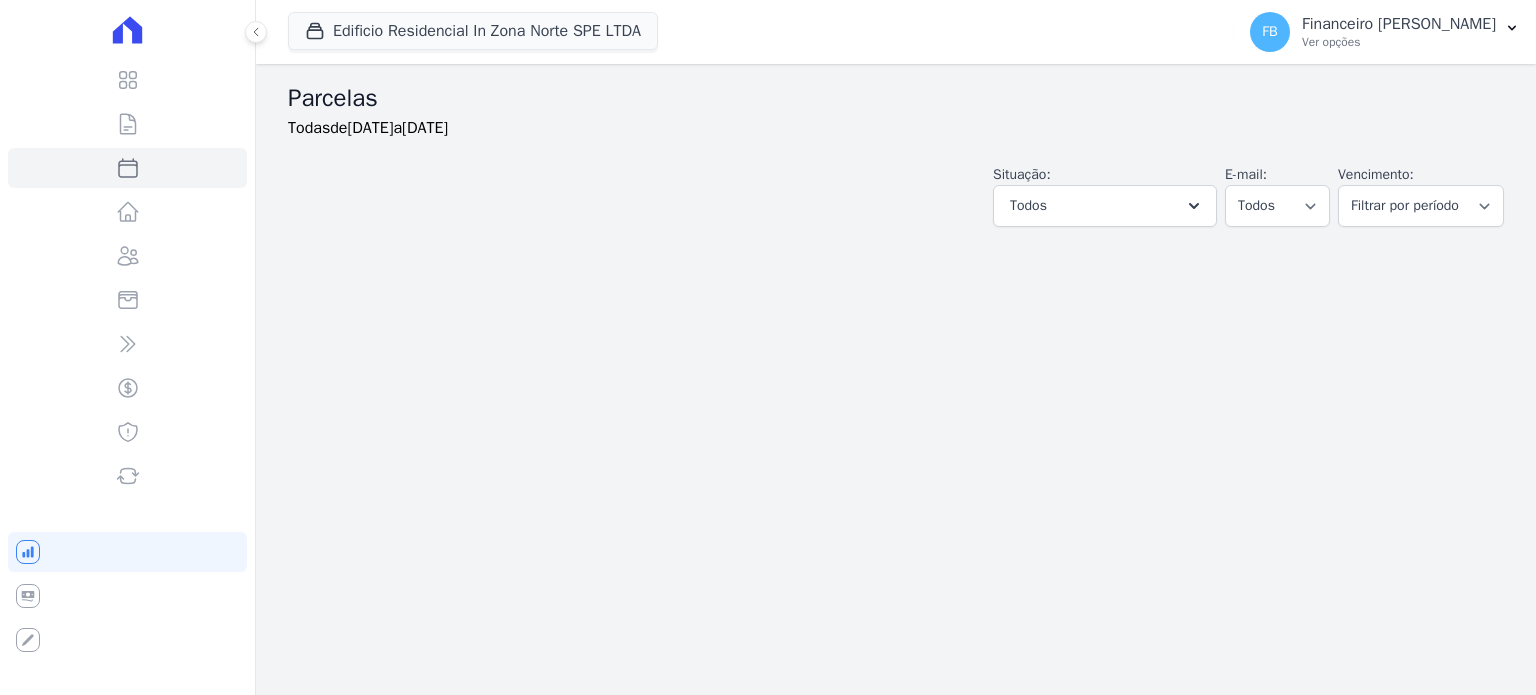 select 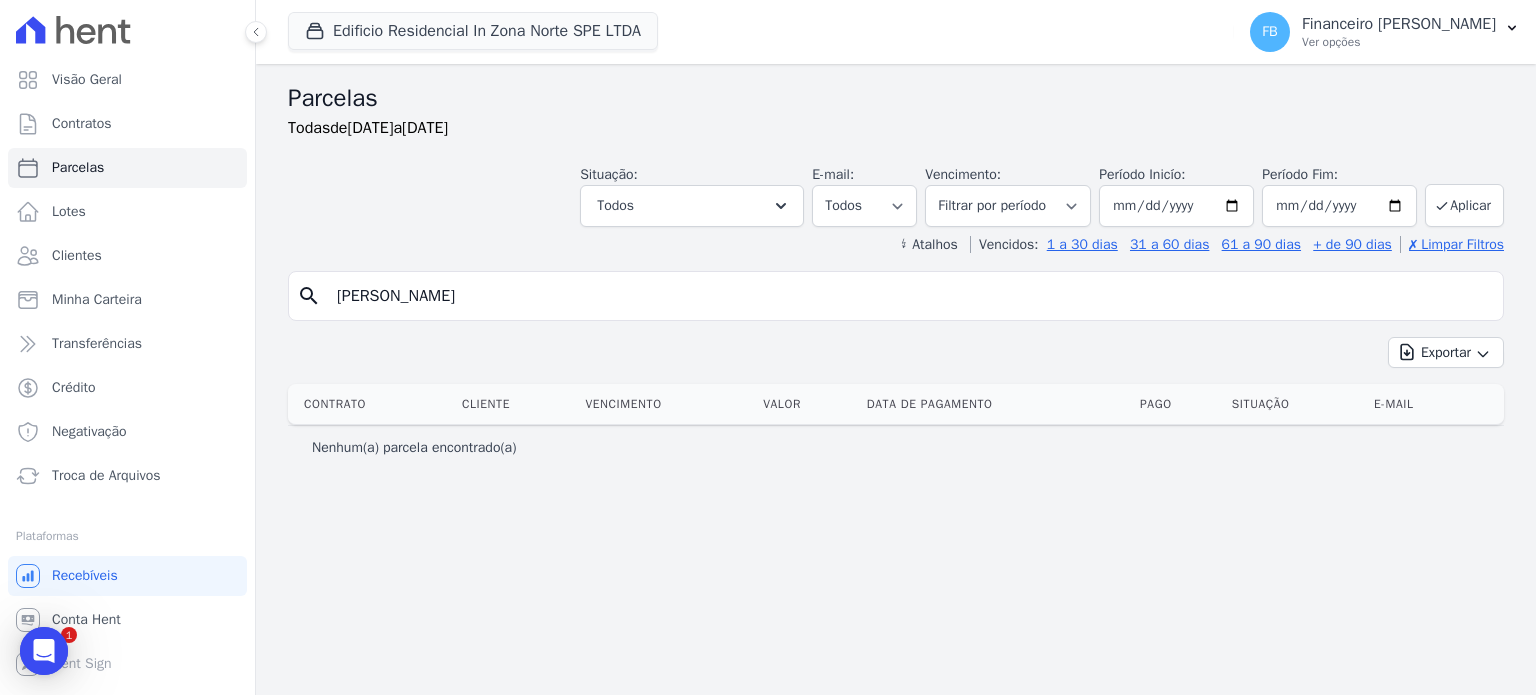 scroll, scrollTop: 0, scrollLeft: 0, axis: both 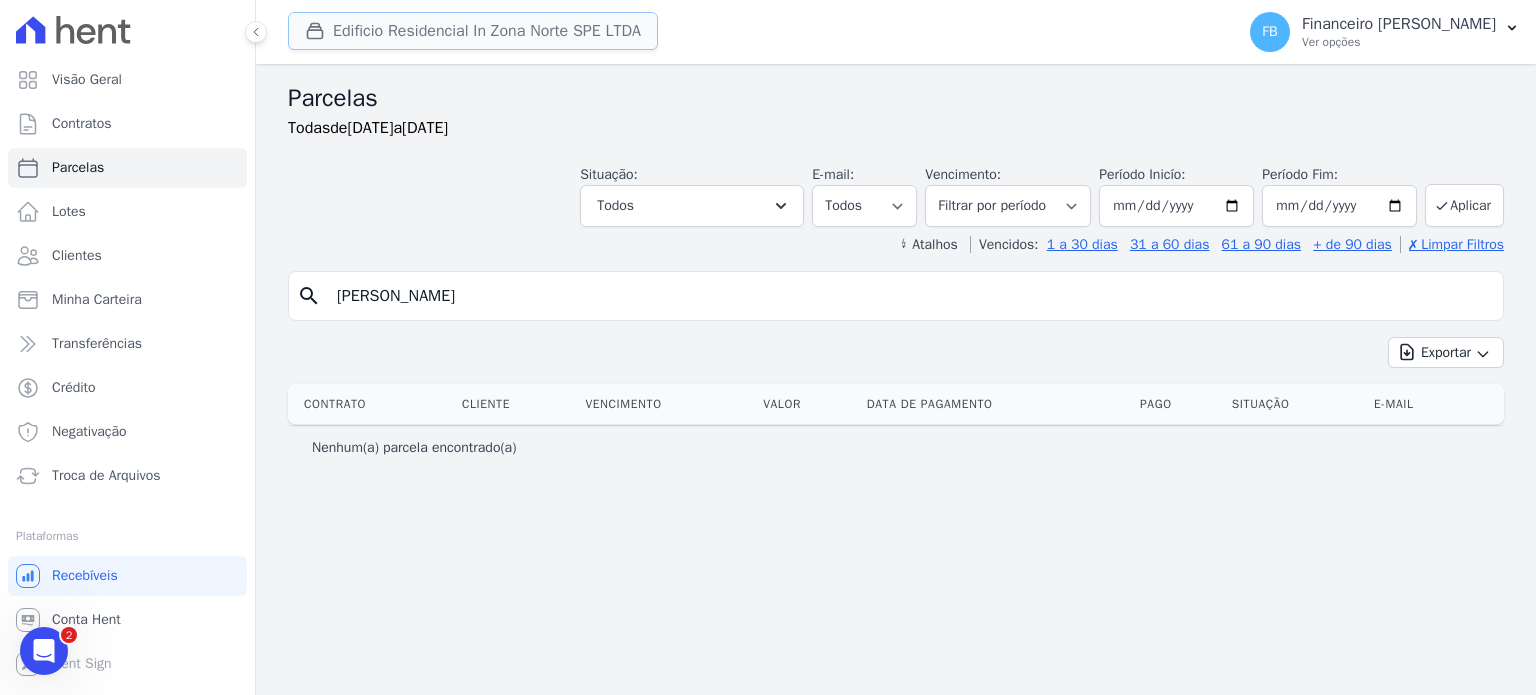 click on "Edificio Residencial In Zona Norte SPE LTDA" at bounding box center (473, 31) 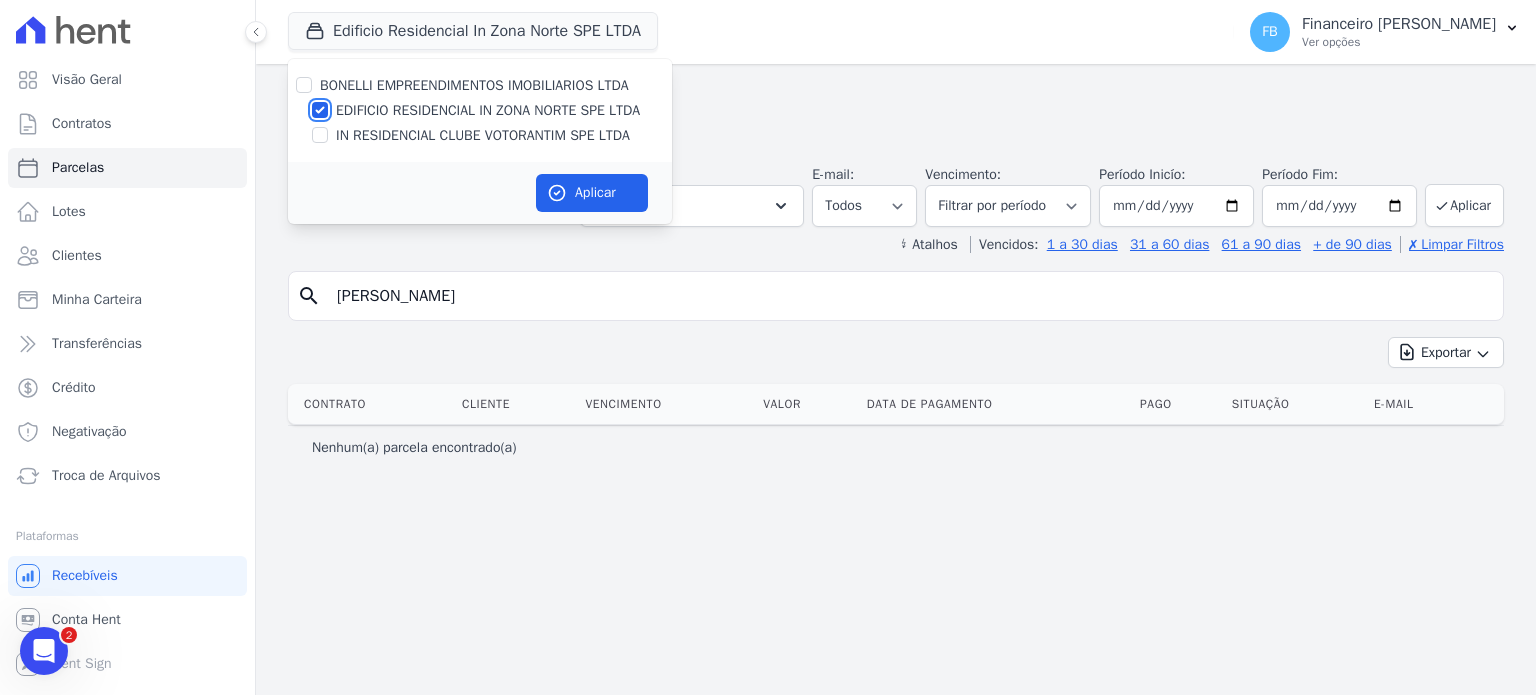 click on "EDIFICIO RESIDENCIAL IN ZONA NORTE SPE LTDA" at bounding box center (320, 110) 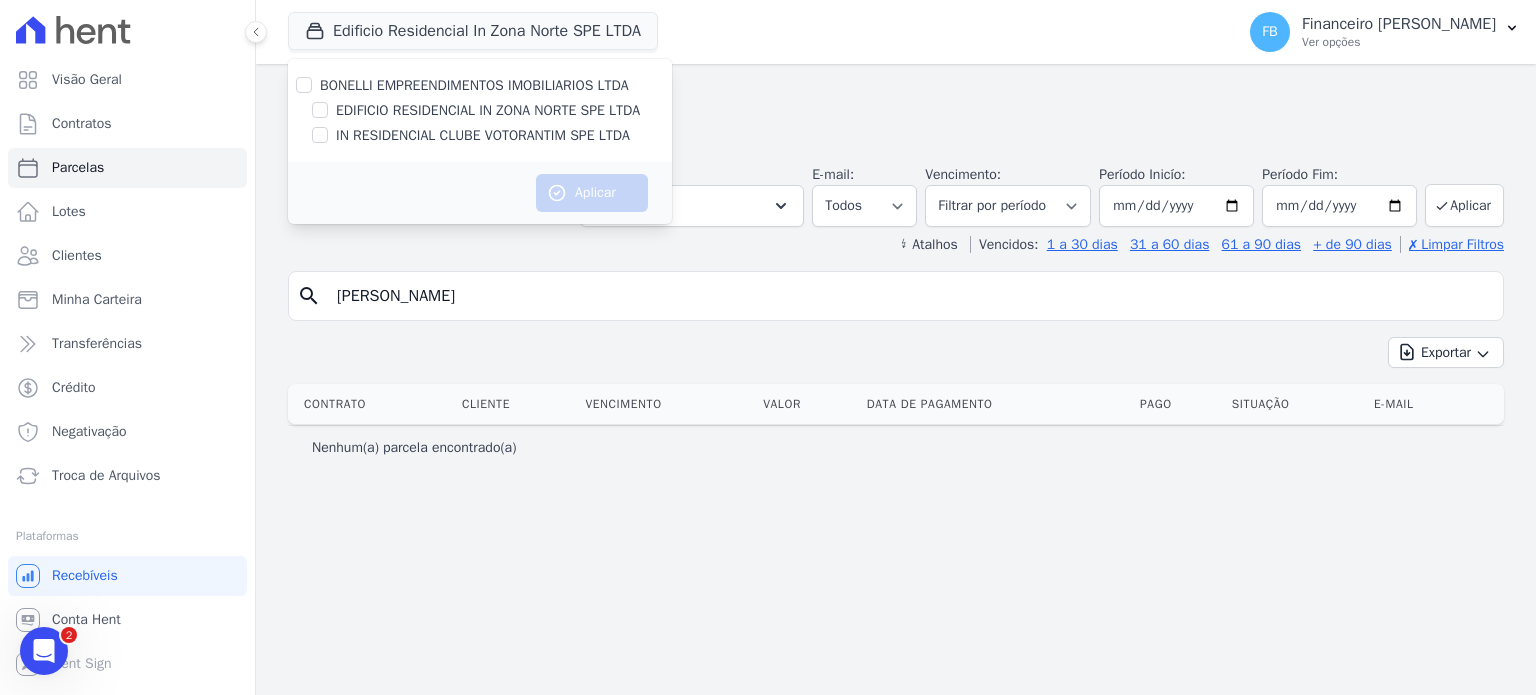 click on "IN RESIDENCIAL CLUBE VOTORANTIM SPE LTDA" at bounding box center (480, 135) 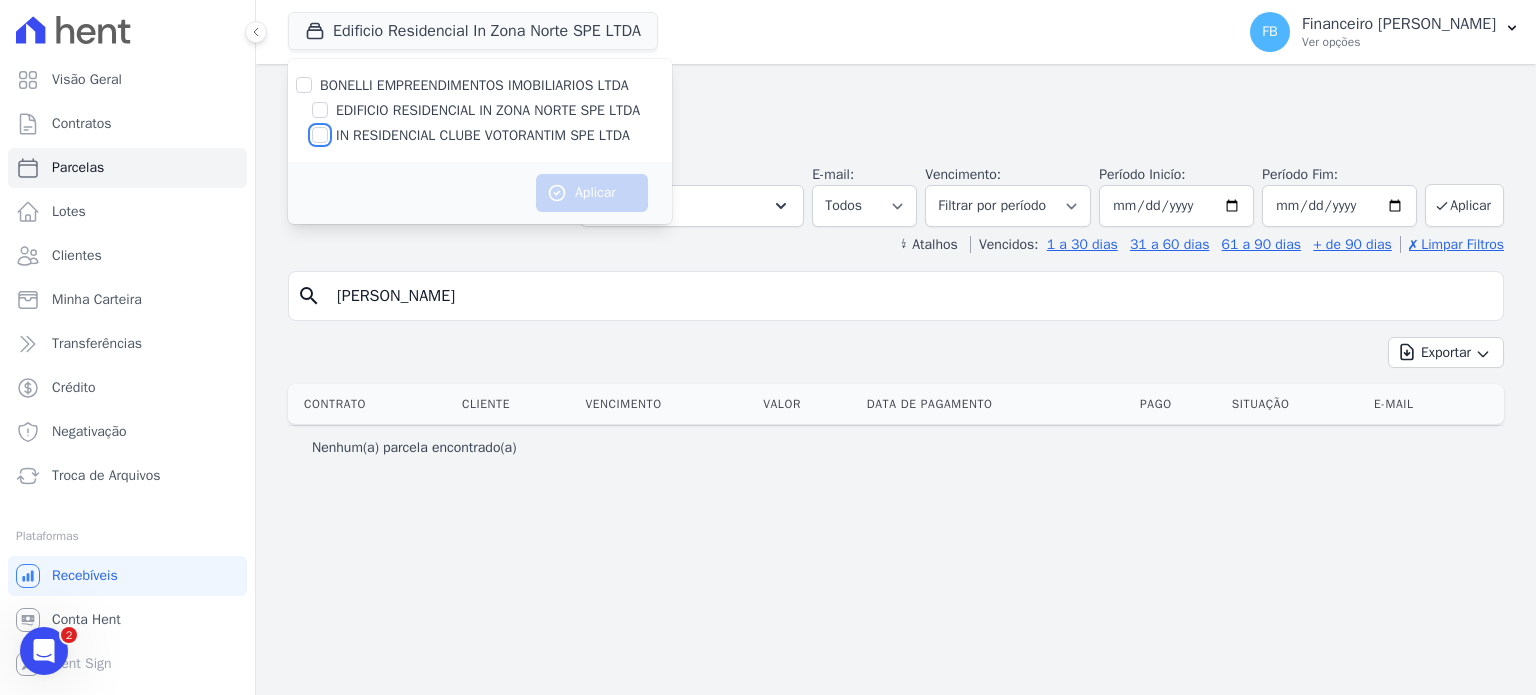 click on "IN RESIDENCIAL CLUBE VOTORANTIM SPE LTDA" at bounding box center [320, 135] 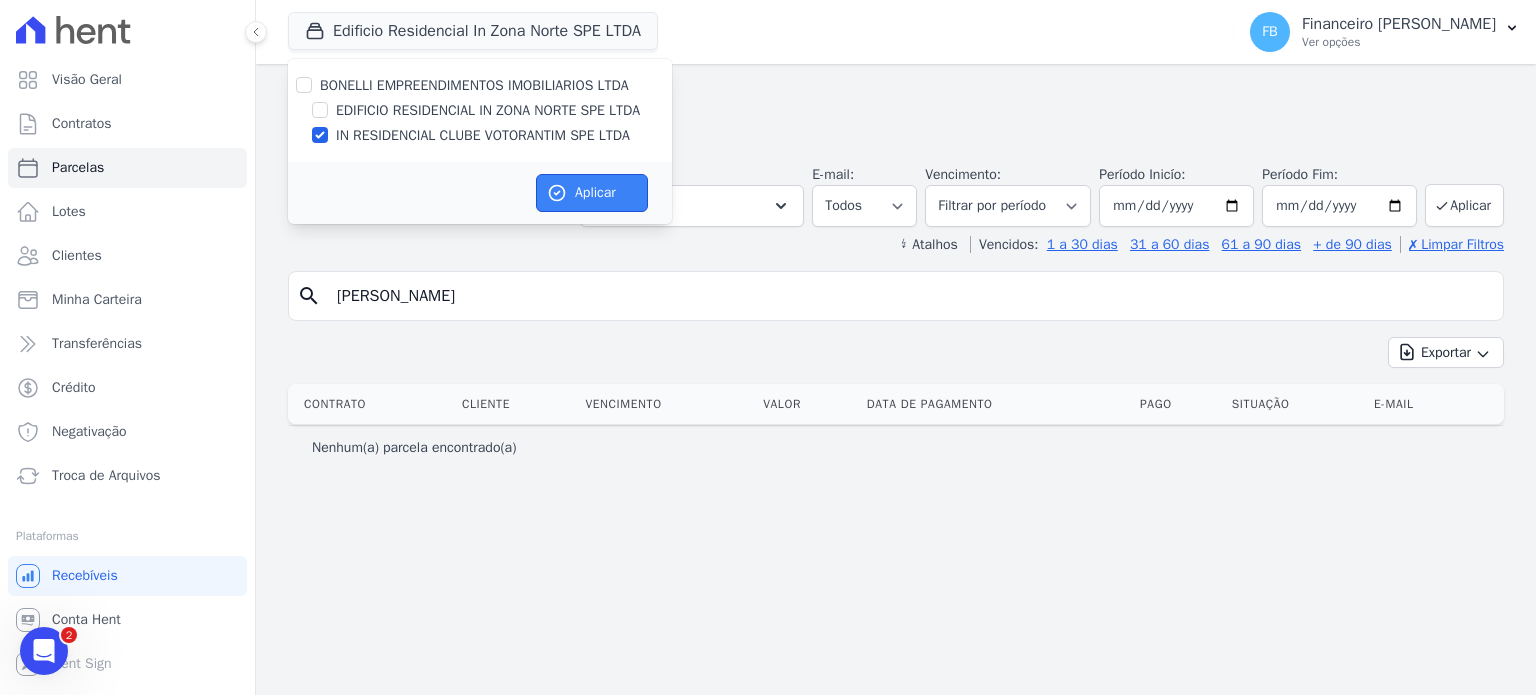 click on "Aplicar" at bounding box center [592, 193] 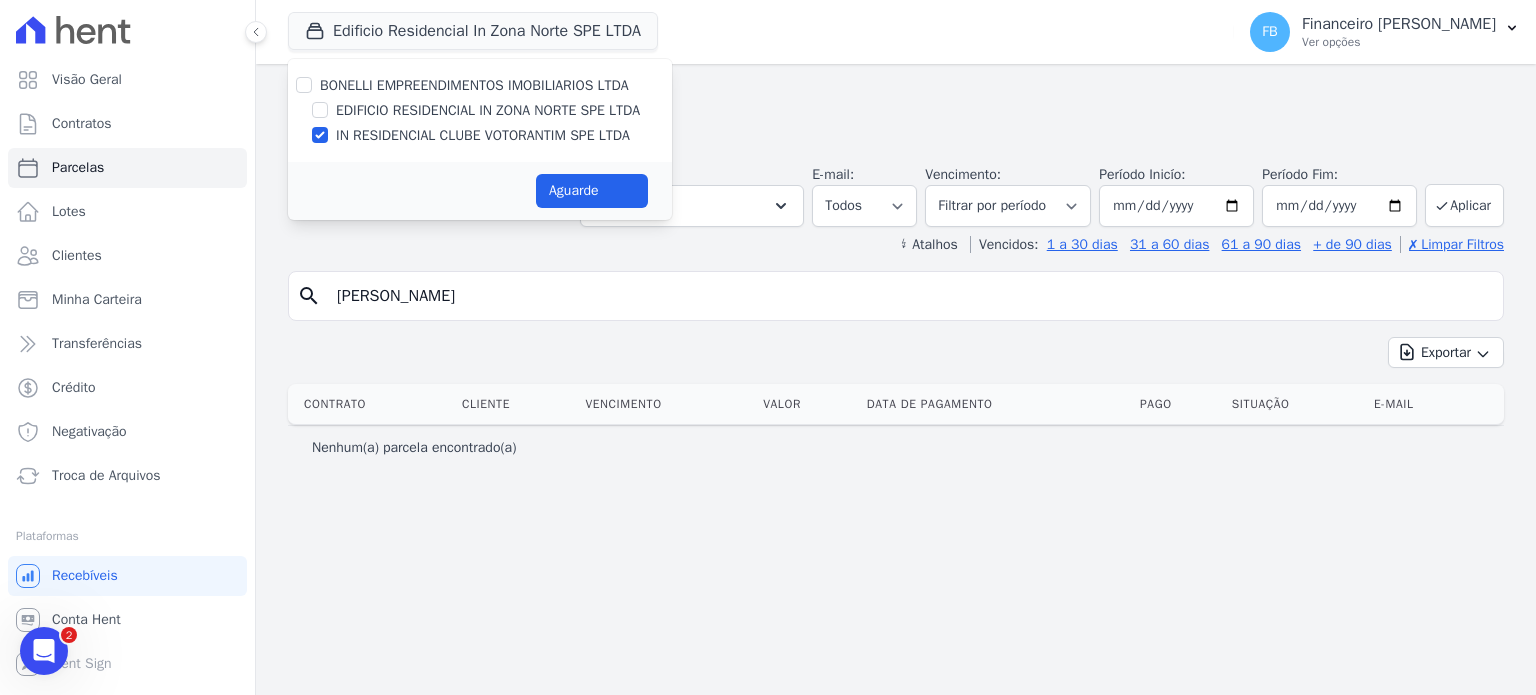 select 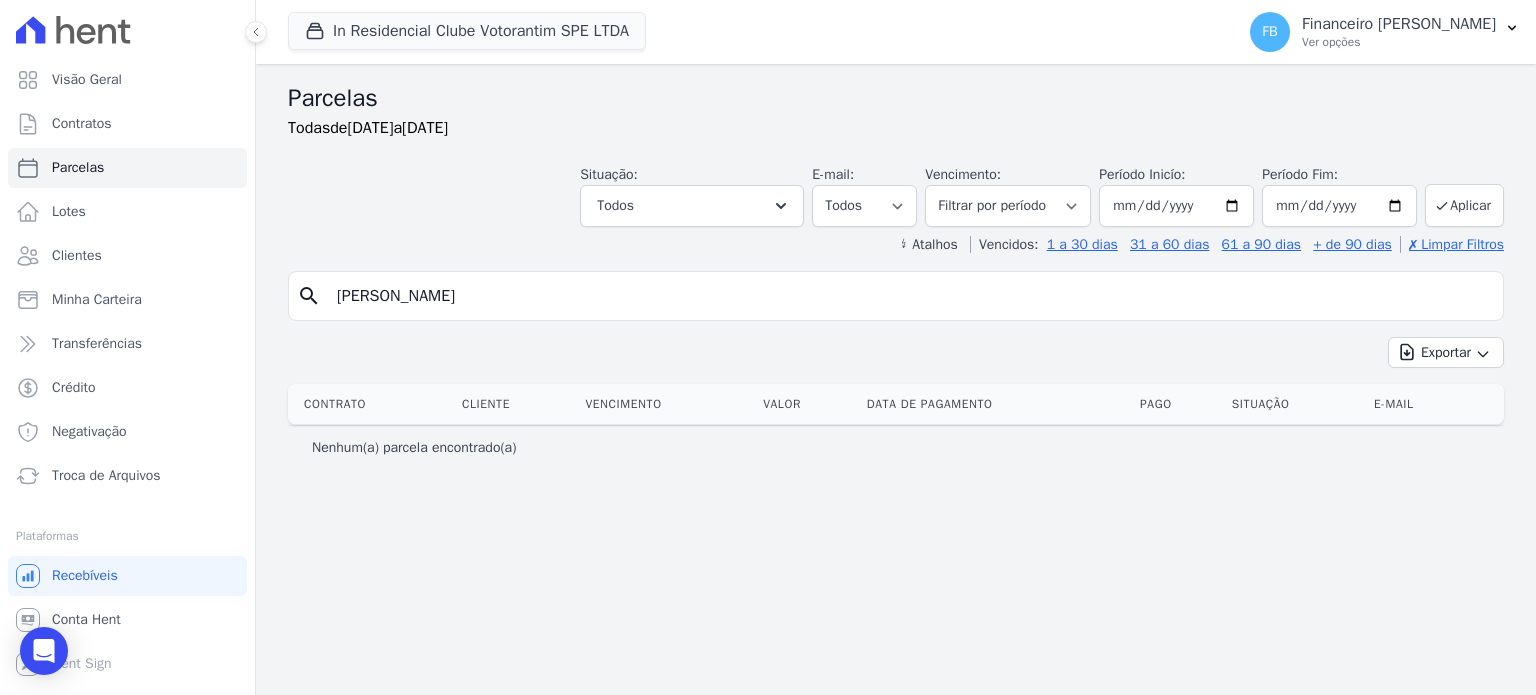 click on "luiz gustavo" at bounding box center [910, 296] 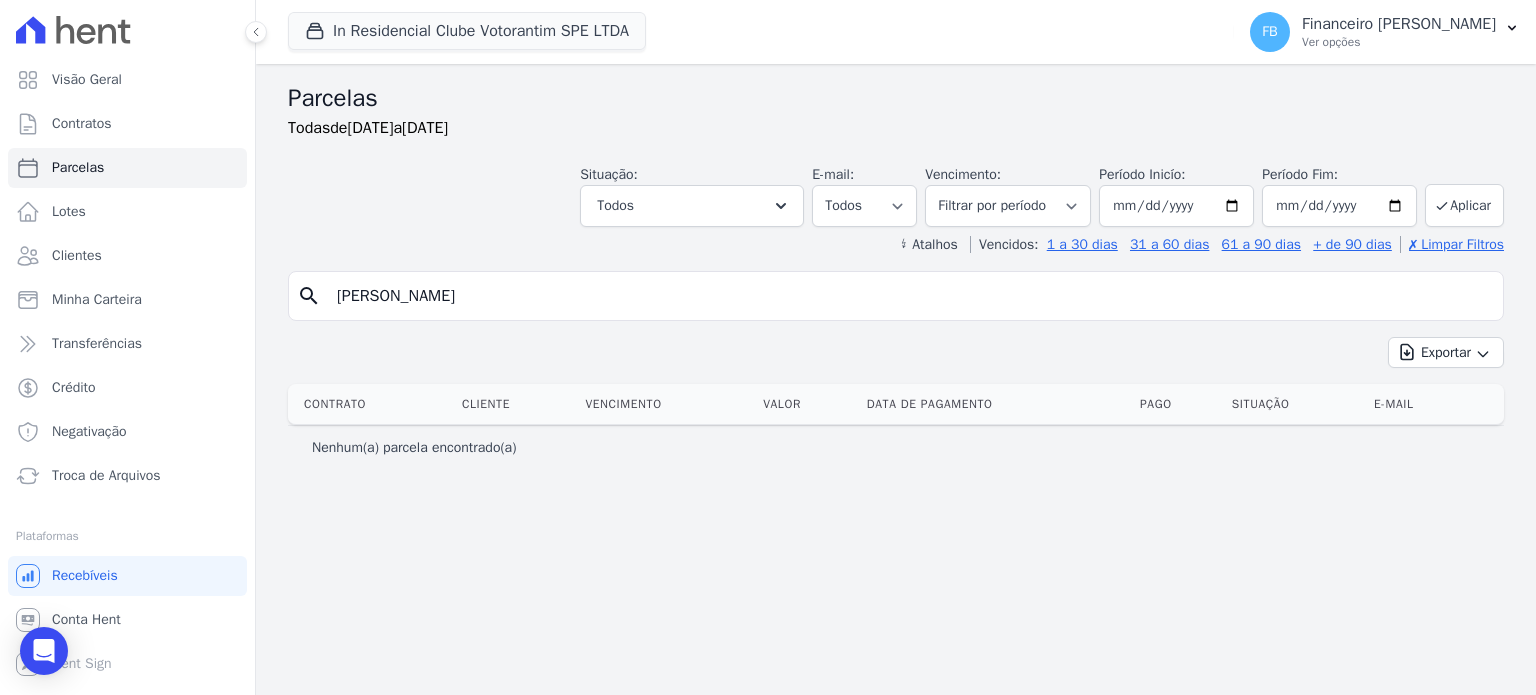 select 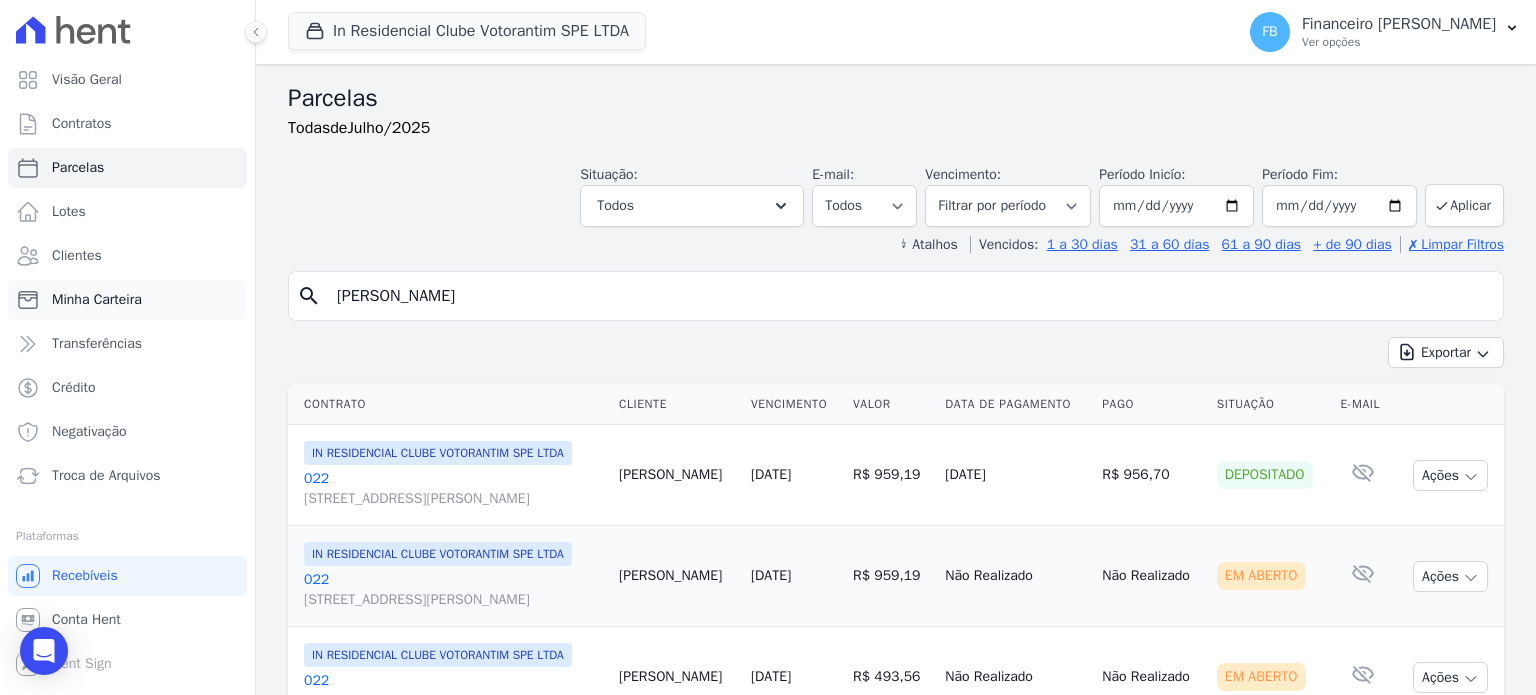 click on "Minha Carteira" at bounding box center [97, 300] 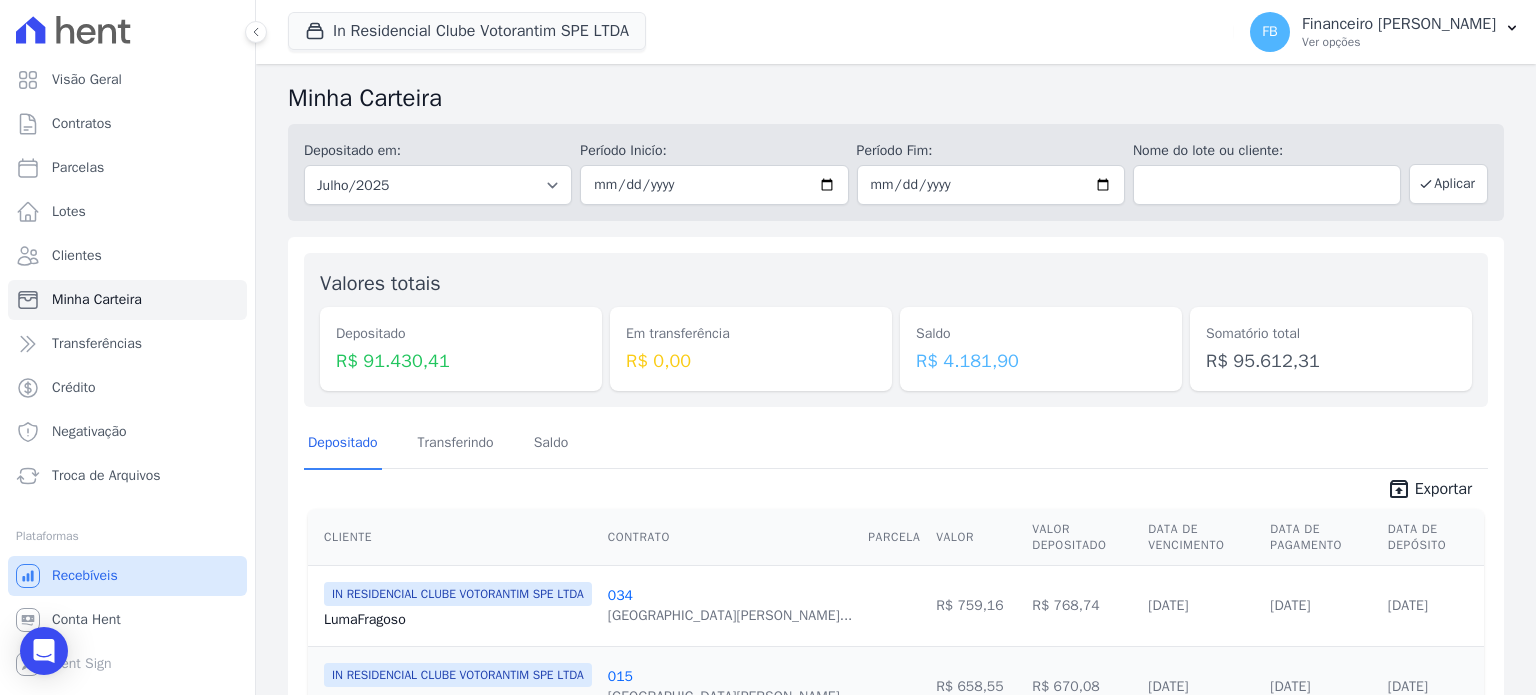 click on "Recebíveis" at bounding box center [85, 576] 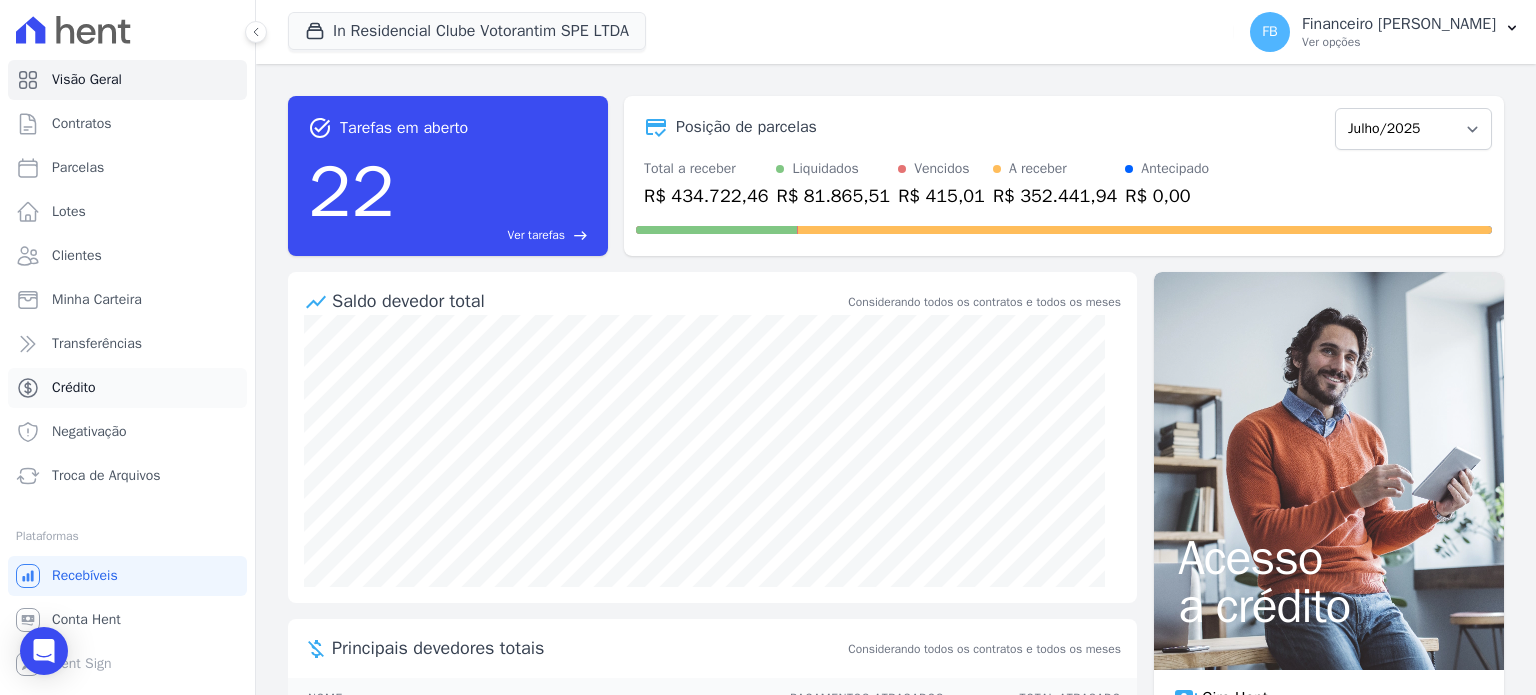 click on "Crédito" at bounding box center (127, 388) 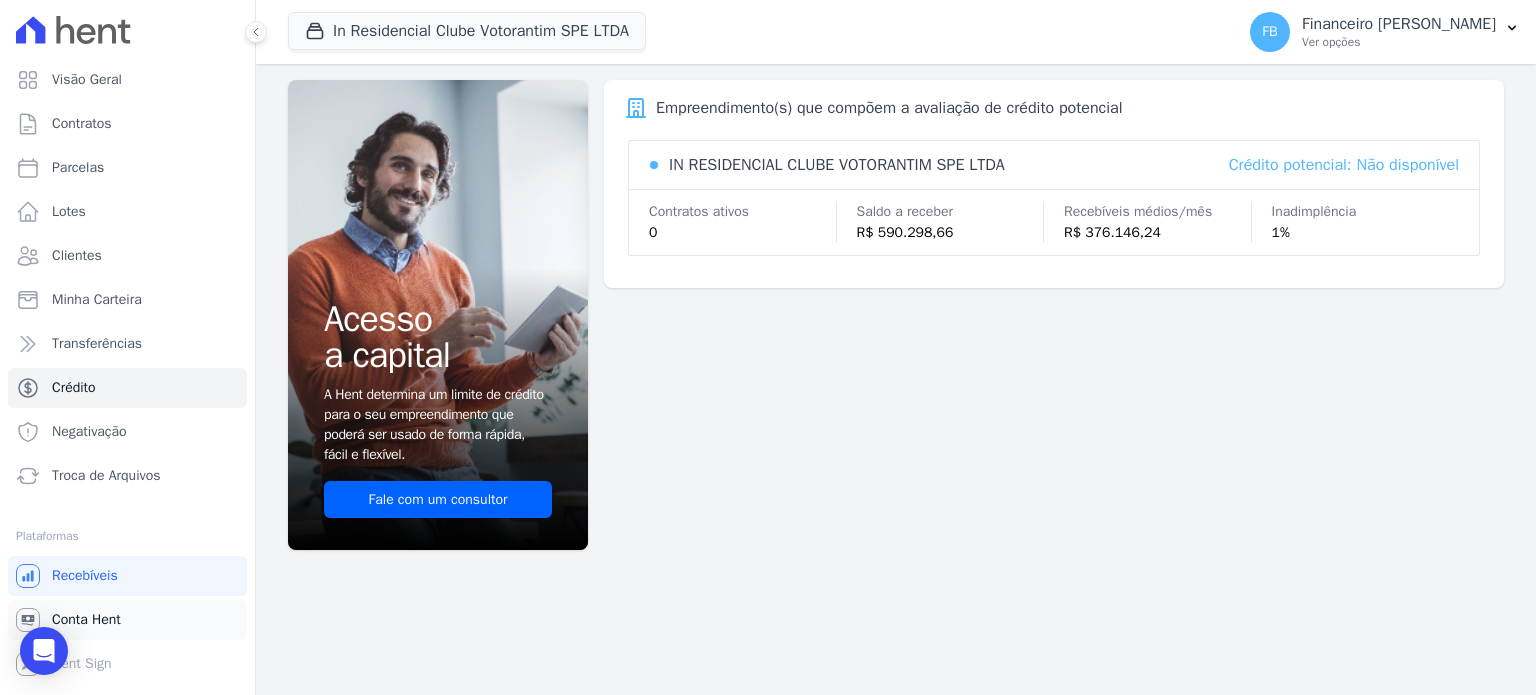click on "Conta Hent" at bounding box center [86, 620] 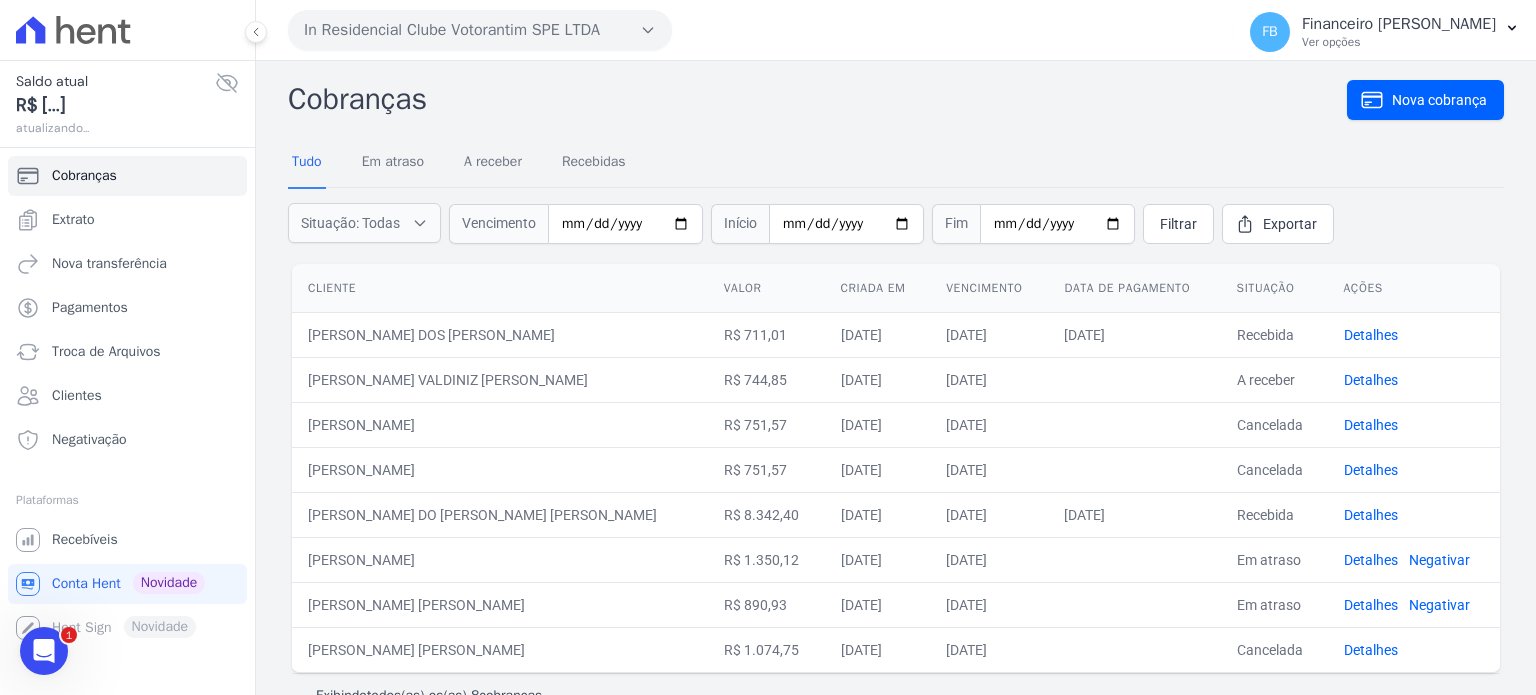 scroll, scrollTop: 0, scrollLeft: 0, axis: both 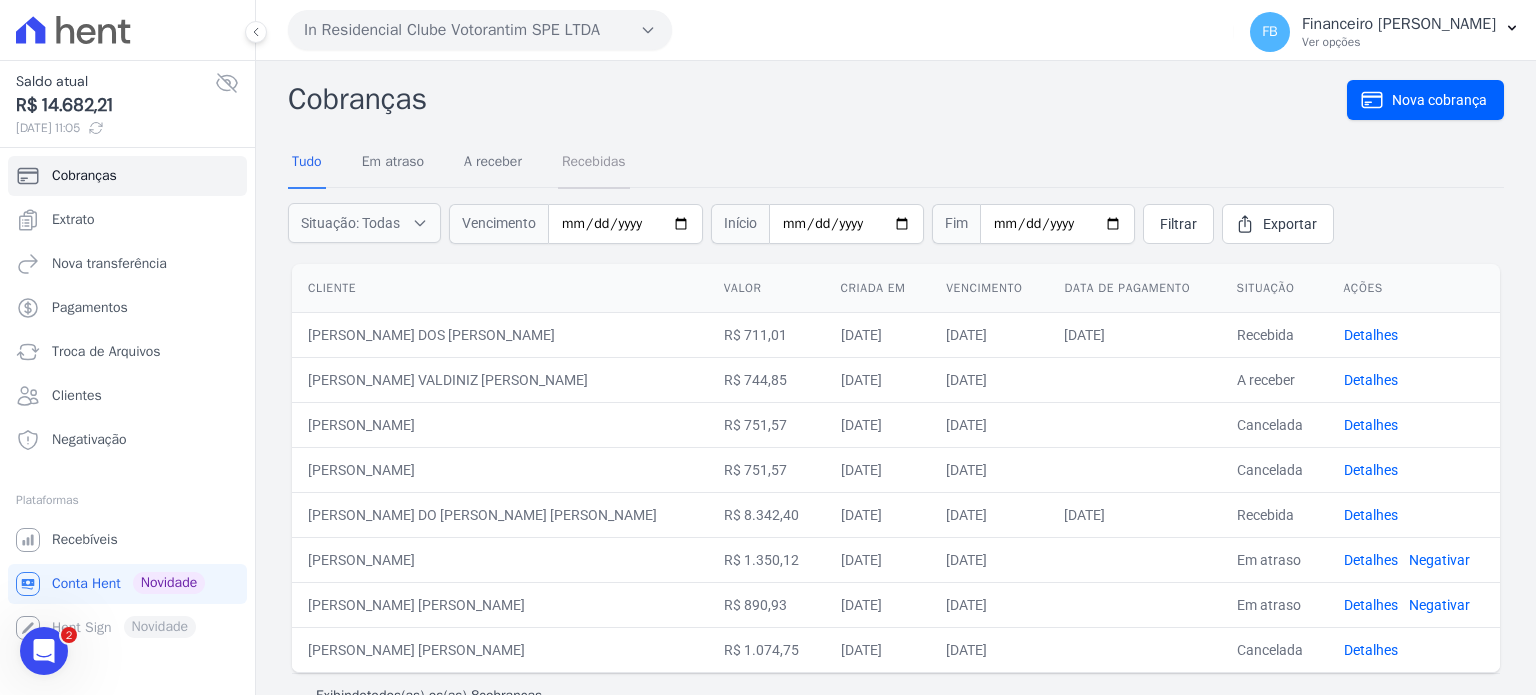 click on "Recebidas" at bounding box center (594, 163) 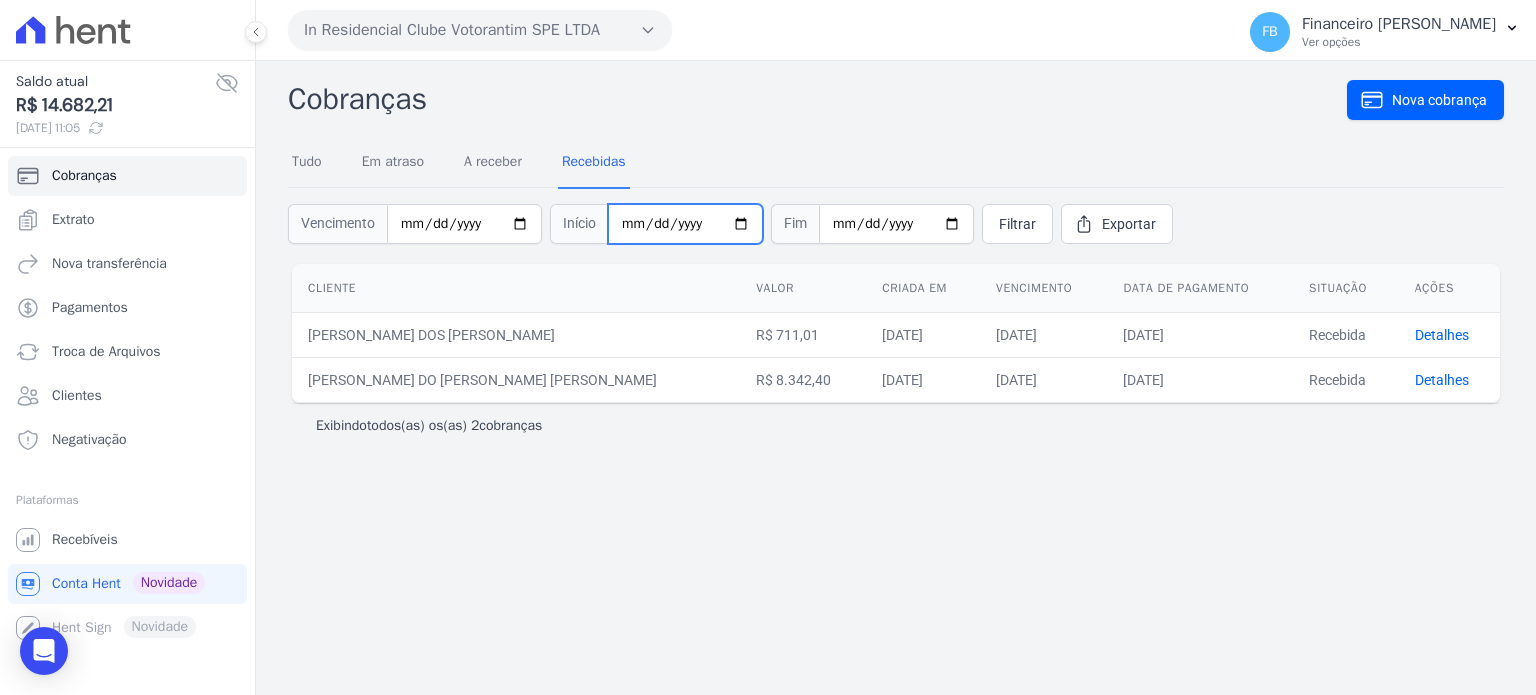 click at bounding box center [685, 224] 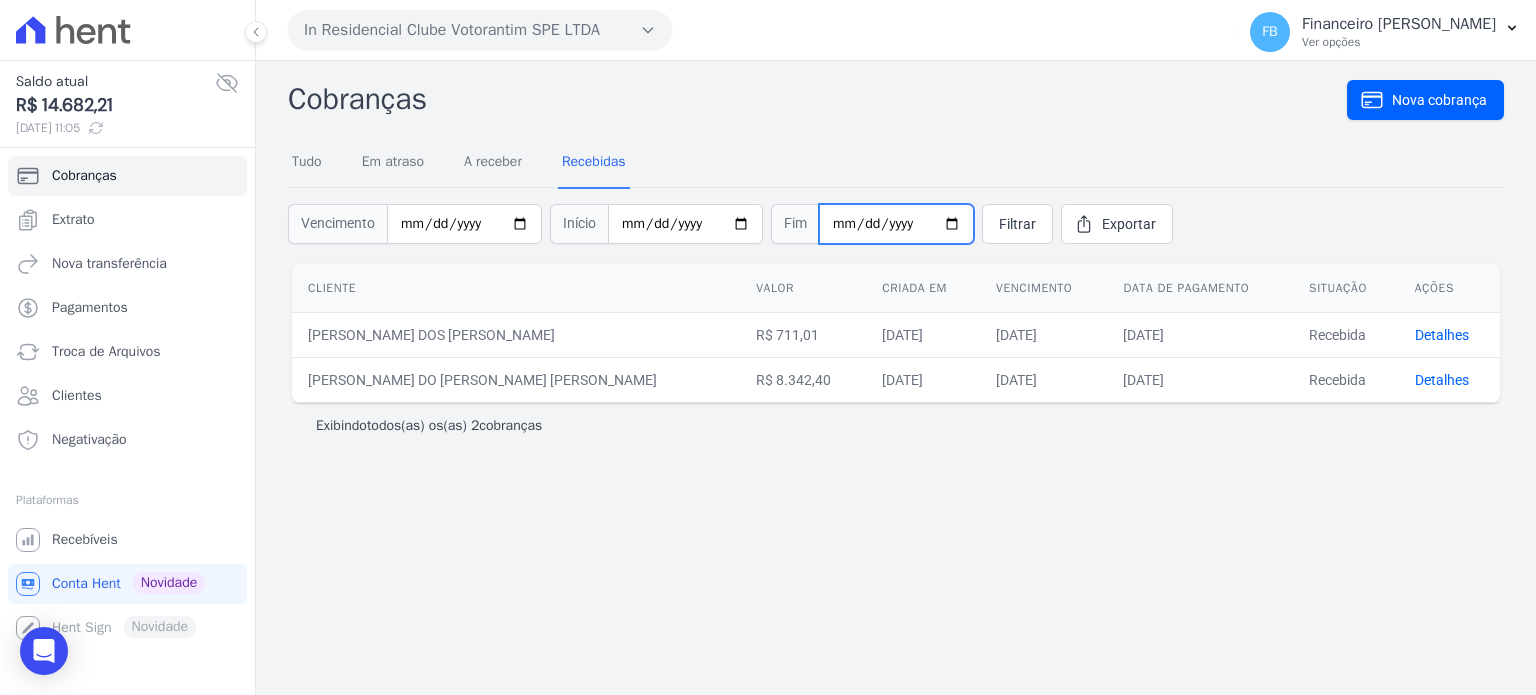 click at bounding box center (896, 224) 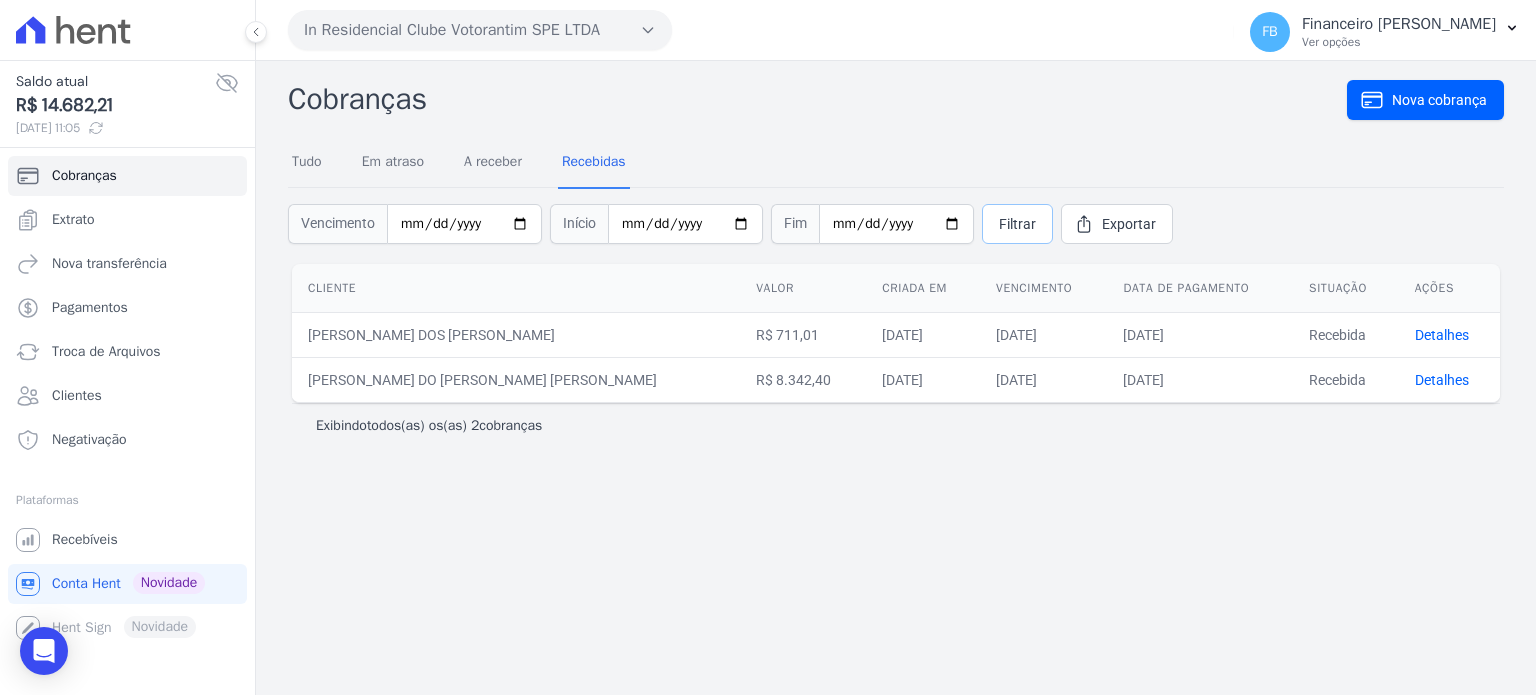 click on "Filtrar" at bounding box center (1017, 224) 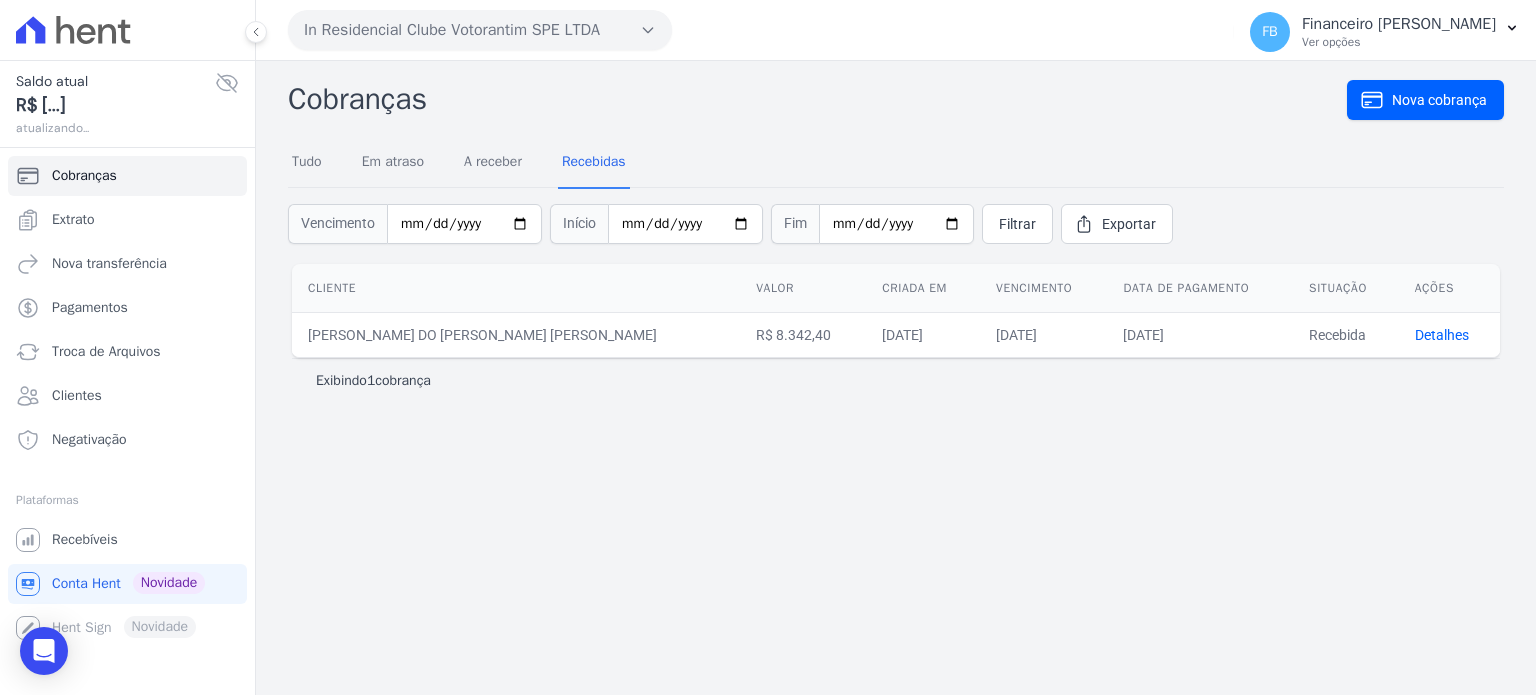scroll, scrollTop: 0, scrollLeft: 0, axis: both 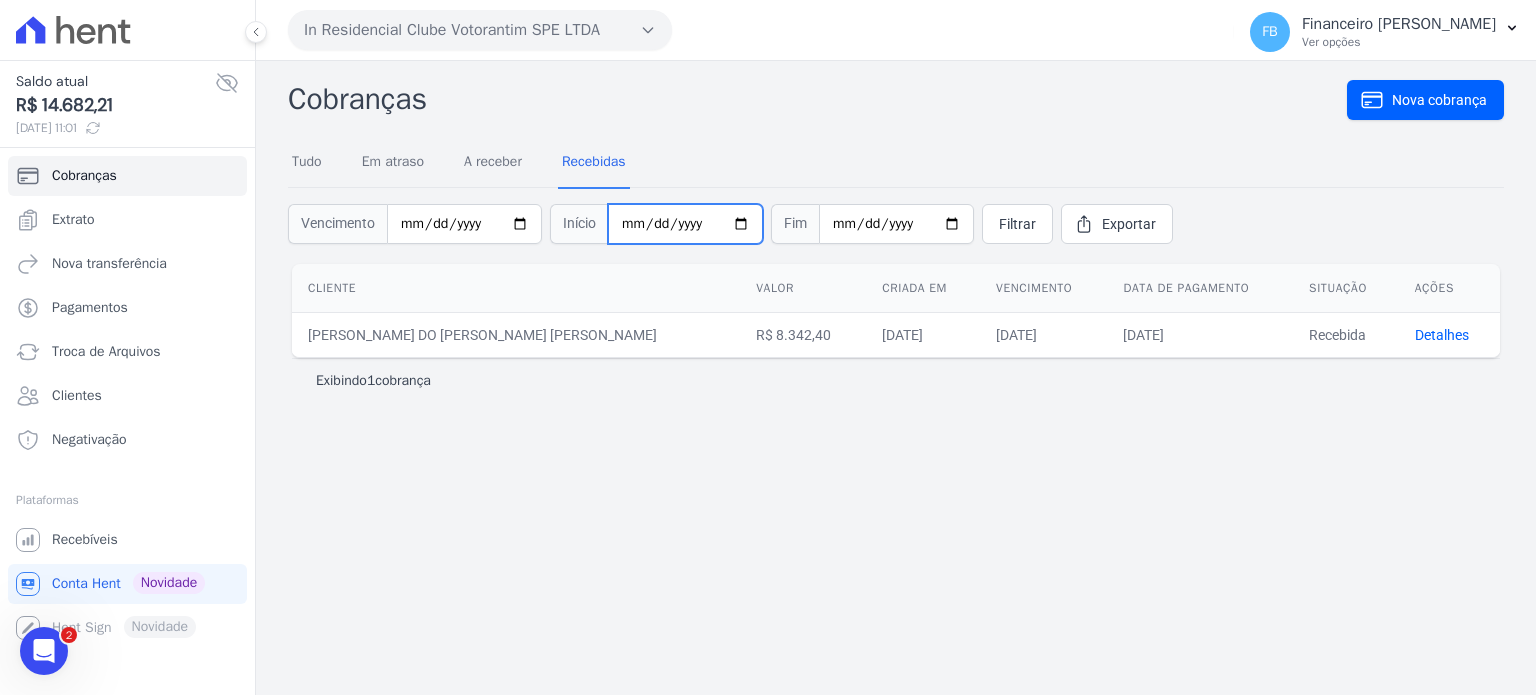 click on "2025-07-01" at bounding box center [685, 224] 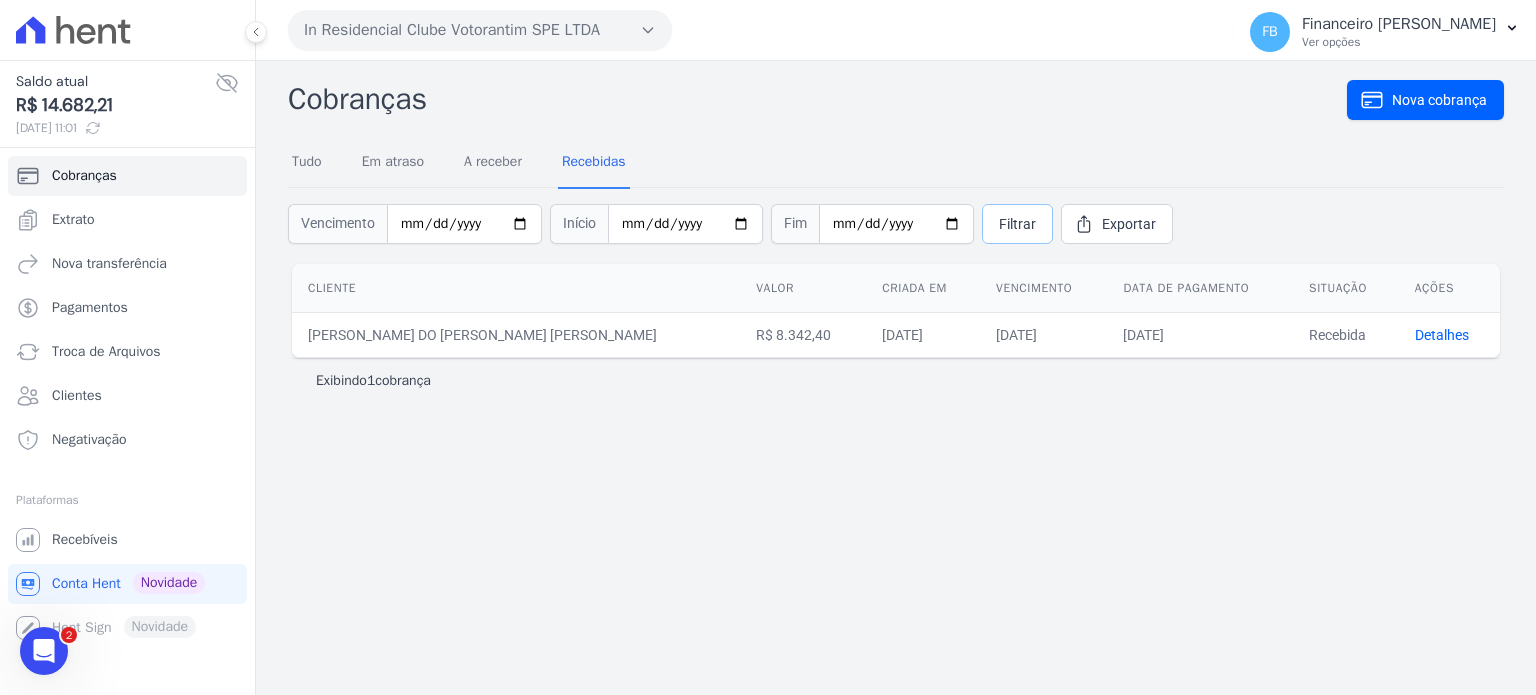 click on "Filtrar" at bounding box center [1017, 224] 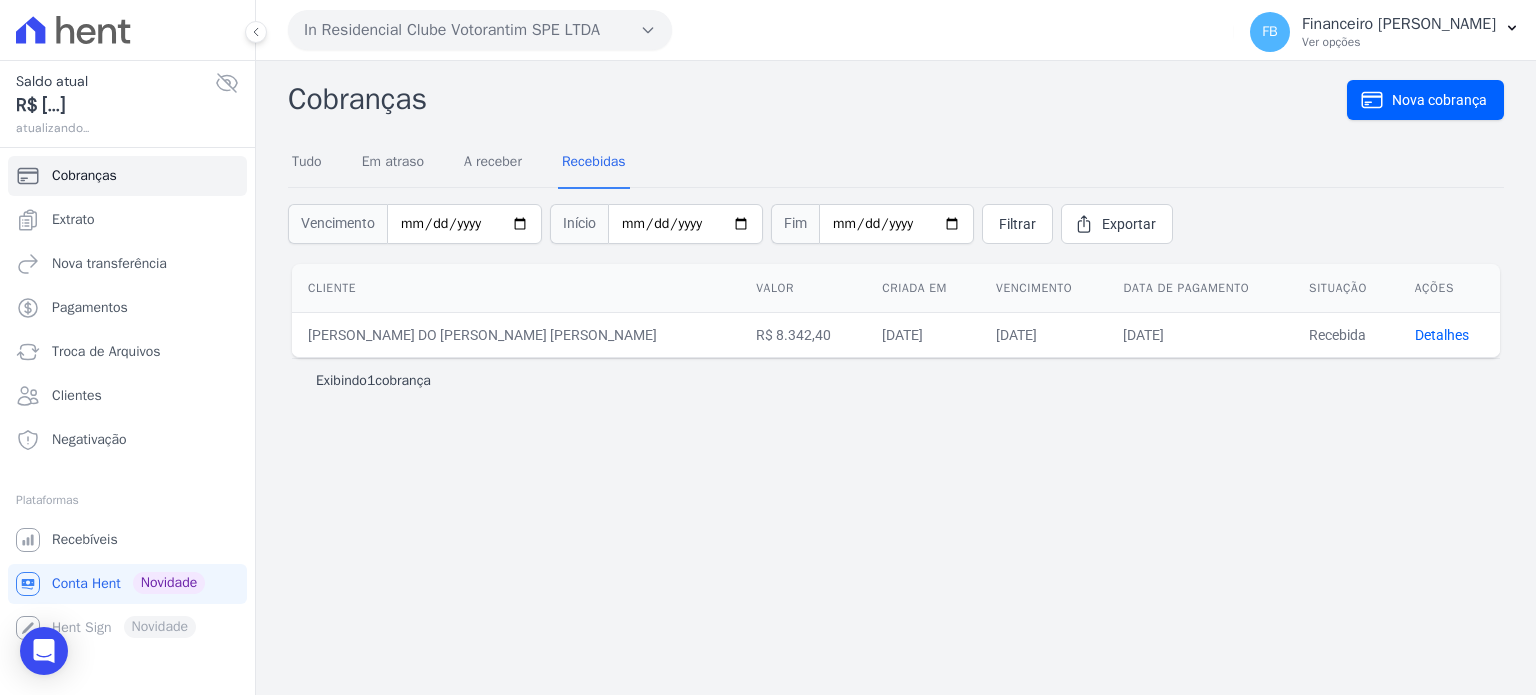 scroll, scrollTop: 0, scrollLeft: 0, axis: both 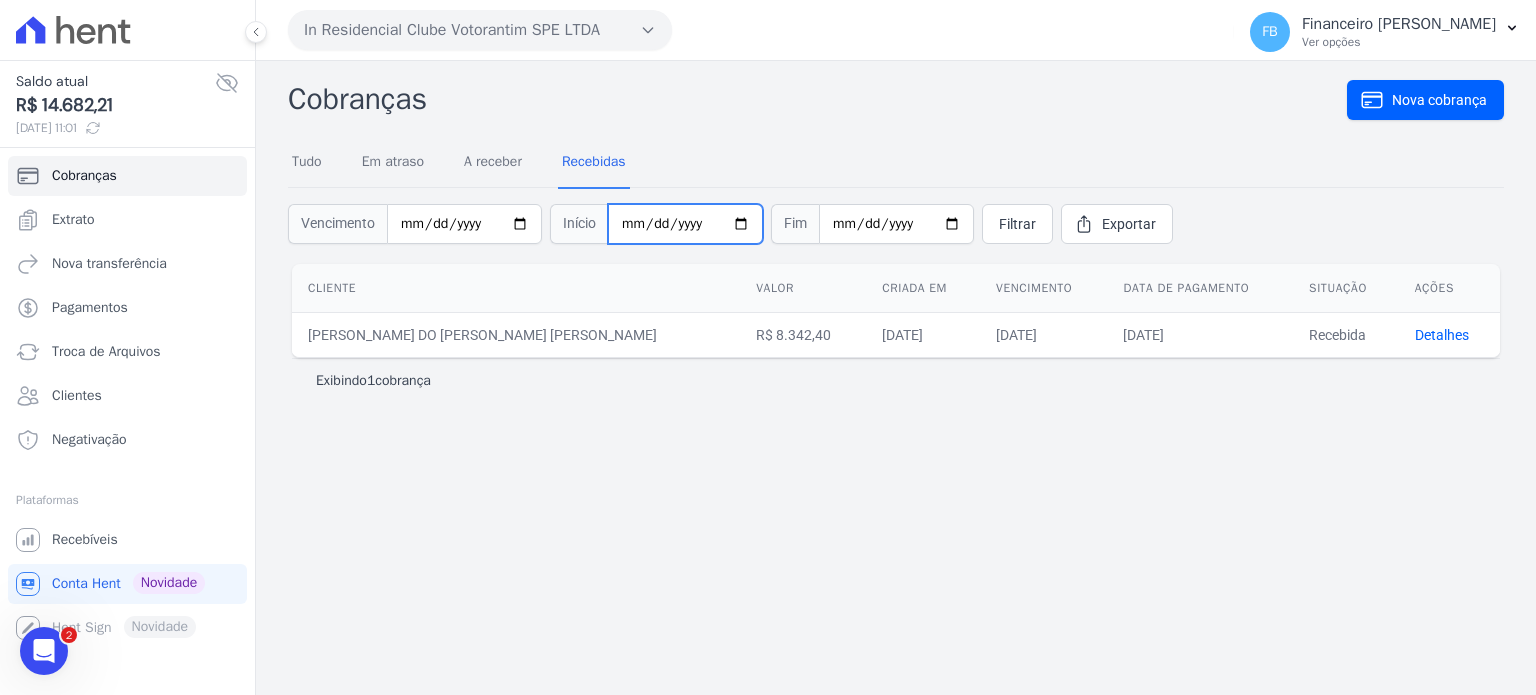 click on "[DATE]" at bounding box center (685, 224) 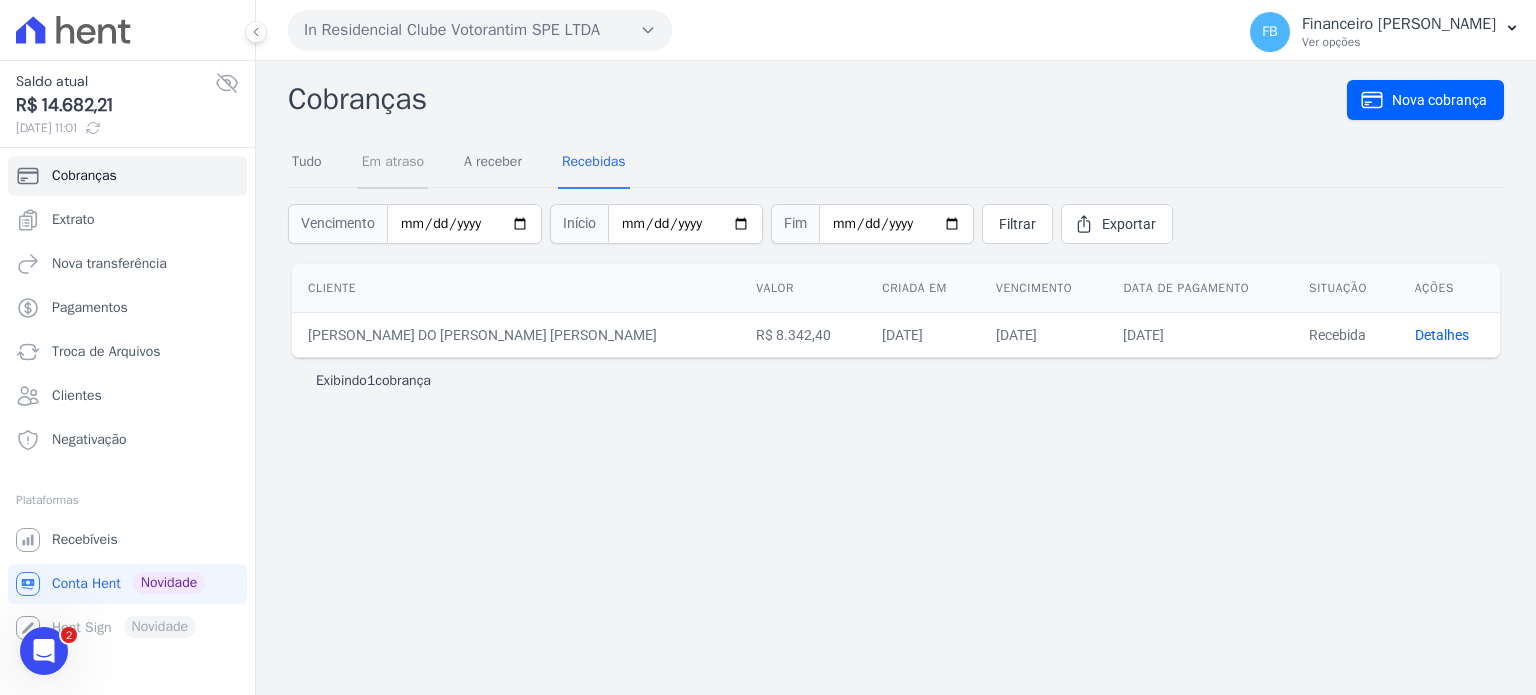 click on "Em atraso" at bounding box center (393, 163) 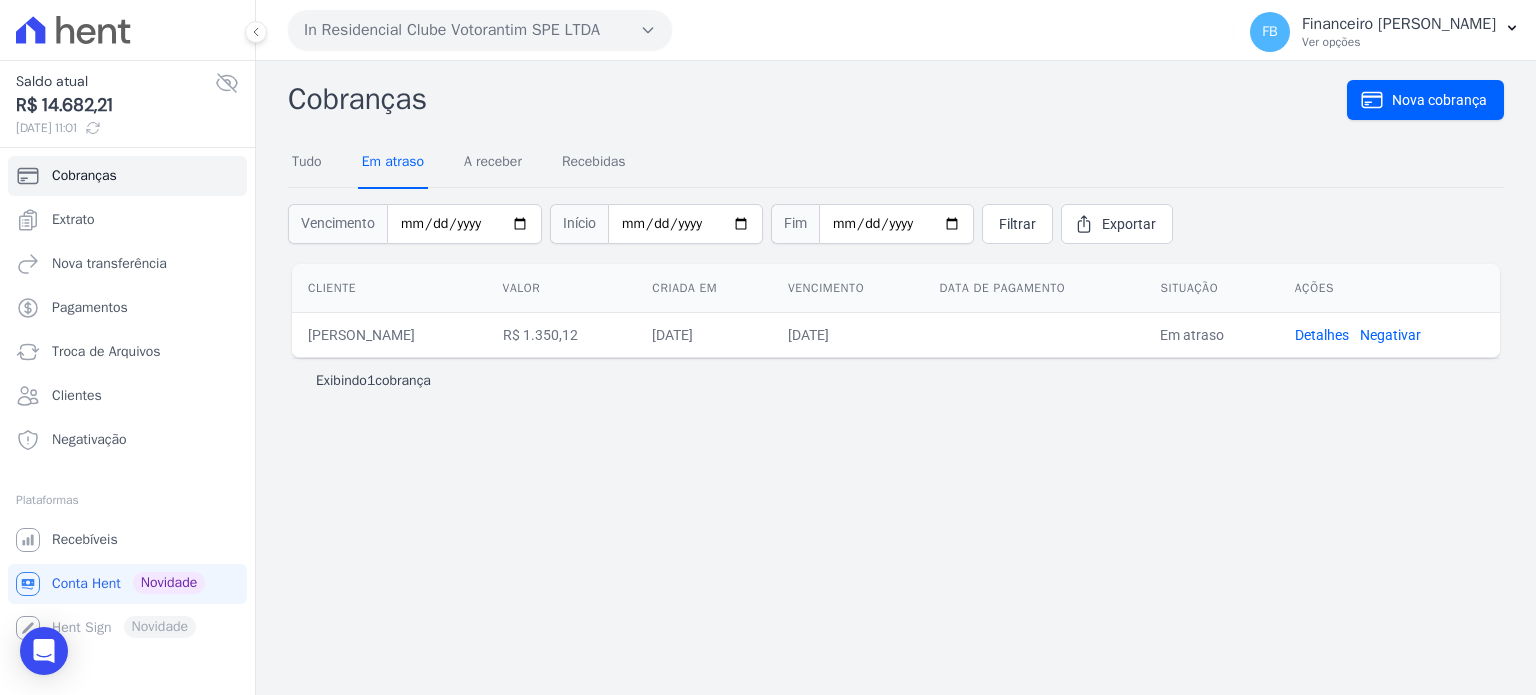 click on "Em atraso" at bounding box center [393, 163] 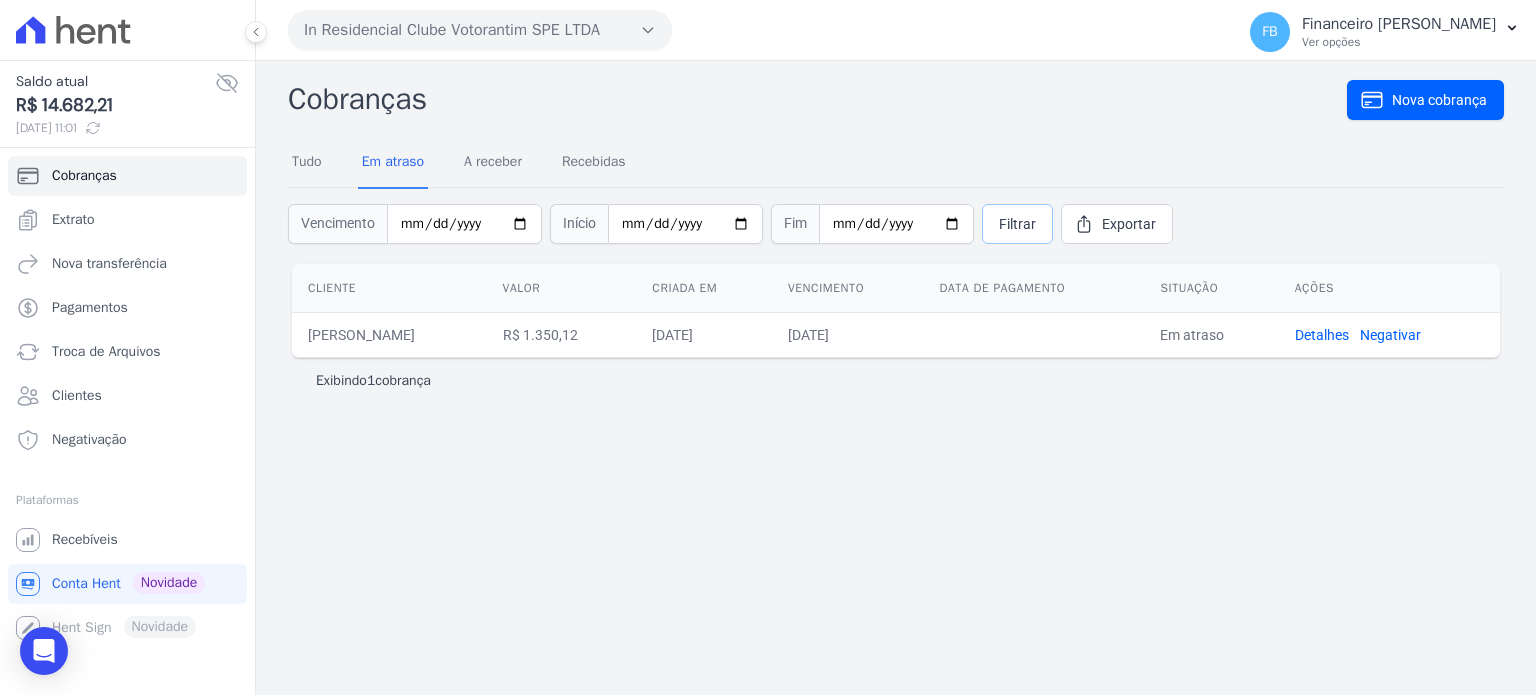 click on "Filtrar" at bounding box center (1017, 224) 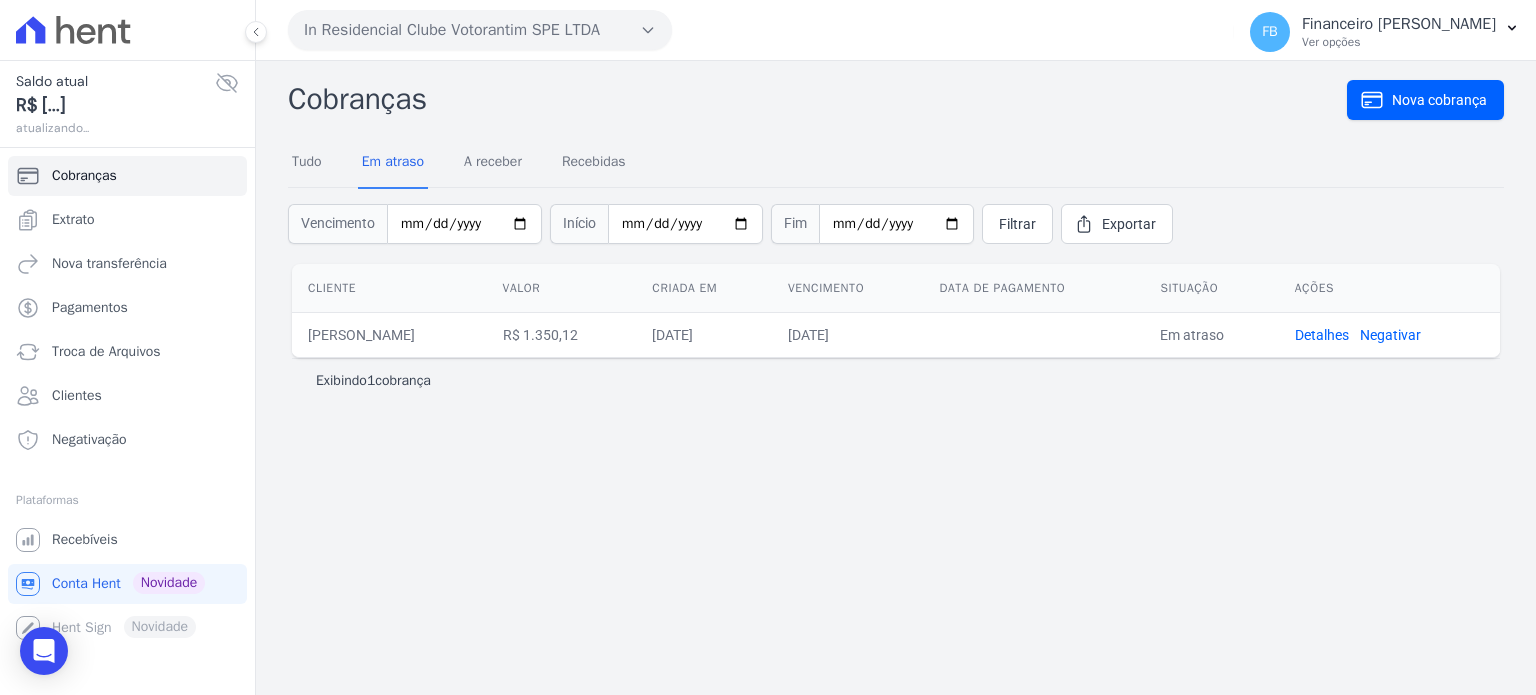 scroll, scrollTop: 0, scrollLeft: 0, axis: both 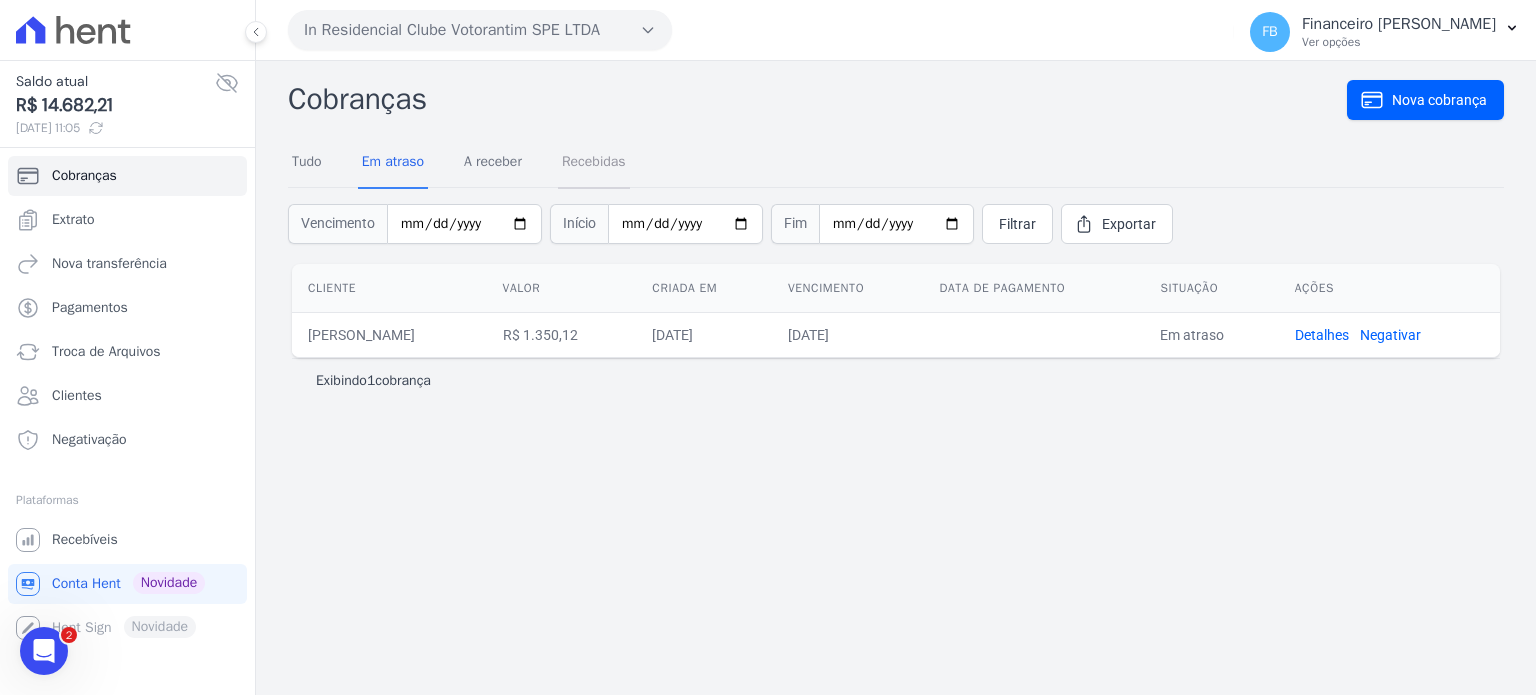 click on "Recebidas" at bounding box center (594, 163) 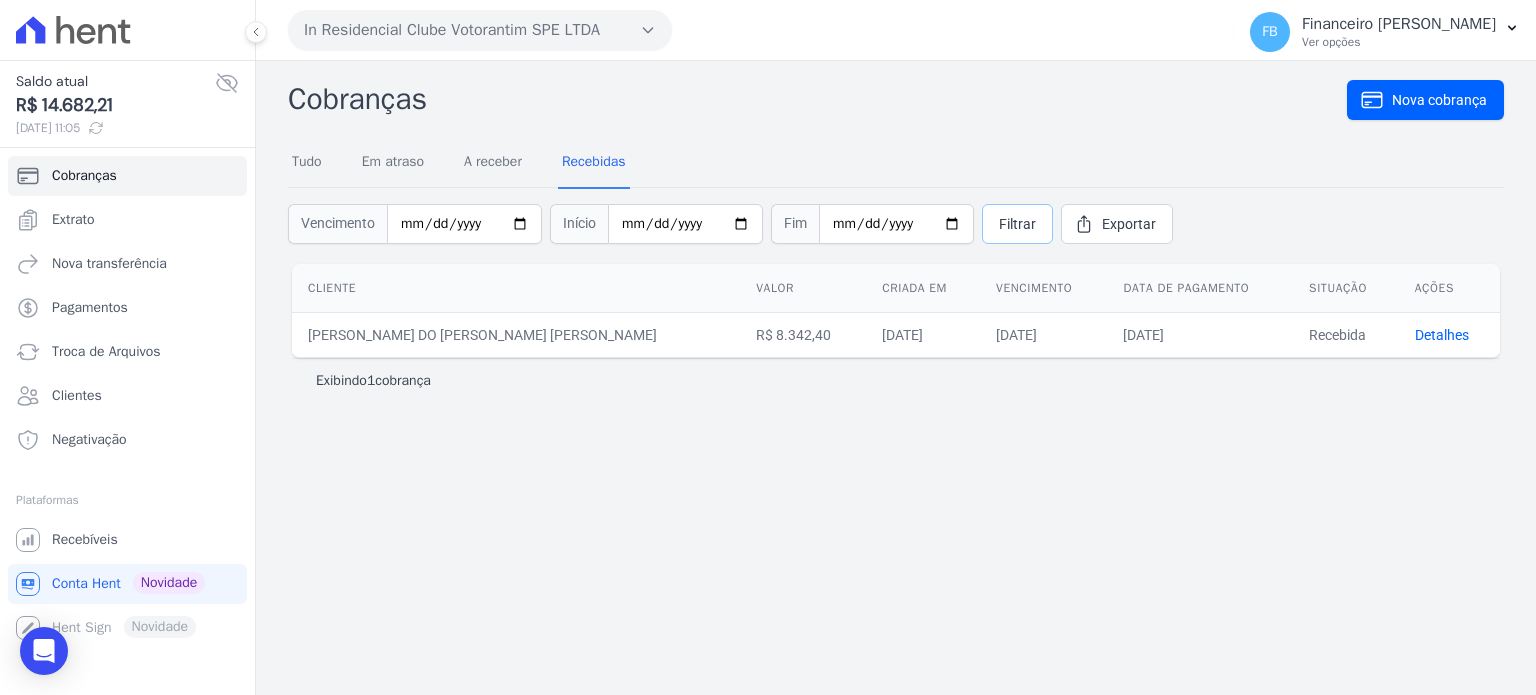 click on "Filtrar" at bounding box center [1017, 224] 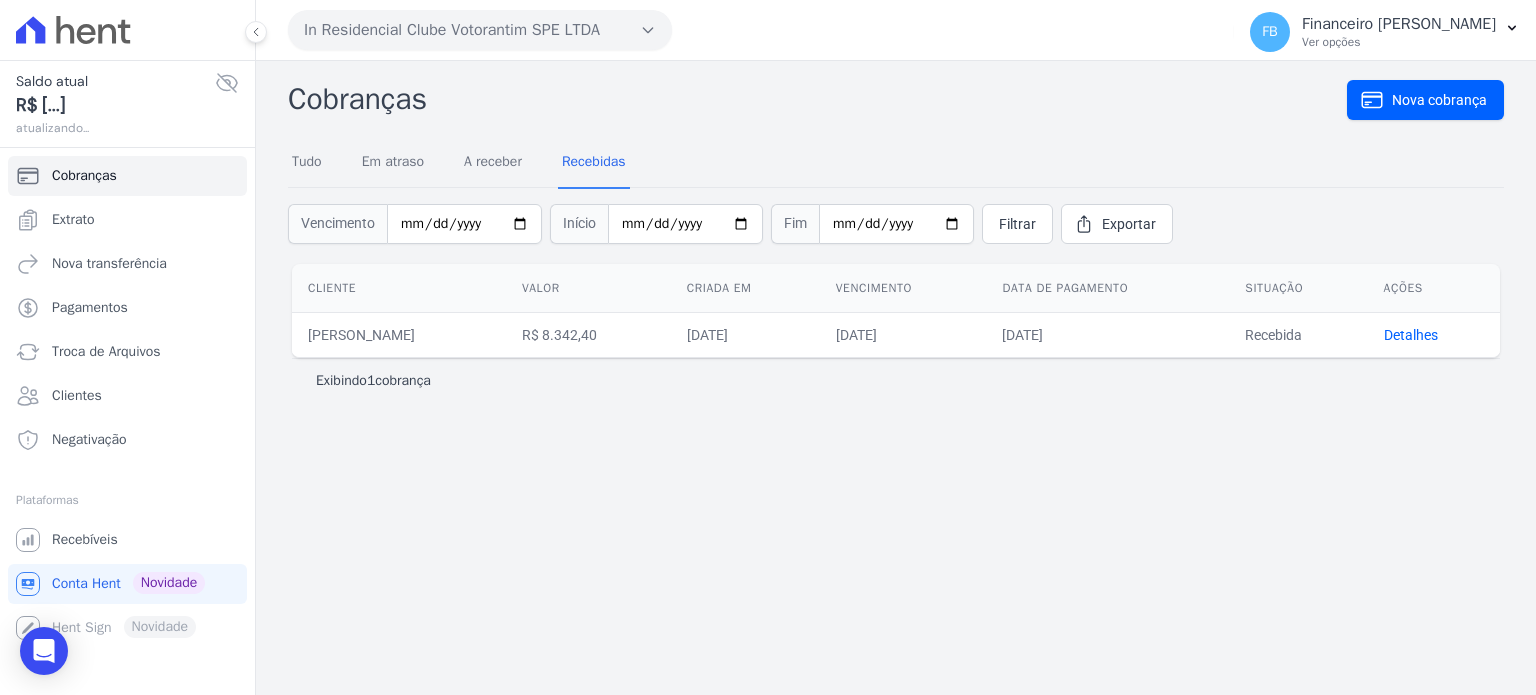 scroll, scrollTop: 0, scrollLeft: 0, axis: both 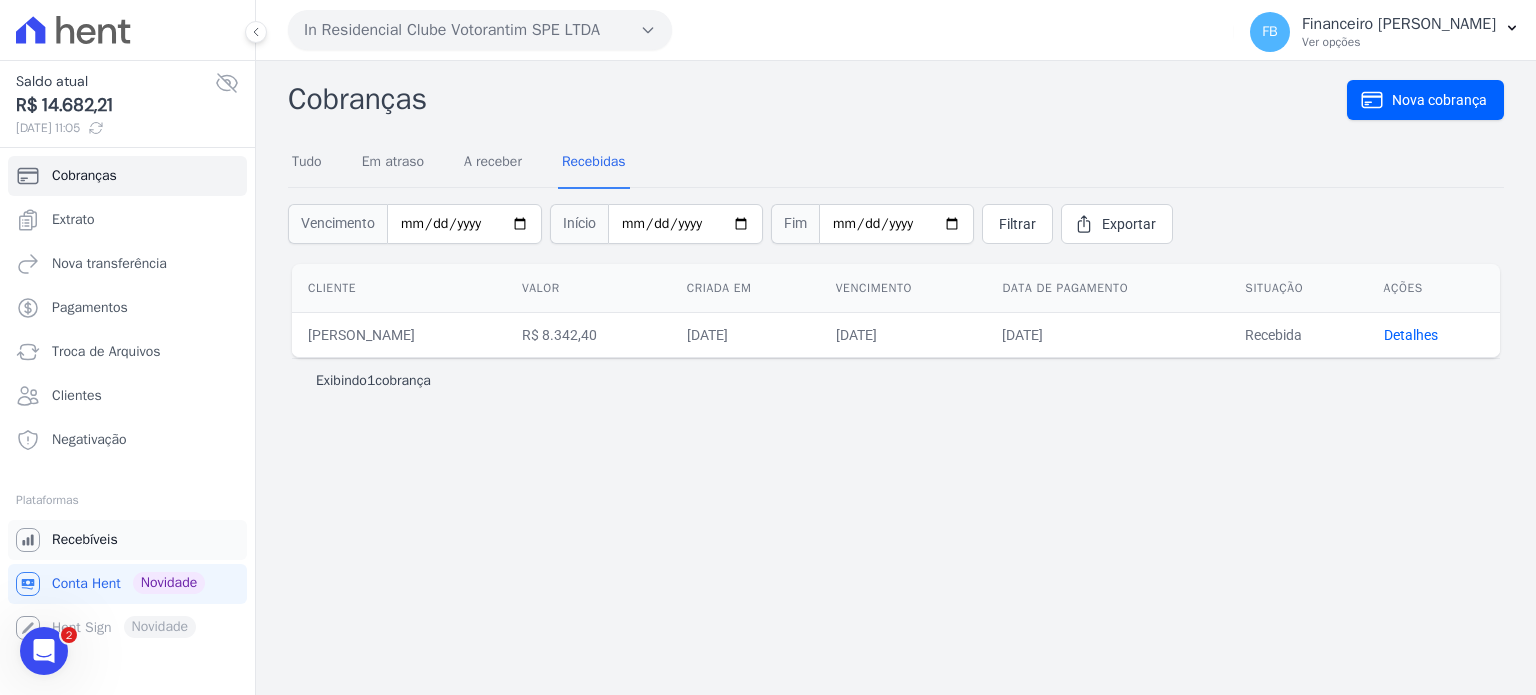 click on "Recebíveis" at bounding box center (127, 540) 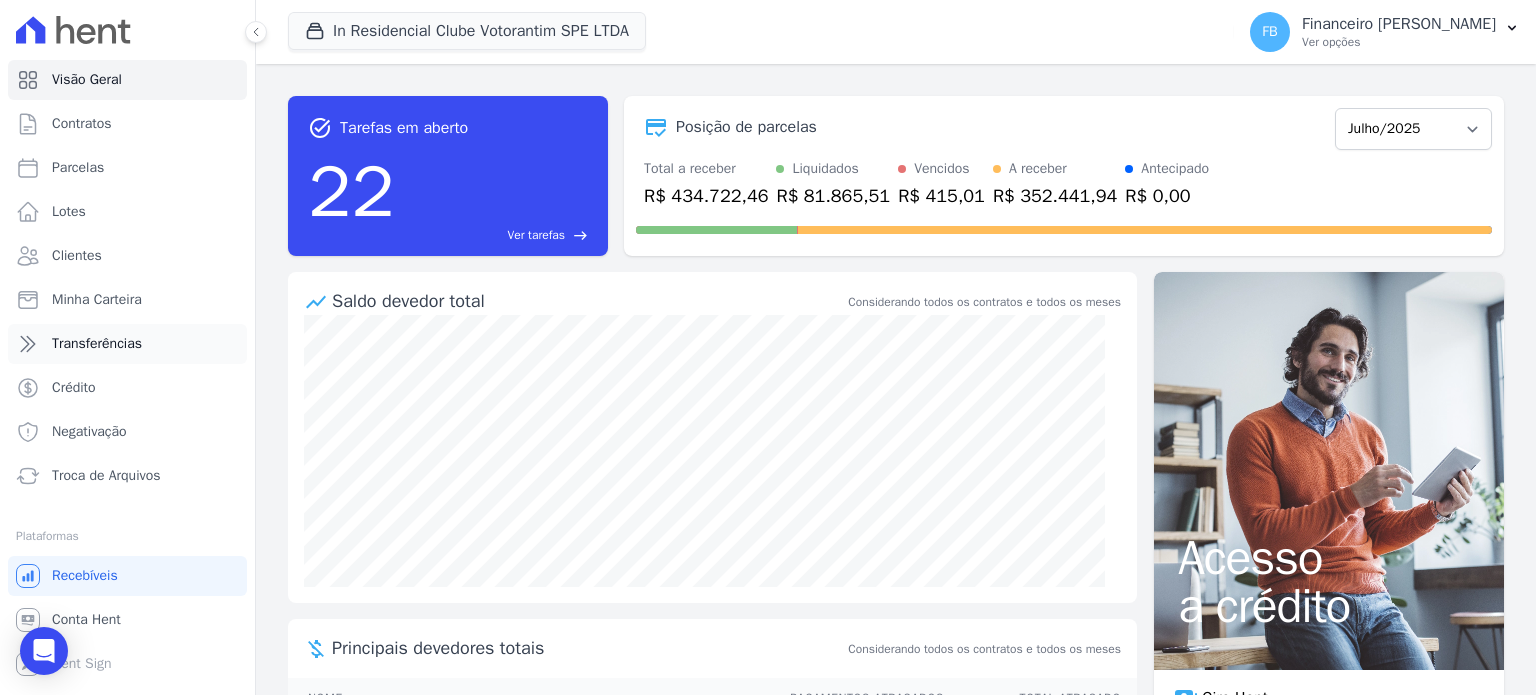 click on "Transferências" at bounding box center [97, 344] 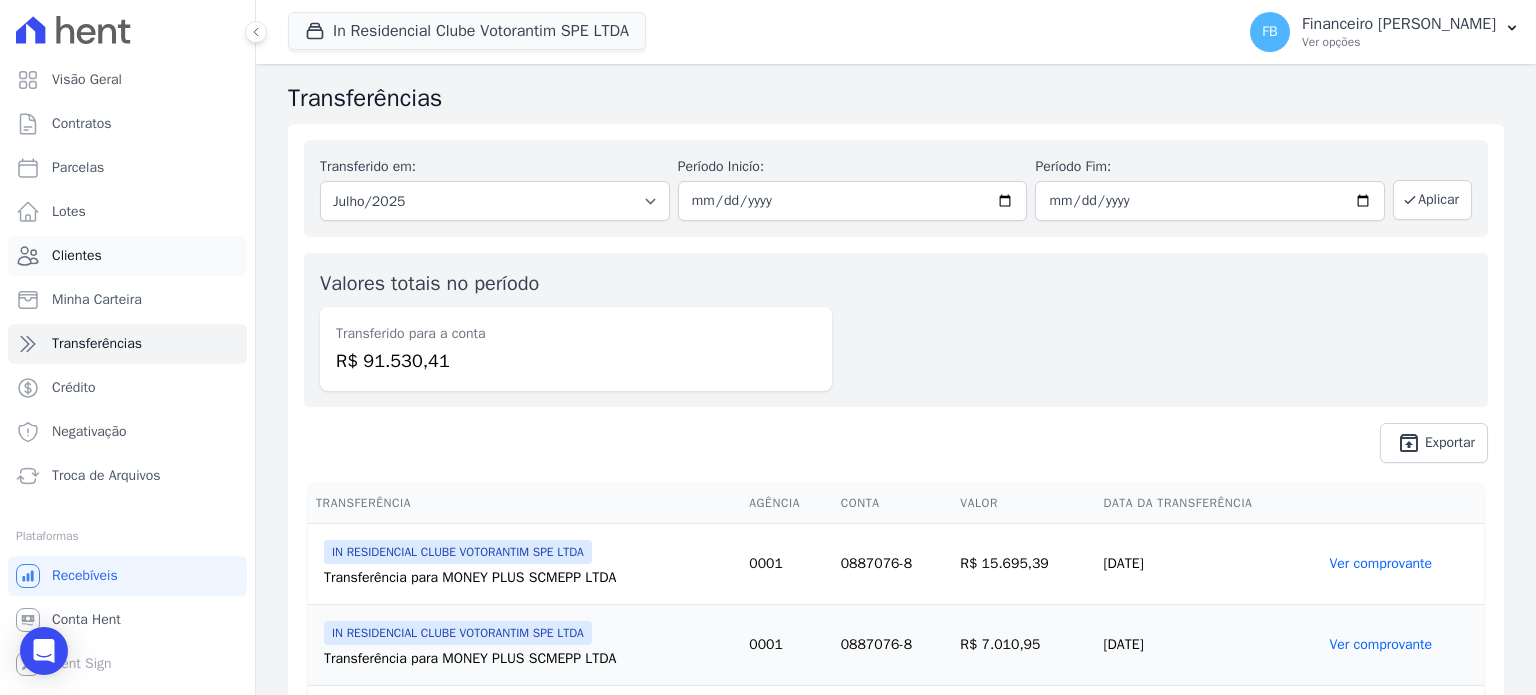click on "Clientes" at bounding box center [77, 256] 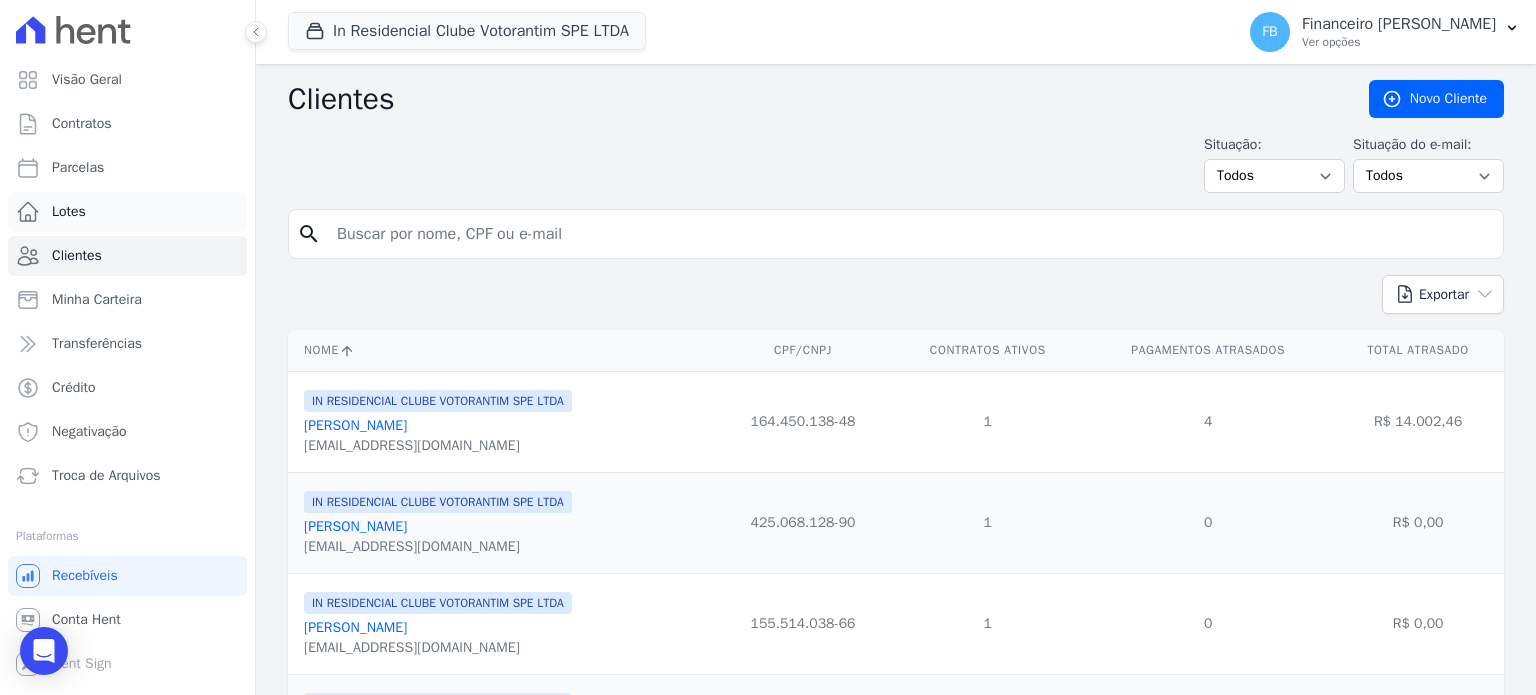 click on "Lotes" at bounding box center (127, 212) 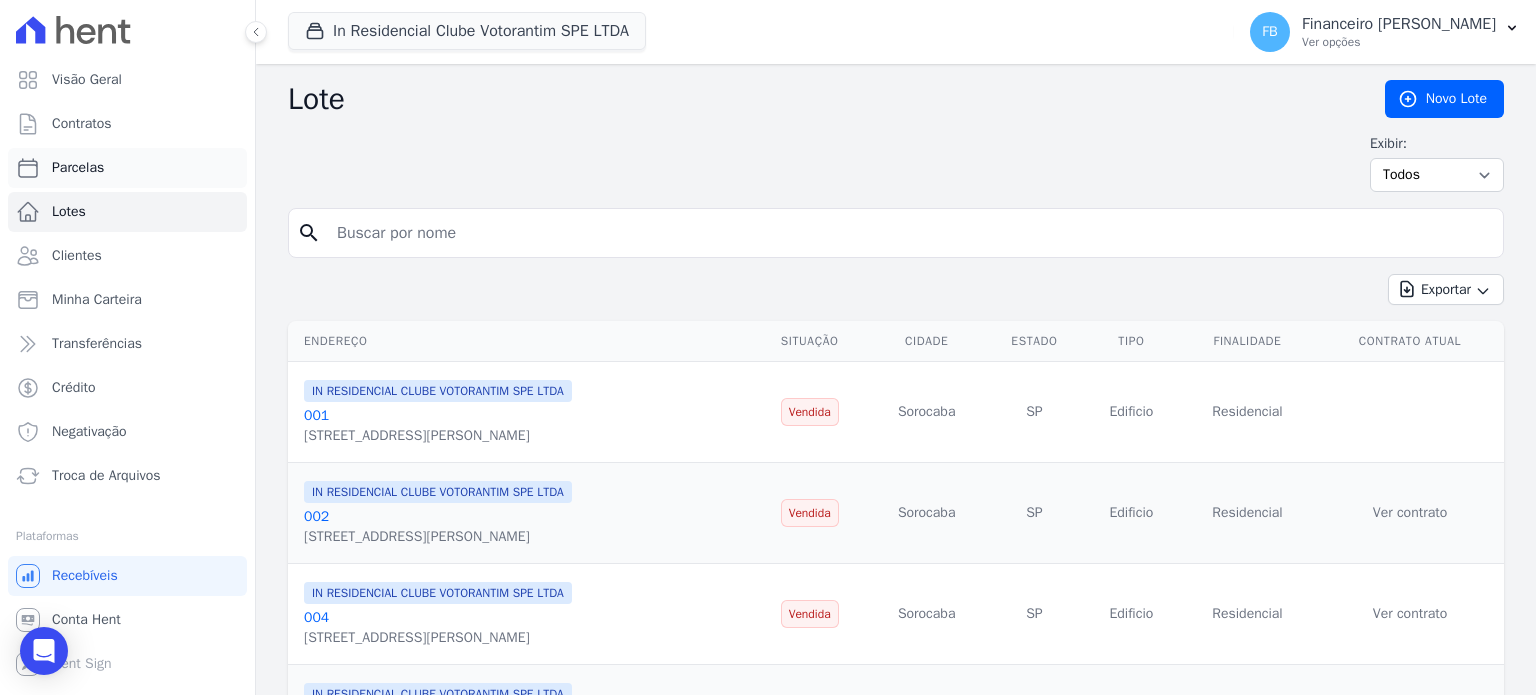 click on "Parcelas" at bounding box center [127, 168] 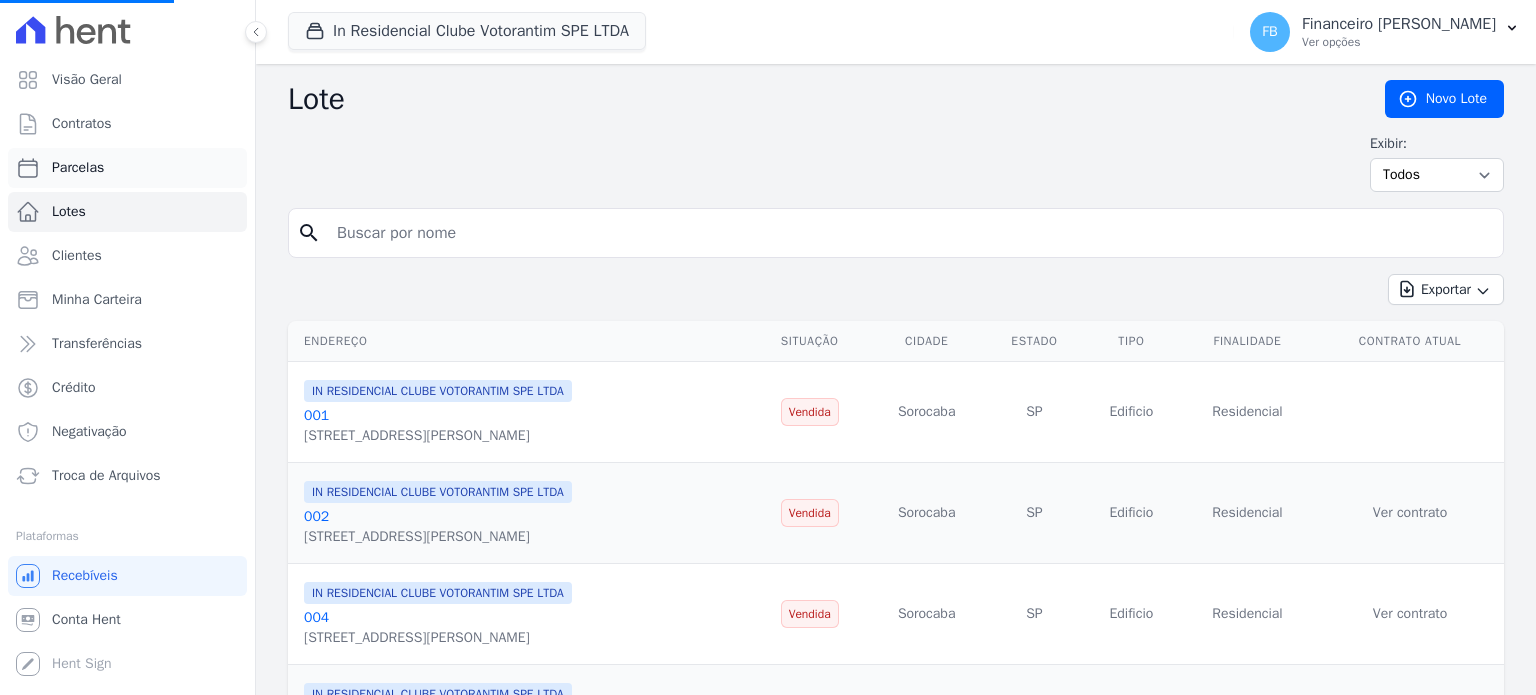 select 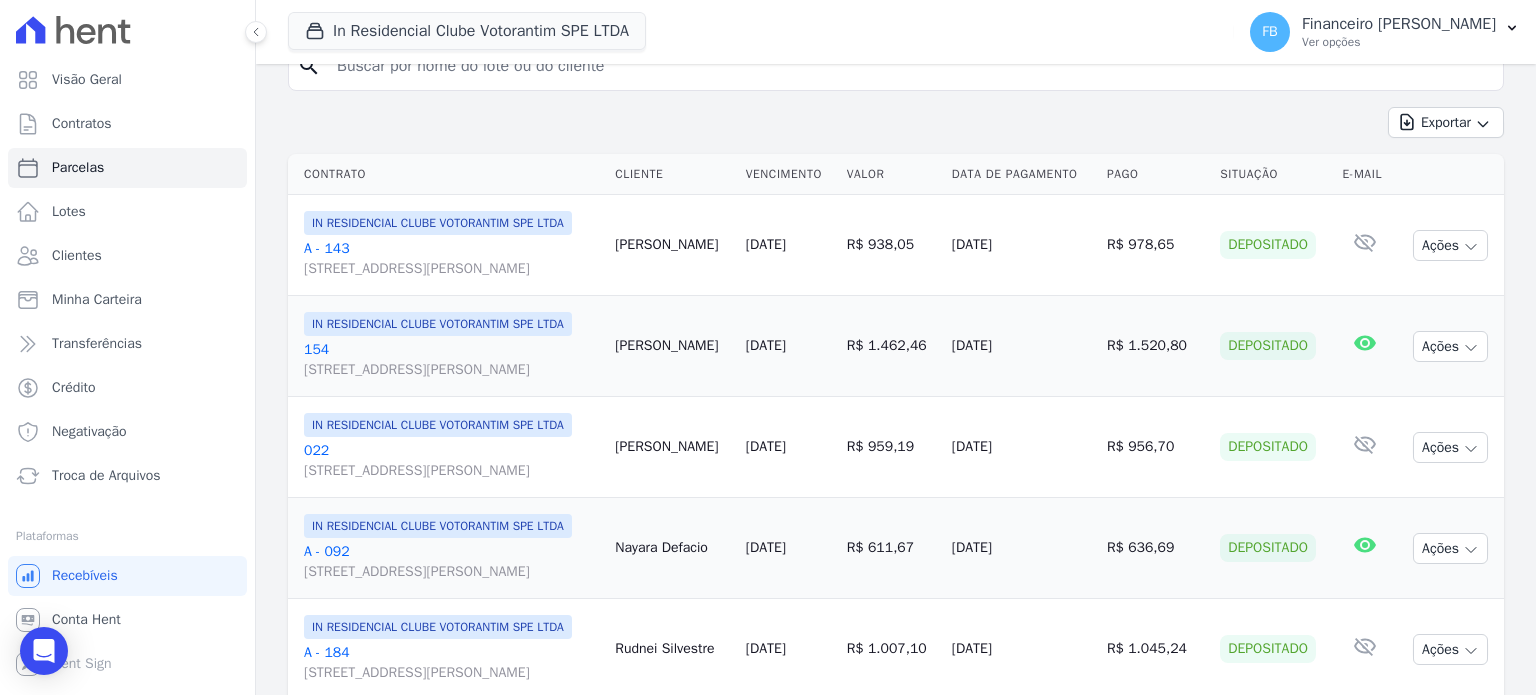 scroll, scrollTop: 0, scrollLeft: 0, axis: both 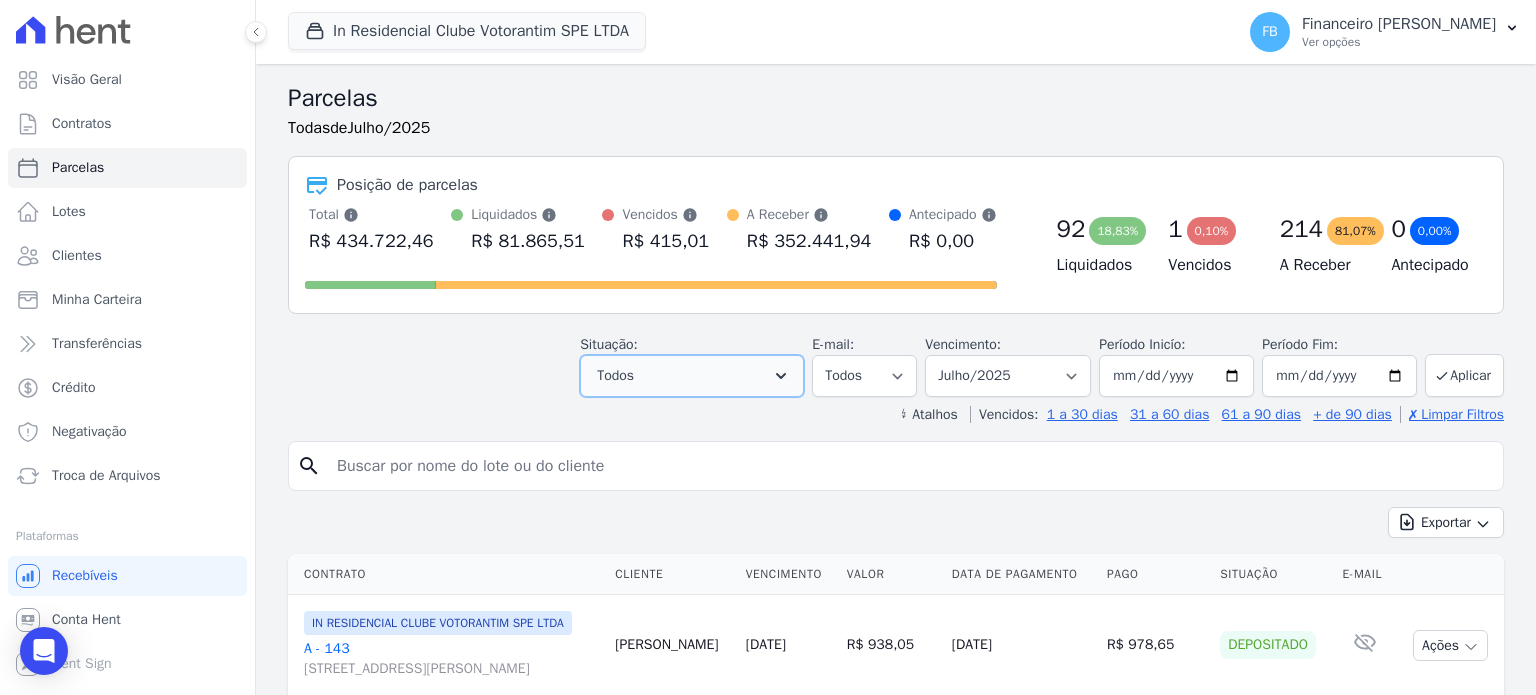 click 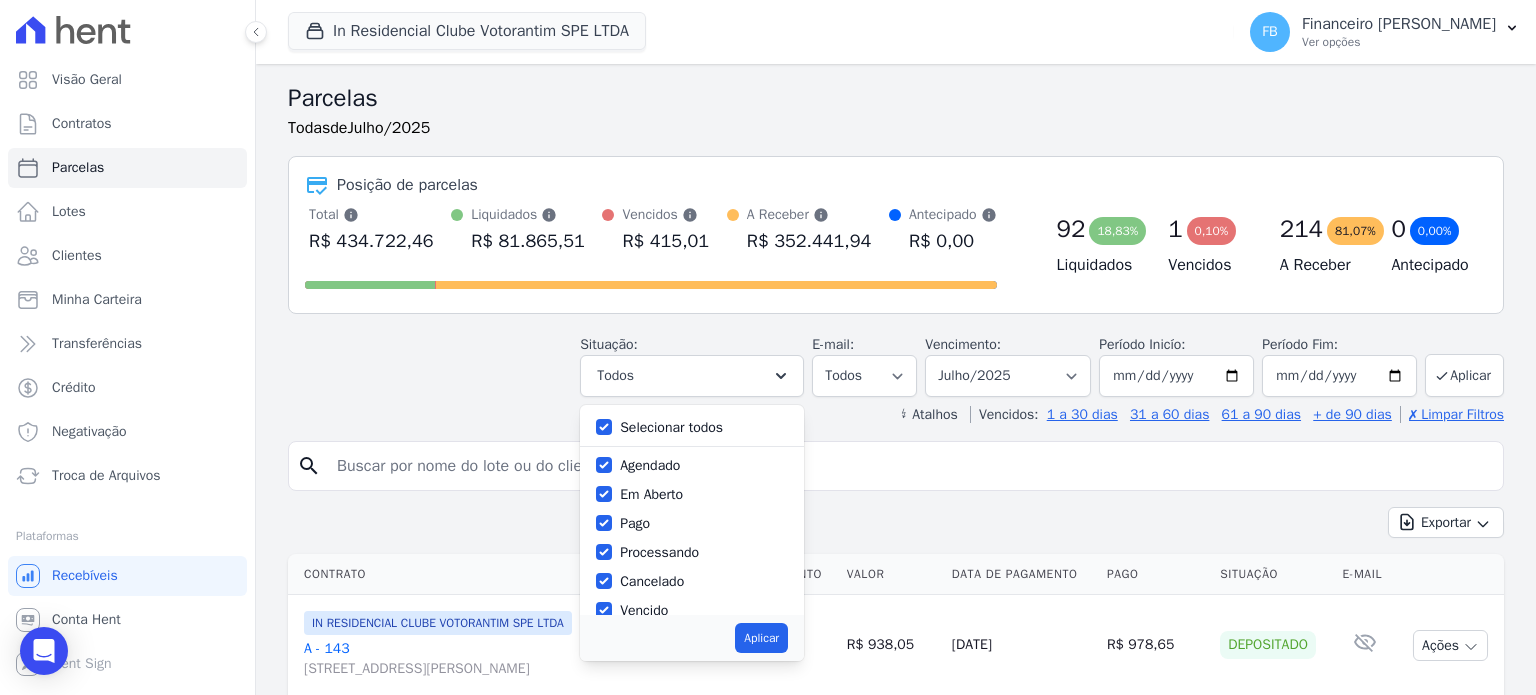 click on "Selecionar todos" at bounding box center [671, 427] 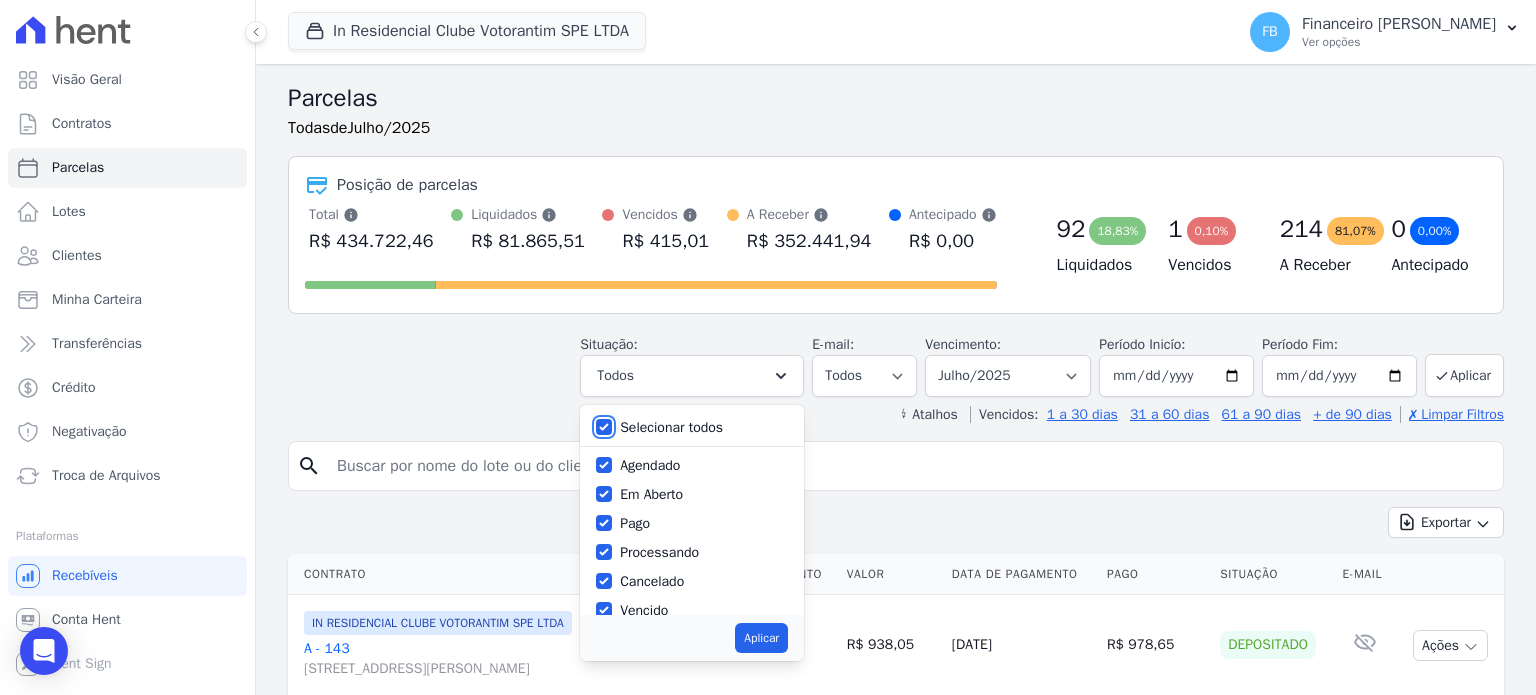 click on "Selecionar todos" at bounding box center [604, 427] 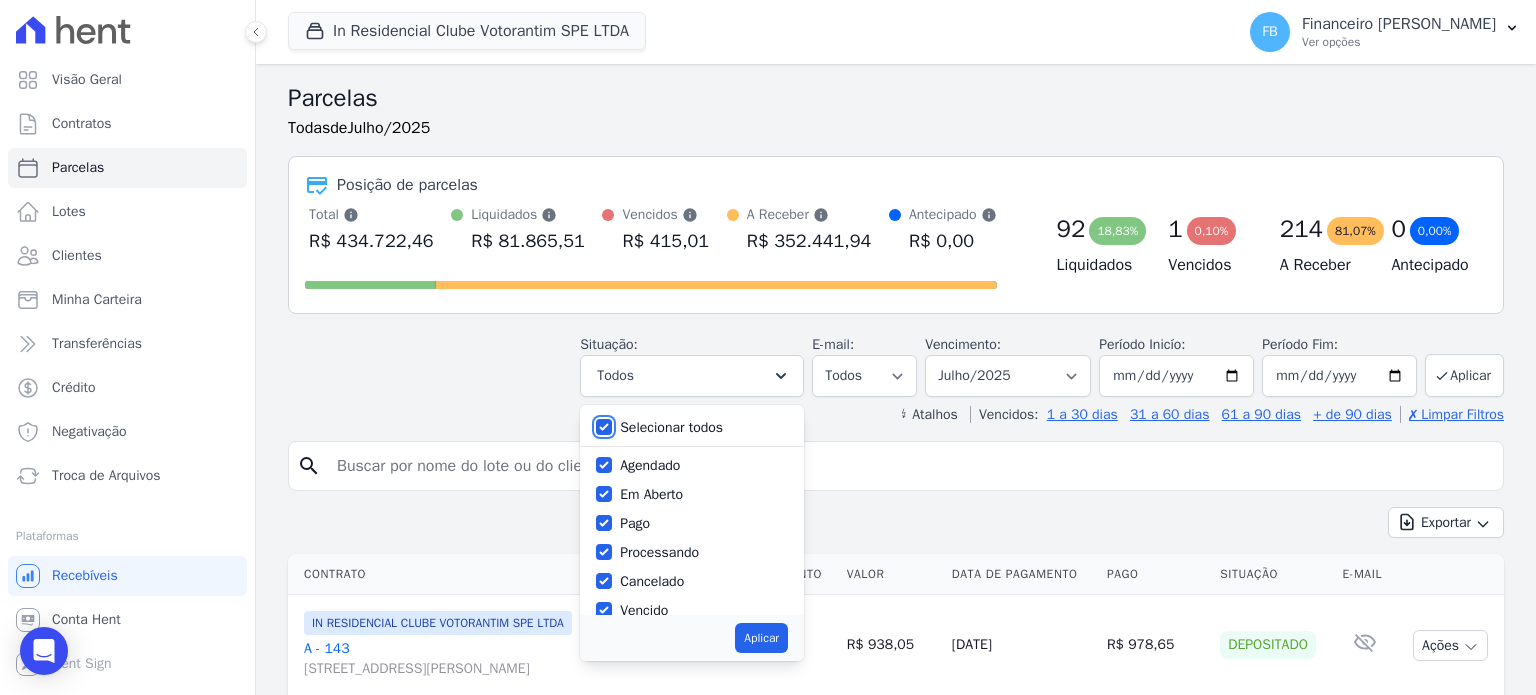 checkbox on "false" 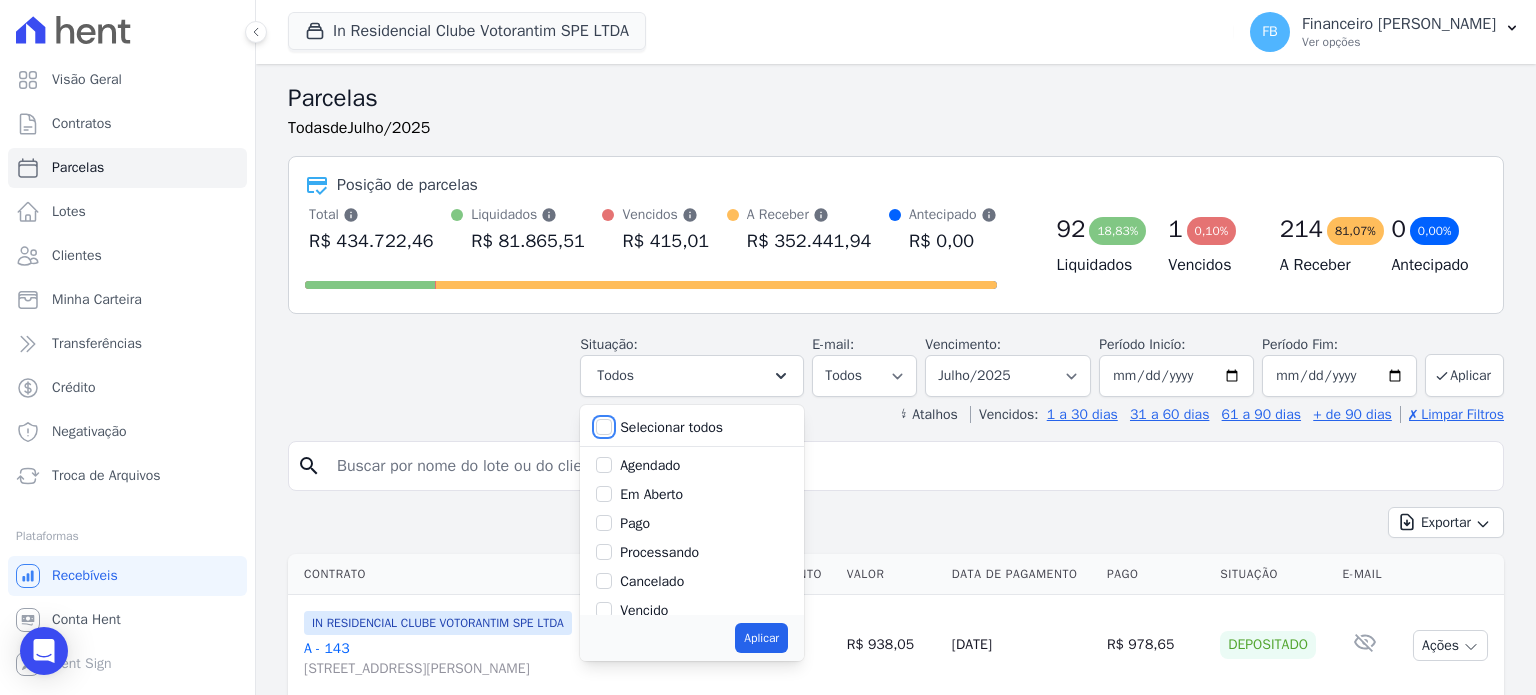 checkbox on "false" 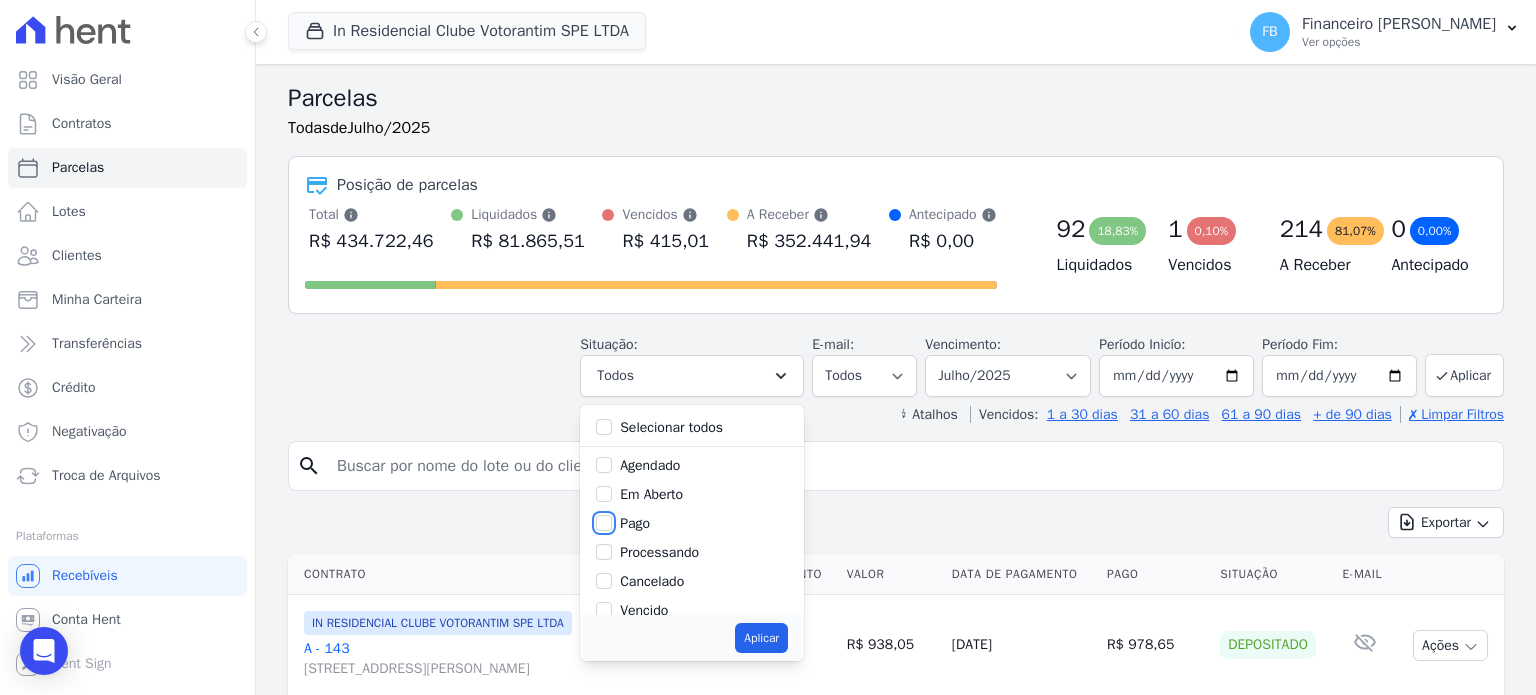 click on "Pago" at bounding box center (604, 523) 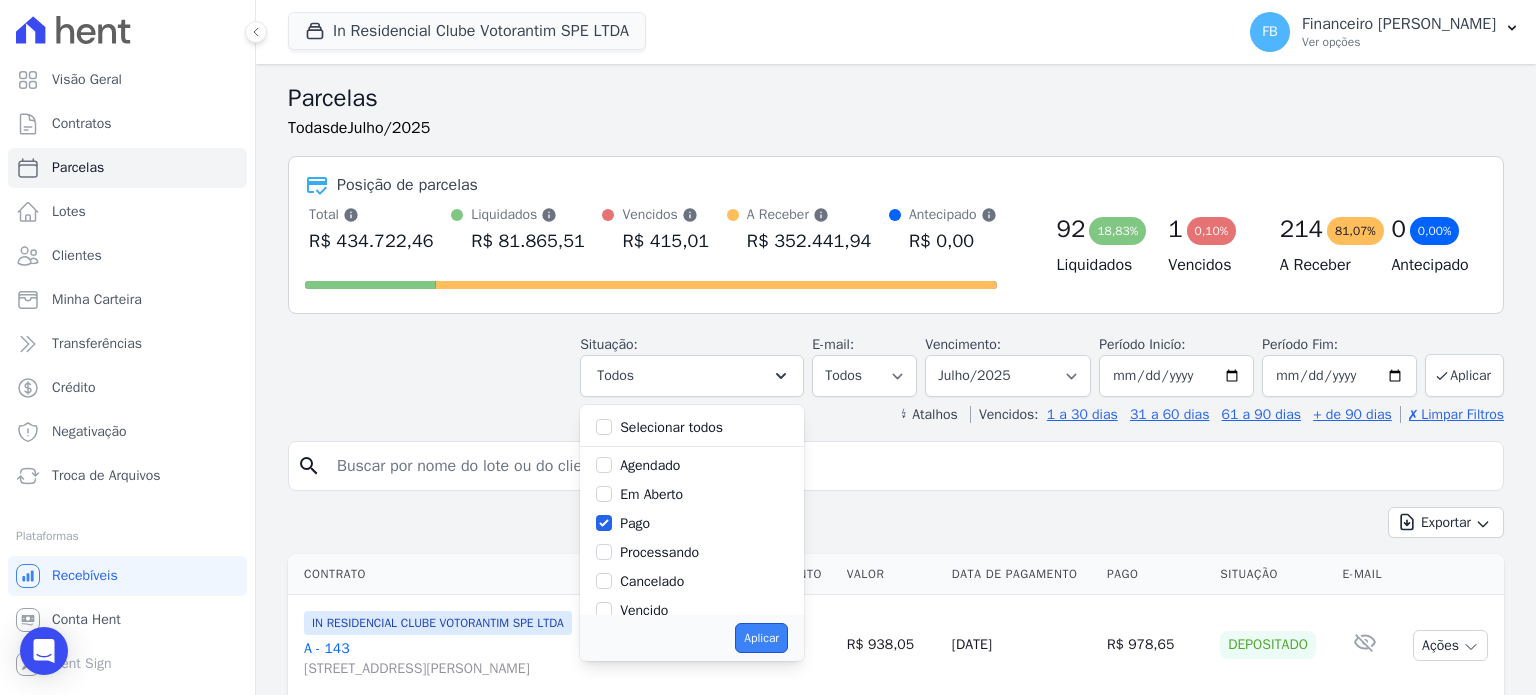 click on "Aplicar" at bounding box center (761, 638) 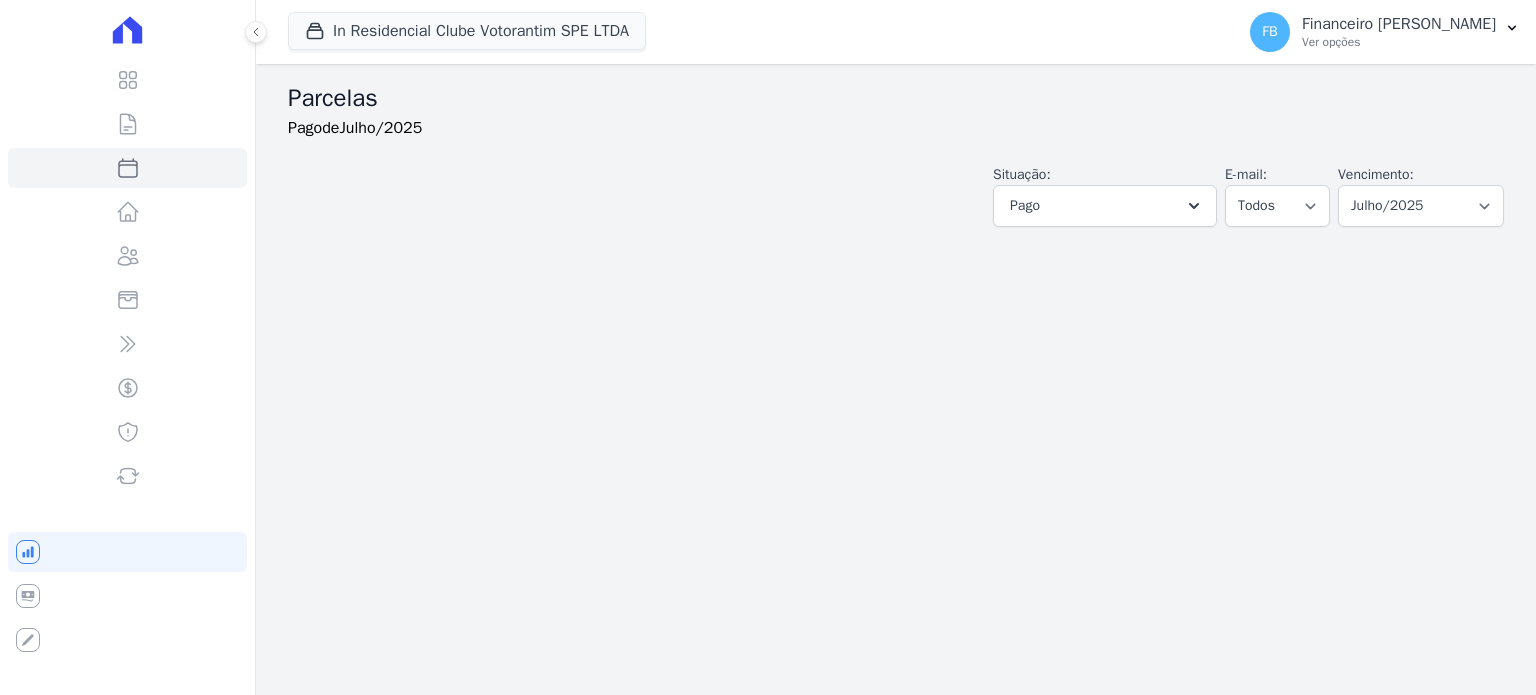 select 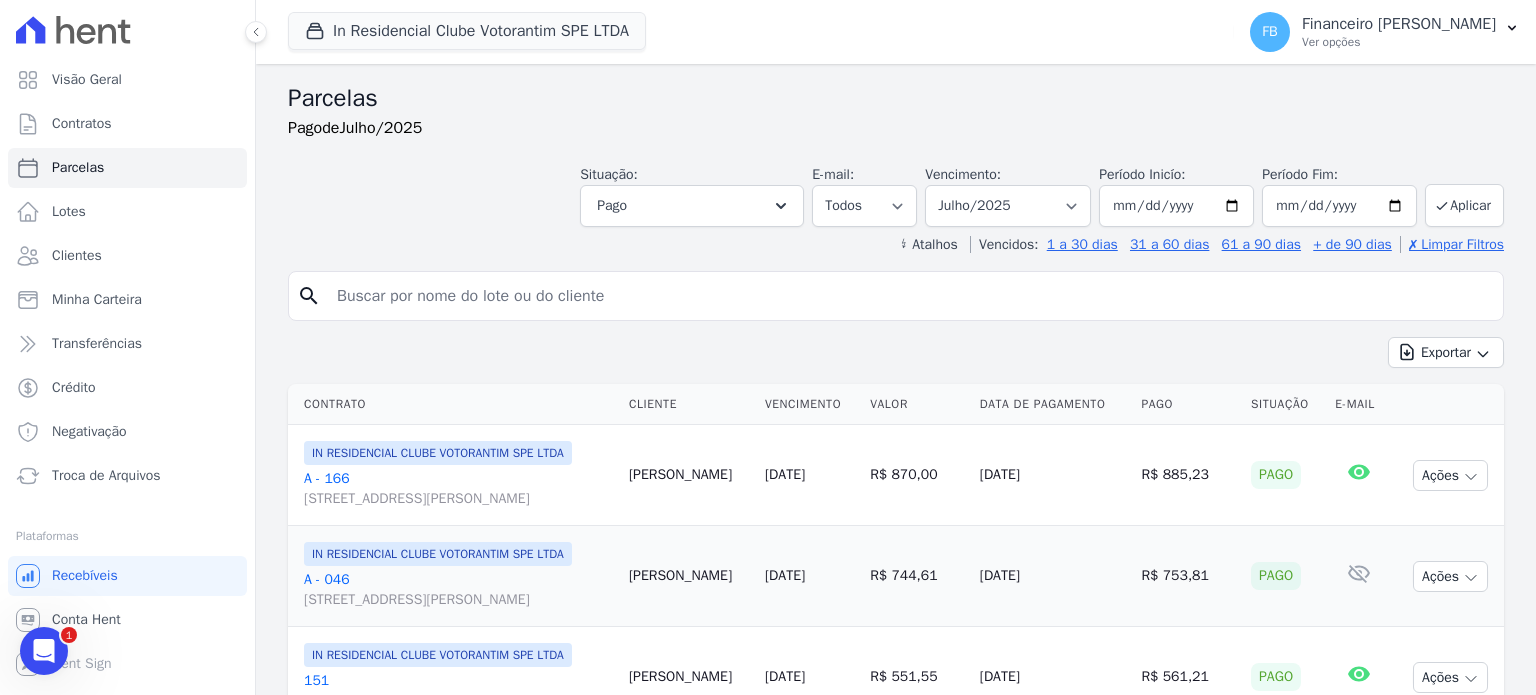 scroll, scrollTop: 0, scrollLeft: 0, axis: both 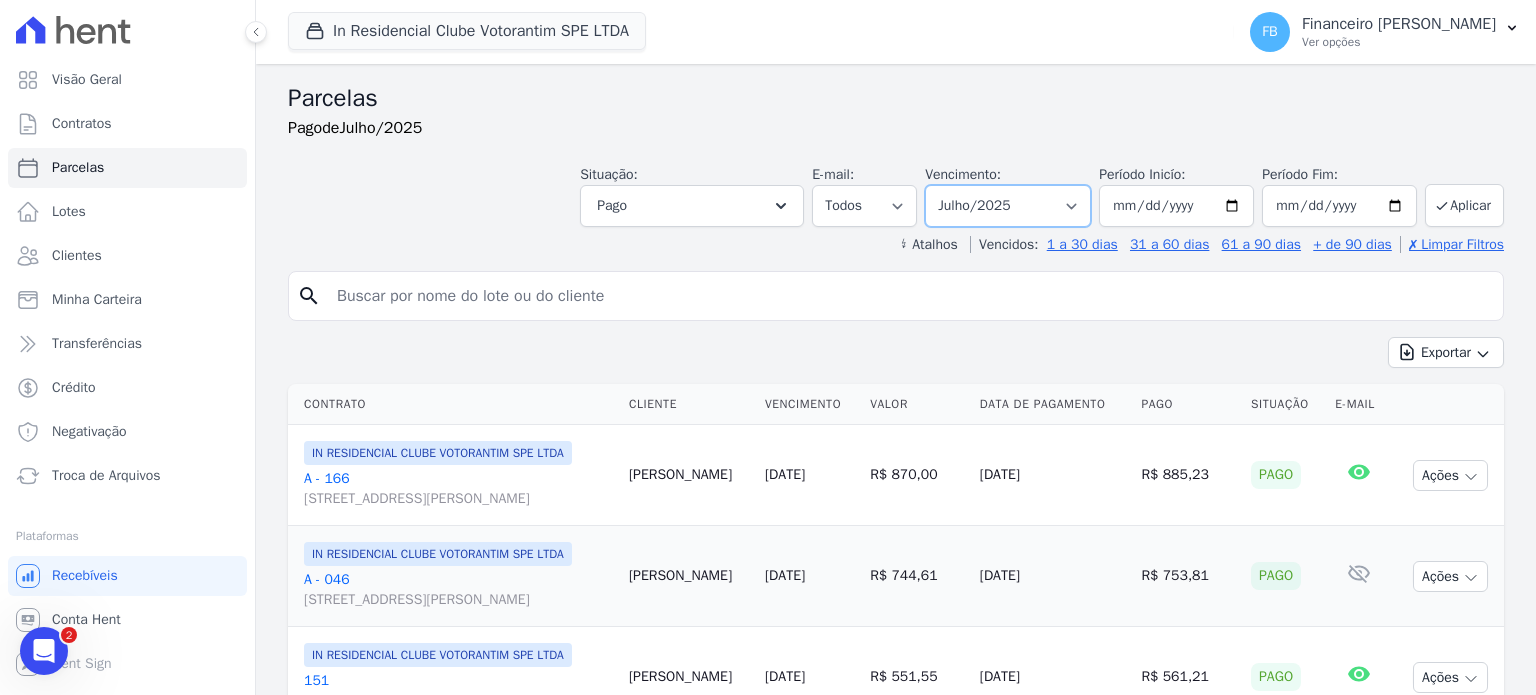 click on "Filtrar por período
────────
Todos os meses
Janeiro/2023
Fevereiro/2023
Março/2023
Abril/2023
Maio/2023
Junho/2023
Julho/2023
Agosto/2023
Setembro/2023
Outubro/2023
Novembro/2023
Dezembro/2023
Janeiro/2024
Fevereiro/2024
Março/2024
Abril/2024
Maio/2024
Junho/2024
Julho/2024
Agosto/2024
Setembro/2024
Outubro/2024
Novembro/2024
Dezembro/2024
Janeiro/2025
Fevereiro/2025
Março/2025
Abril/2025
Maio/2025
Junho/2025
Julho/2025
Agosto/2025
Setembro/2025
Outubro/2025
Novembro/2025
Dezembro/2025
Janeiro/2026
Fevereiro/2026
Março/2026
Abril/2026
Maio/2026
Junho/2026
Julho/2026
Agosto/2026
Setembro/2026
Outubro/2026
Novembro/2026
Dezembro/2026
Janeiro/2027
Fevereiro/2027
Março/2027
Abril/2027
Maio/2027
Junho/2027
Julho/2027
Agosto/2027
Setembro/2027
Outubro/2027
Novembro/2027
Dezembro/2027
Janeiro/2028
Fevereiro/2028
Março/2028
Abril/2028
Maio/2028" at bounding box center [1008, 206] 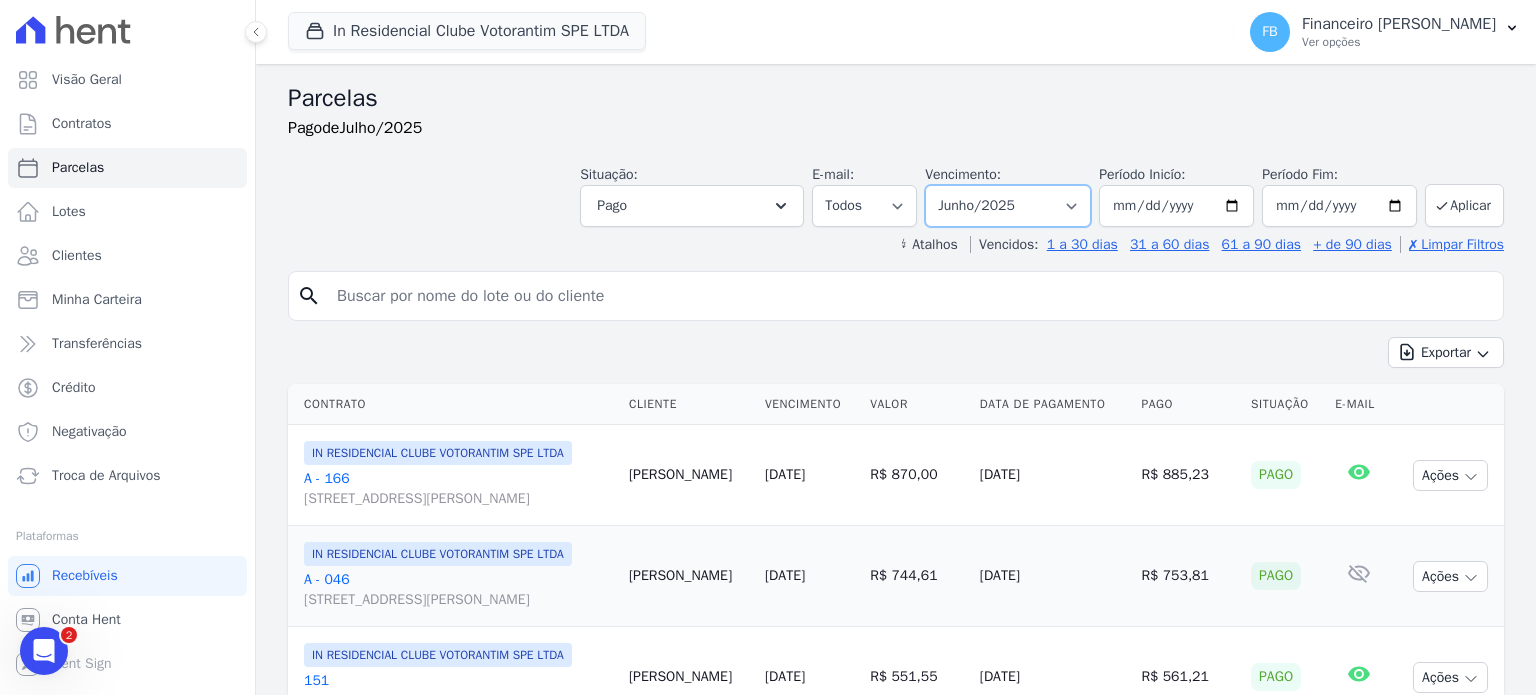 click on "Filtrar por período
────────
Todos os meses
Janeiro/2023
Fevereiro/2023
Março/2023
Abril/2023
Maio/2023
Junho/2023
Julho/2023
Agosto/2023
Setembro/2023
Outubro/2023
Novembro/2023
Dezembro/2023
Janeiro/2024
Fevereiro/2024
Março/2024
Abril/2024
Maio/2024
Junho/2024
Julho/2024
Agosto/2024
Setembro/2024
Outubro/2024
Novembro/2024
Dezembro/2024
Janeiro/2025
Fevereiro/2025
Março/2025
Abril/2025
Maio/2025
Junho/2025
Julho/2025
Agosto/2025
Setembro/2025
Outubro/2025
Novembro/2025
Dezembro/2025
Janeiro/2026
Fevereiro/2026
Março/2026
Abril/2026
Maio/2026
Junho/2026
Julho/2026
Agosto/2026
Setembro/2026
Outubro/2026
Novembro/2026
Dezembro/2026
Janeiro/2027
Fevereiro/2027
Março/2027
Abril/2027
Maio/2027
Junho/2027
Julho/2027
Agosto/2027
Setembro/2027
Outubro/2027
Novembro/2027
Dezembro/2027
Janeiro/2028
Fevereiro/2028
Março/2028
Abril/2028
Maio/2028" at bounding box center (1008, 206) 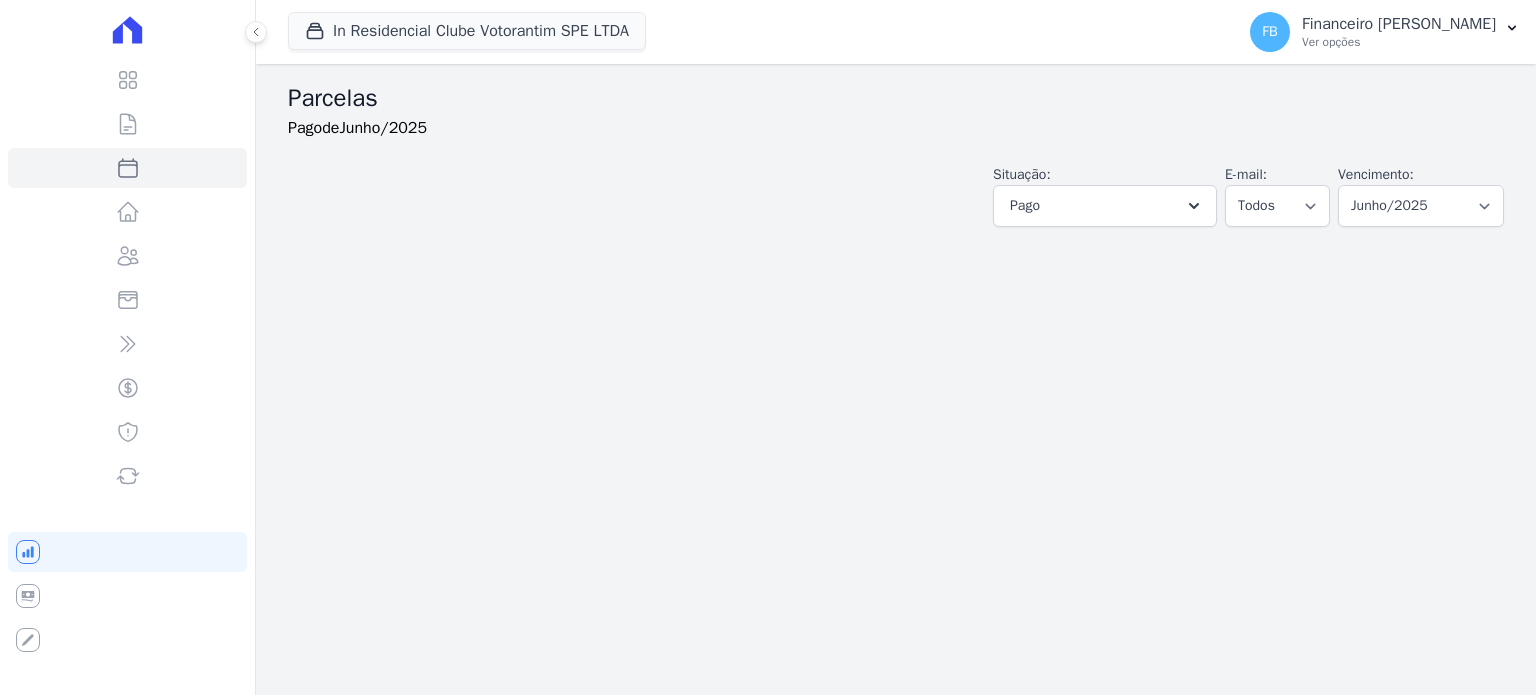 select 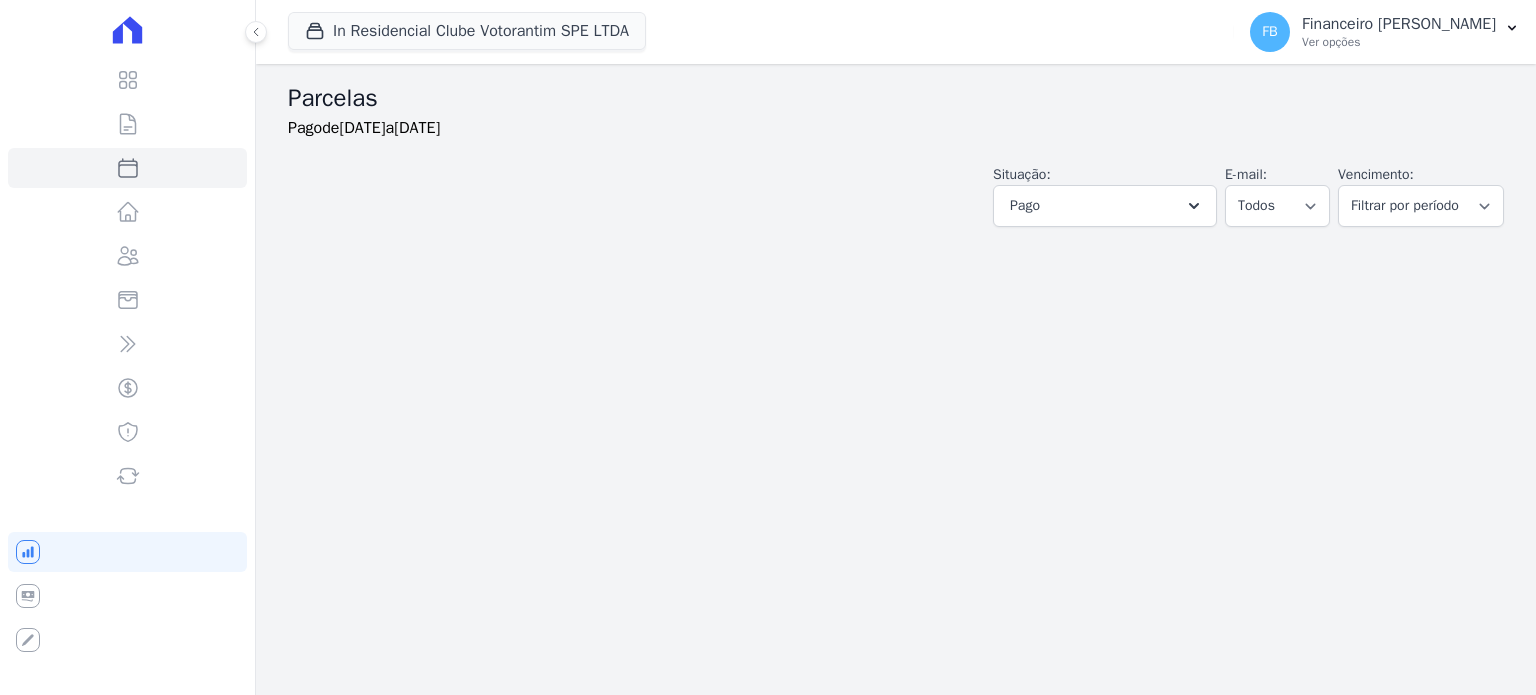 select 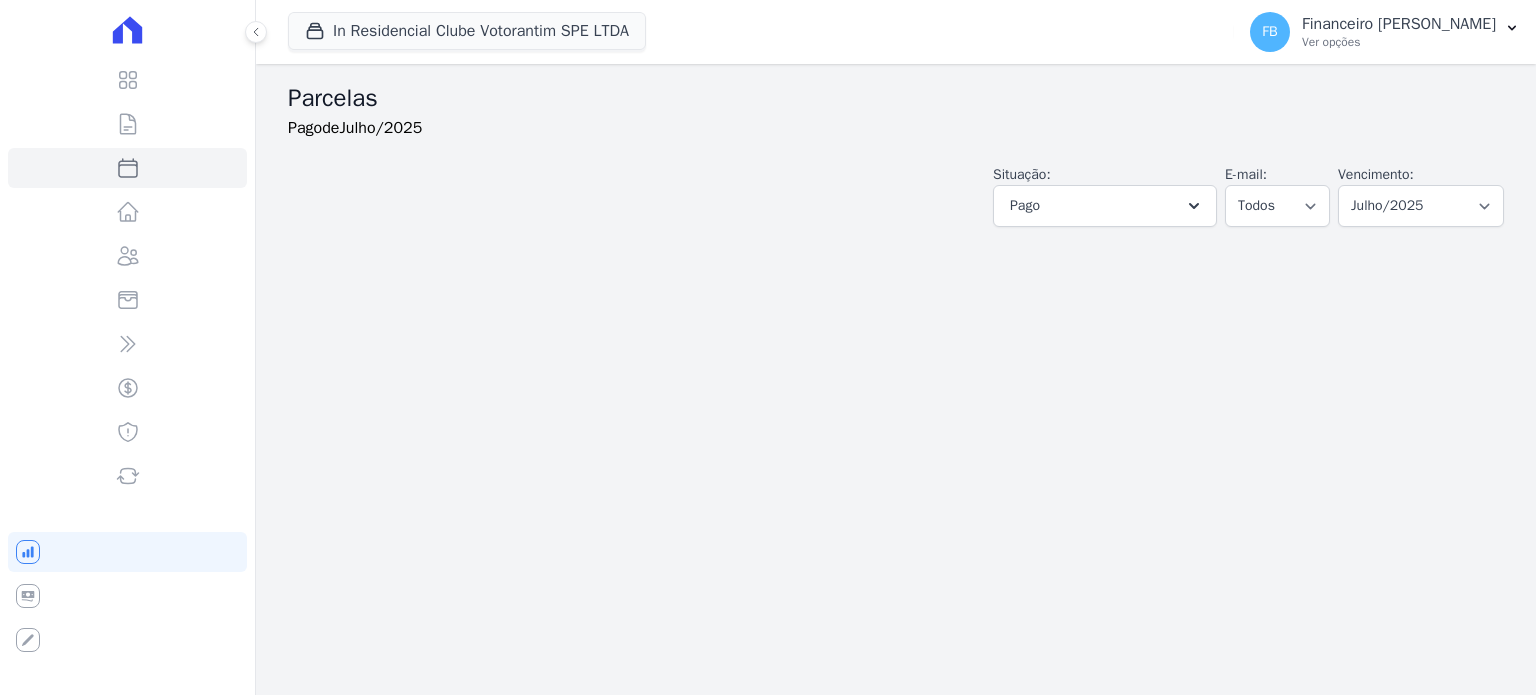 select 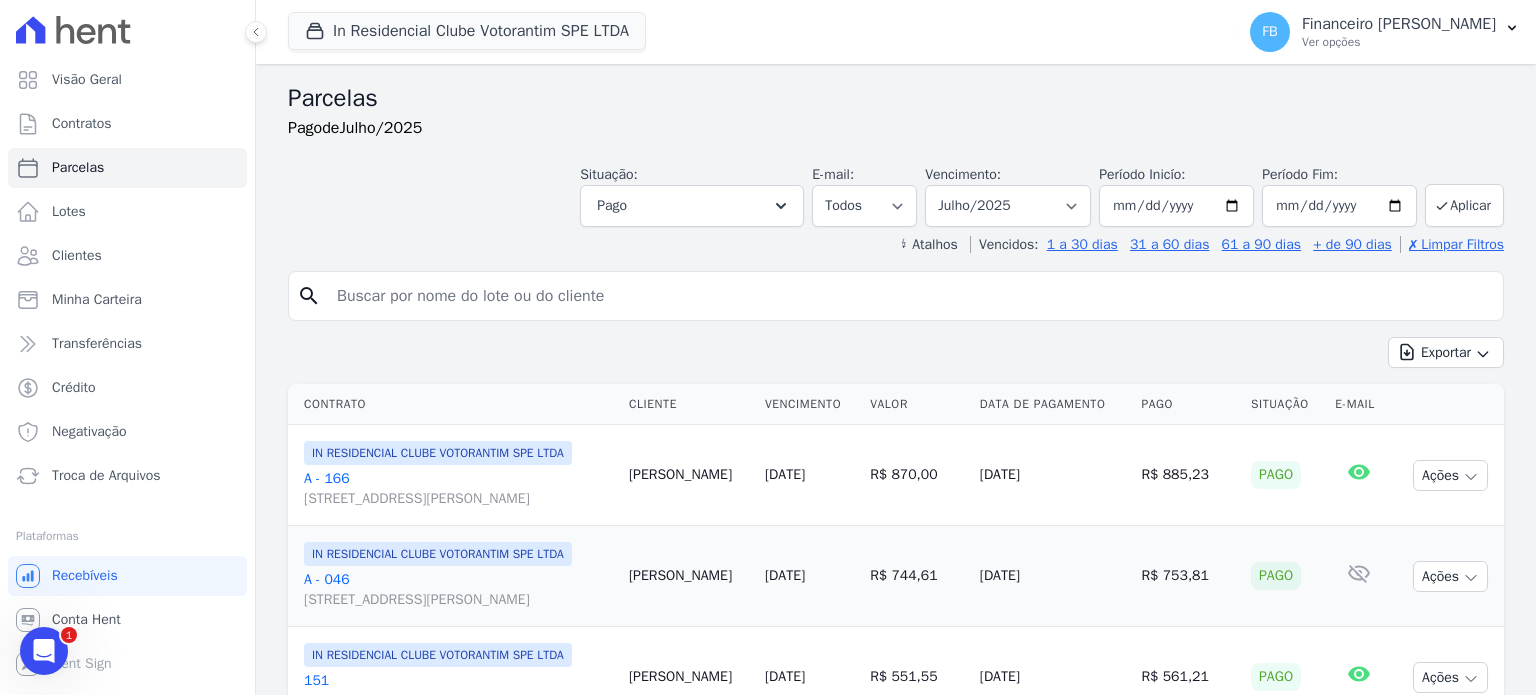 scroll, scrollTop: 0, scrollLeft: 0, axis: both 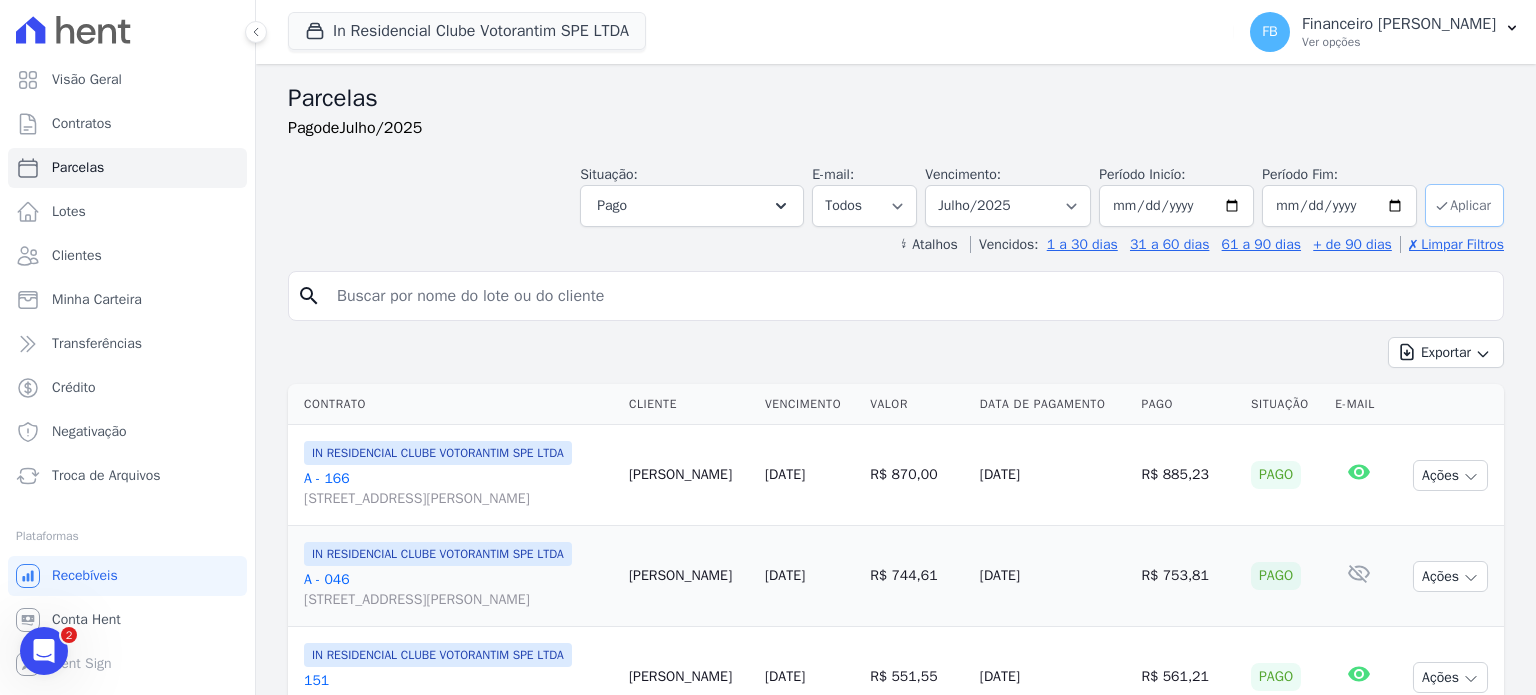 click on "Aplicar" at bounding box center (1464, 205) 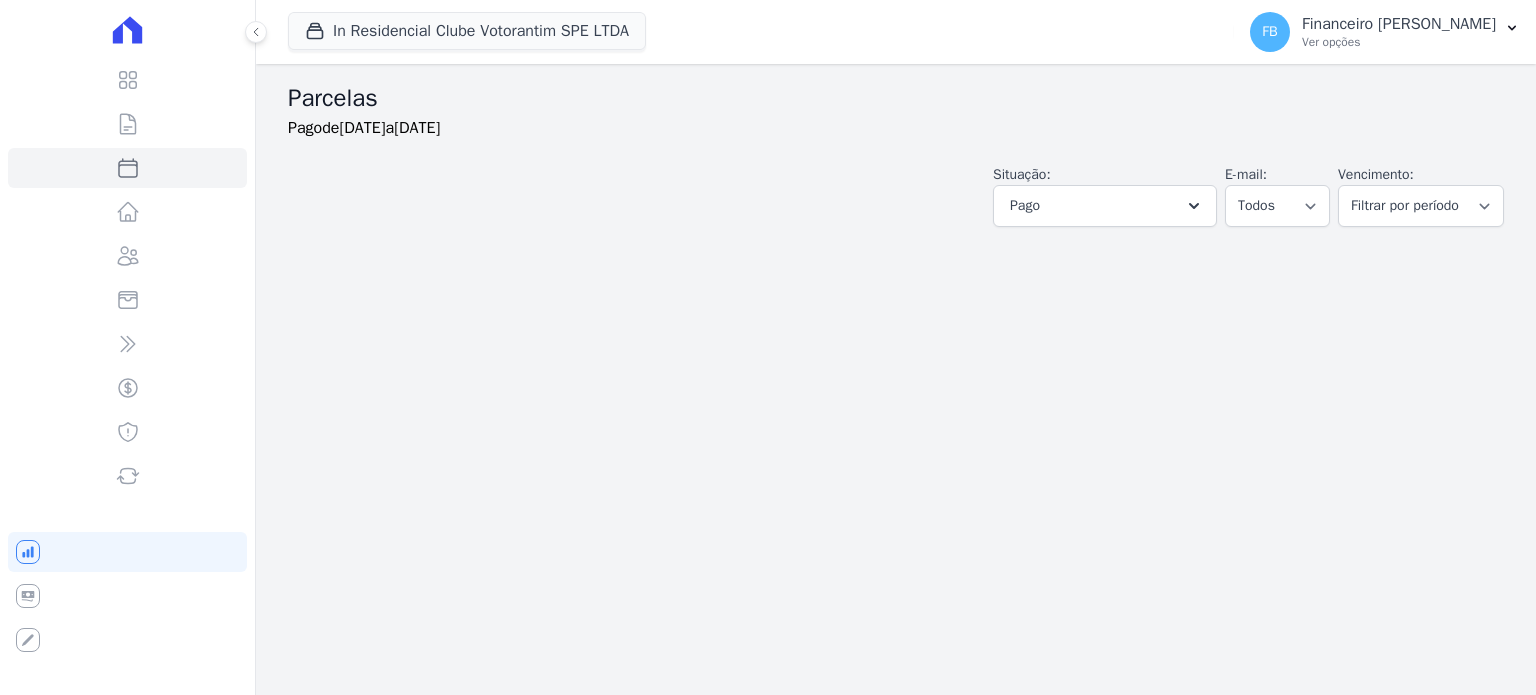 select 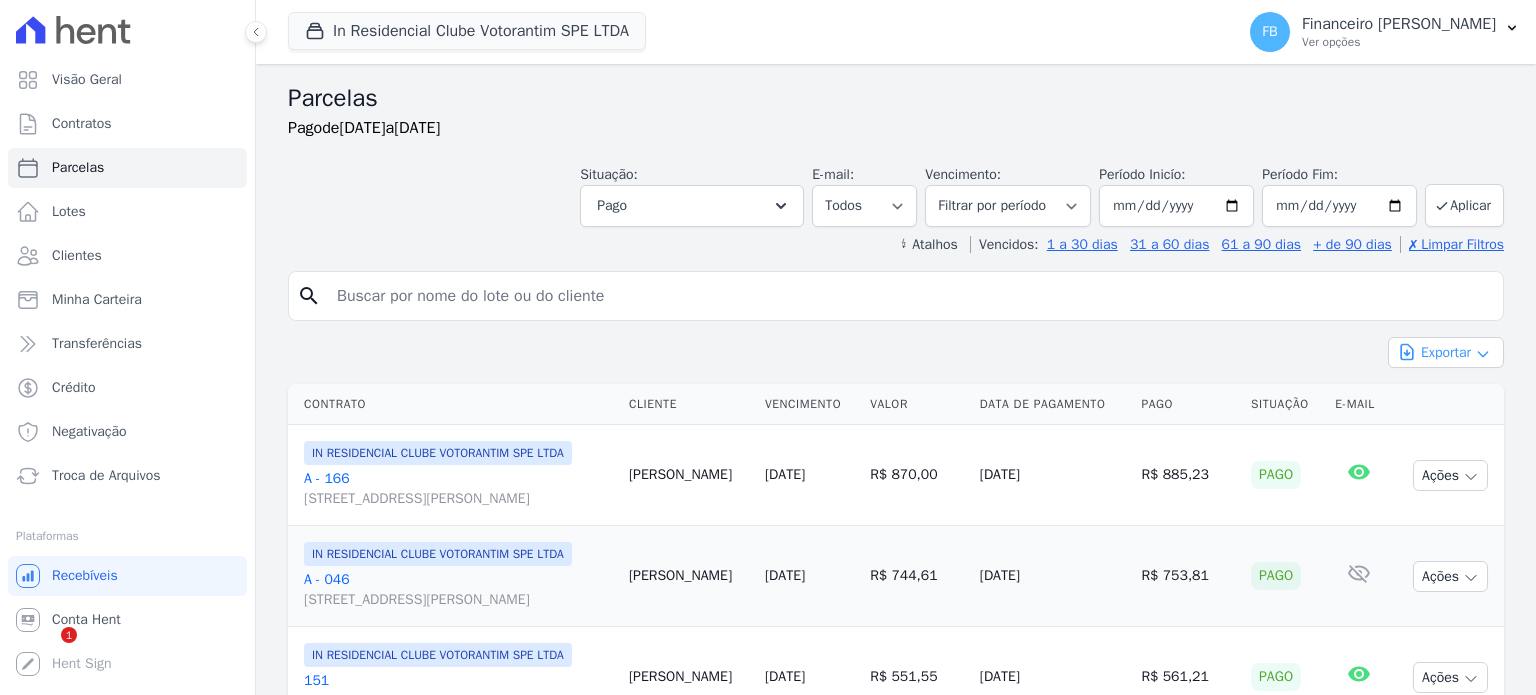 click on "Exportar" at bounding box center (1446, 352) 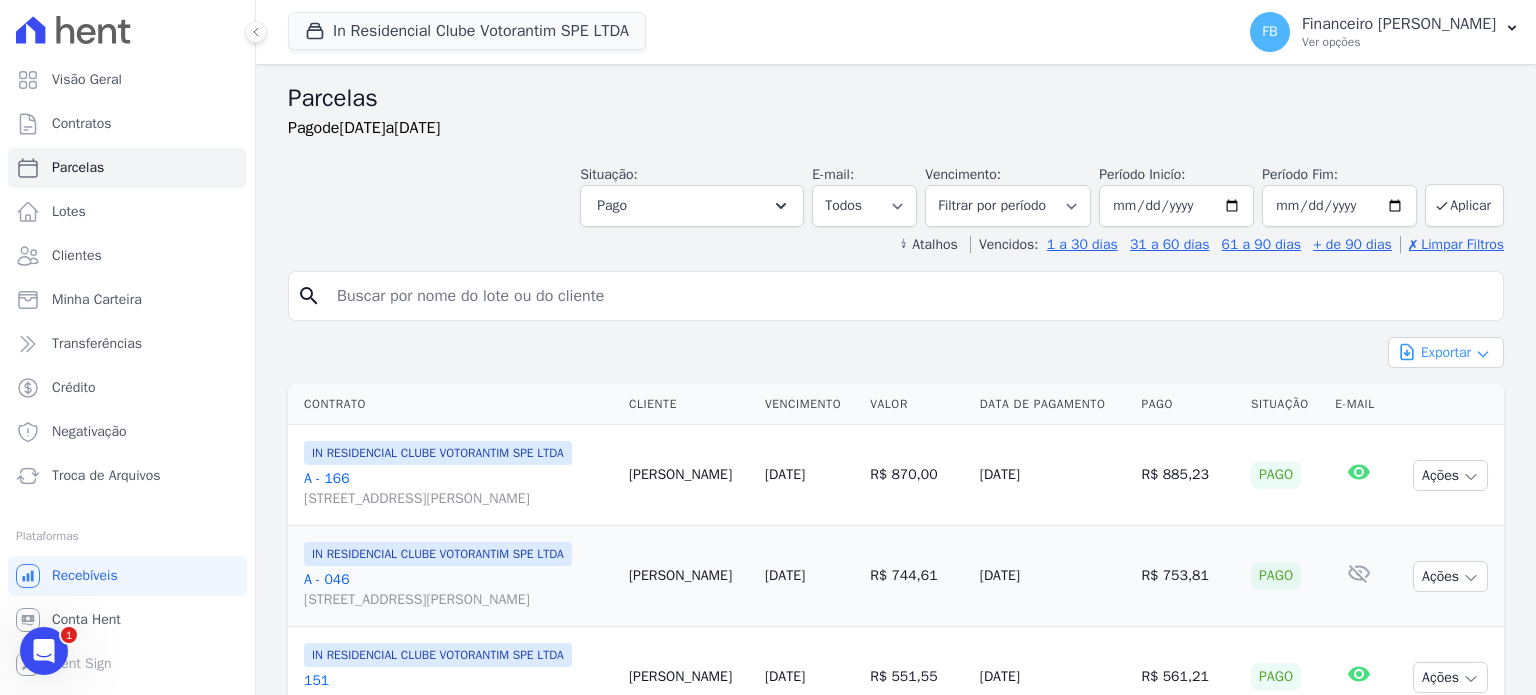 scroll, scrollTop: 0, scrollLeft: 0, axis: both 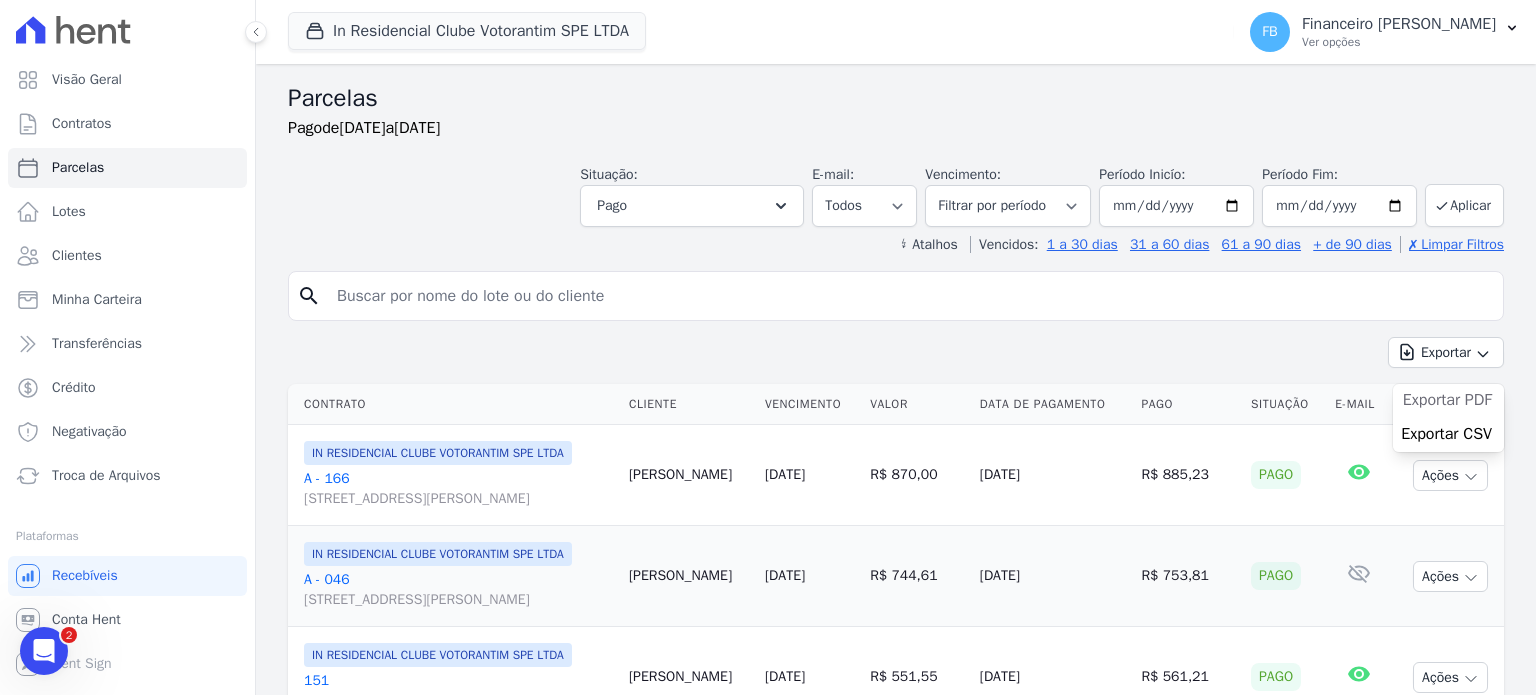 click on "Exportar PDF" at bounding box center (1447, 400) 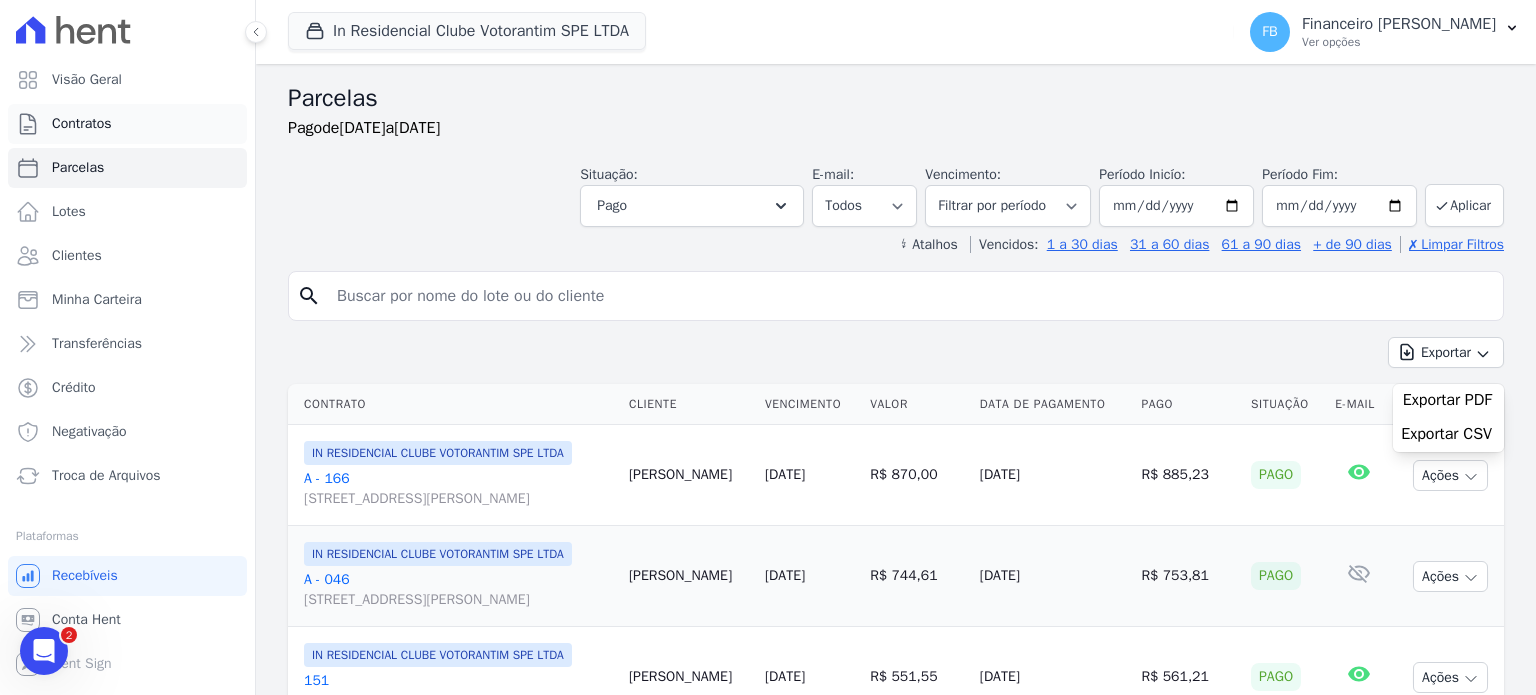 click on "Contratos" at bounding box center (82, 124) 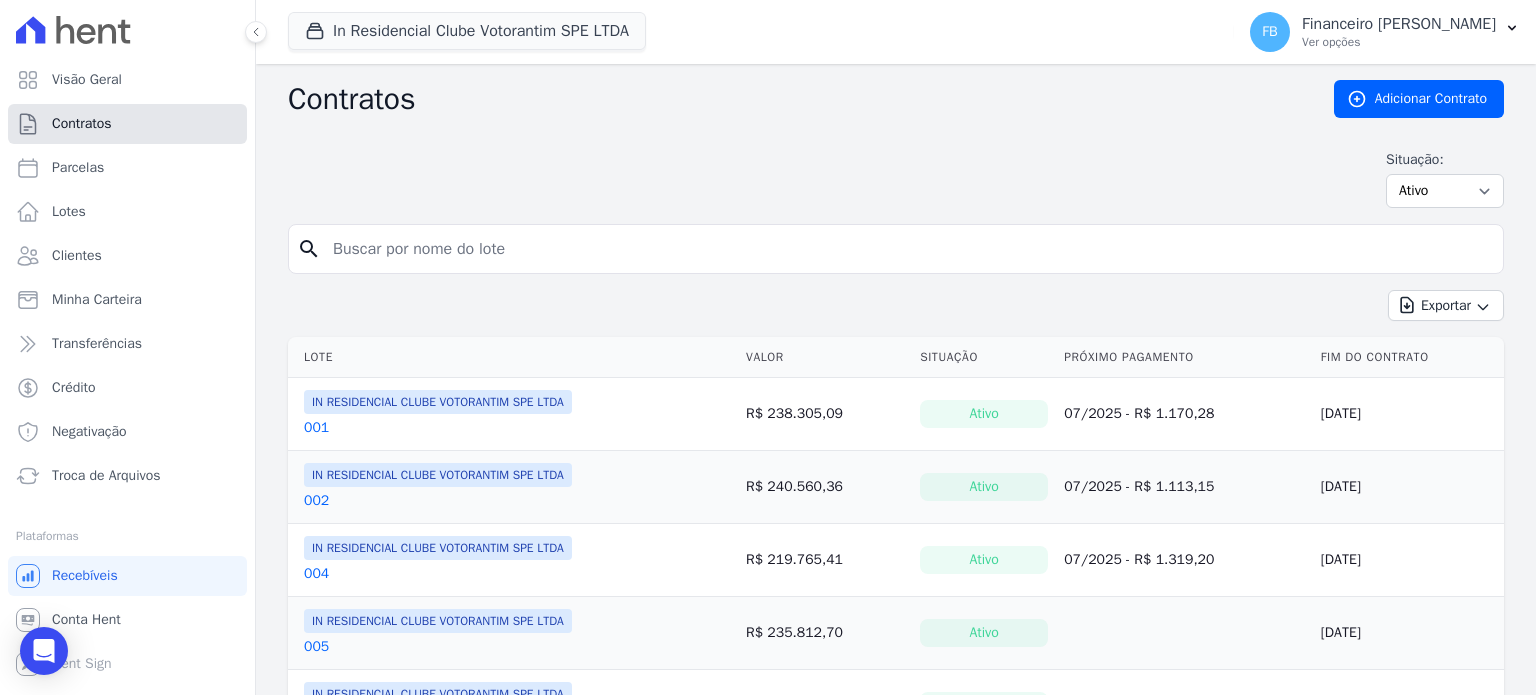 click on "Contratos" at bounding box center (127, 124) 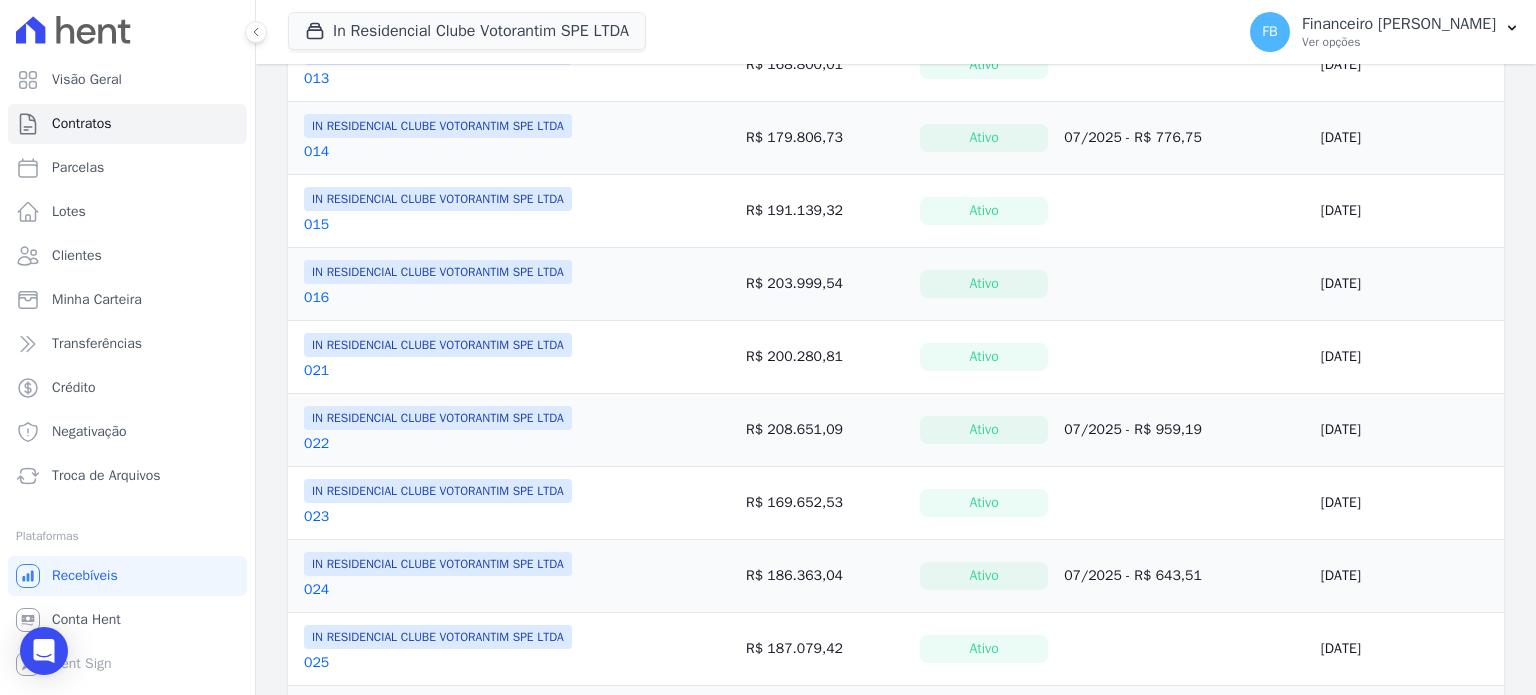 scroll, scrollTop: 0, scrollLeft: 0, axis: both 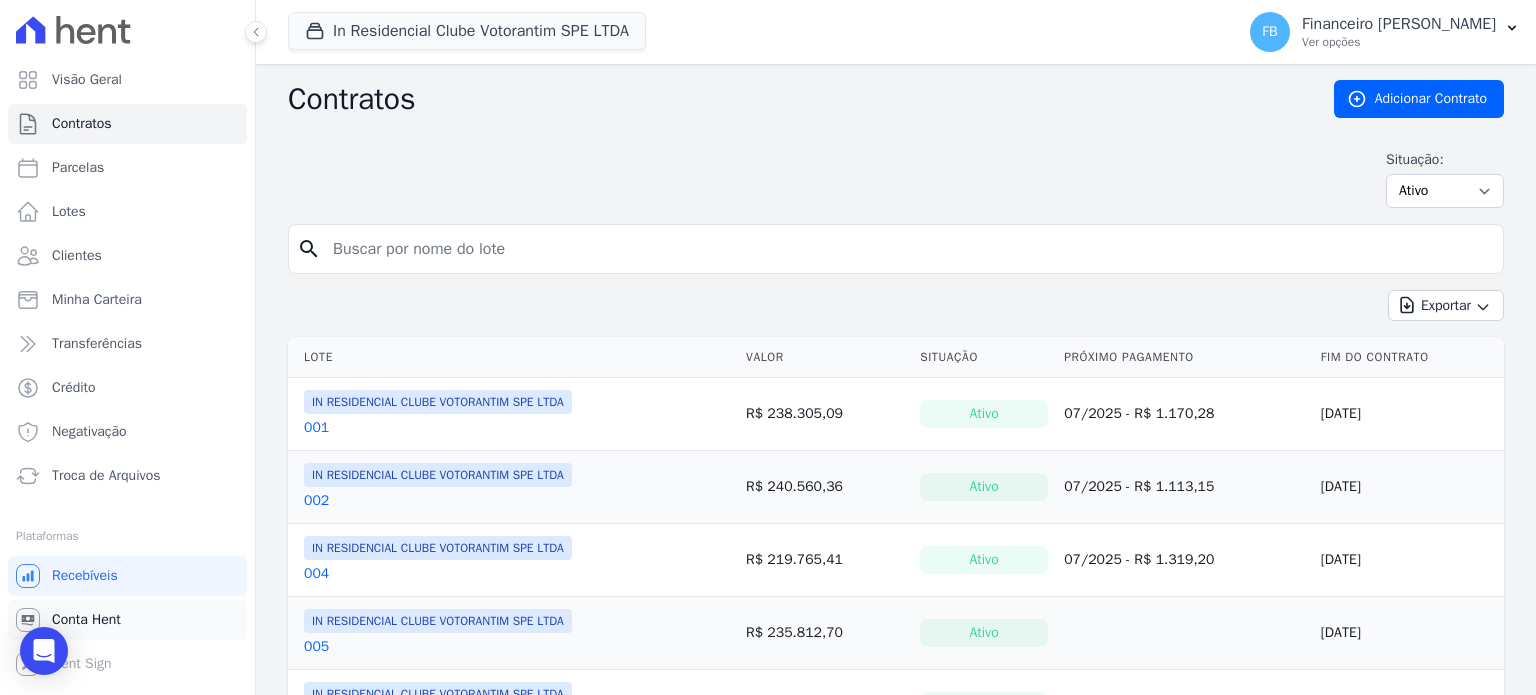 click on "Conta Hent" at bounding box center [86, 620] 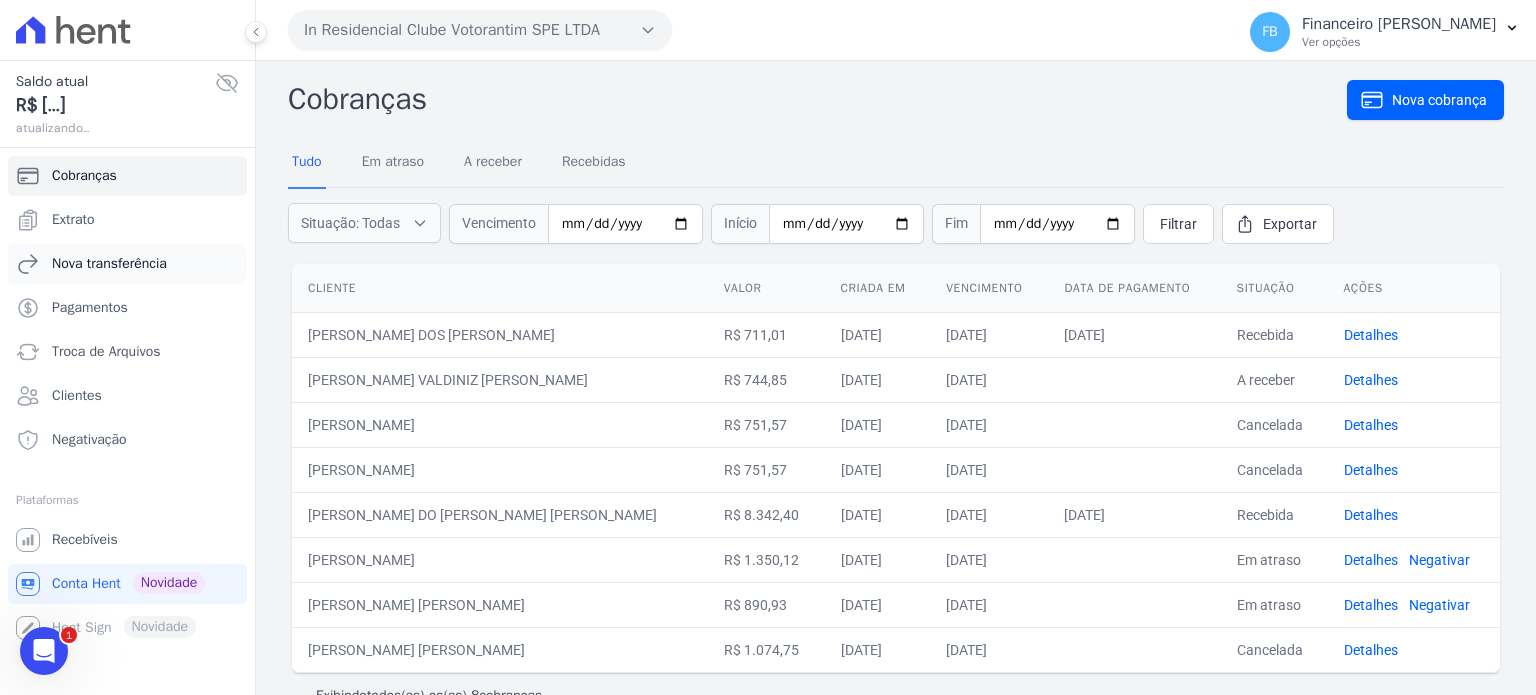 scroll, scrollTop: 0, scrollLeft: 0, axis: both 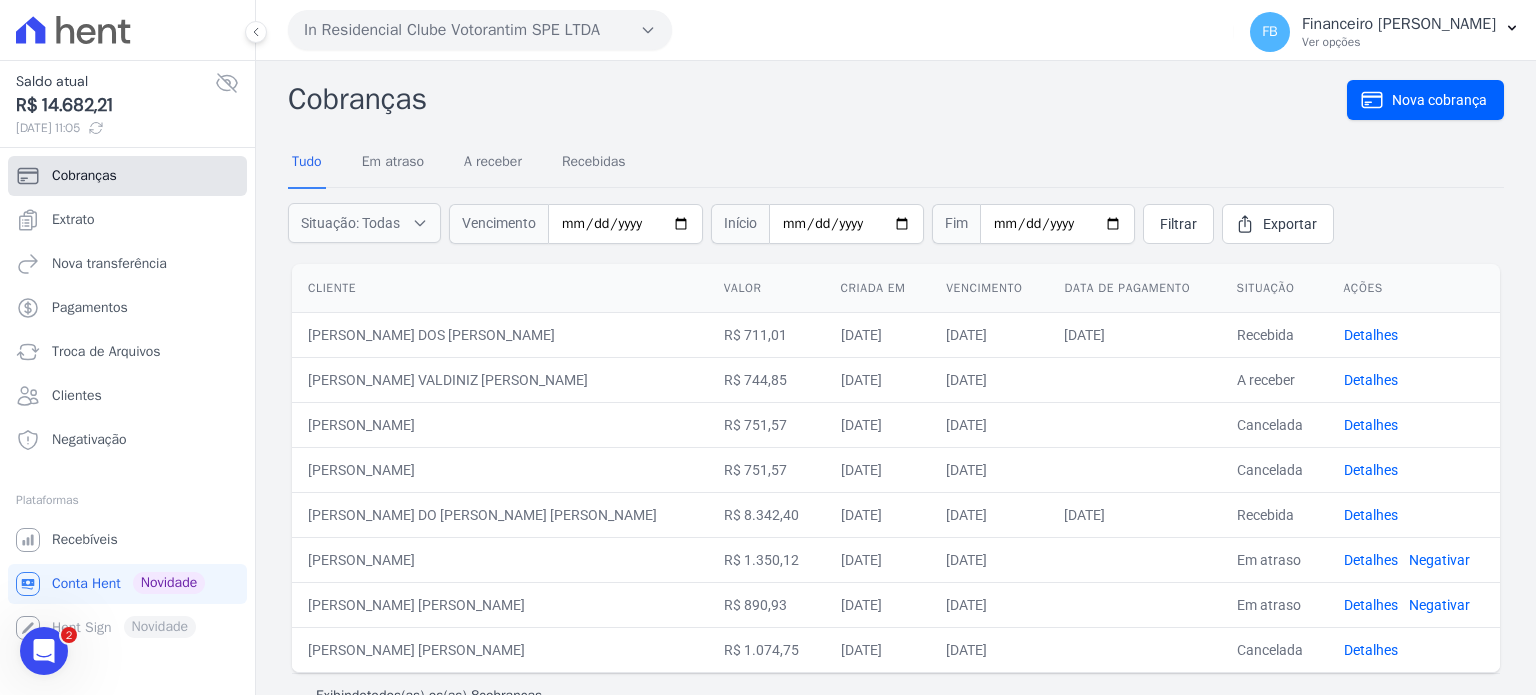 click on "Cobranças" at bounding box center [84, 176] 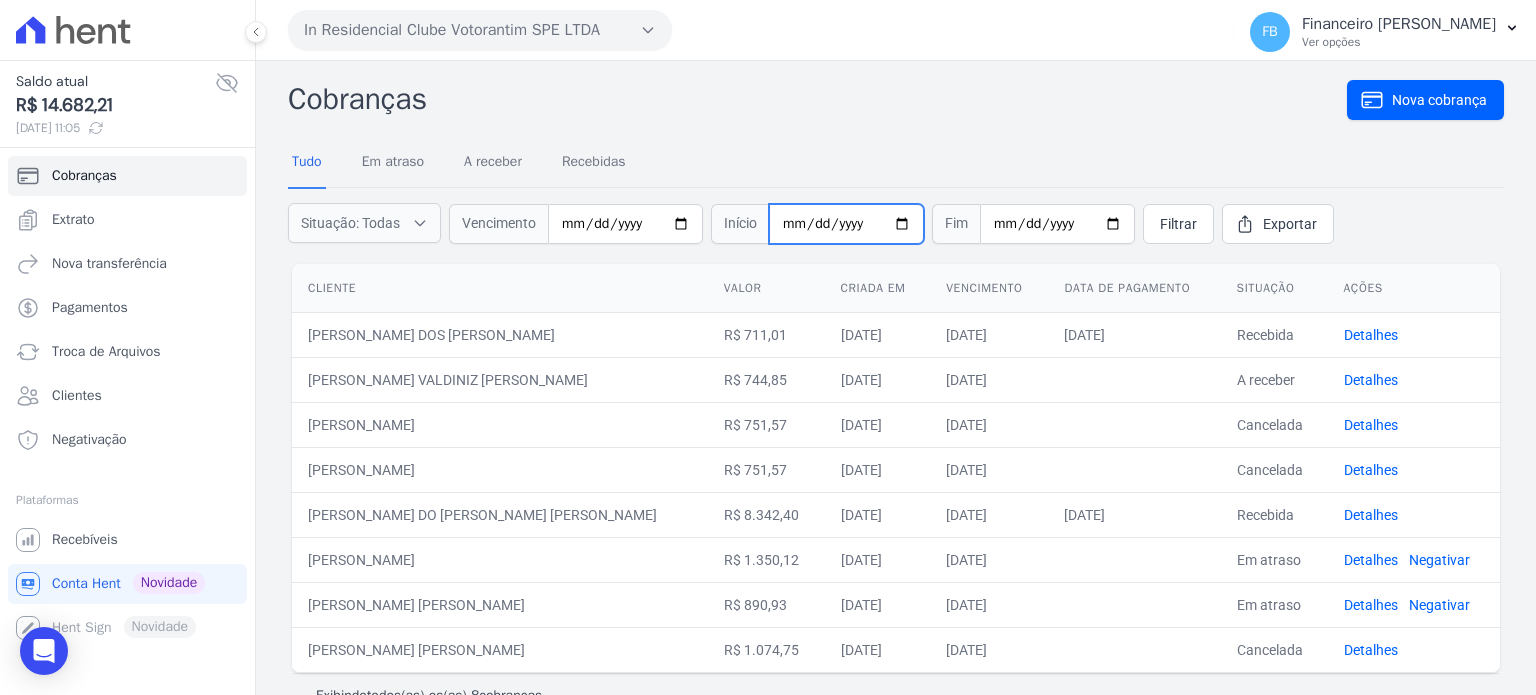 click at bounding box center (846, 224) 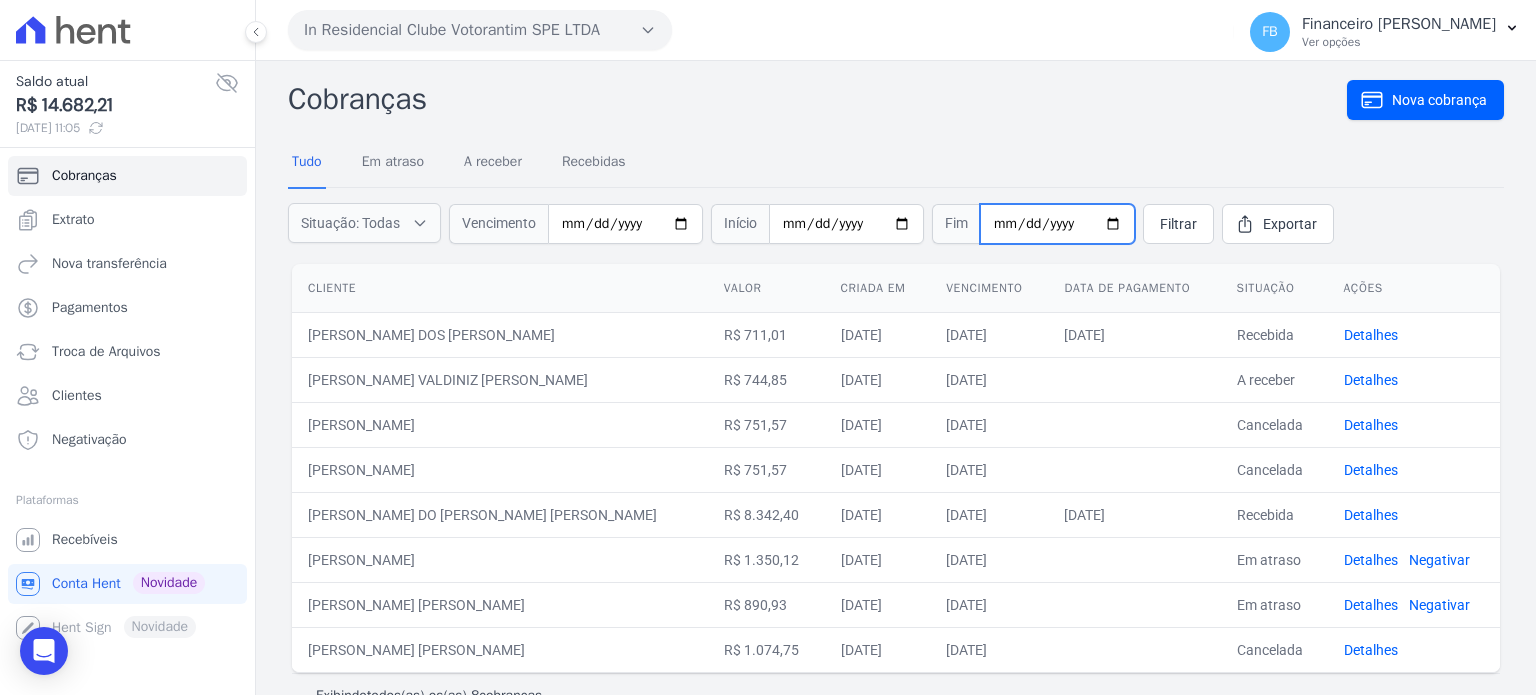 click at bounding box center (1057, 224) 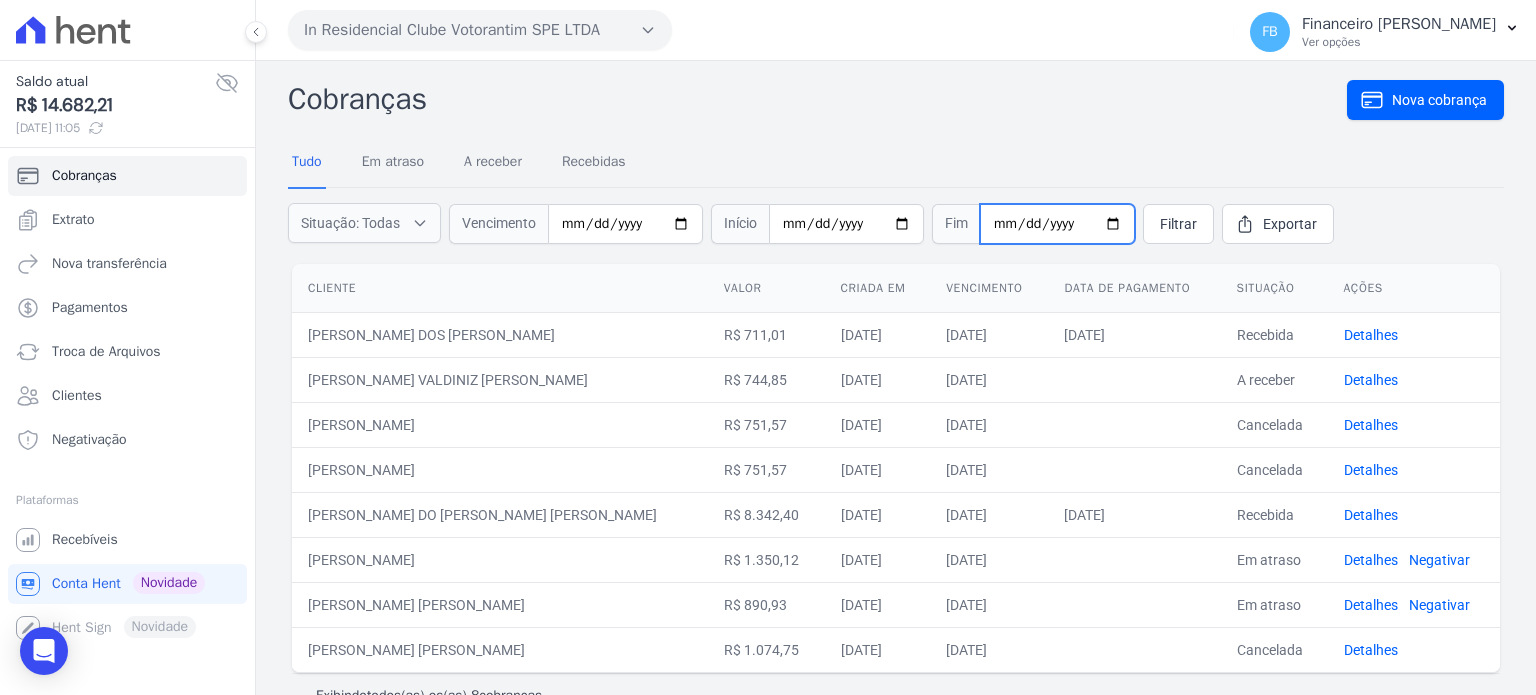 type on "[DATE]" 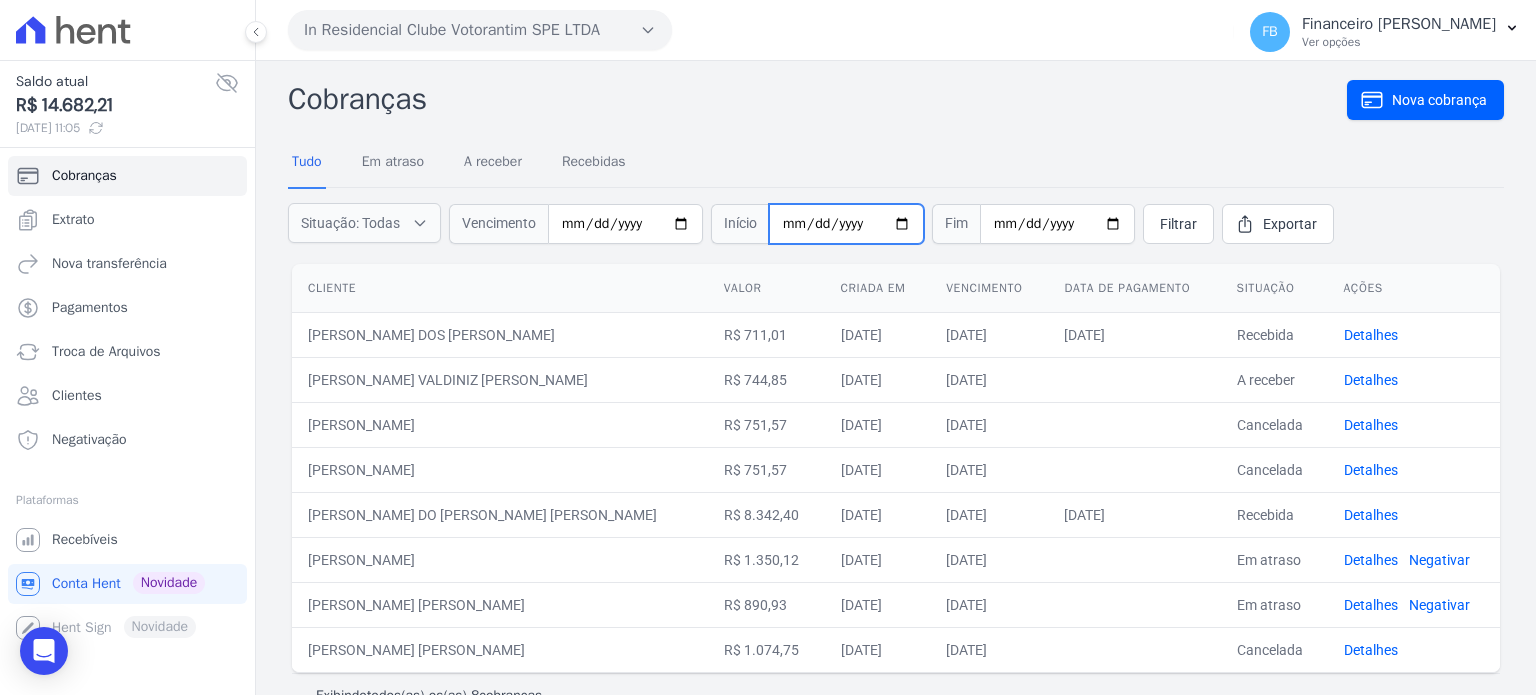 click on "[DATE]" at bounding box center (846, 224) 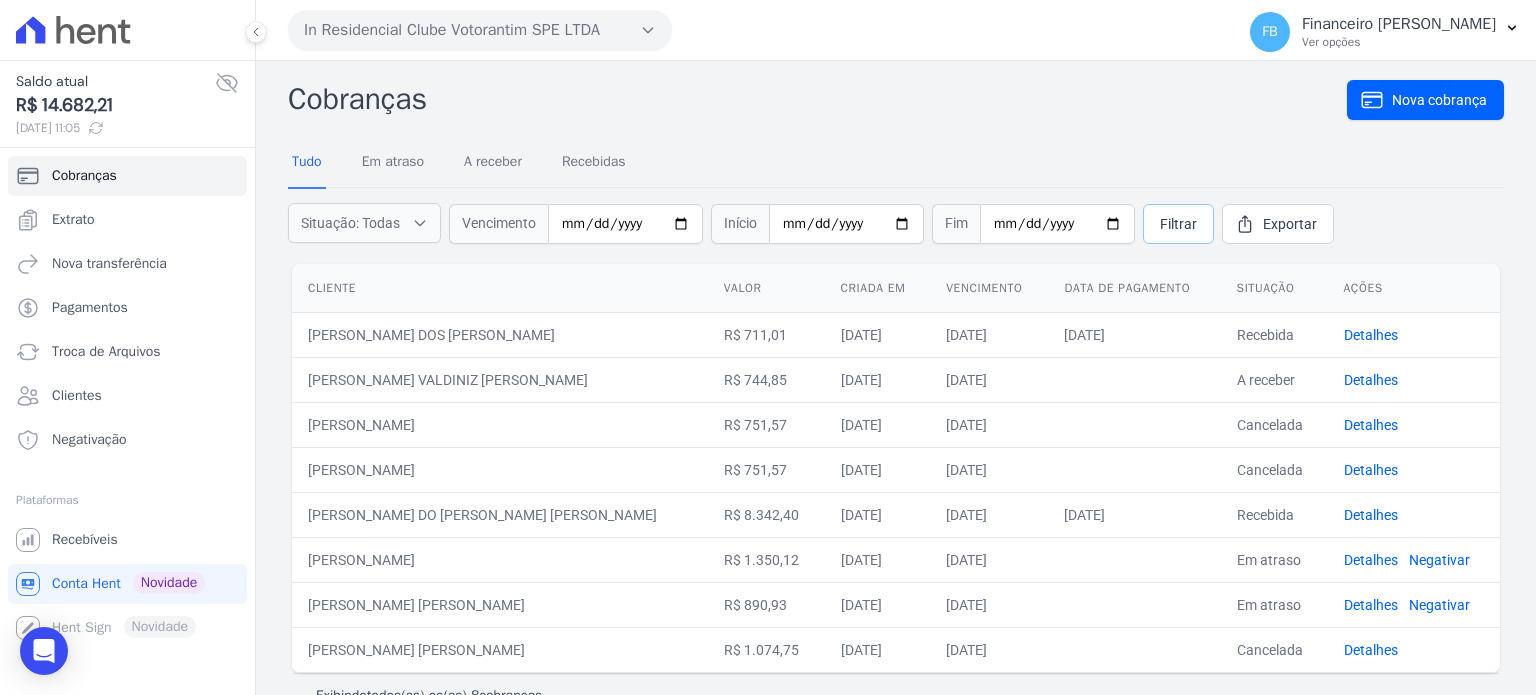 click on "Filtrar" at bounding box center [1178, 224] 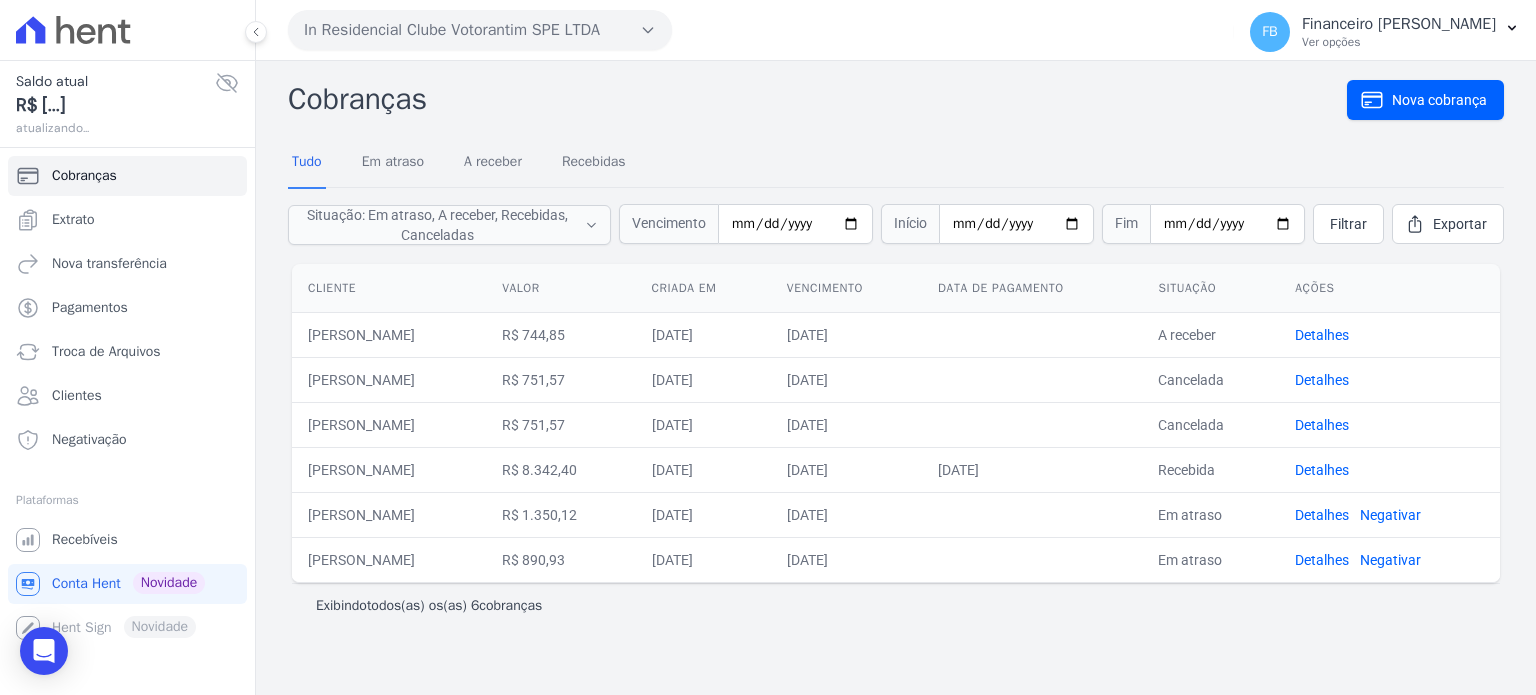 scroll, scrollTop: 0, scrollLeft: 0, axis: both 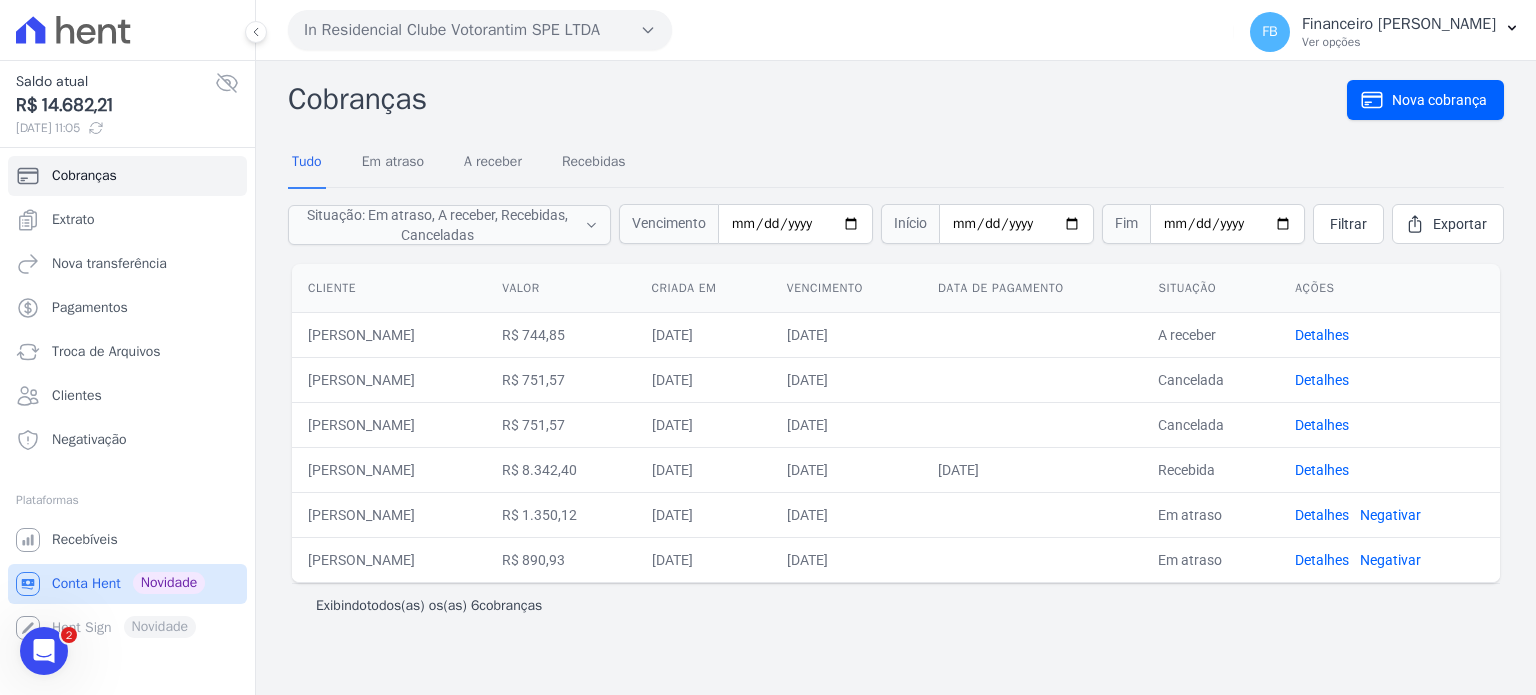 click on "Conta Hent" at bounding box center [86, 584] 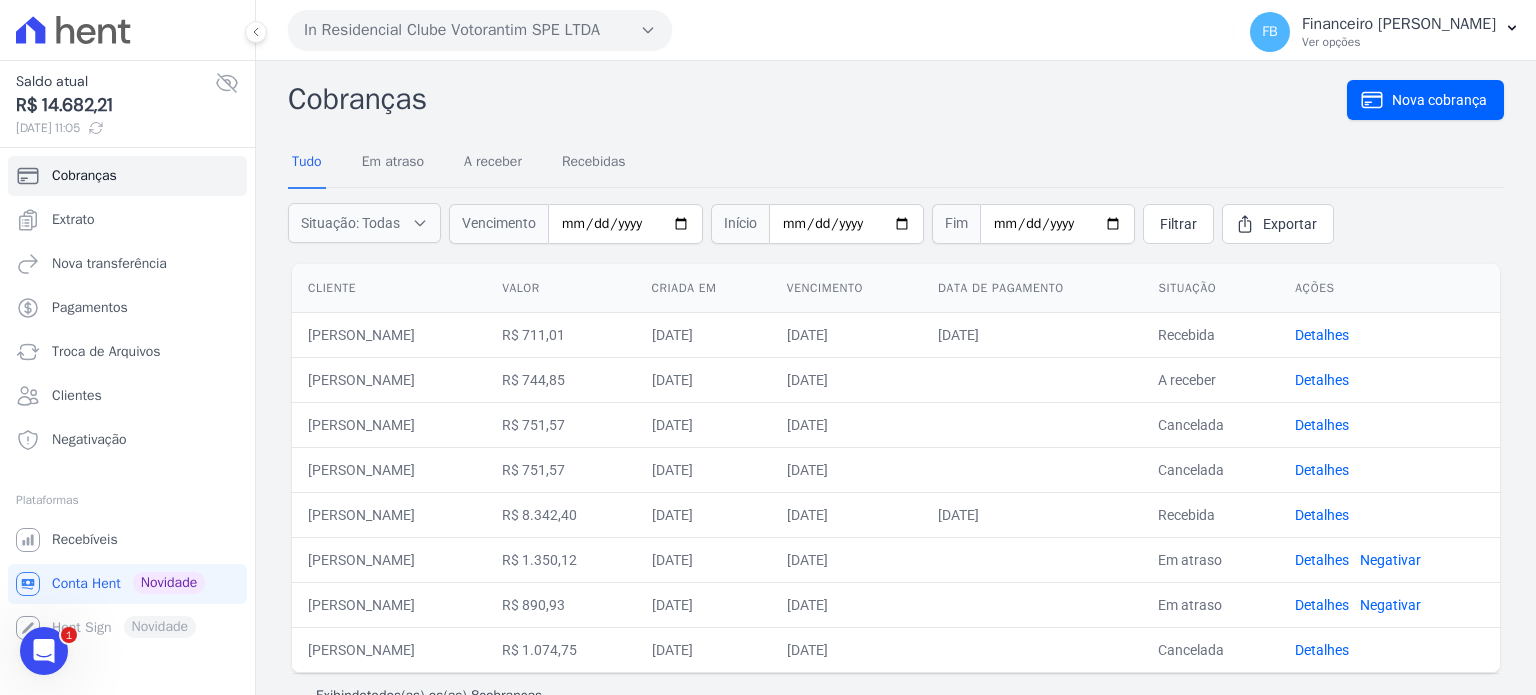 scroll, scrollTop: 0, scrollLeft: 0, axis: both 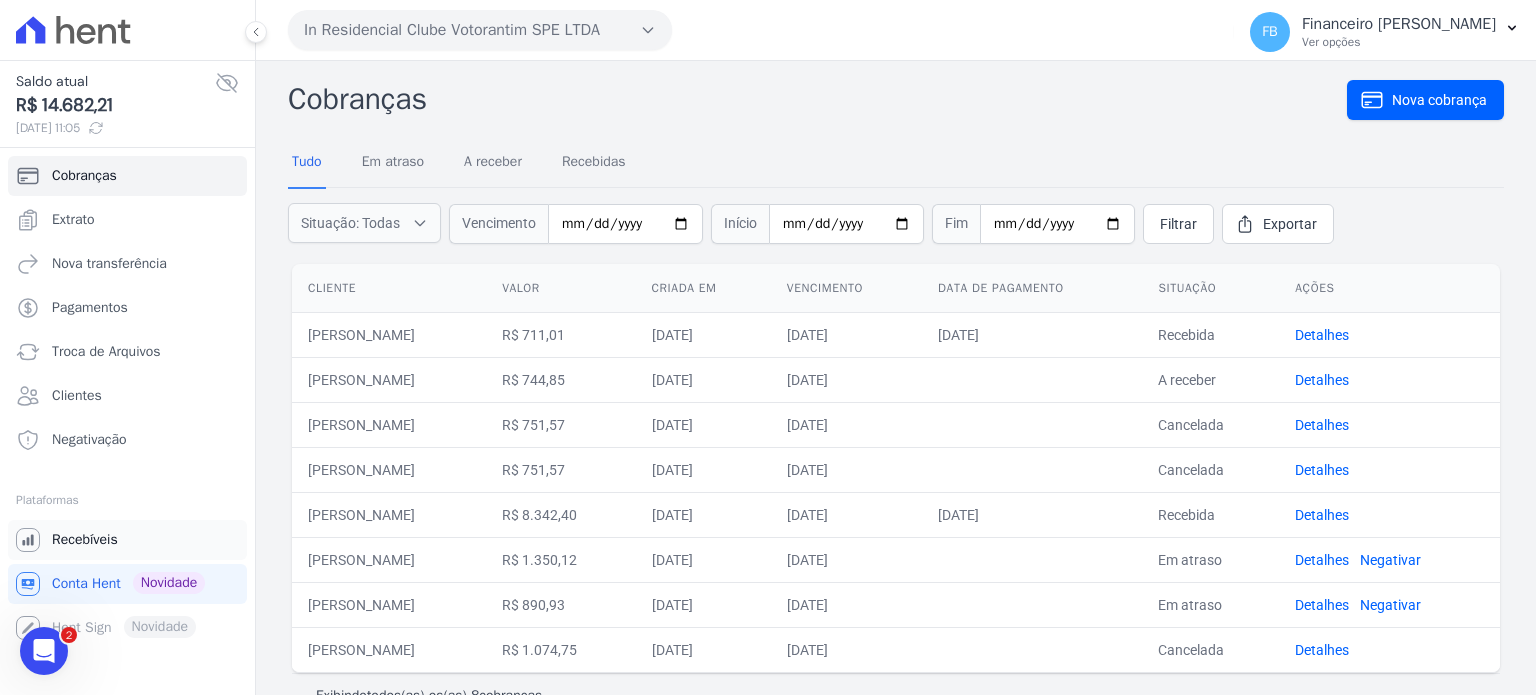 click on "Recebíveis" at bounding box center (85, 540) 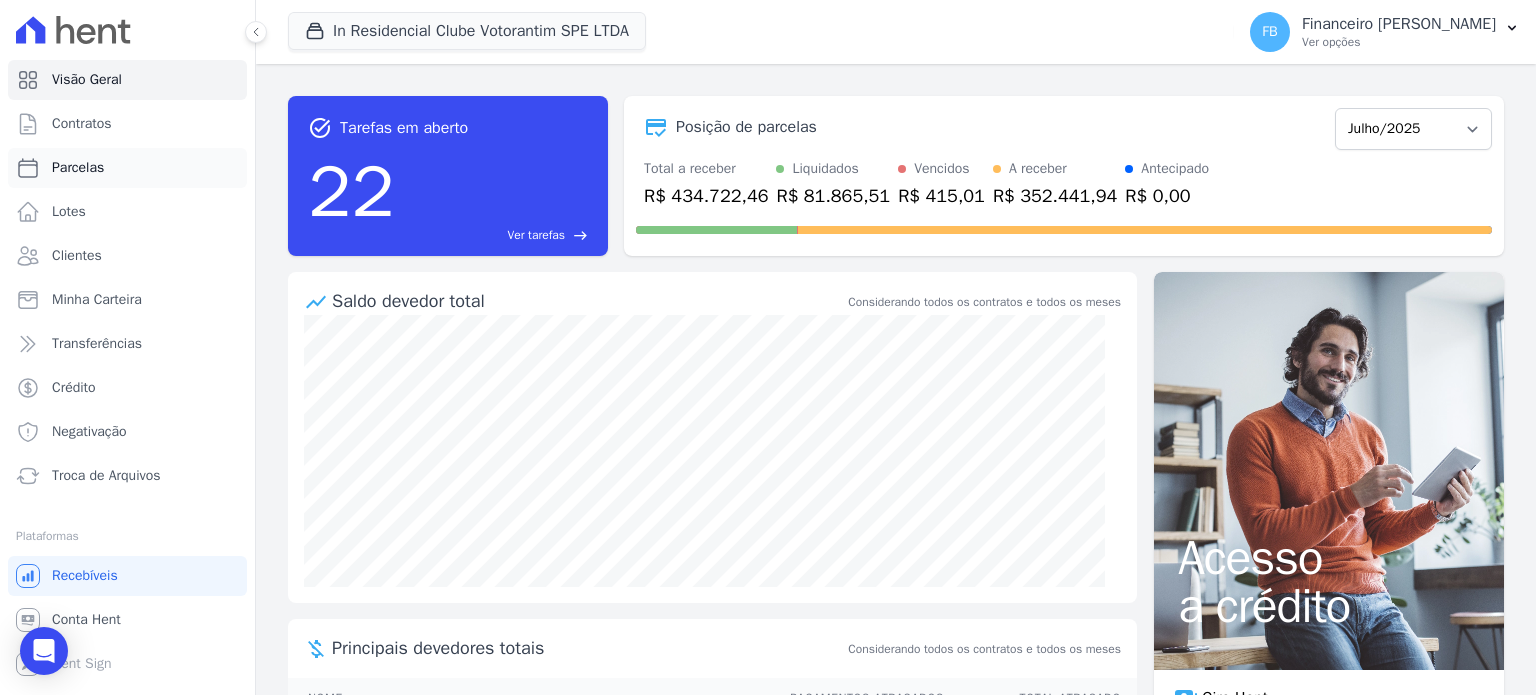 click on "Parcelas" at bounding box center [78, 168] 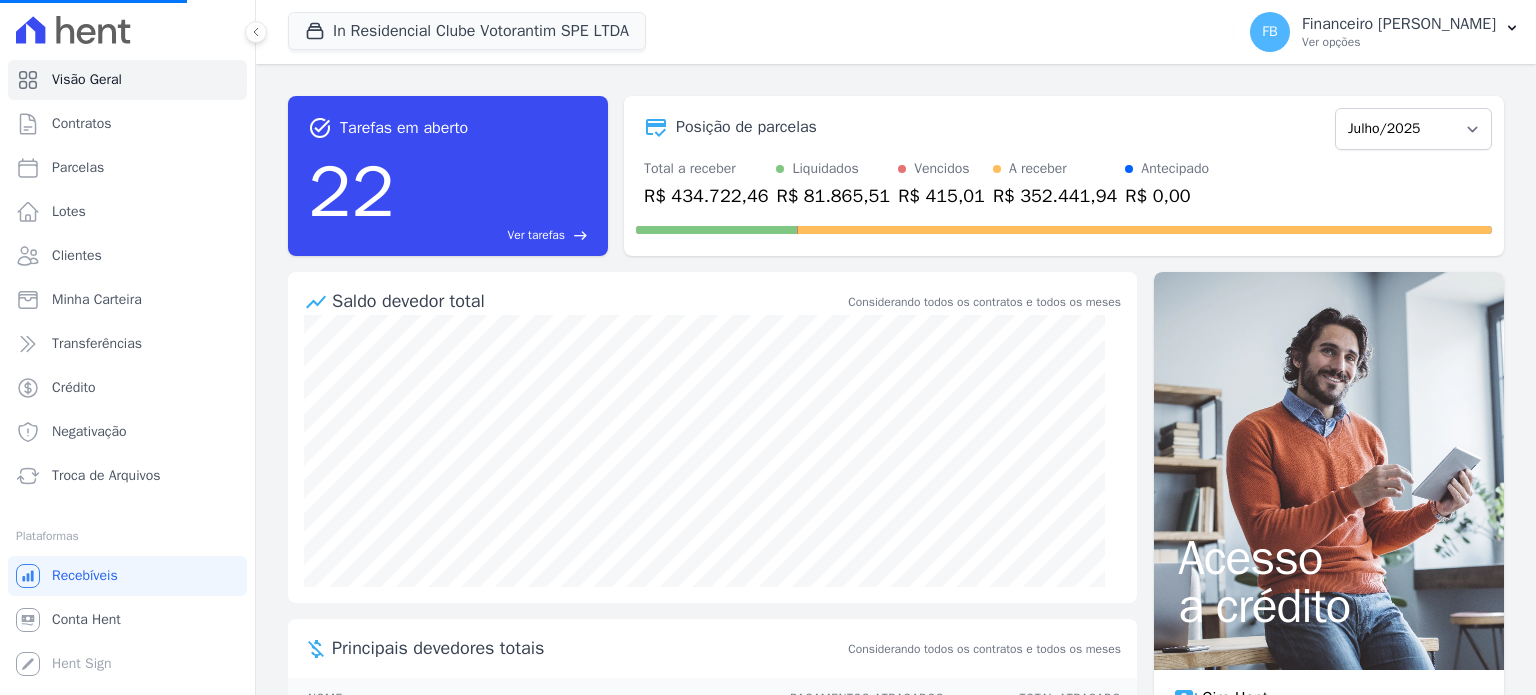 select 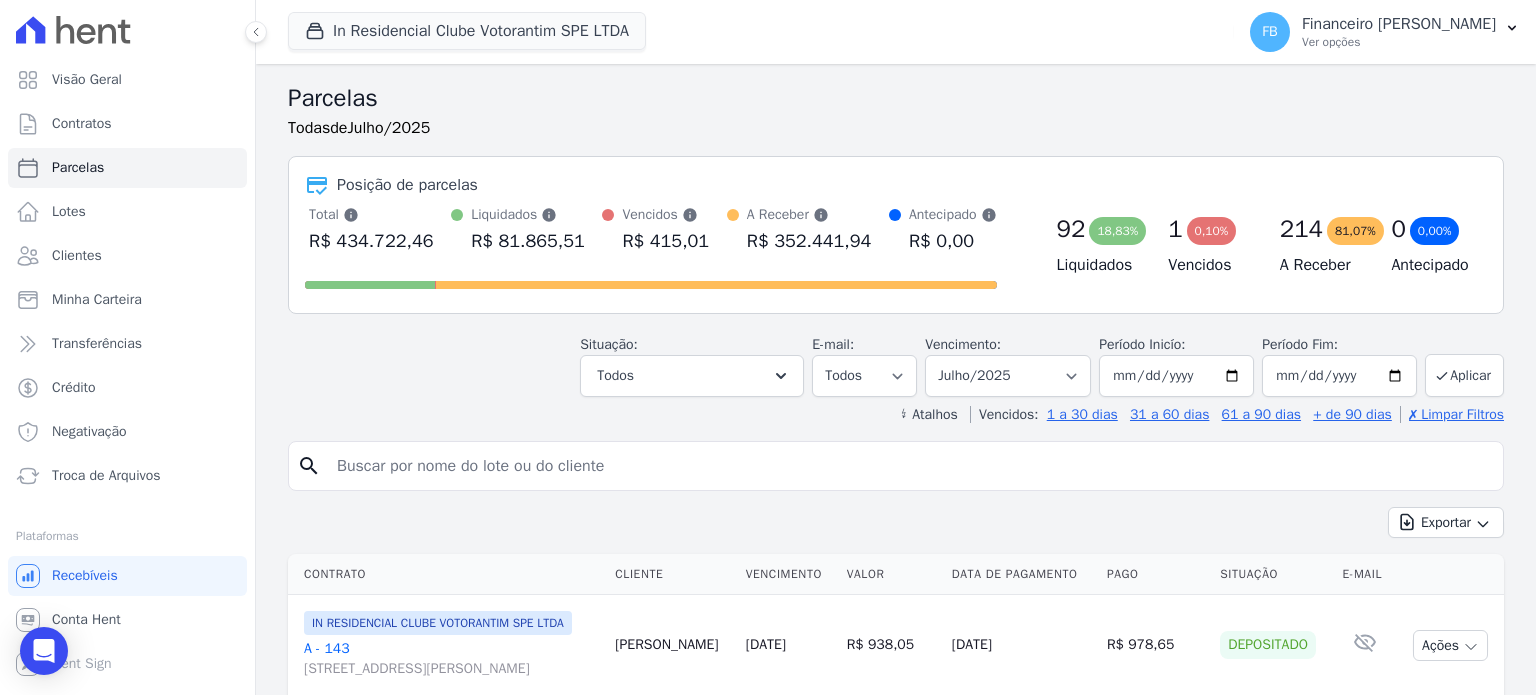 drag, startPoint x: 595, startPoint y: 459, endPoint x: 602, endPoint y: 467, distance: 10.630146 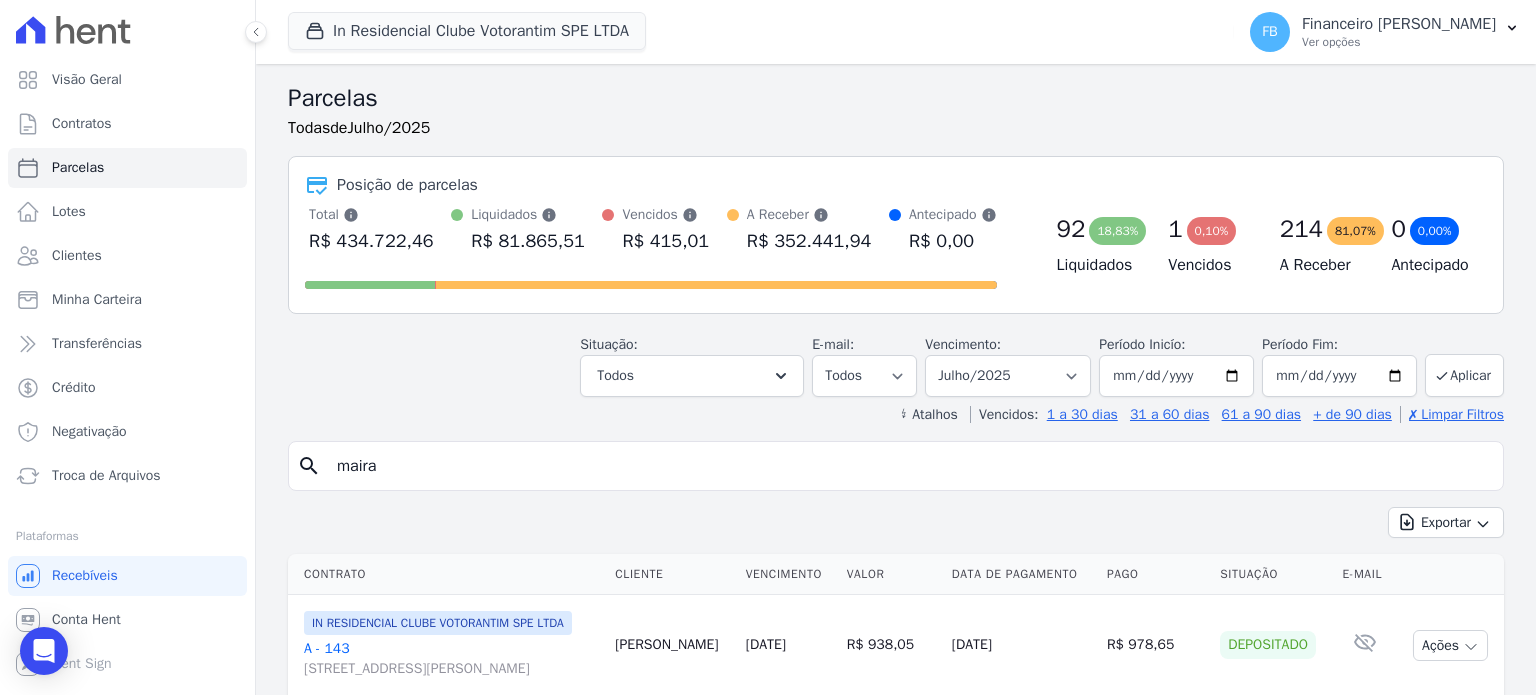 type on "maira" 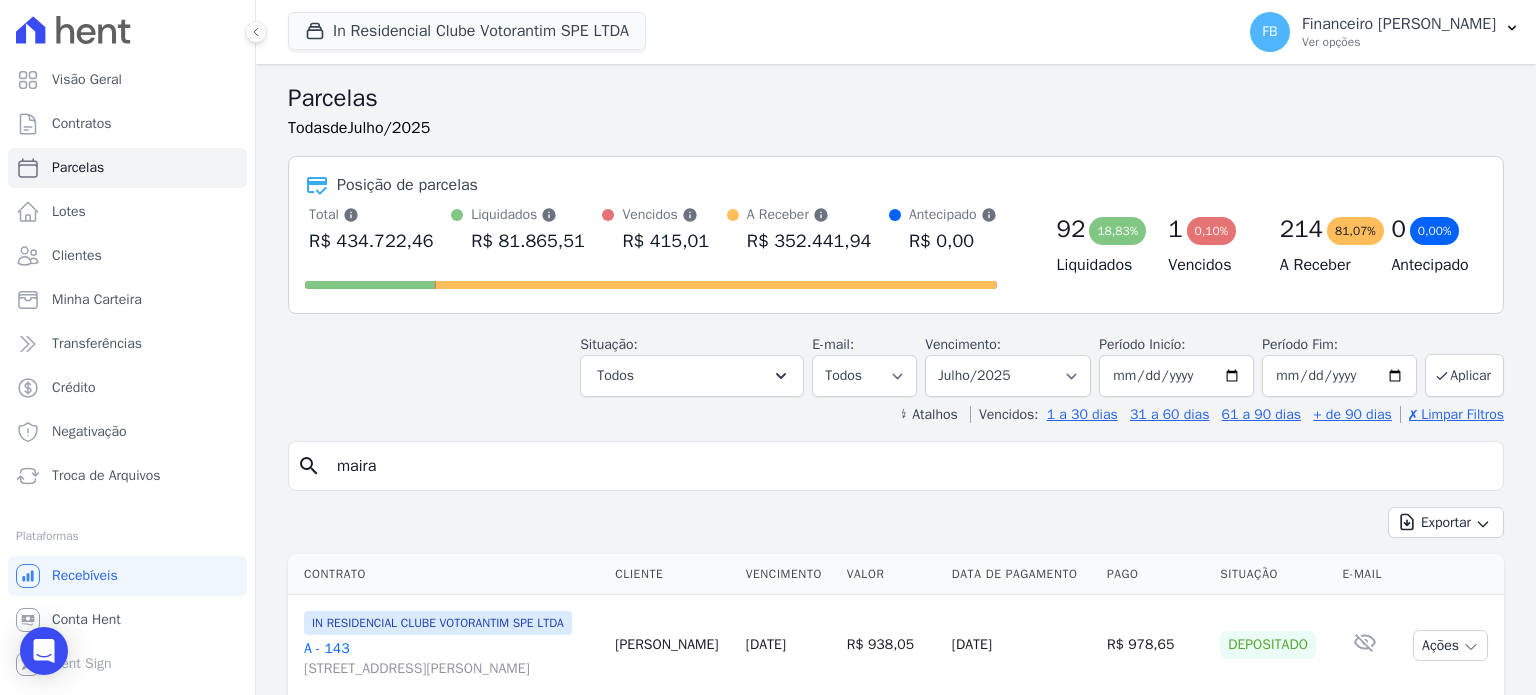select 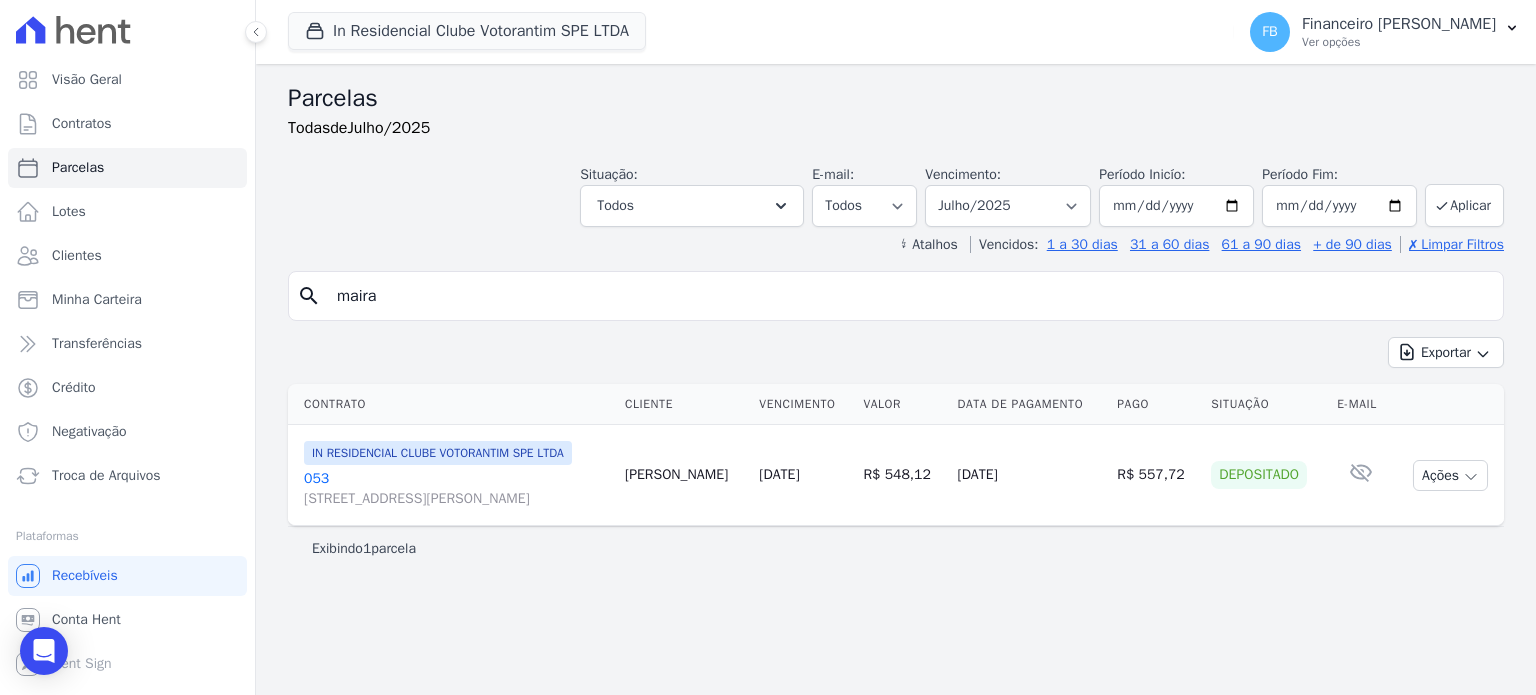 drag, startPoint x: 136, startPoint y: 220, endPoint x: 0, endPoint y: 164, distance: 147.07822 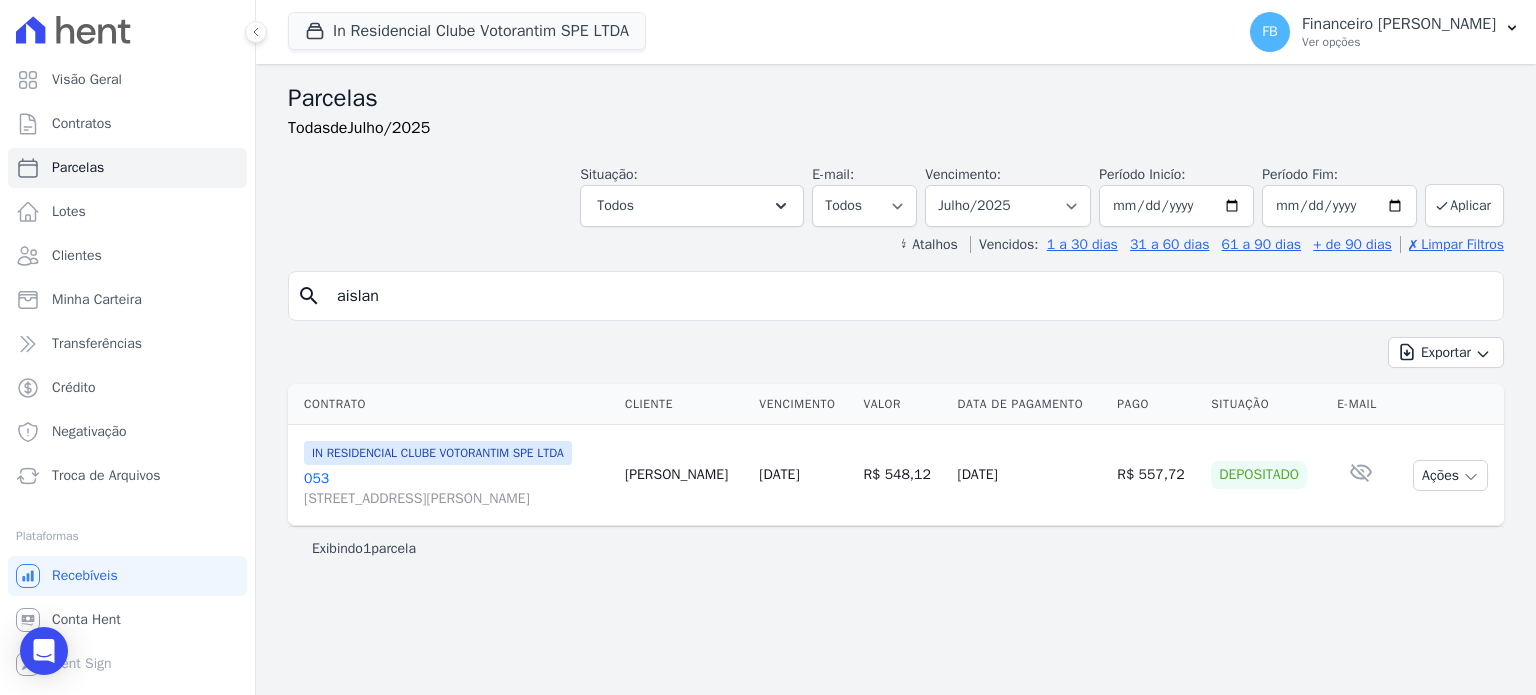 type on "aislan" 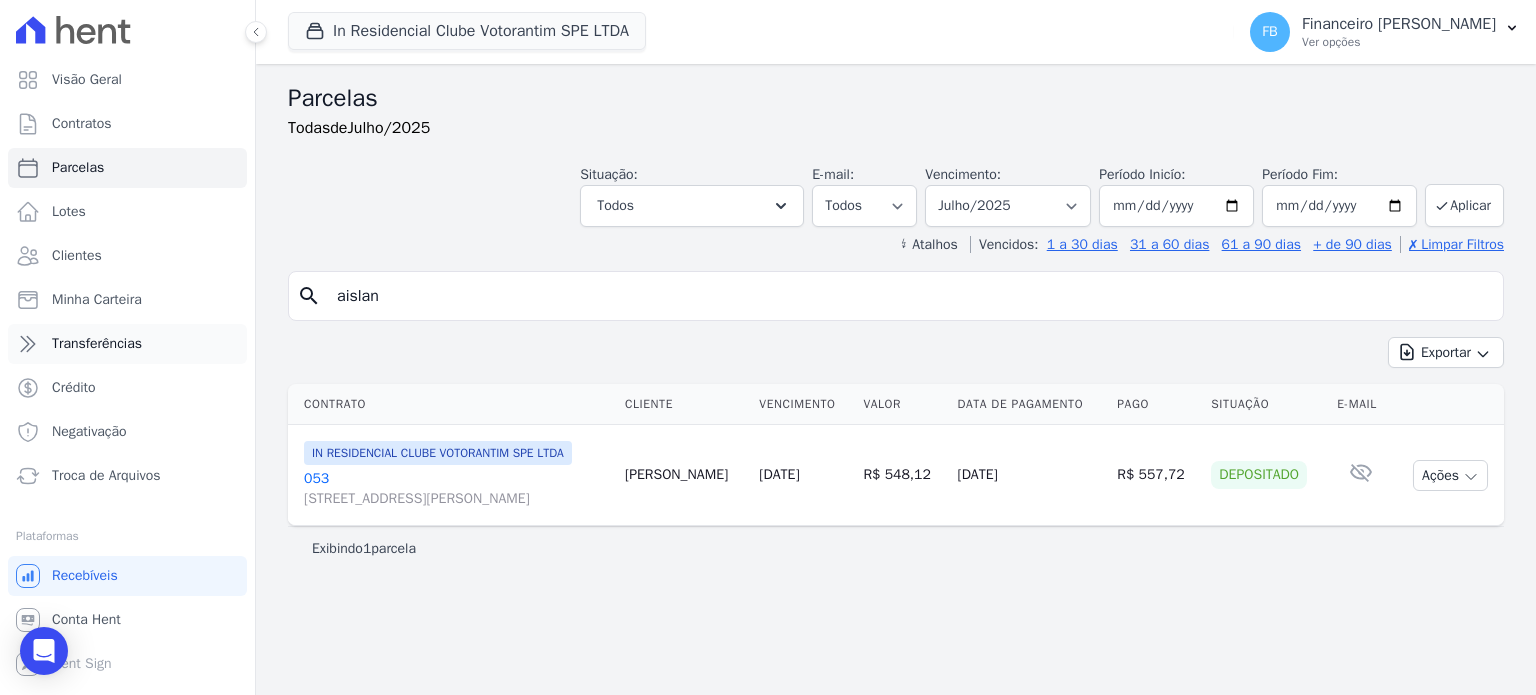 select 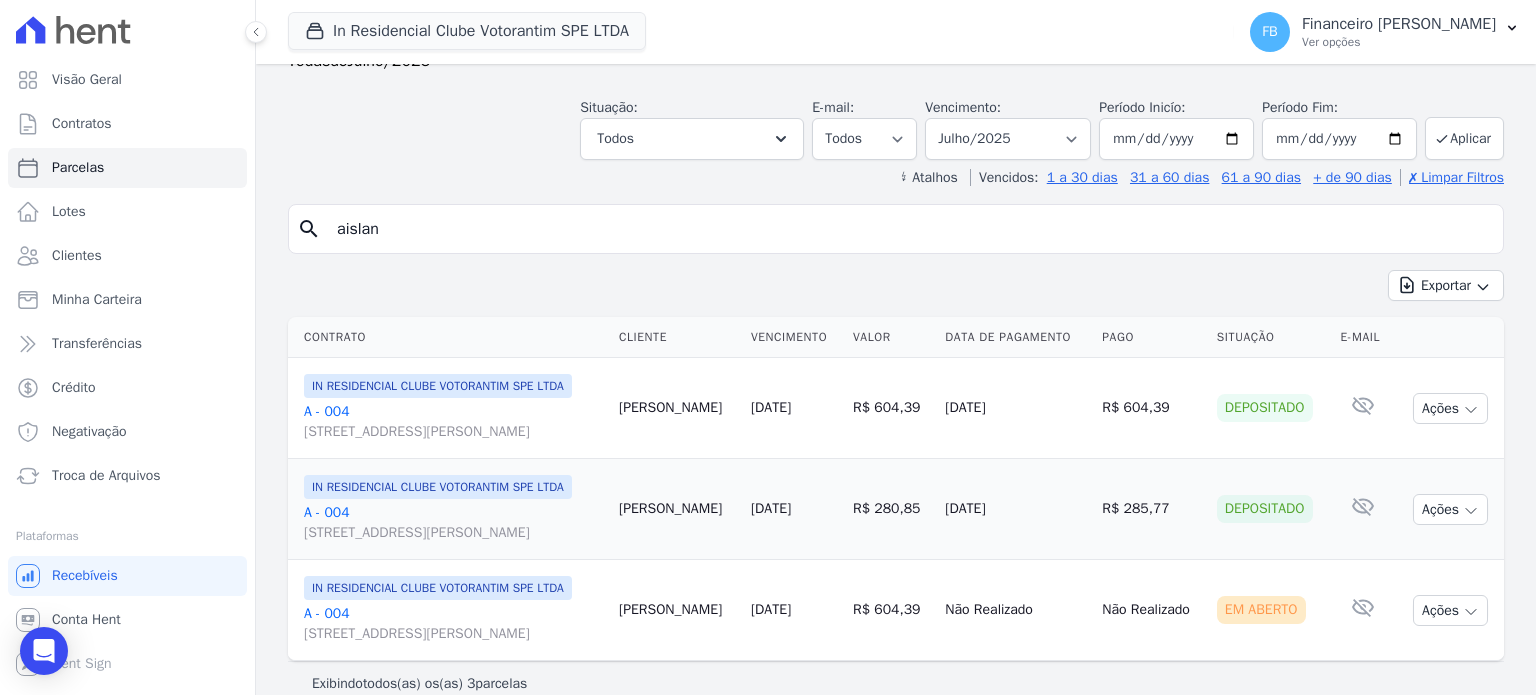 scroll, scrollTop: 100, scrollLeft: 0, axis: vertical 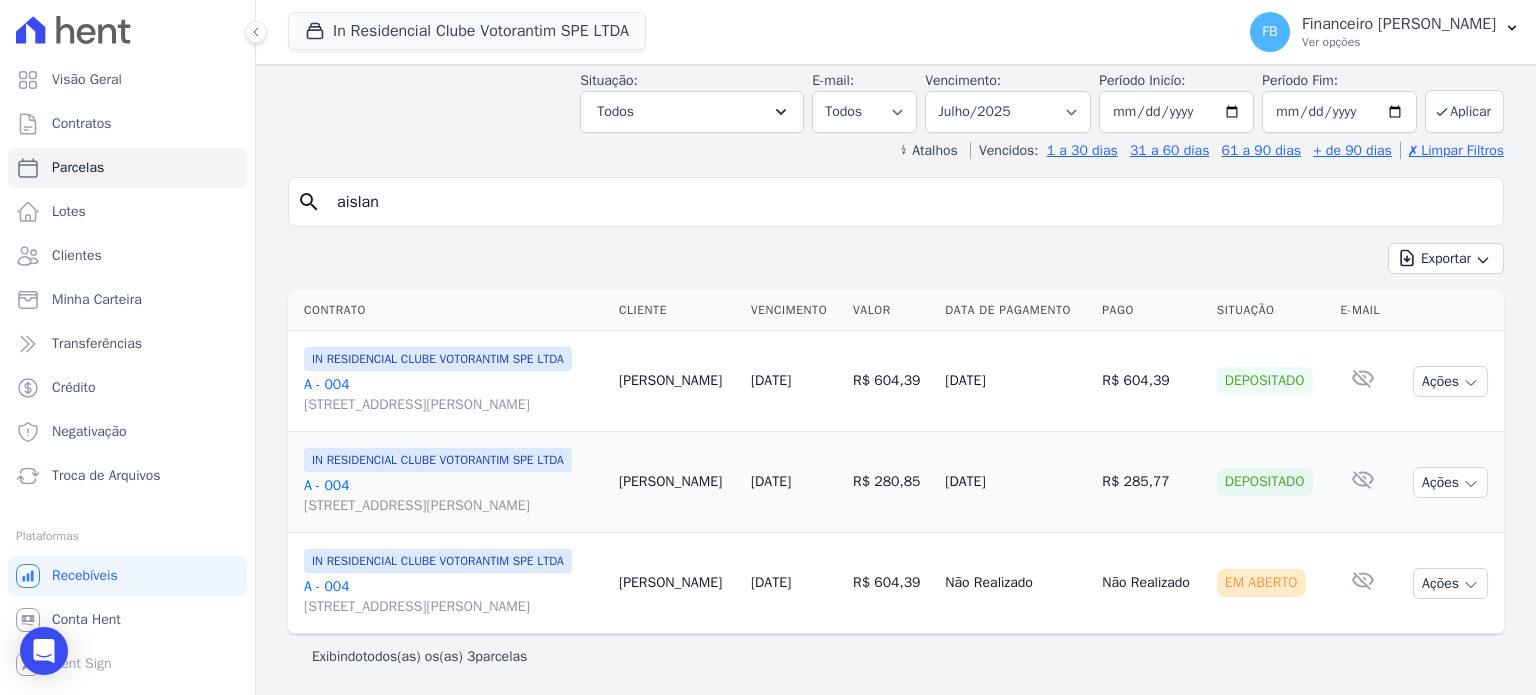 drag, startPoint x: 407, startPoint y: 196, endPoint x: 0, endPoint y: 163, distance: 408.33563 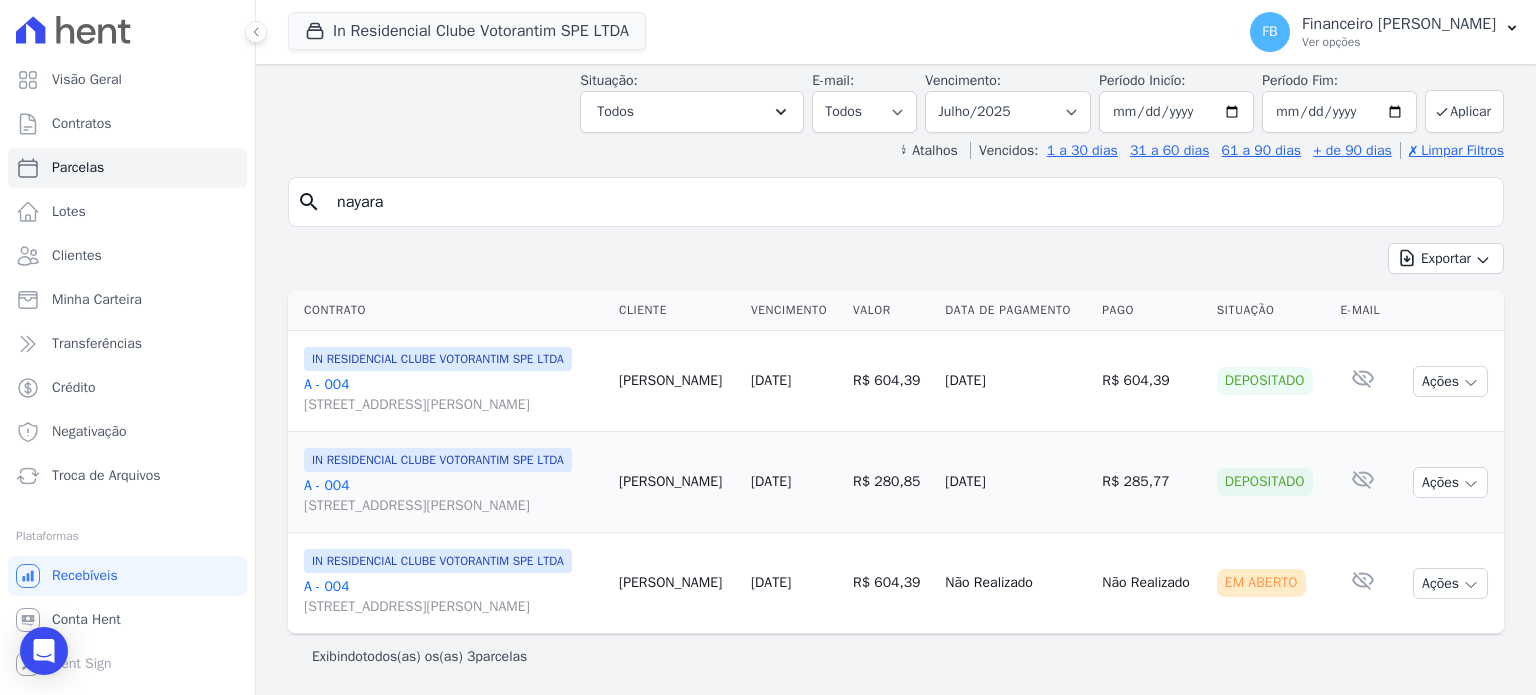 type on "nayara" 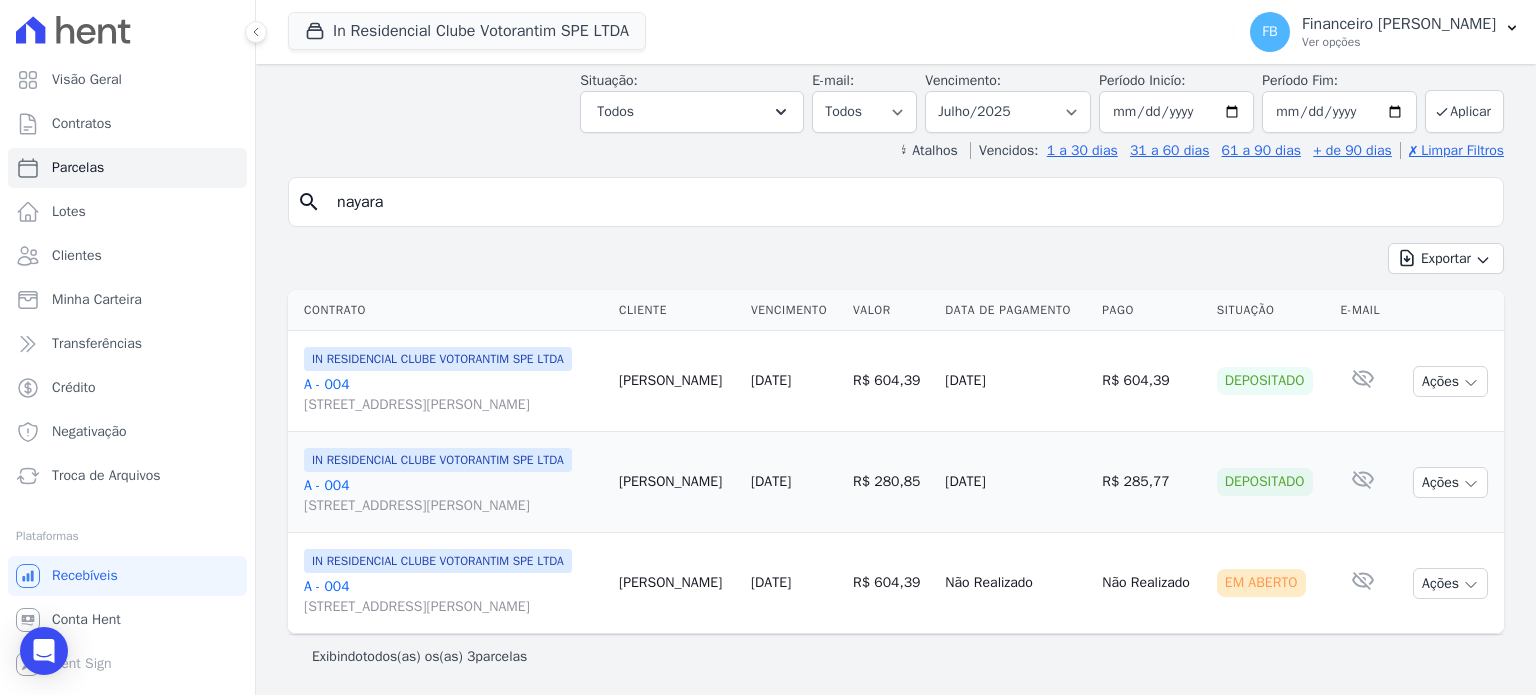 select 